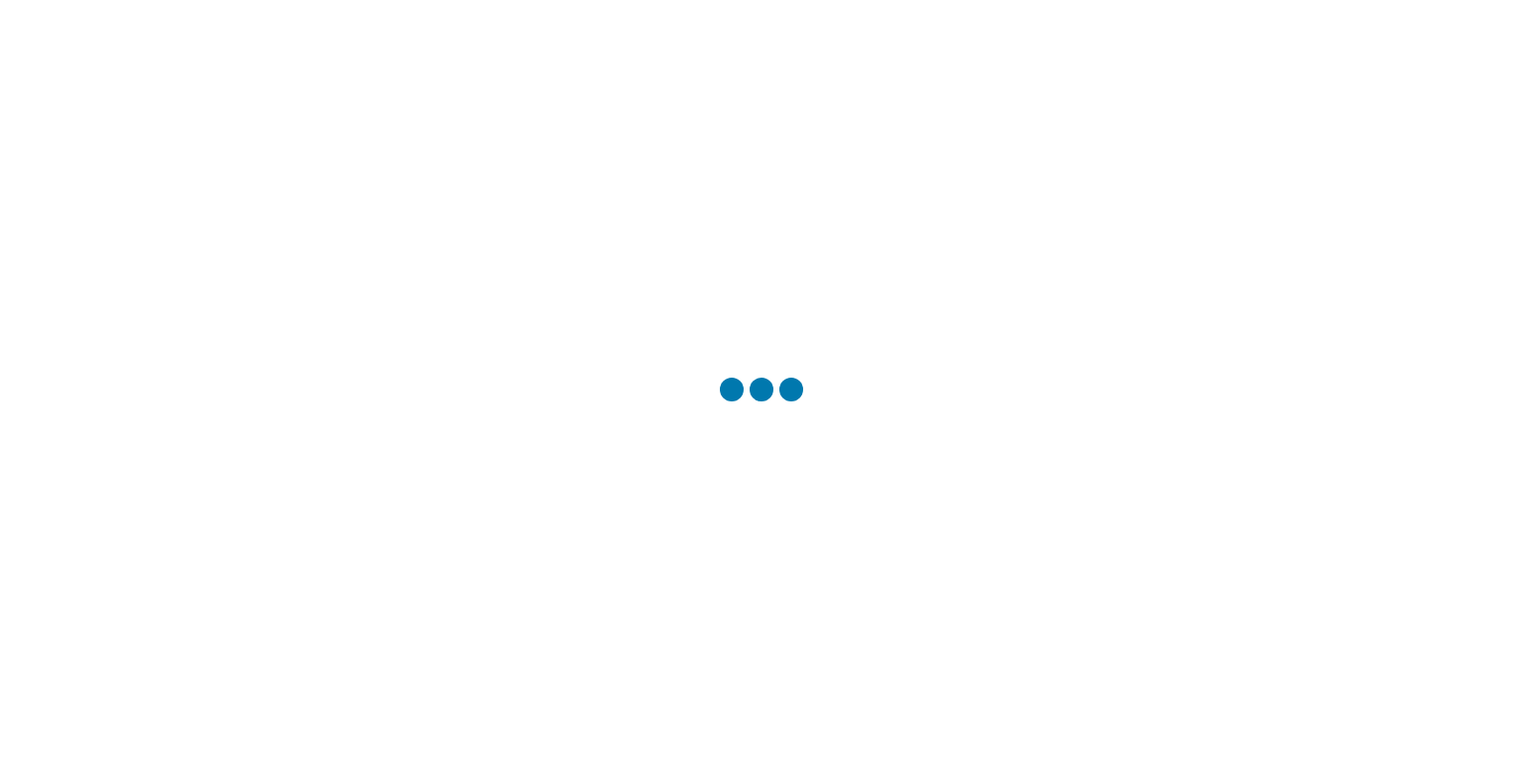 scroll, scrollTop: 0, scrollLeft: 0, axis: both 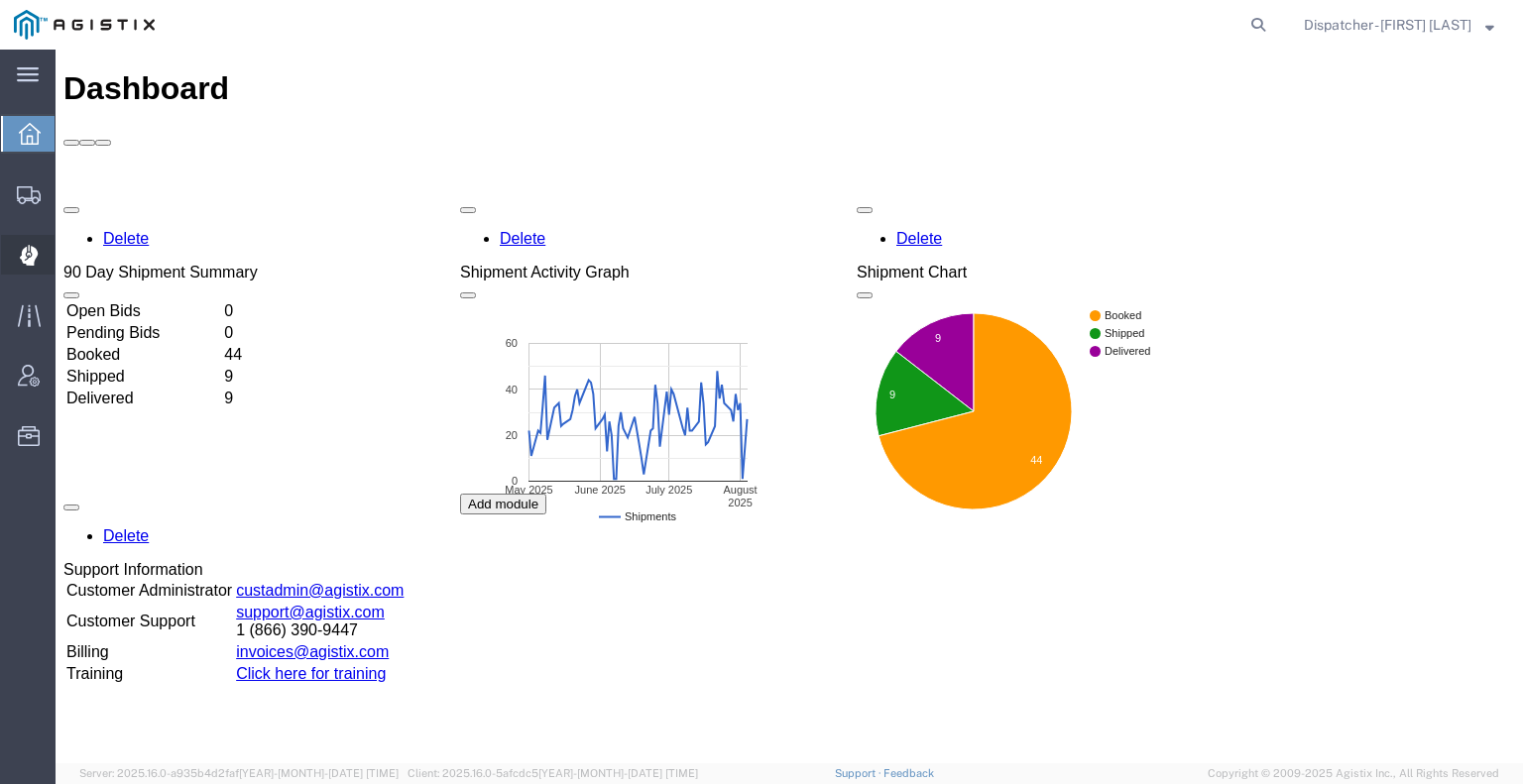 click 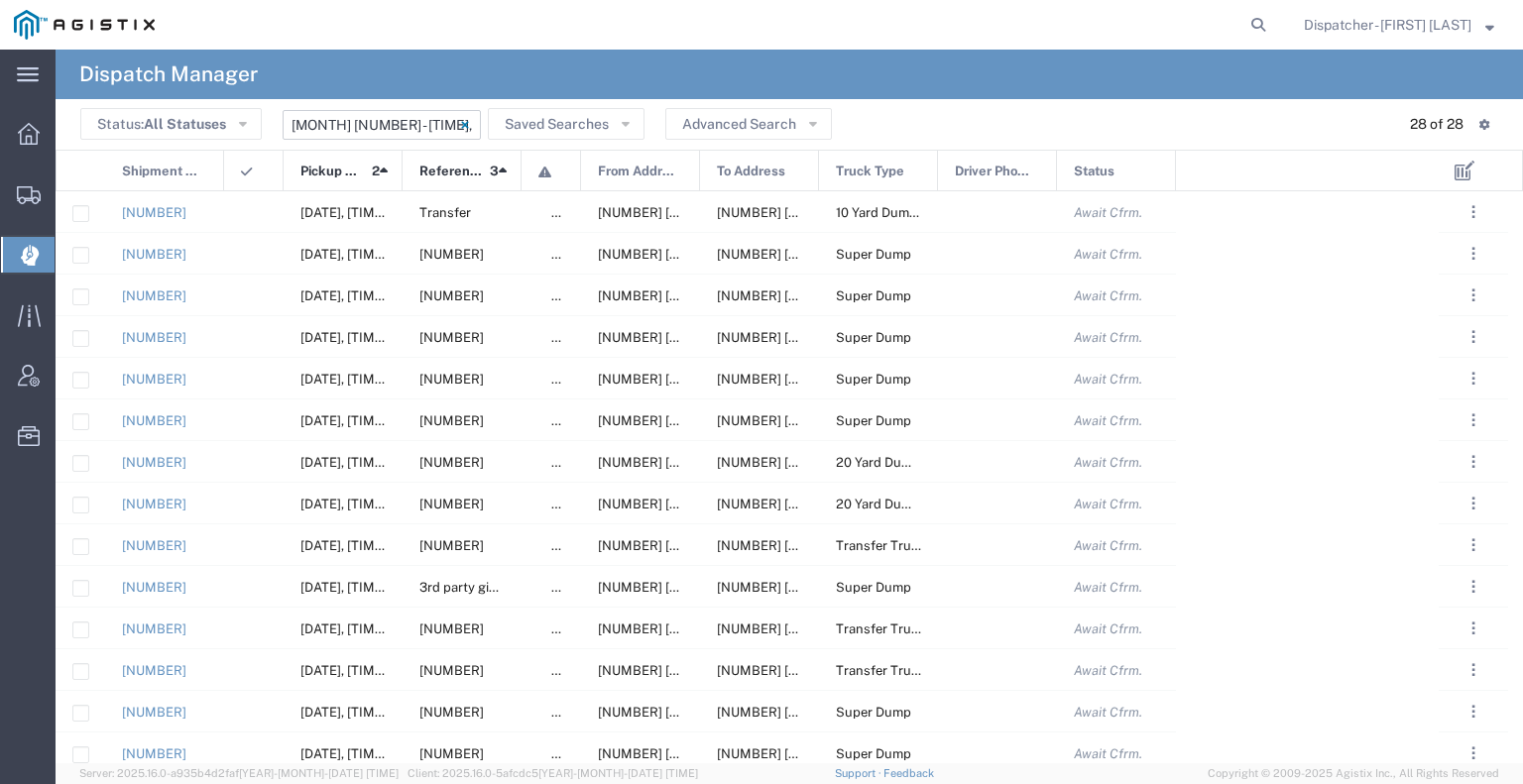 click on "[DATE] - [DATE]" 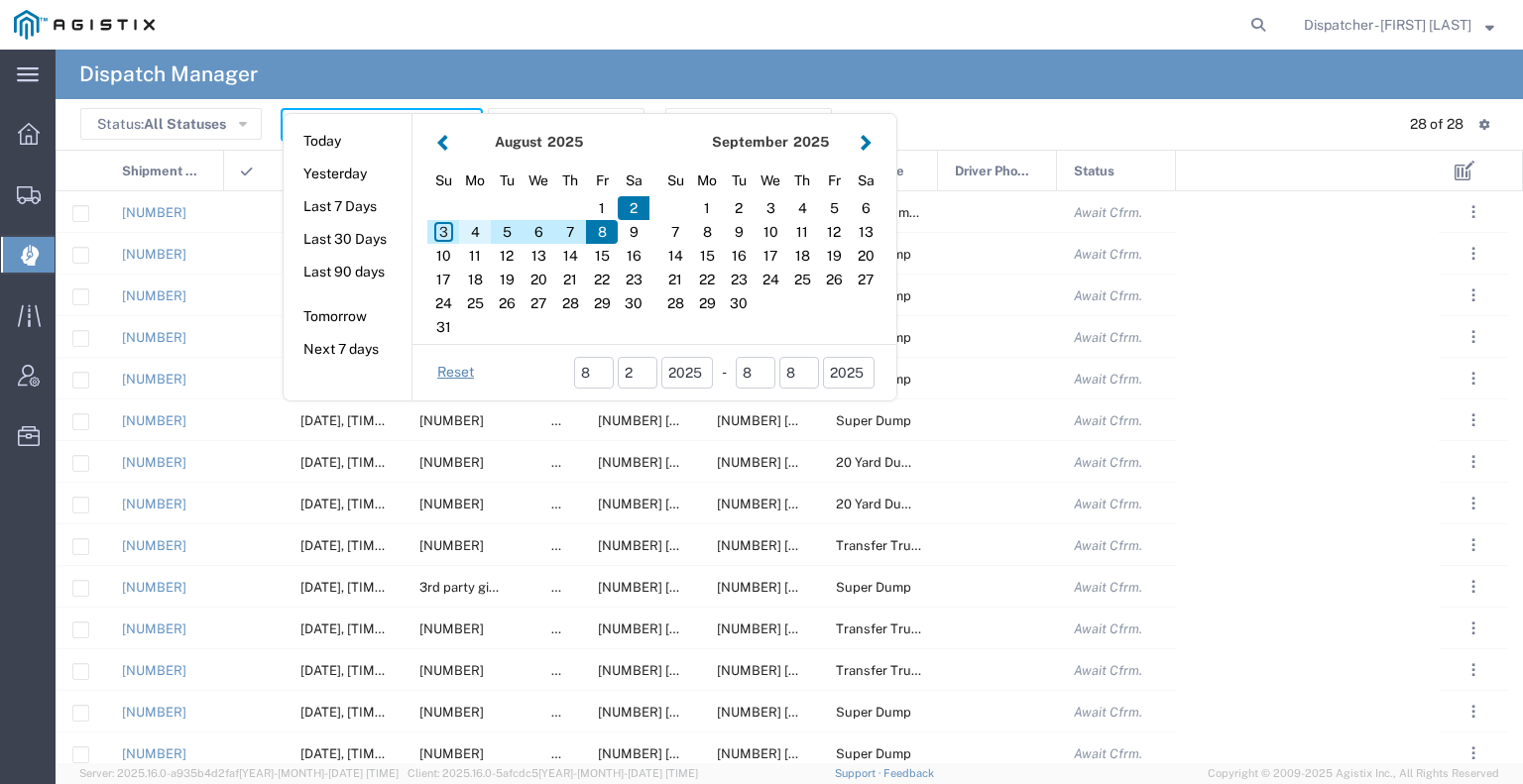 click on "4" 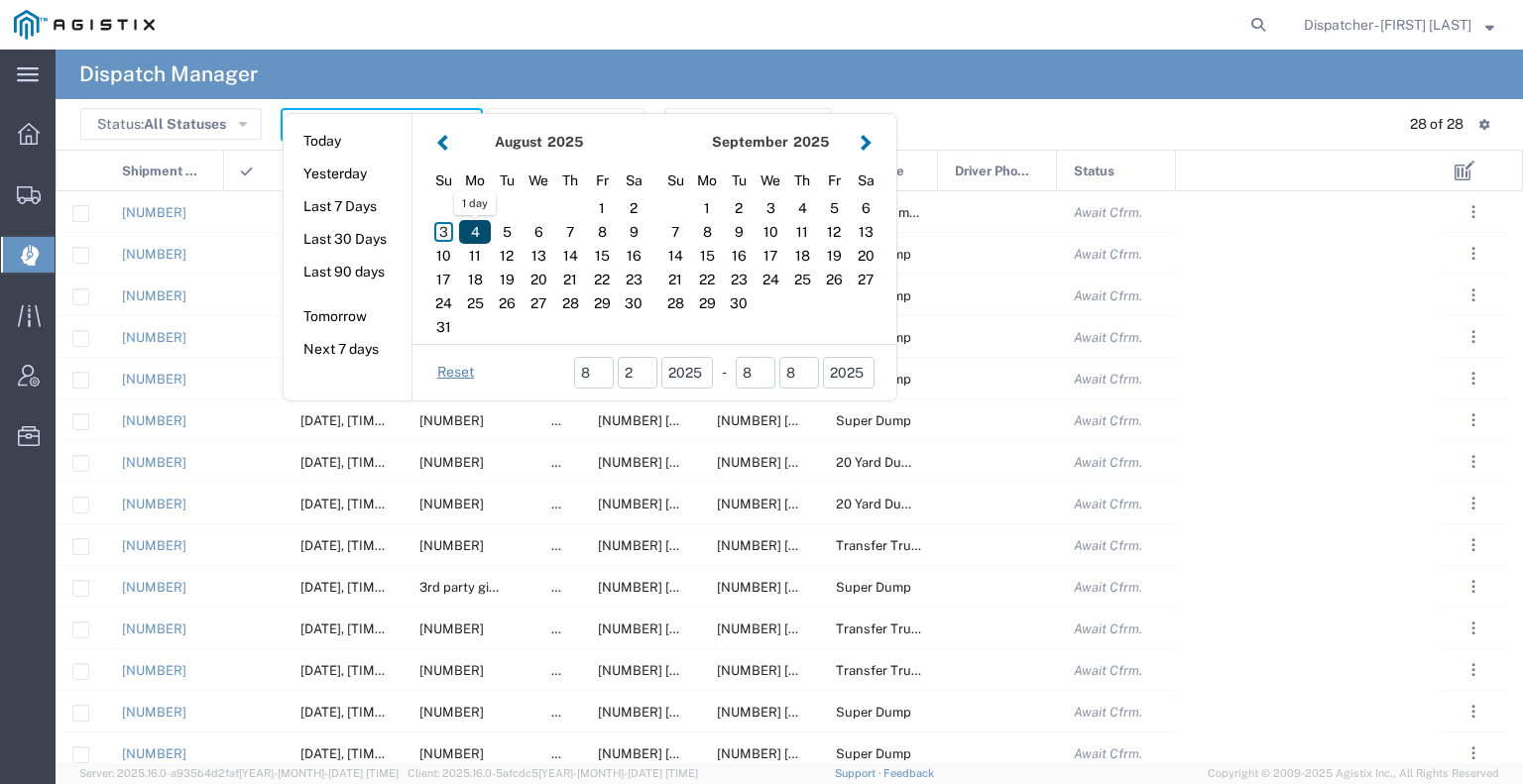 click on "4" 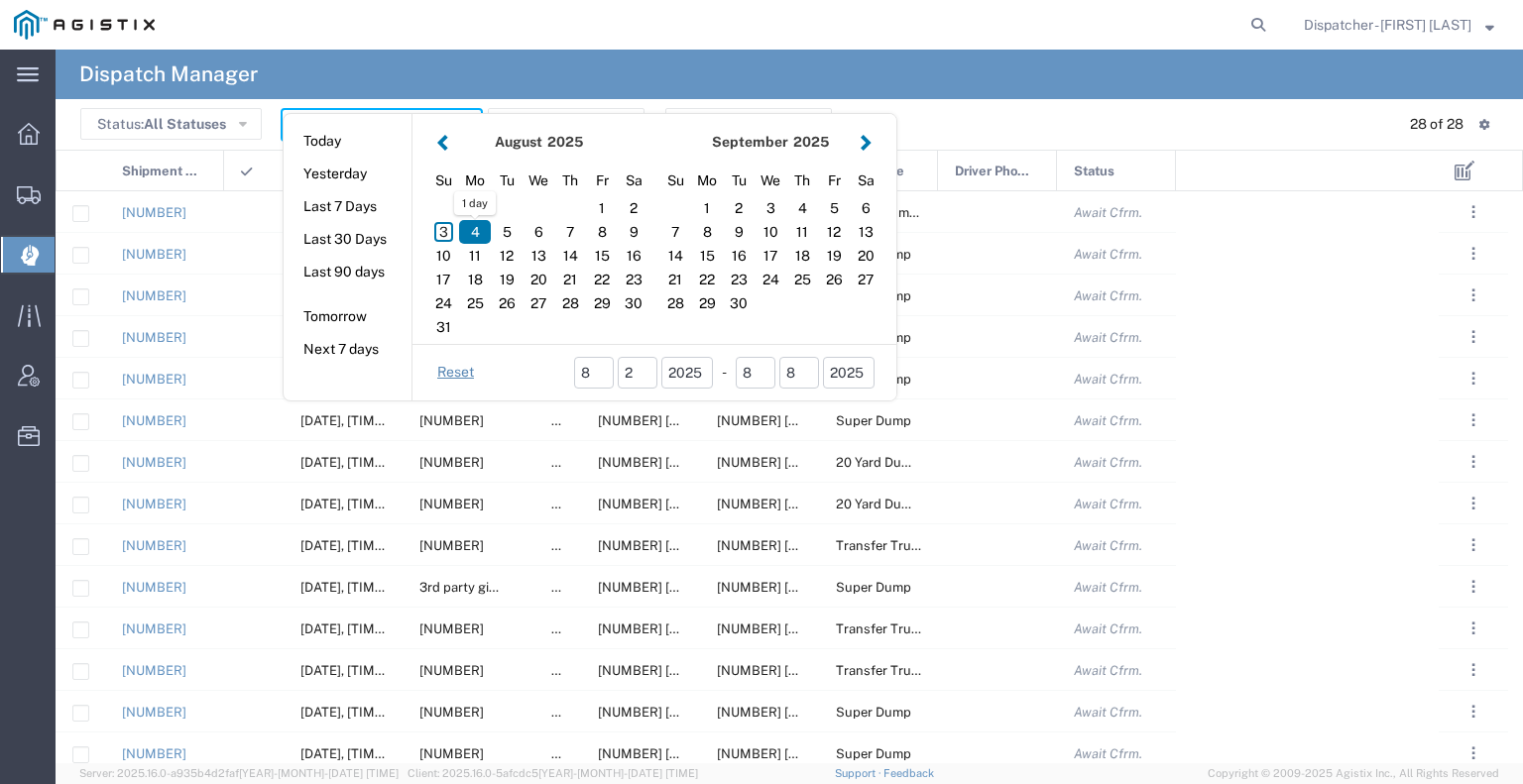 type on "08/04/2025" 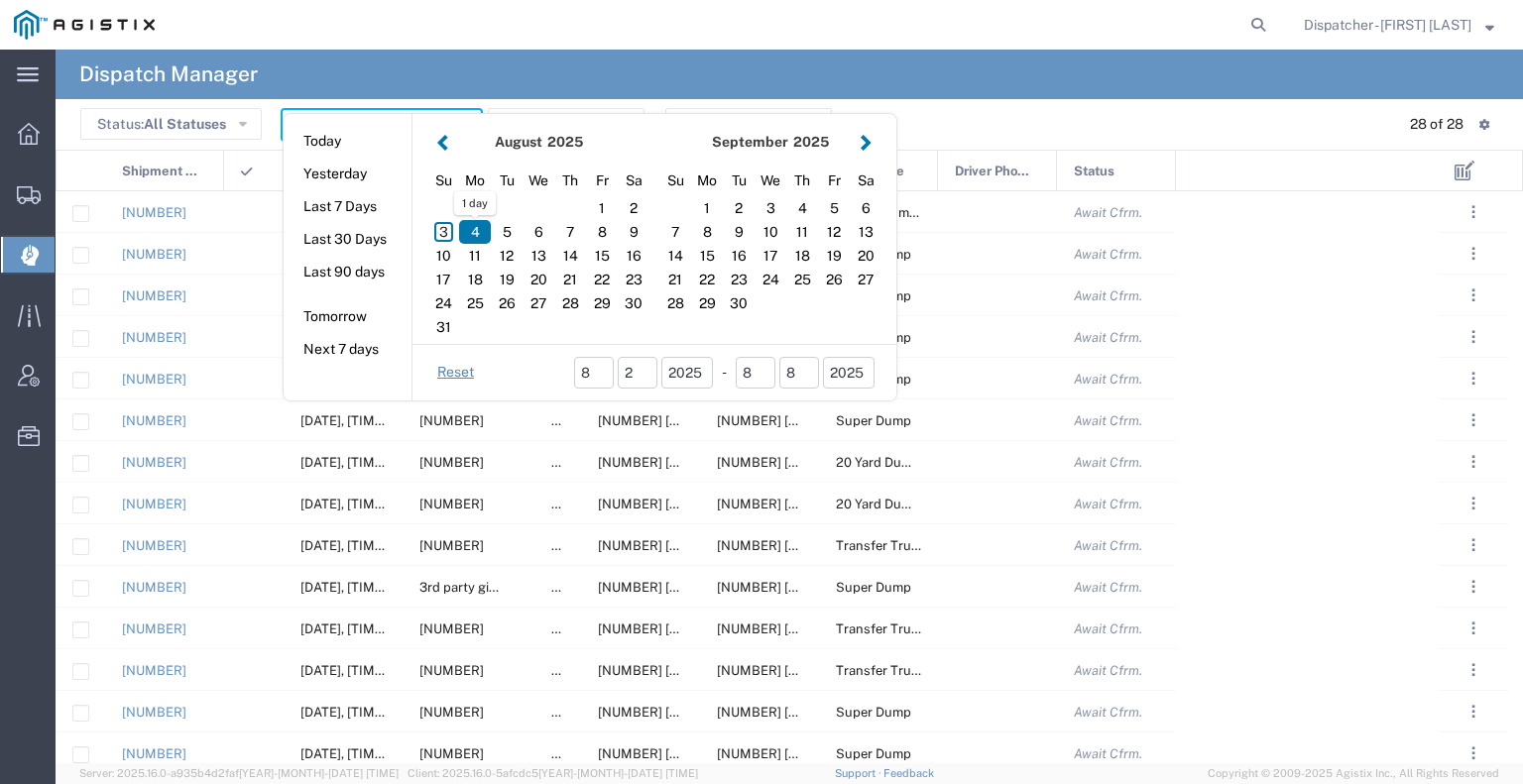 type on "[DATE] - [DATE]" 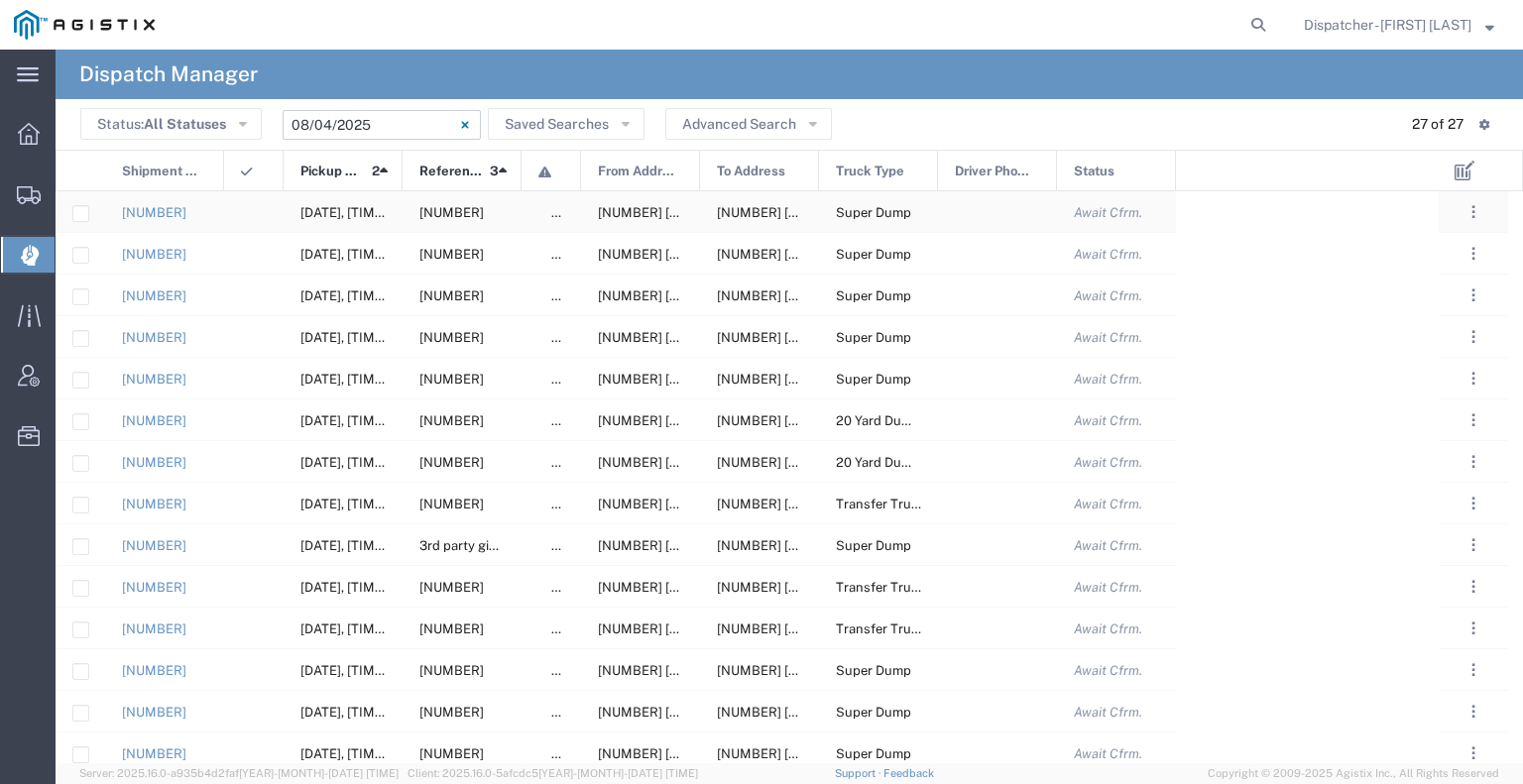 click 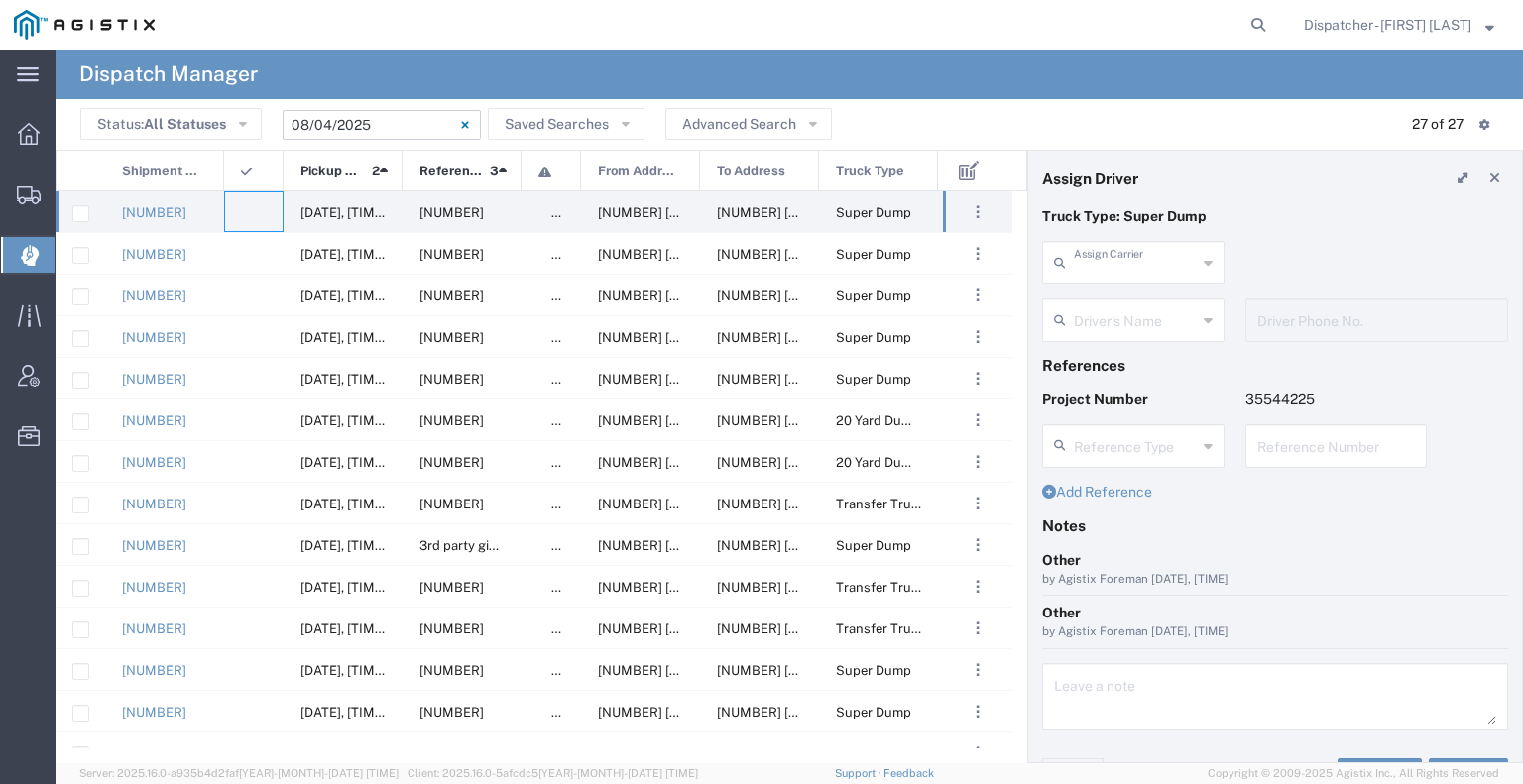 click at bounding box center [1135, 261] 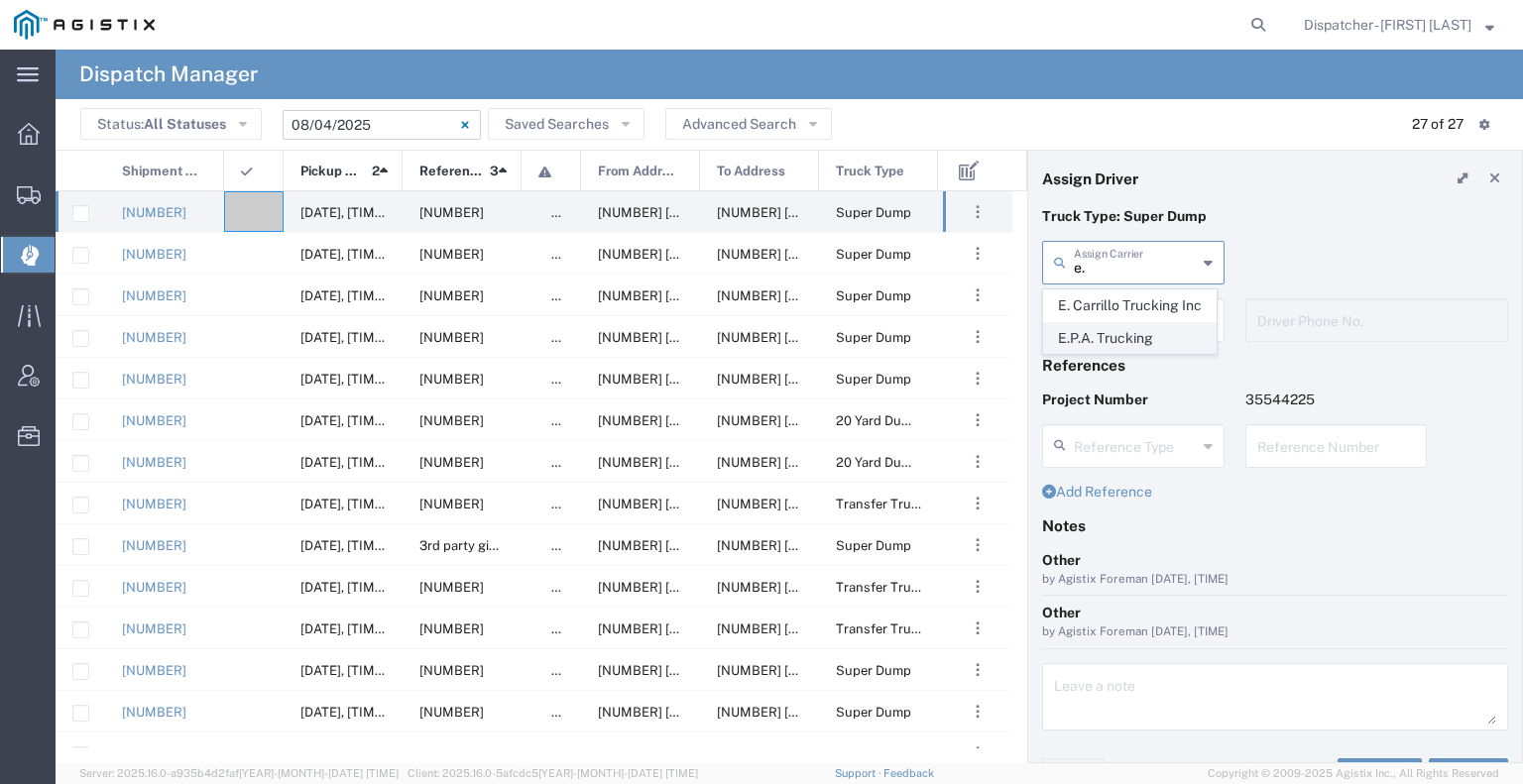 click on "E.P.A. Trucking" 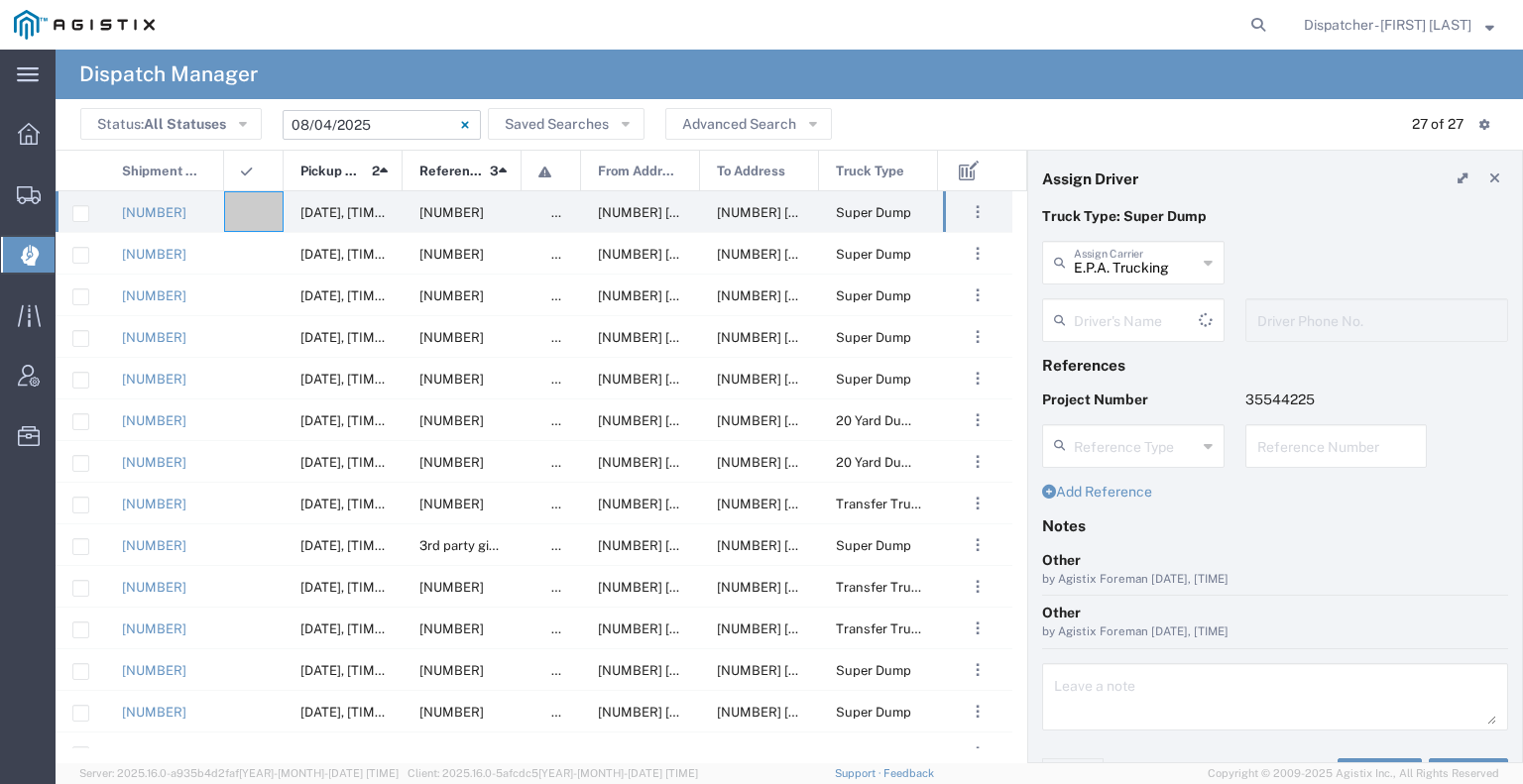 click at bounding box center (1136, 318) 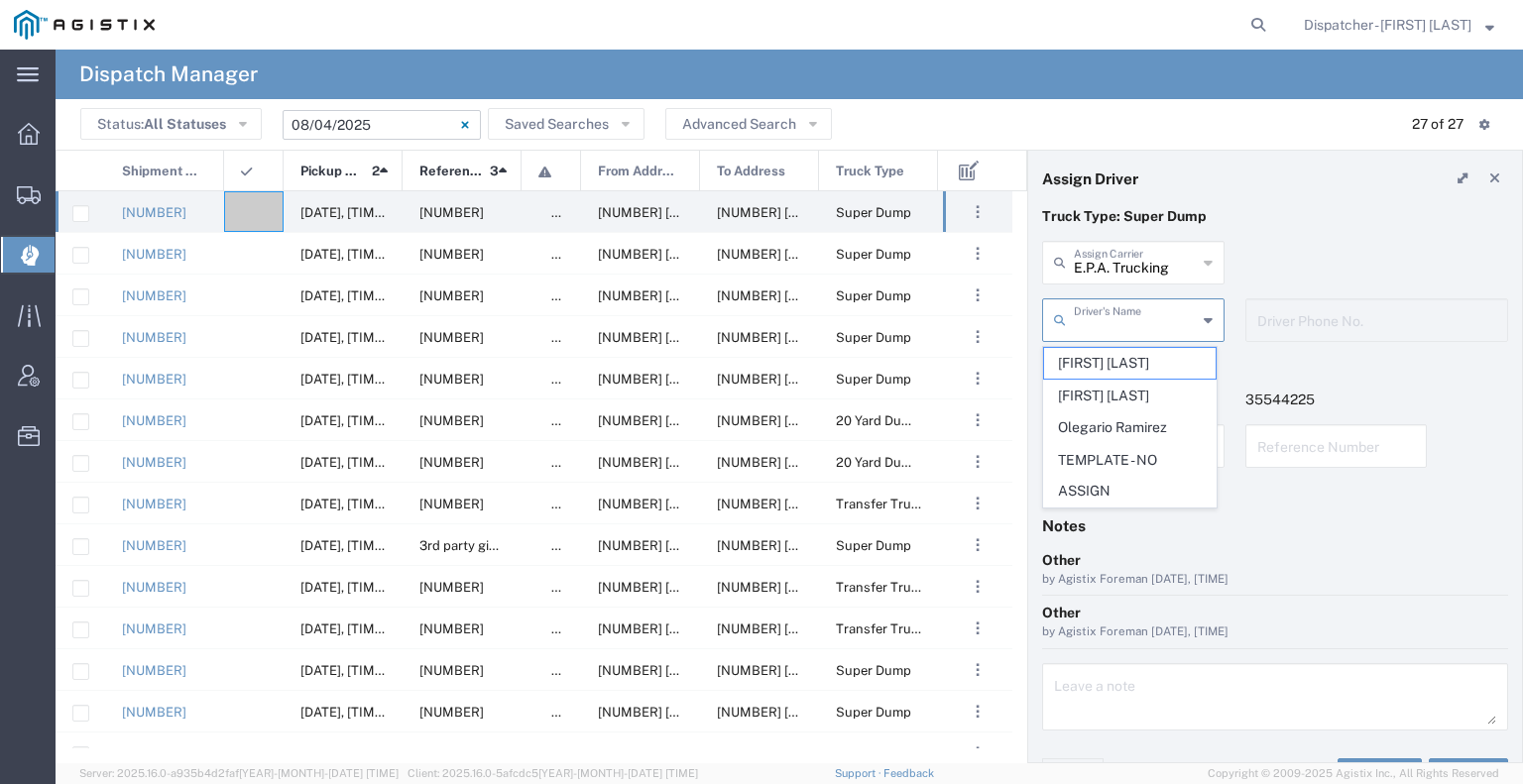 type on "E.P.A. Trucking" 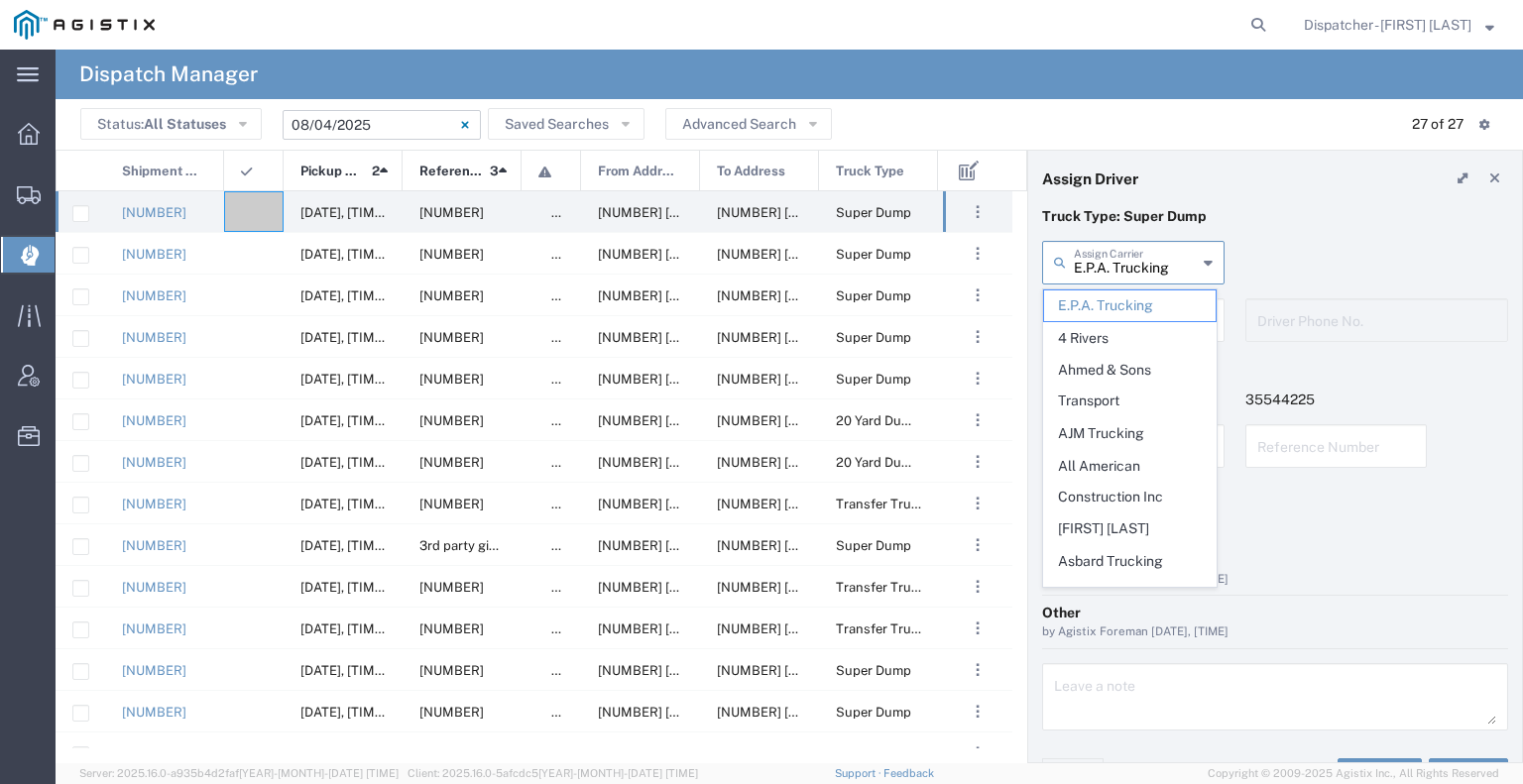 drag, startPoint x: 1184, startPoint y: 265, endPoint x: 992, endPoint y: 269, distance: 192.04166 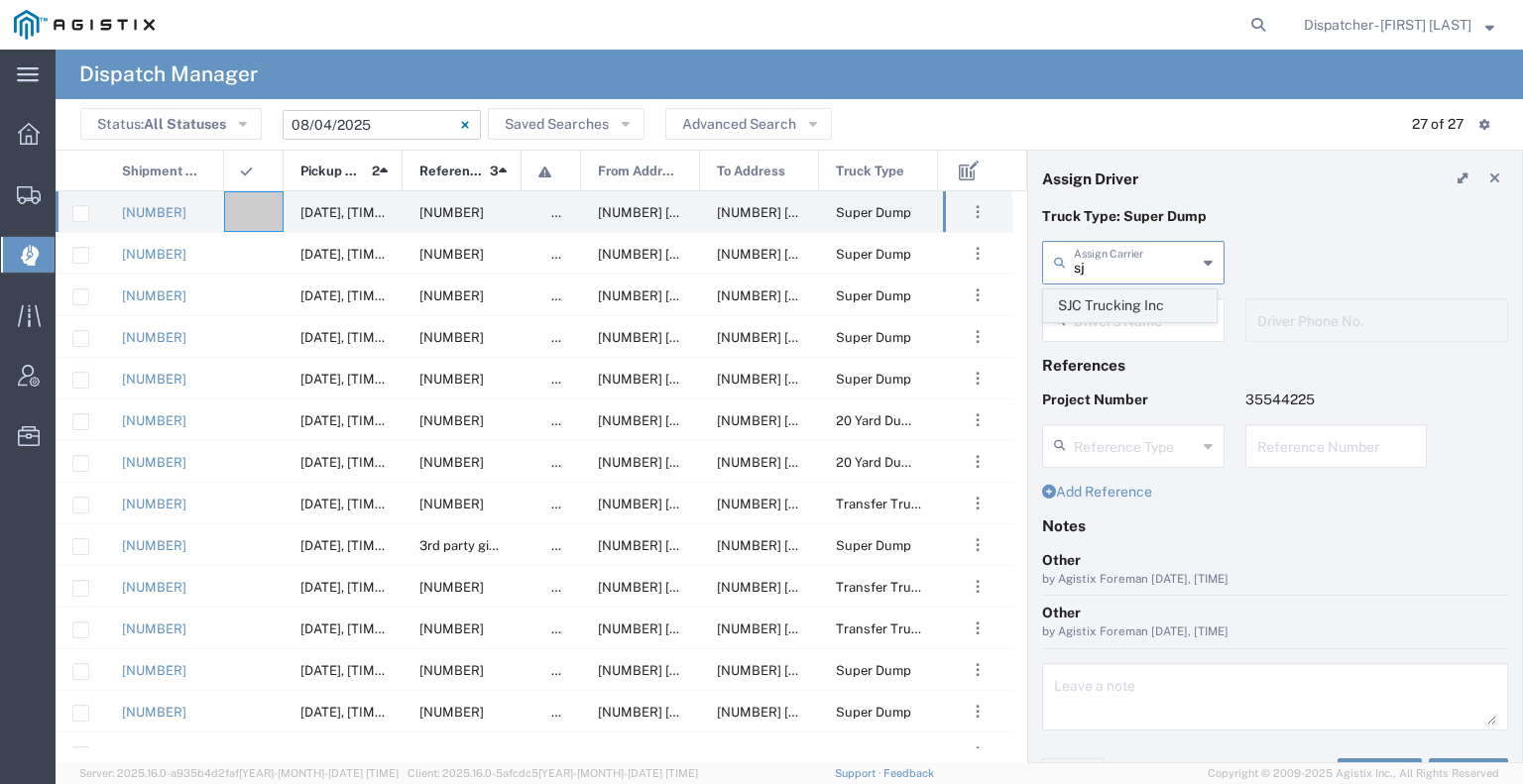 click on "SJC Trucking Inc" 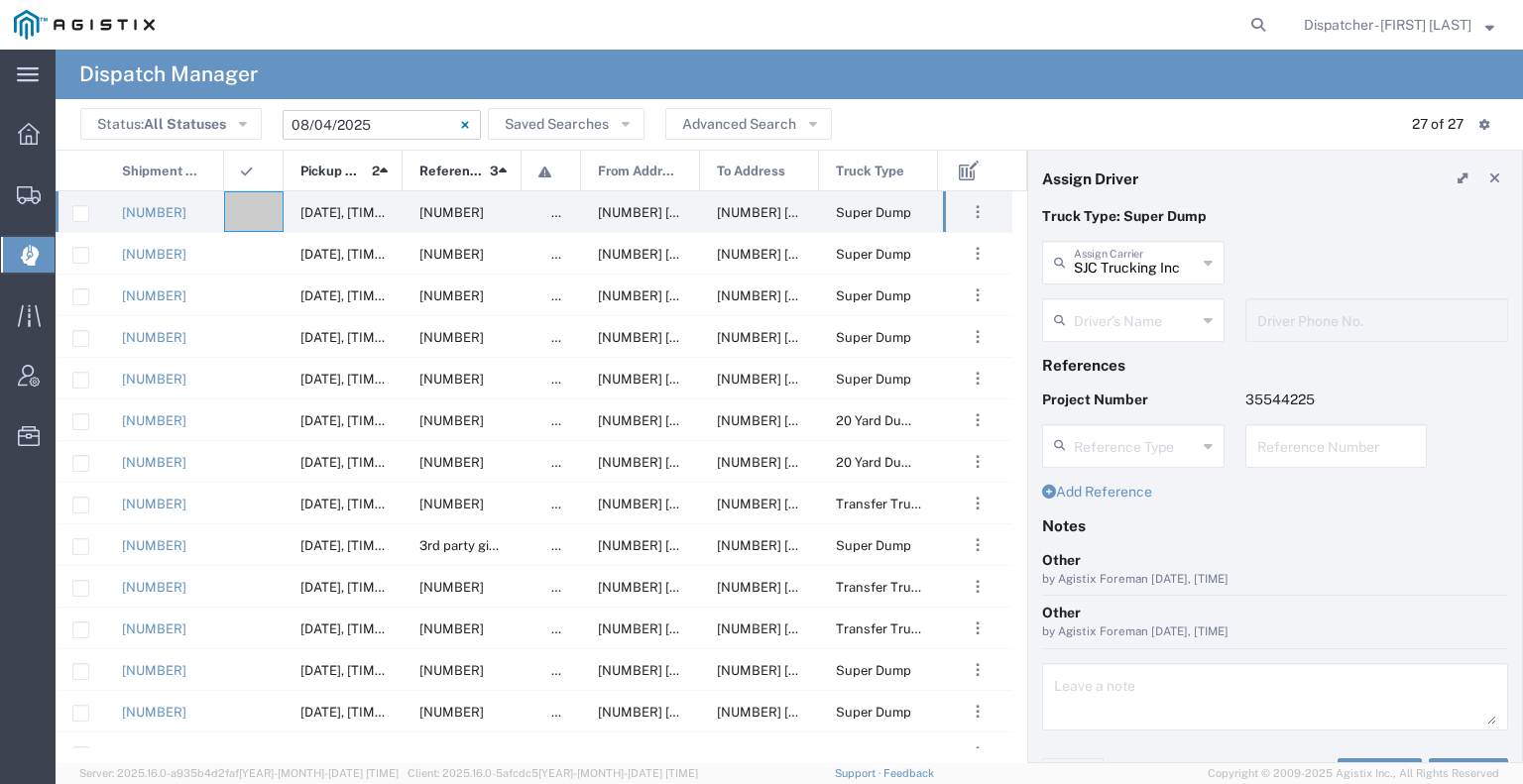 click at bounding box center [1135, 318] 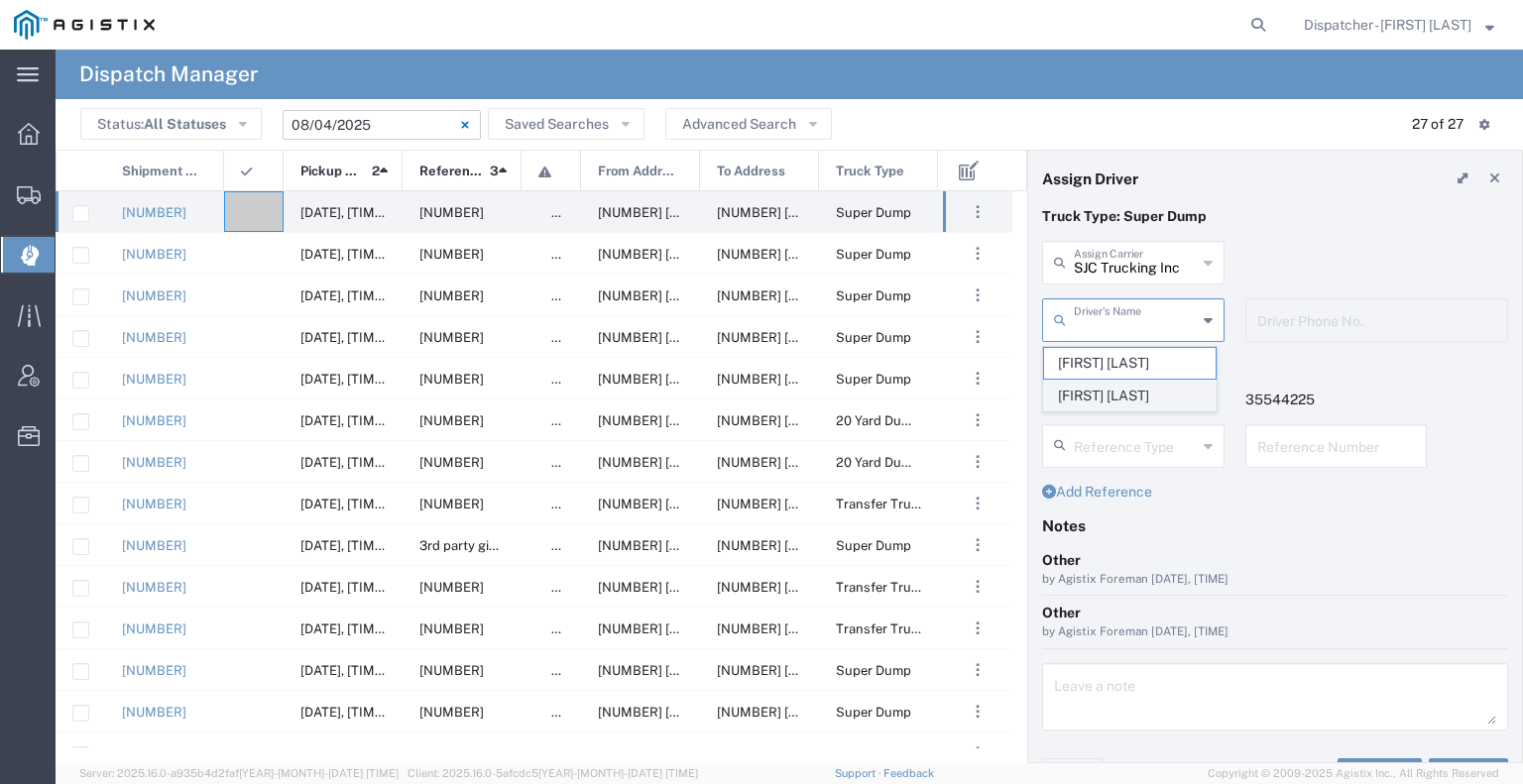 click on "[FIRST] [LAST]" 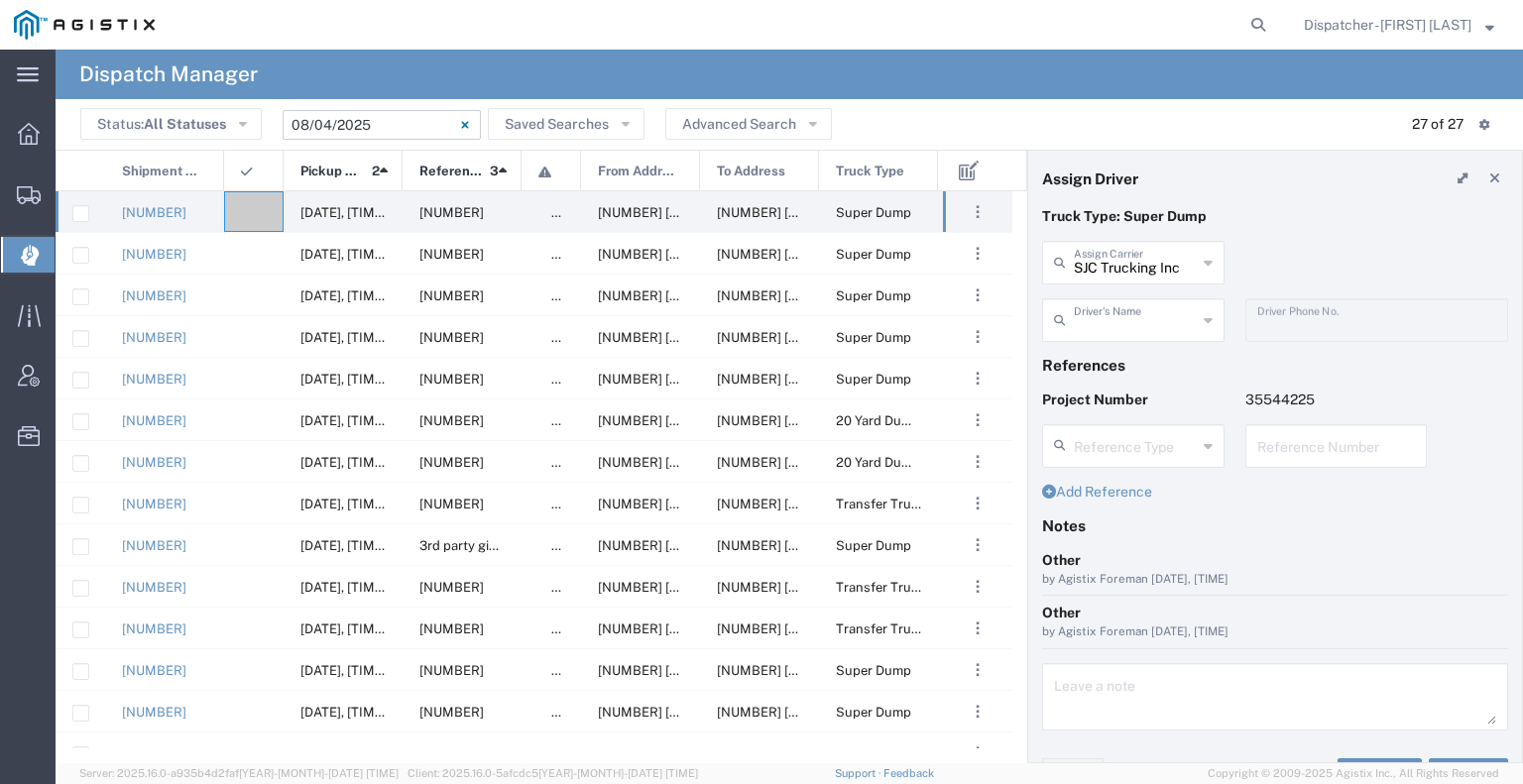 type on "[FIRST] [LAST]" 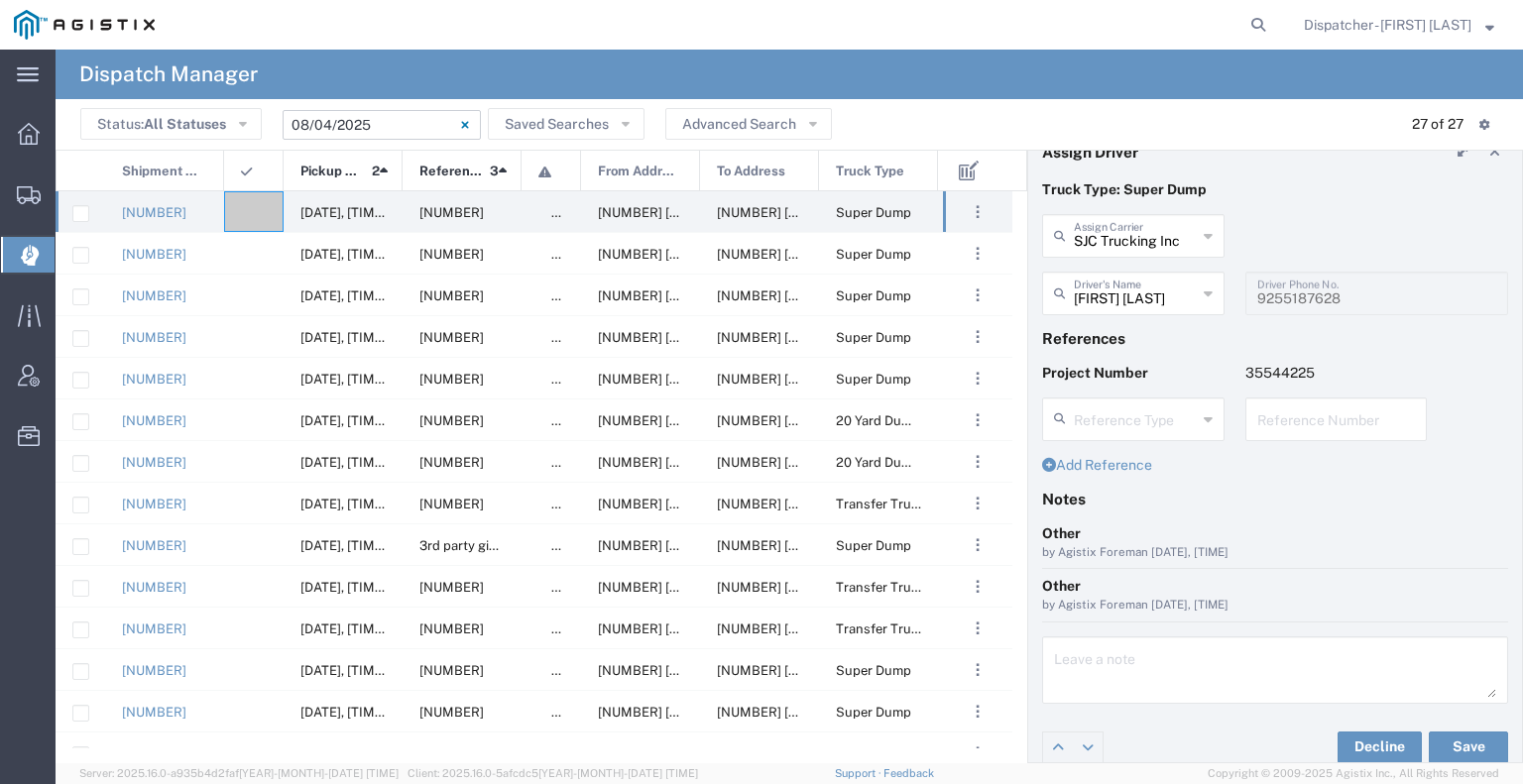 scroll, scrollTop: 39, scrollLeft: 0, axis: vertical 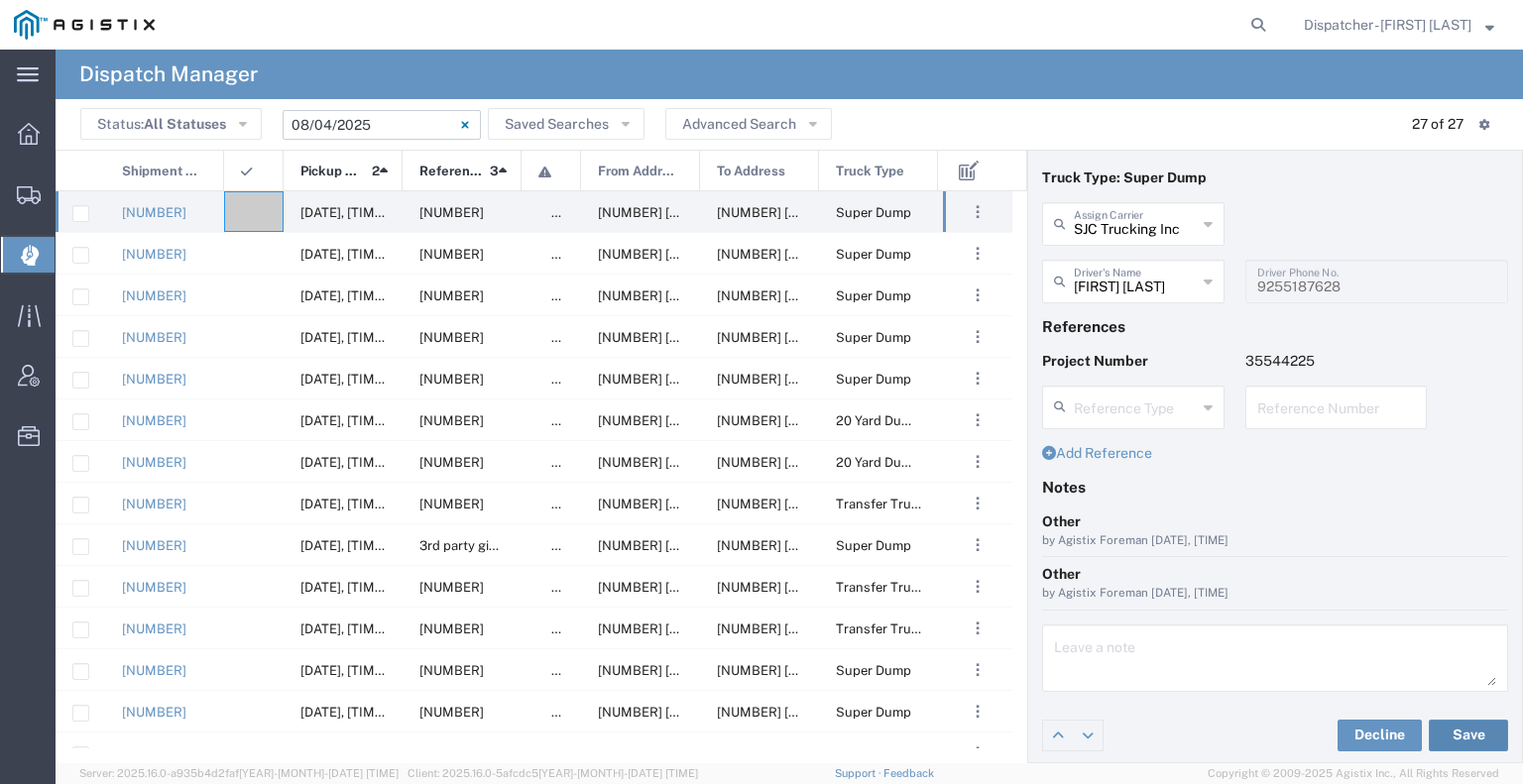 click on "Save" 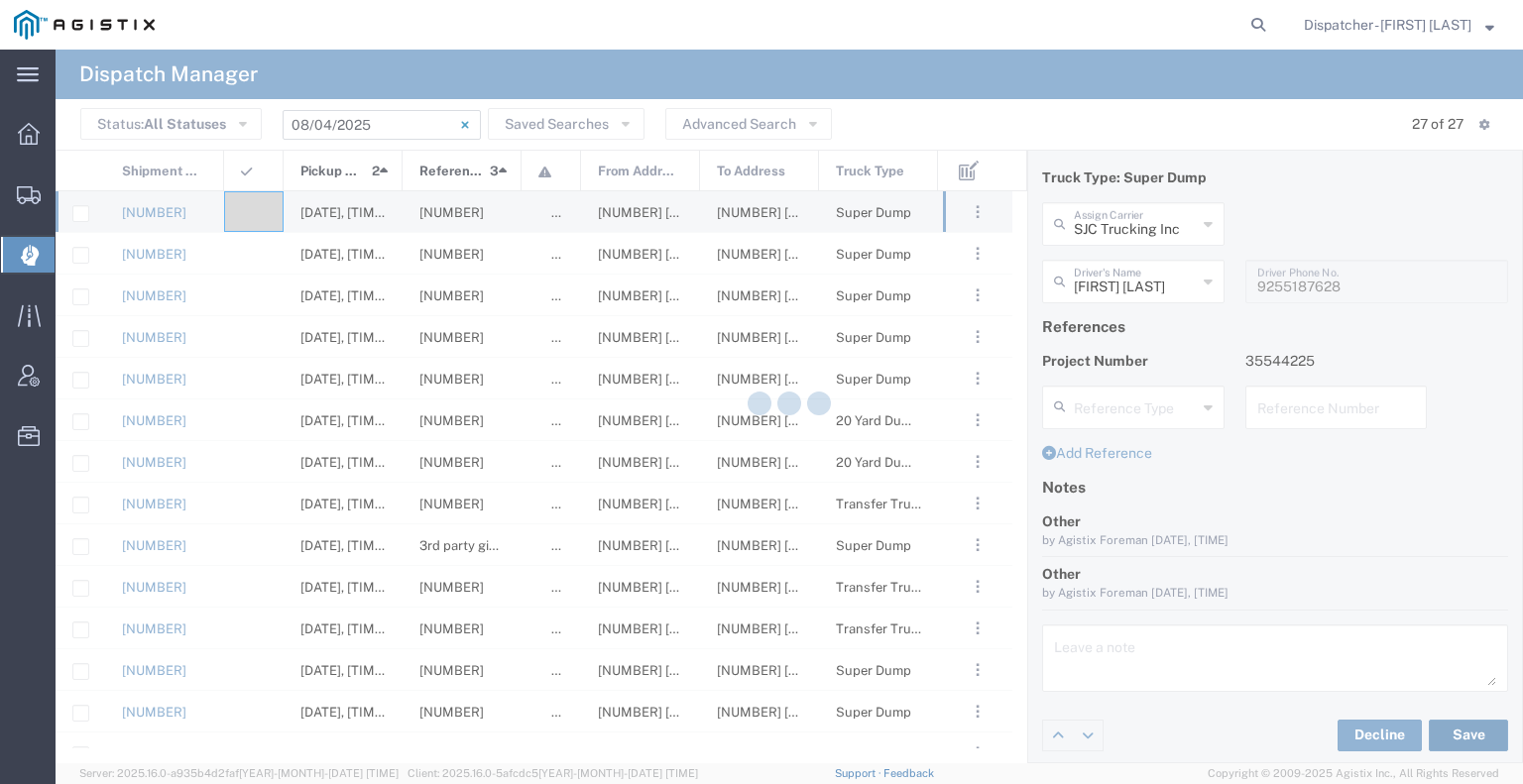 type on "[FIRST] [LAST]" 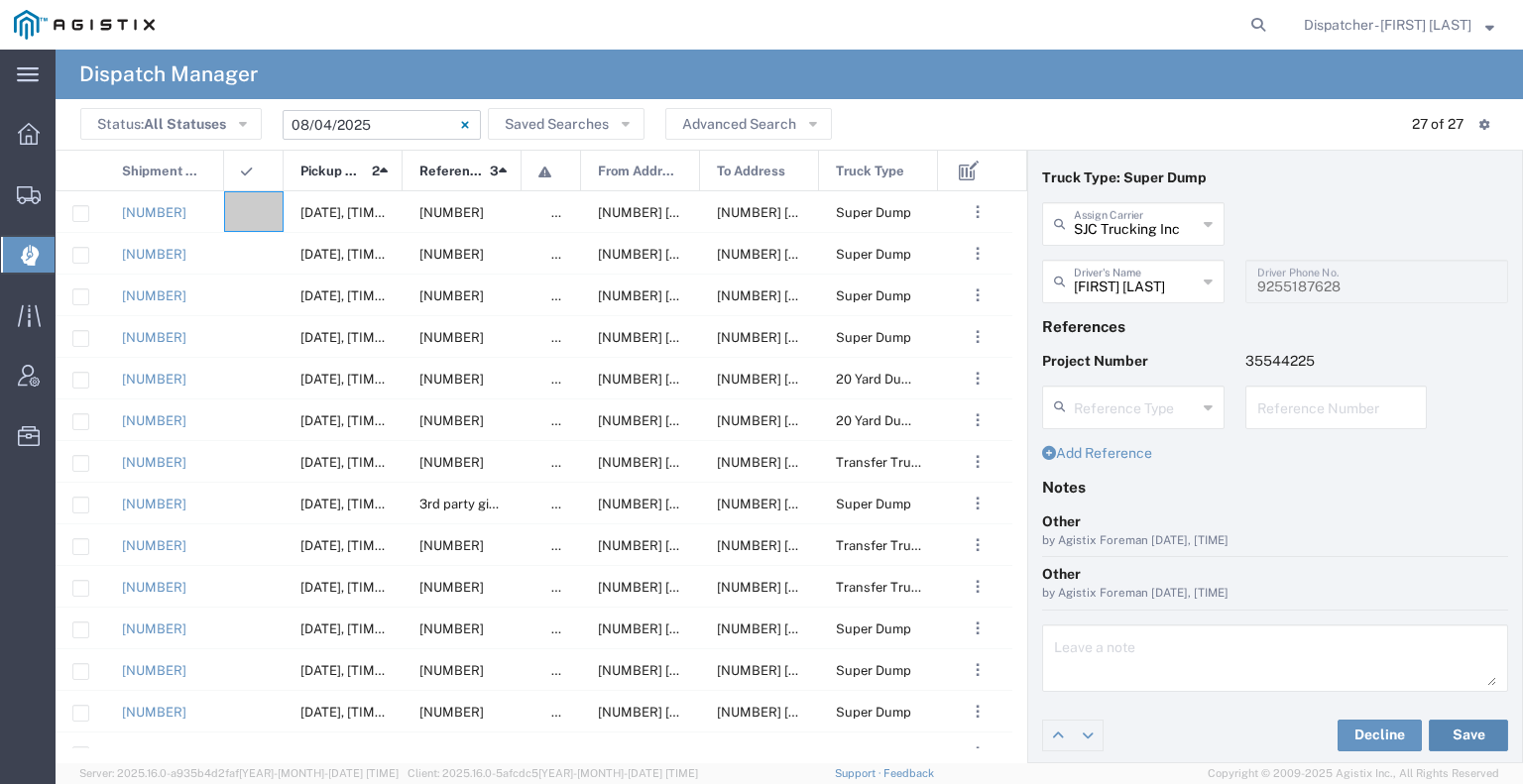 scroll, scrollTop: 441, scrollLeft: 0, axis: vertical 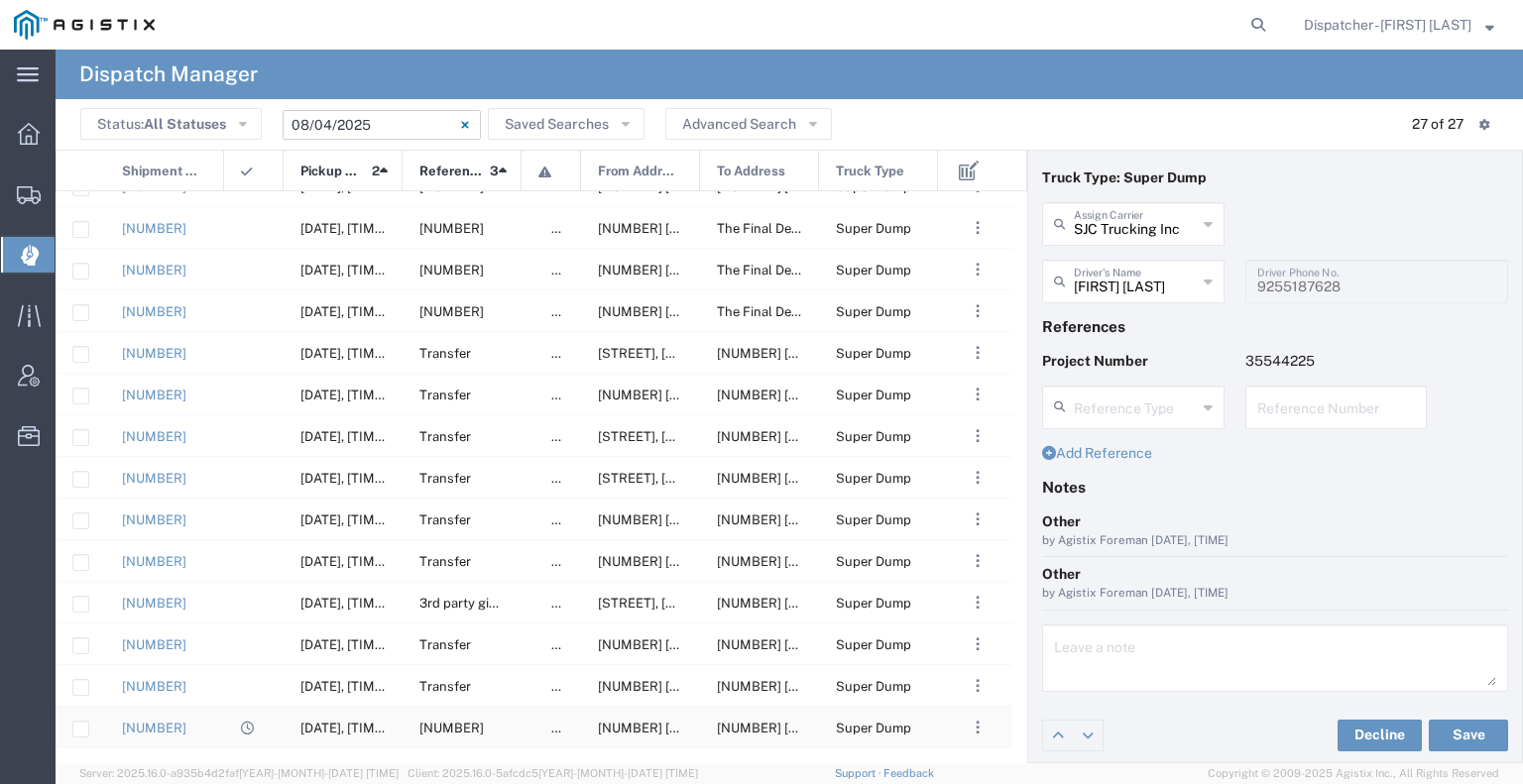 click on "[NUMBER]" 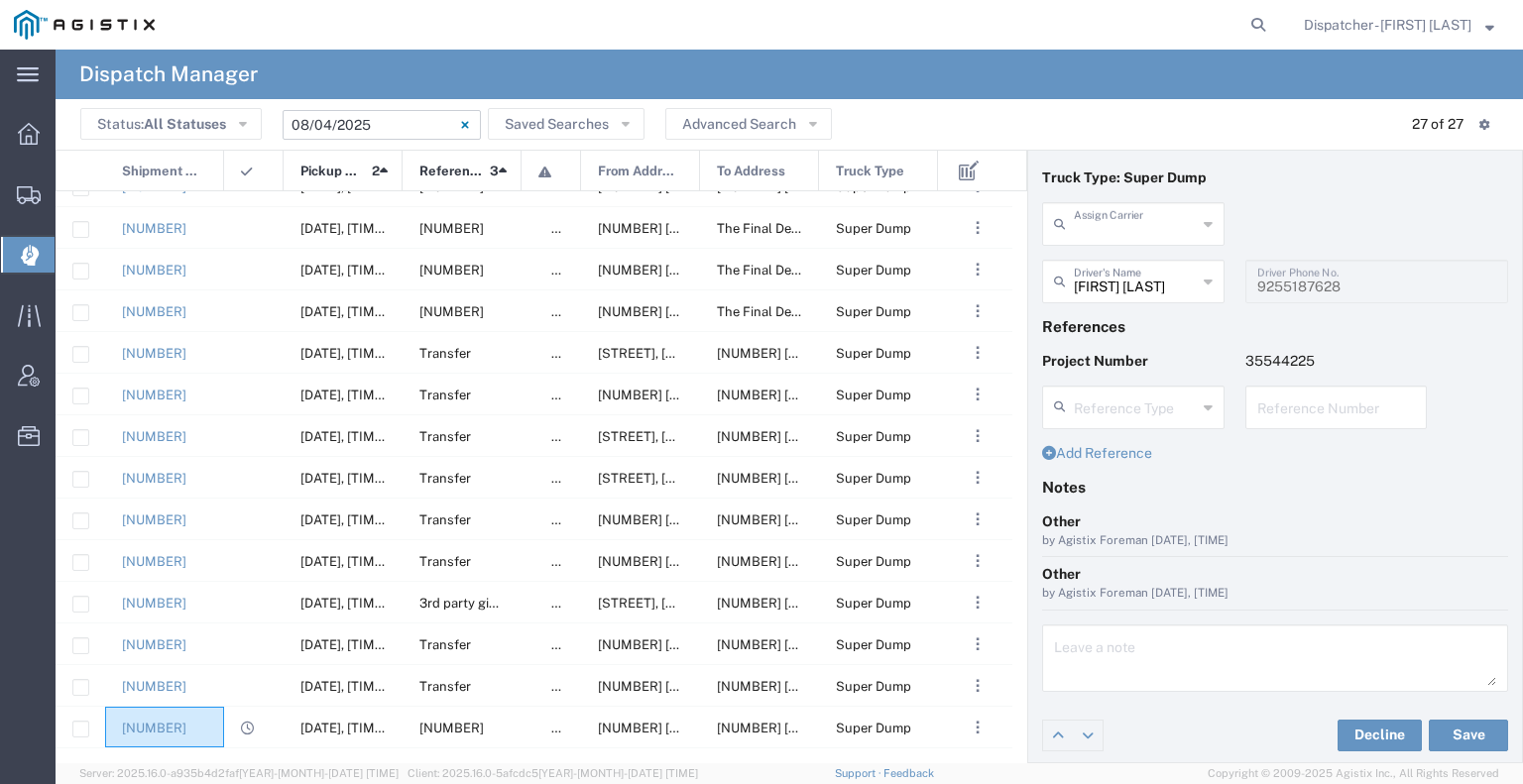 click at bounding box center (1135, 222) 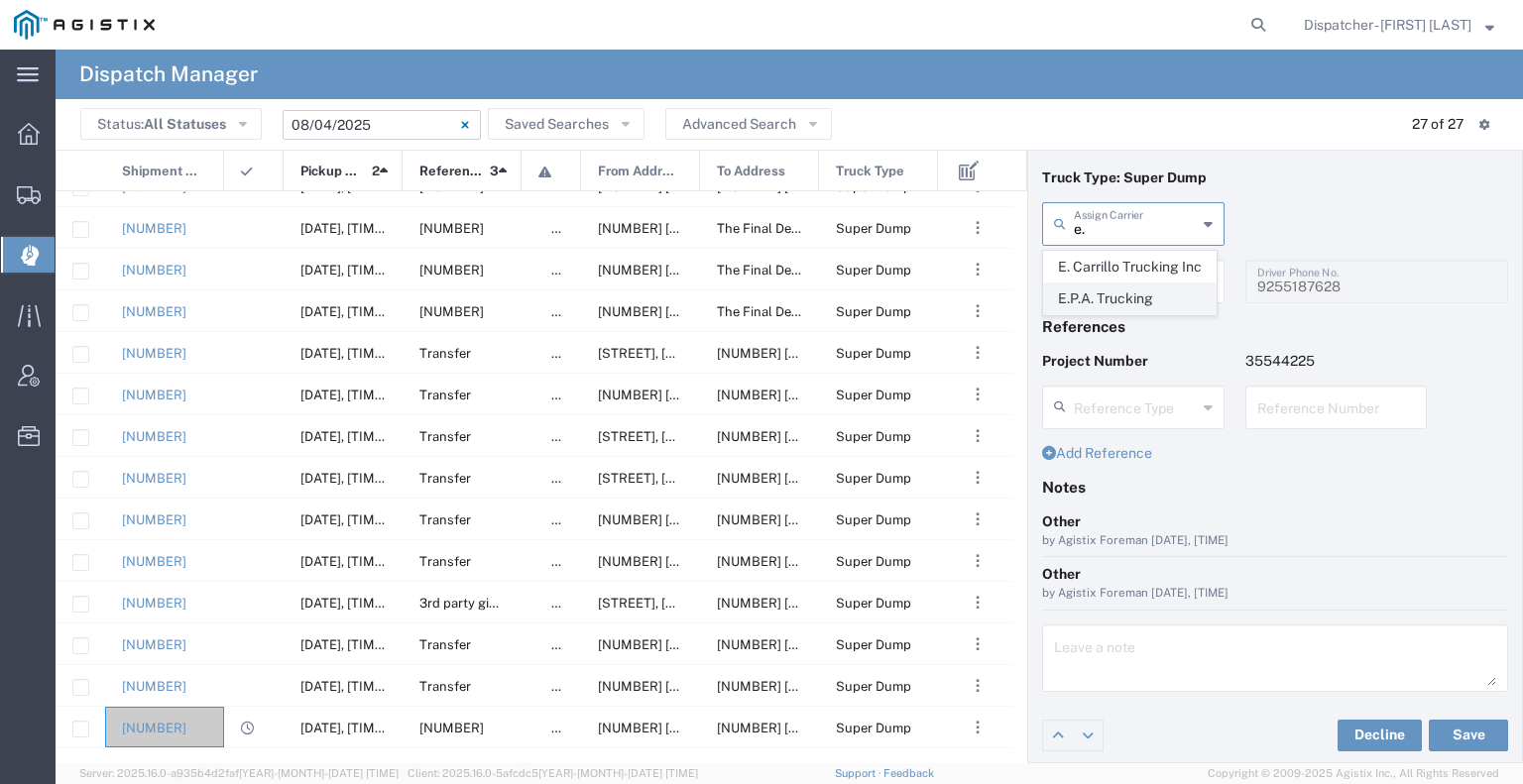 click on "E.P.A. Trucking" 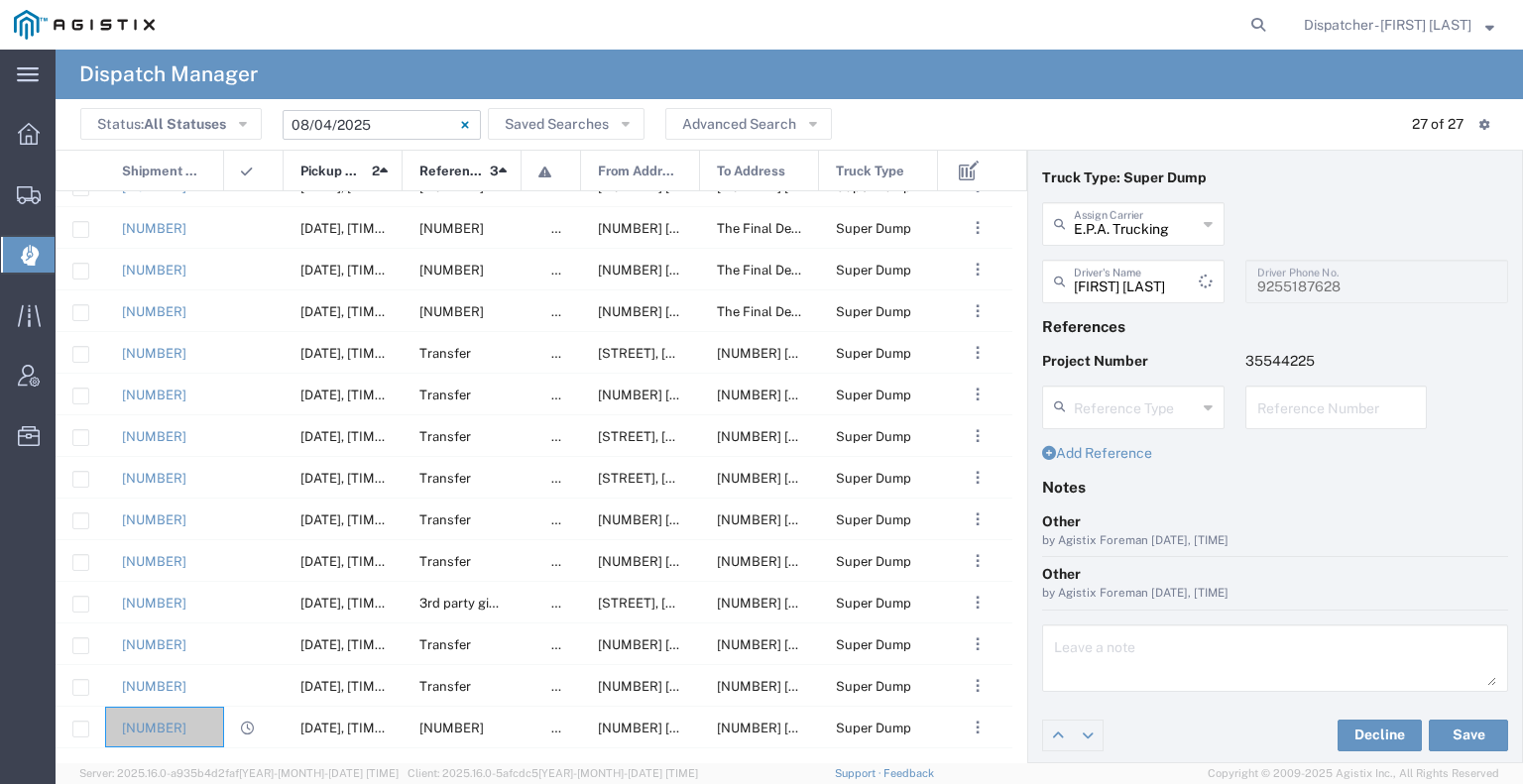 type 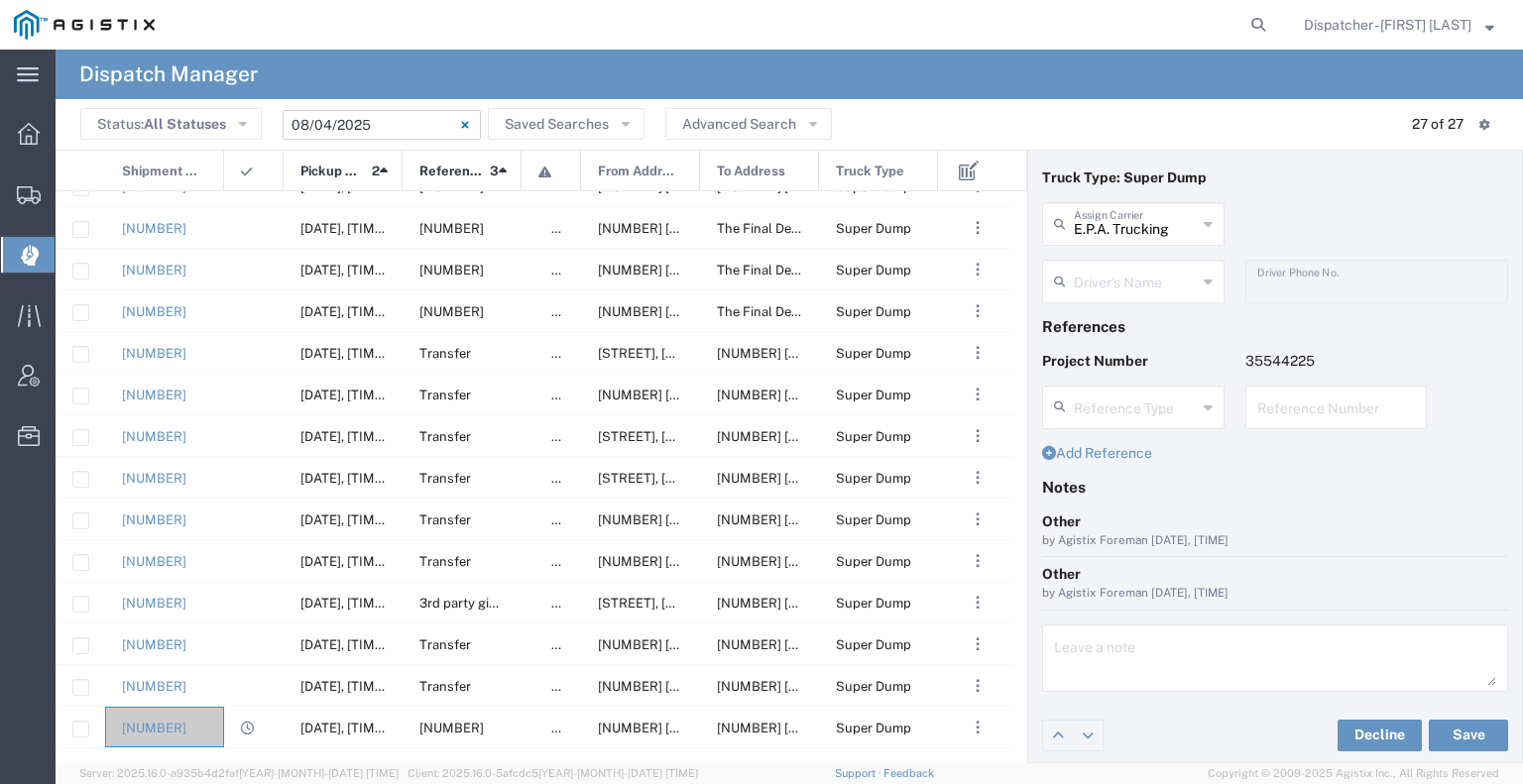 click at bounding box center (1135, 280) 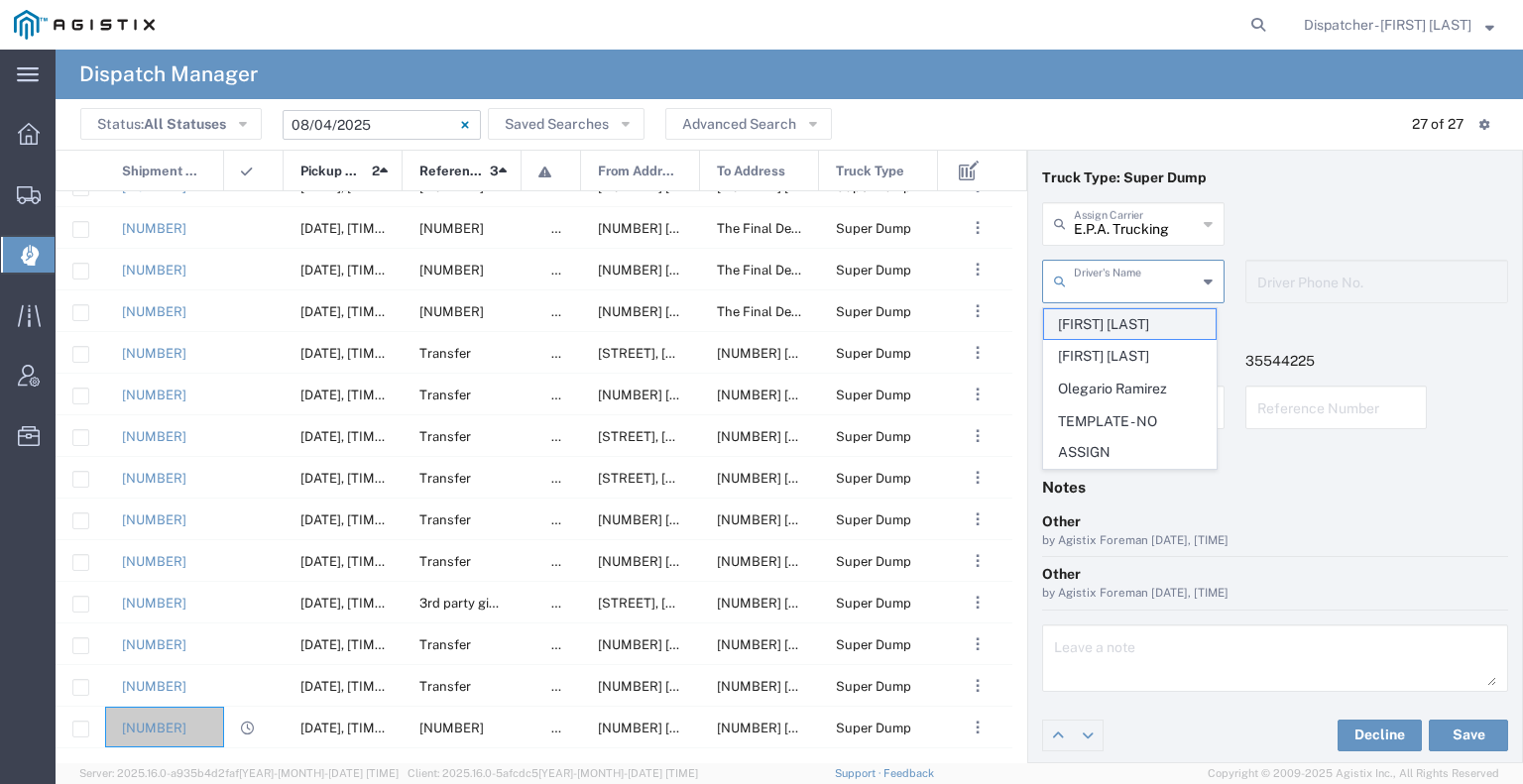 click on "[FIRST] [LAST]" 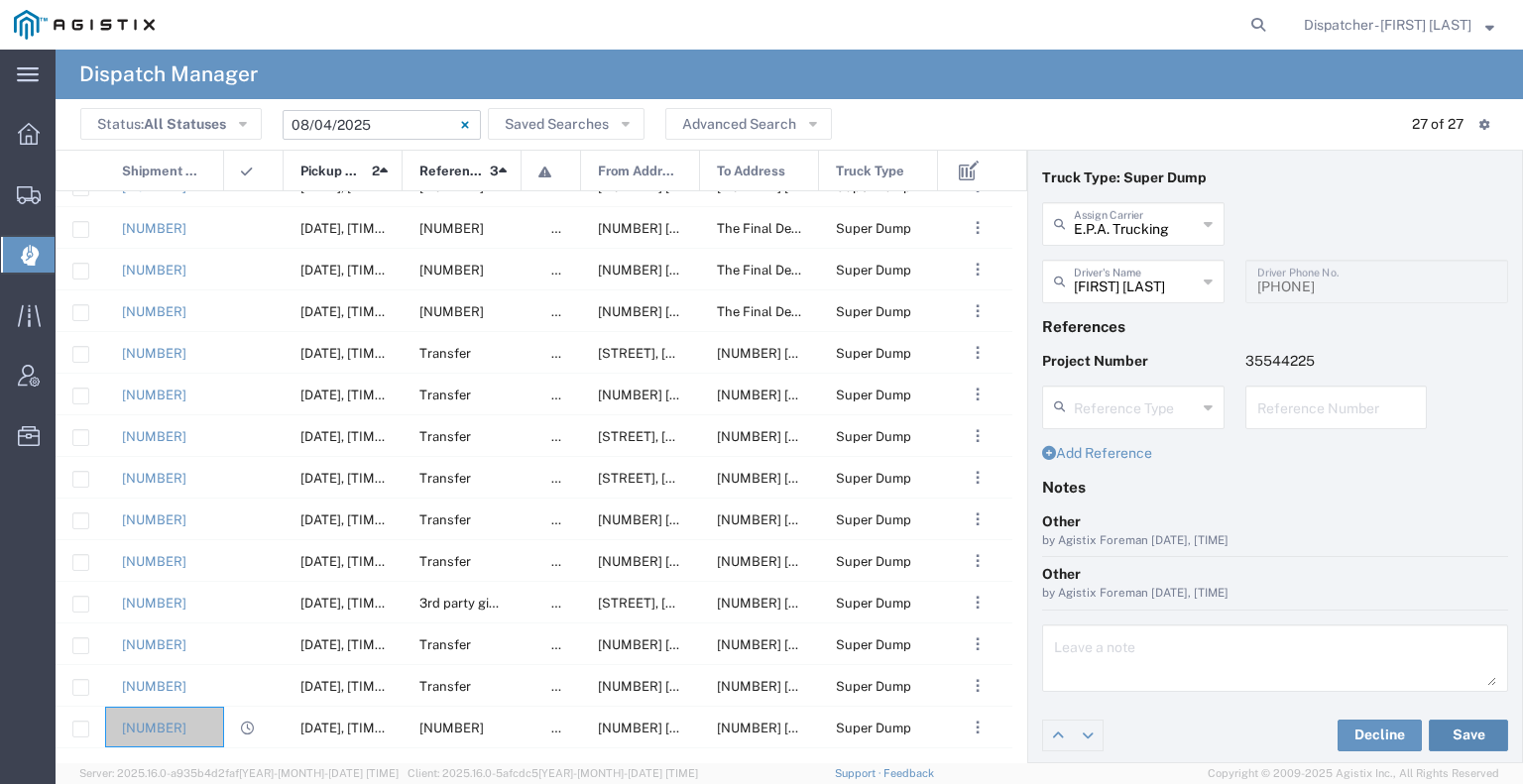 click on "Save" 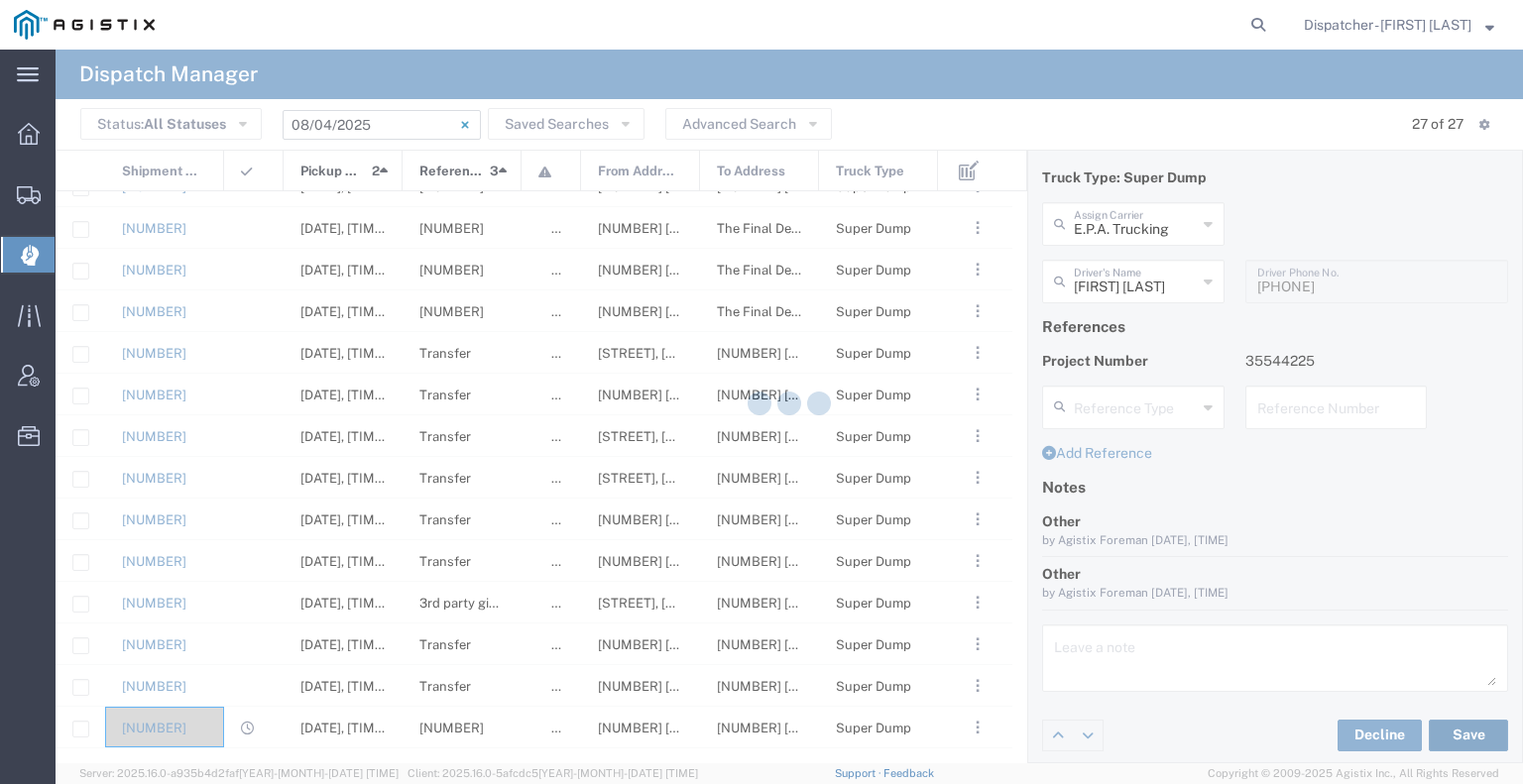 type on "[FIRST] [LAST]" 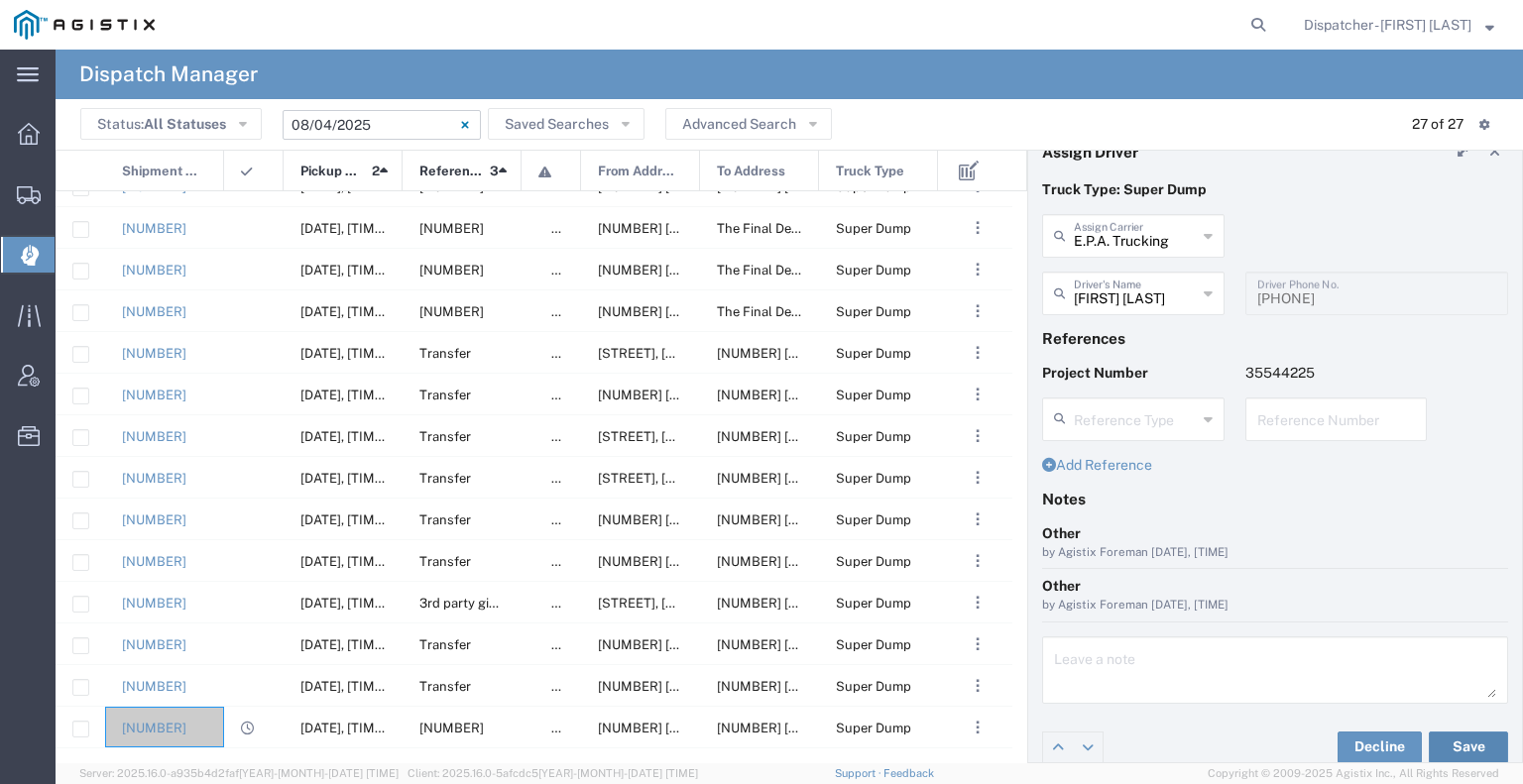 scroll, scrollTop: 39, scrollLeft: 0, axis: vertical 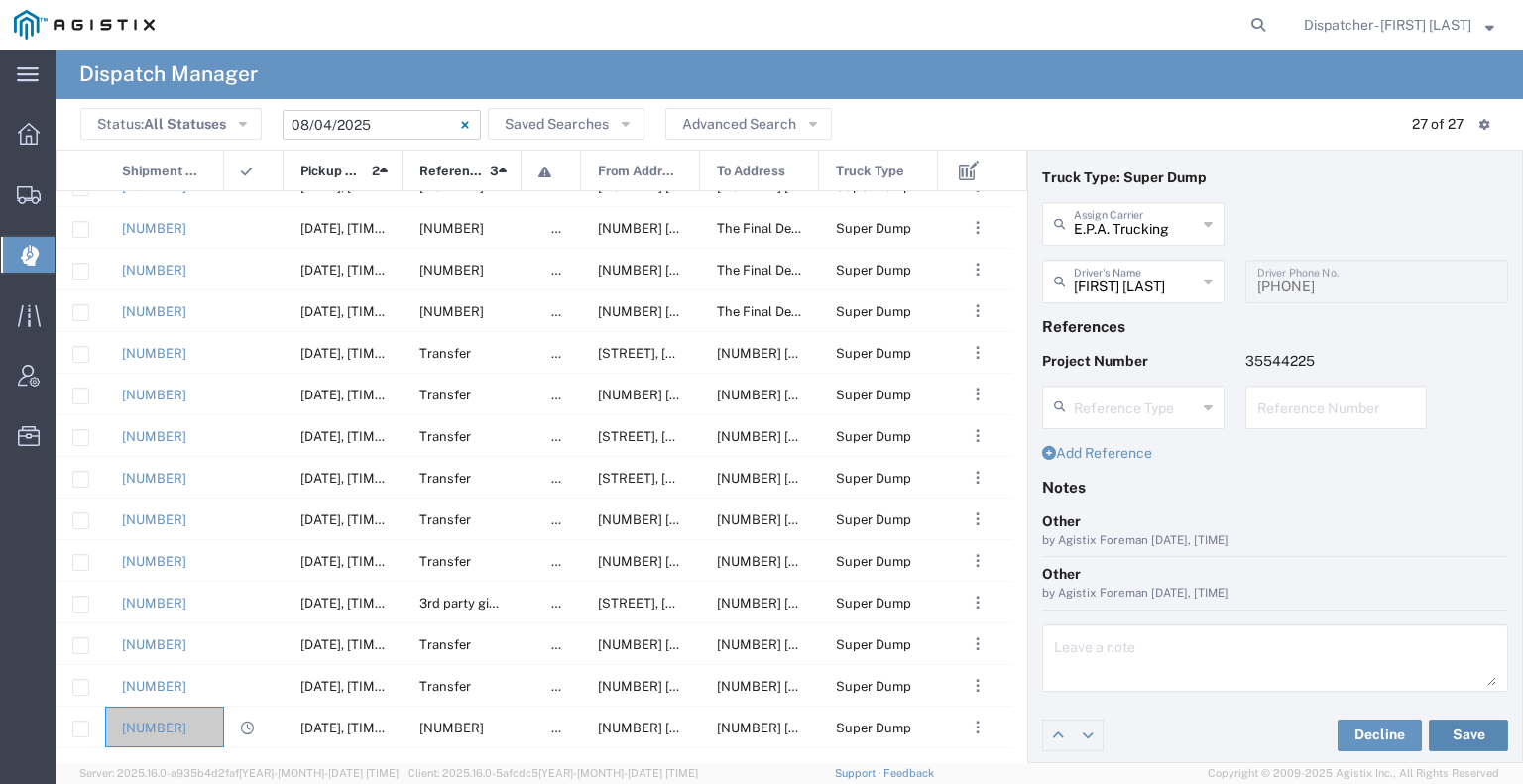 click on "Save" 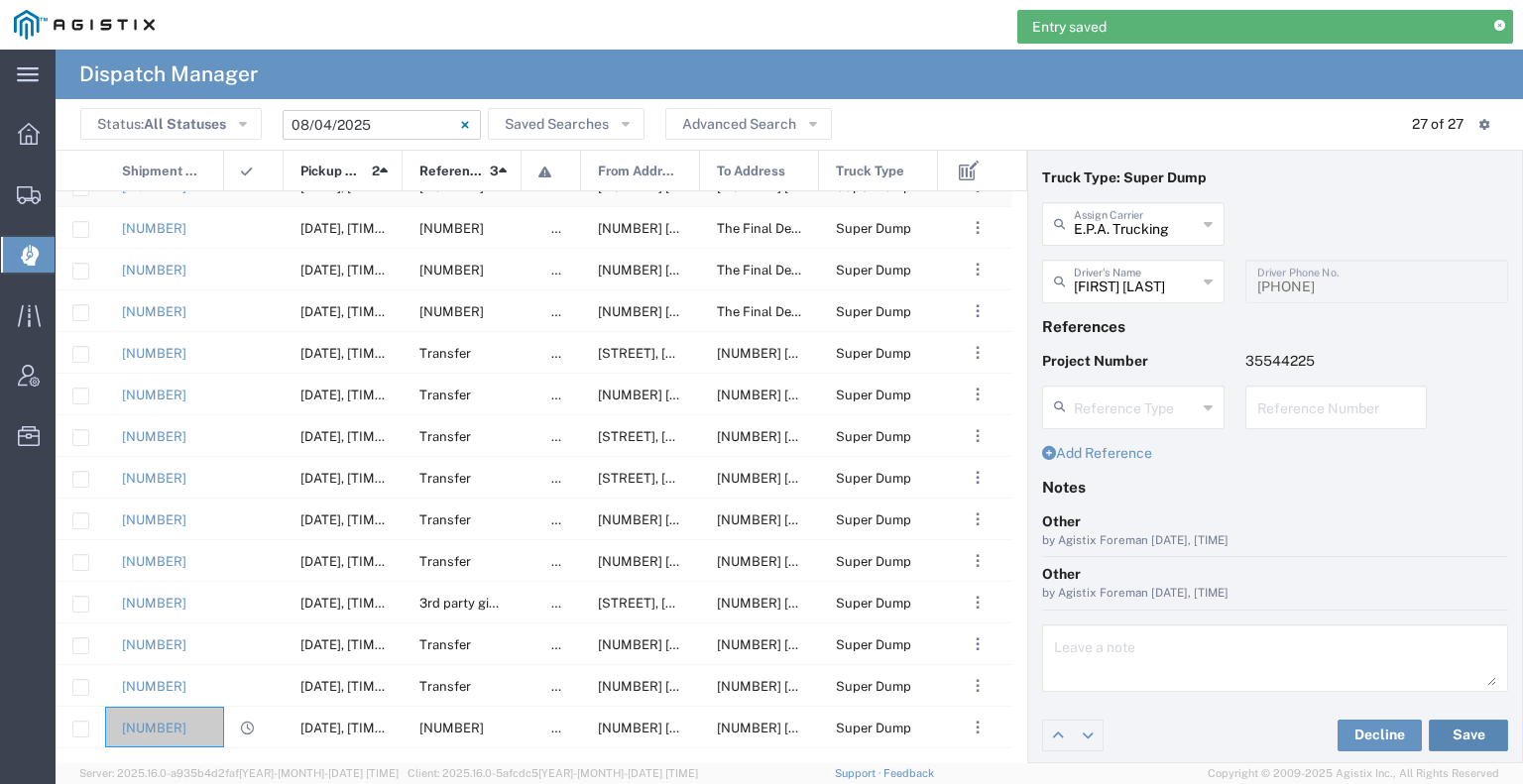 scroll, scrollTop: 0, scrollLeft: 0, axis: both 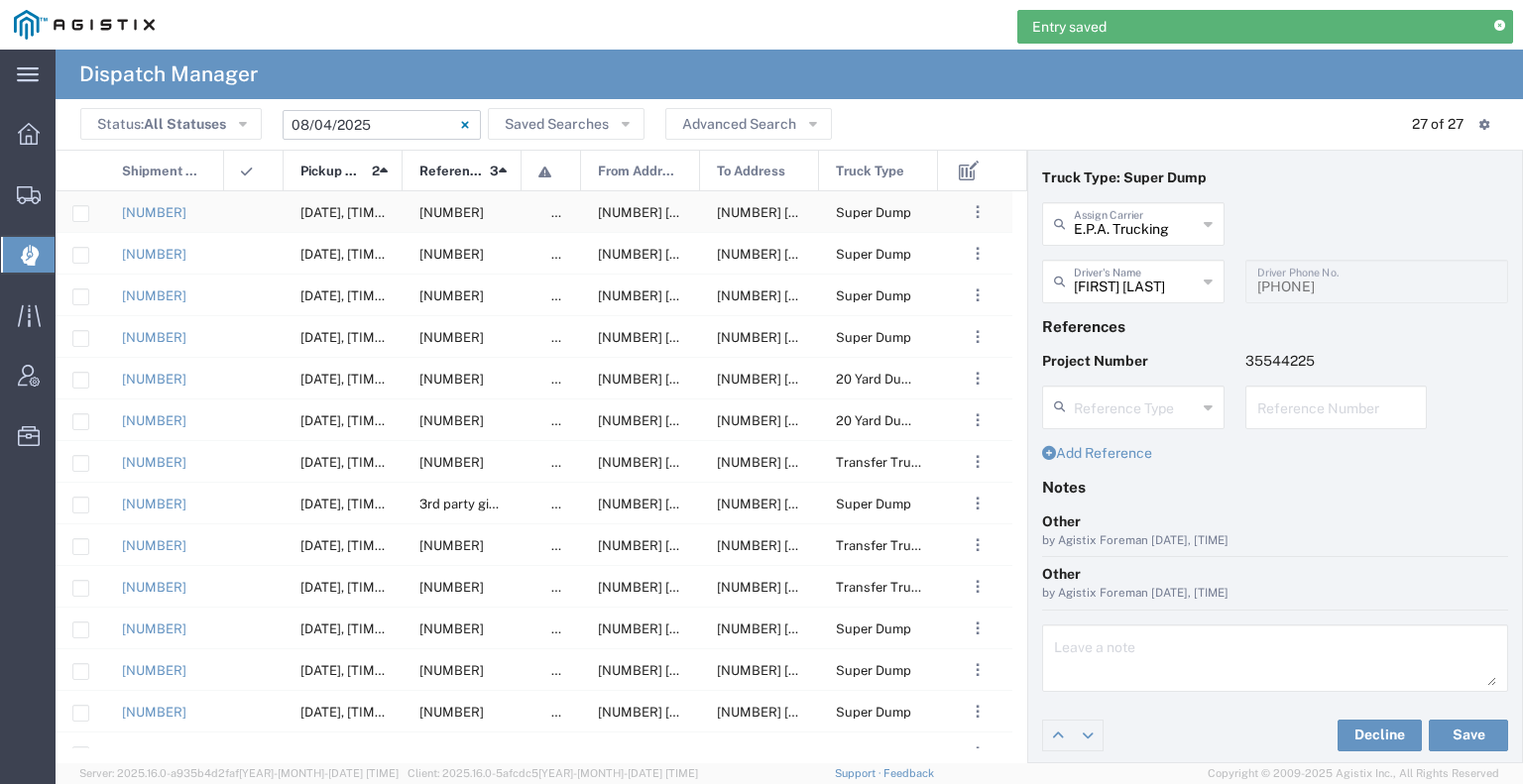 click 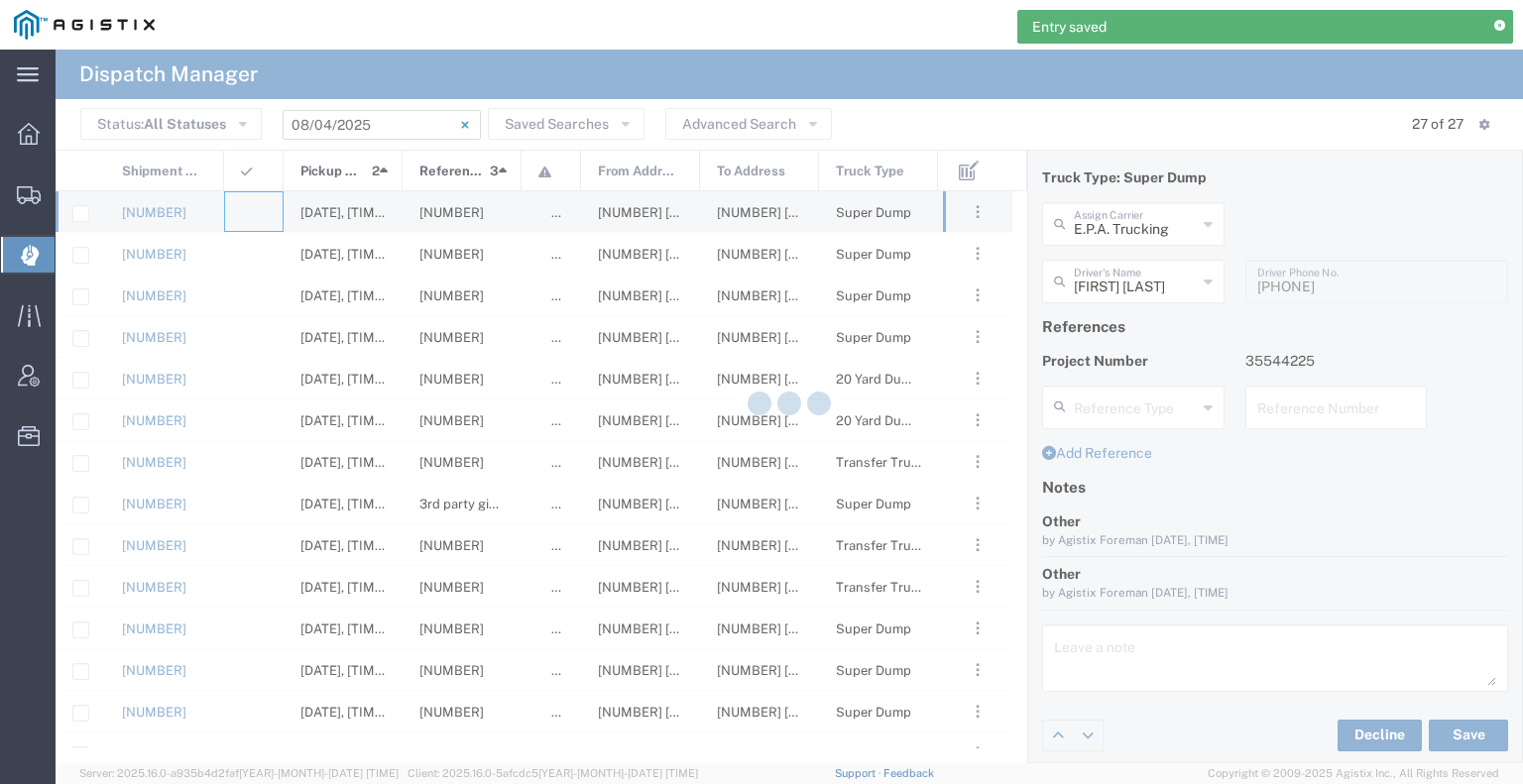 type 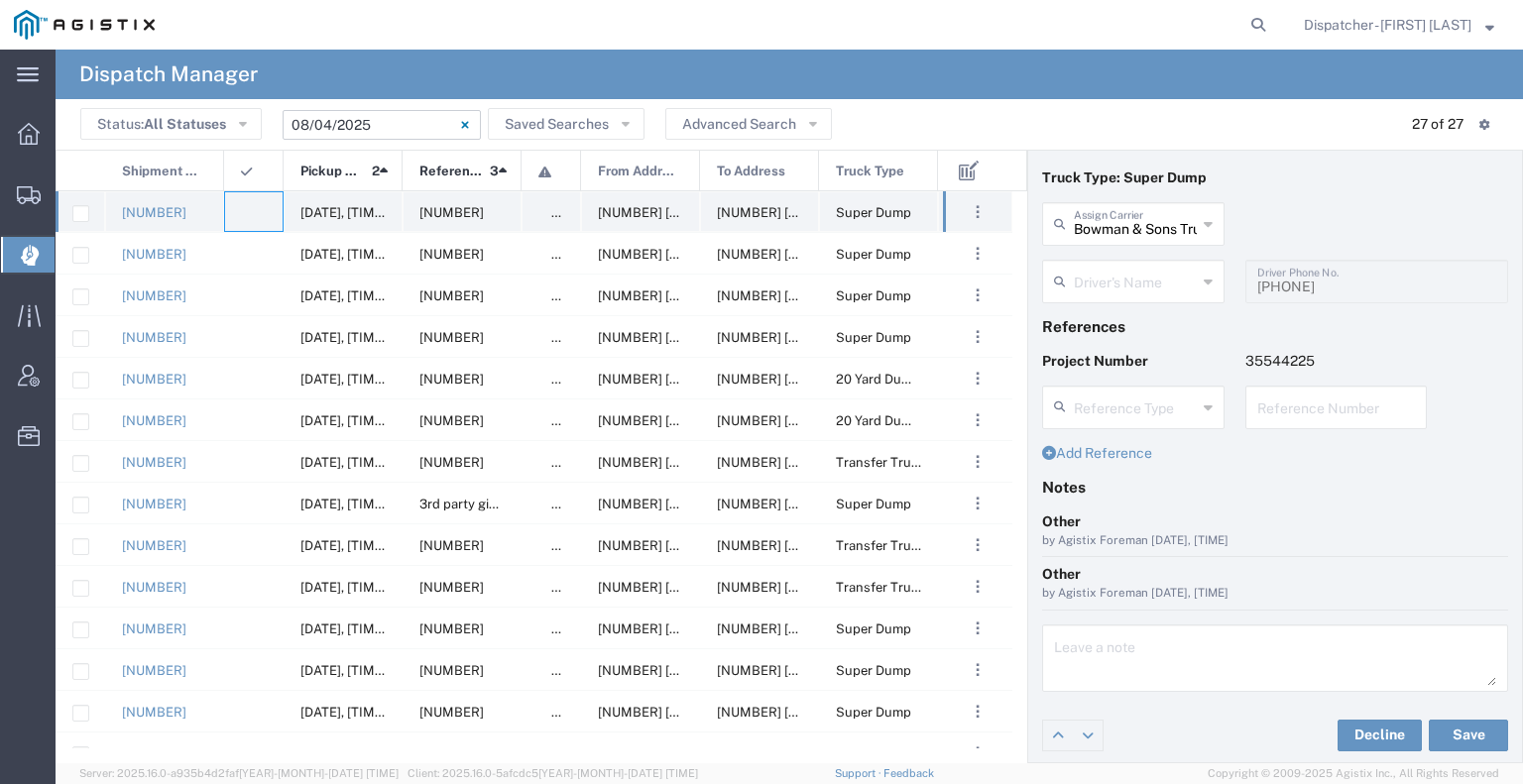type 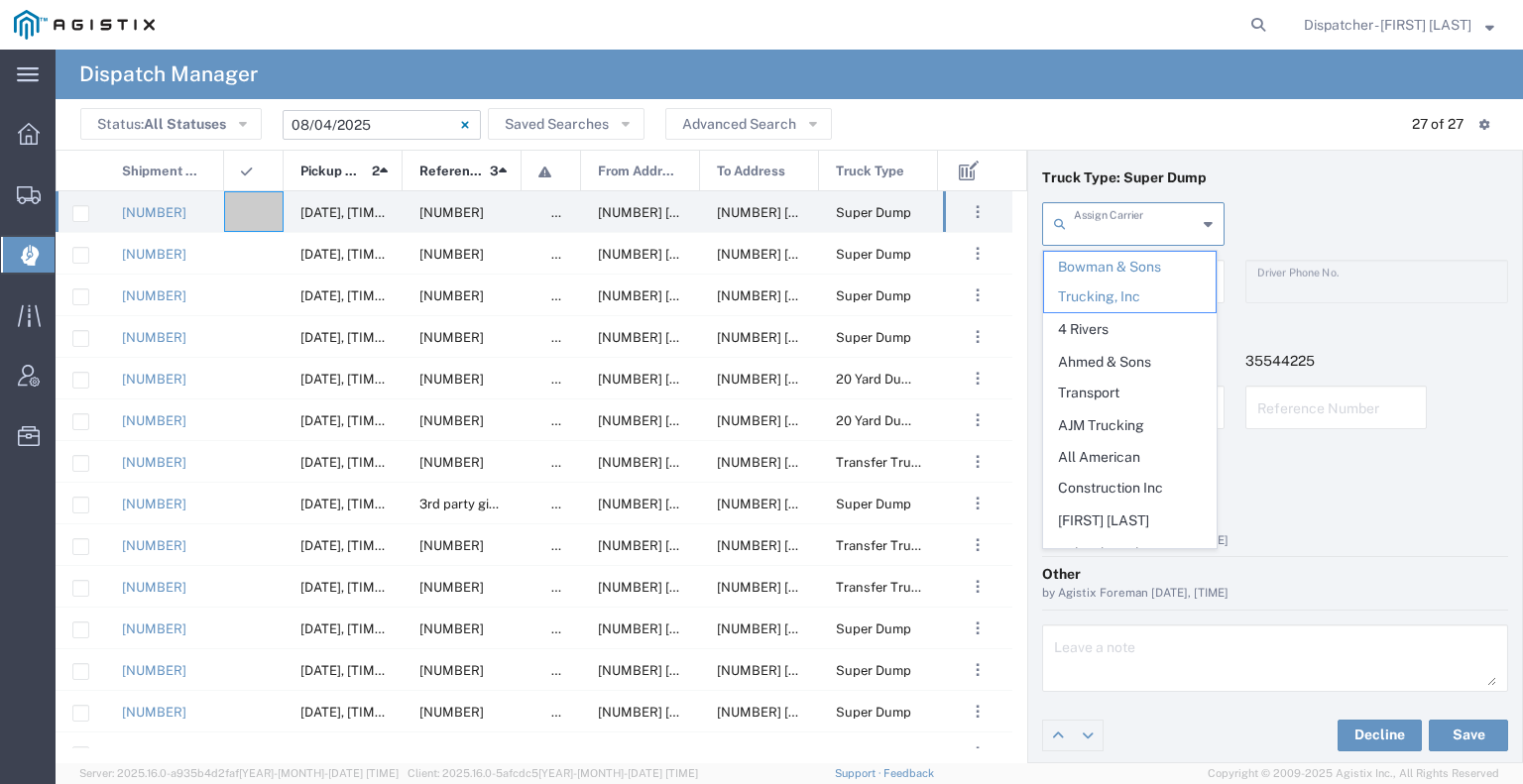 click at bounding box center [1135, 222] 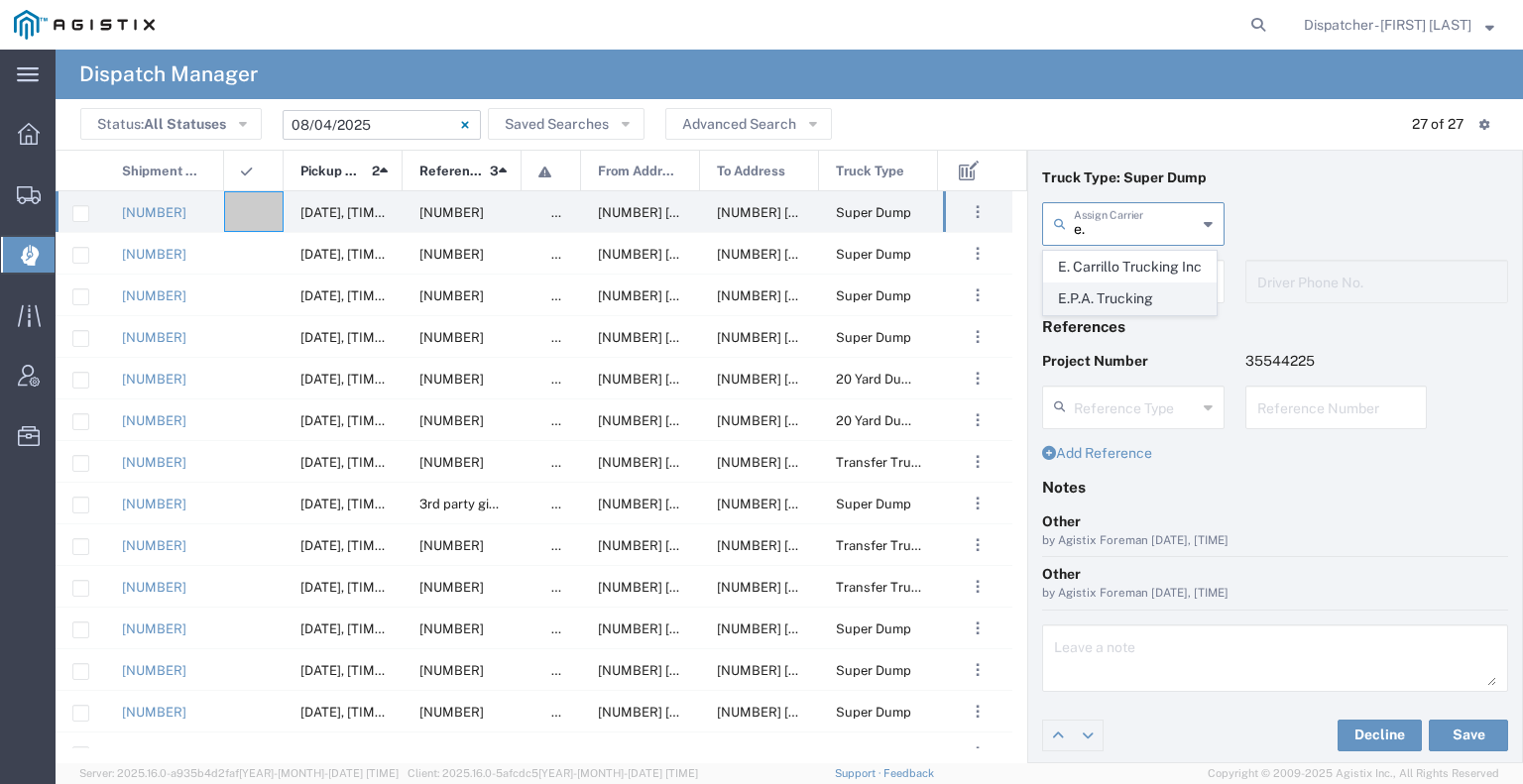 click on "E.P.A. Trucking" 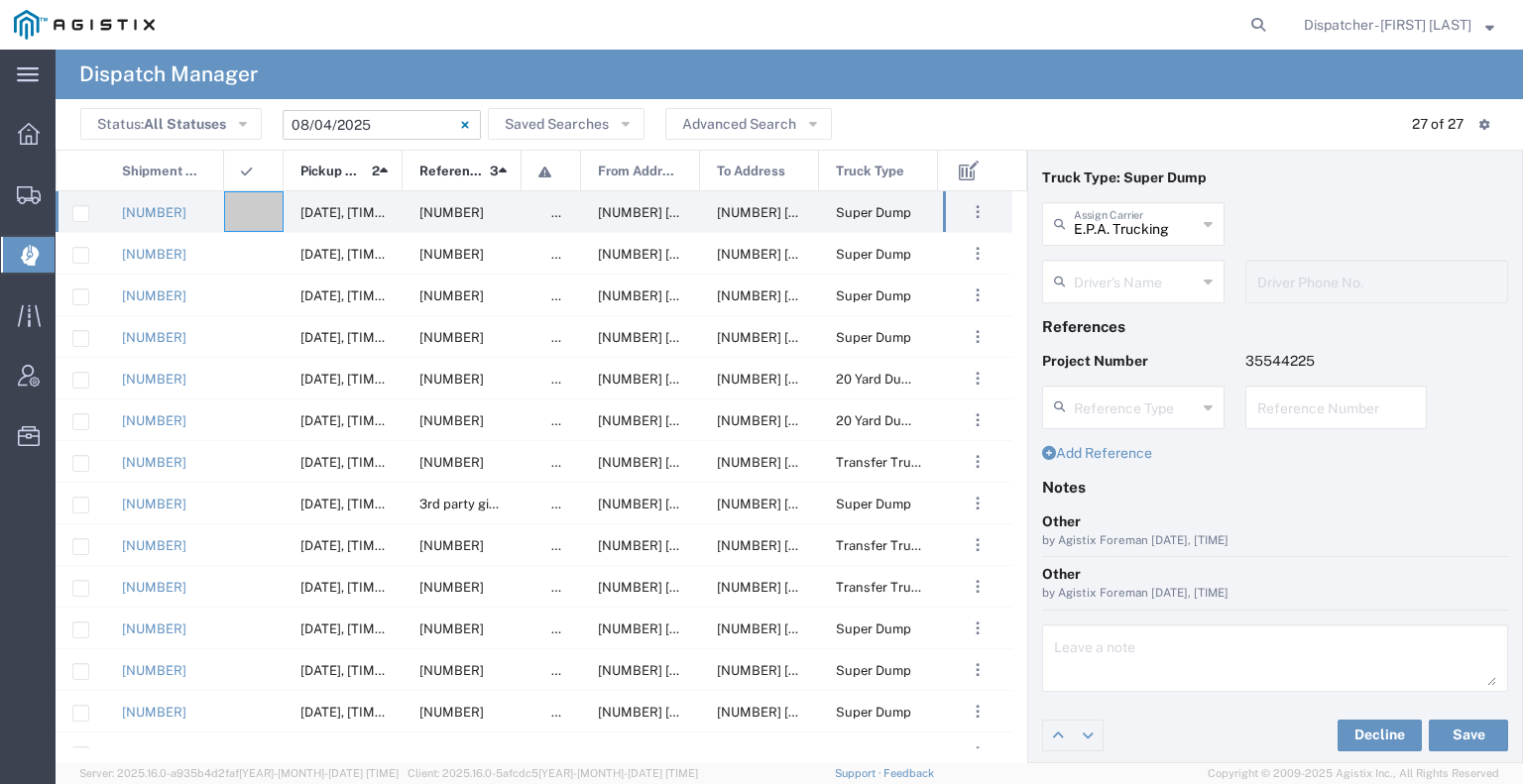 click at bounding box center [1135, 280] 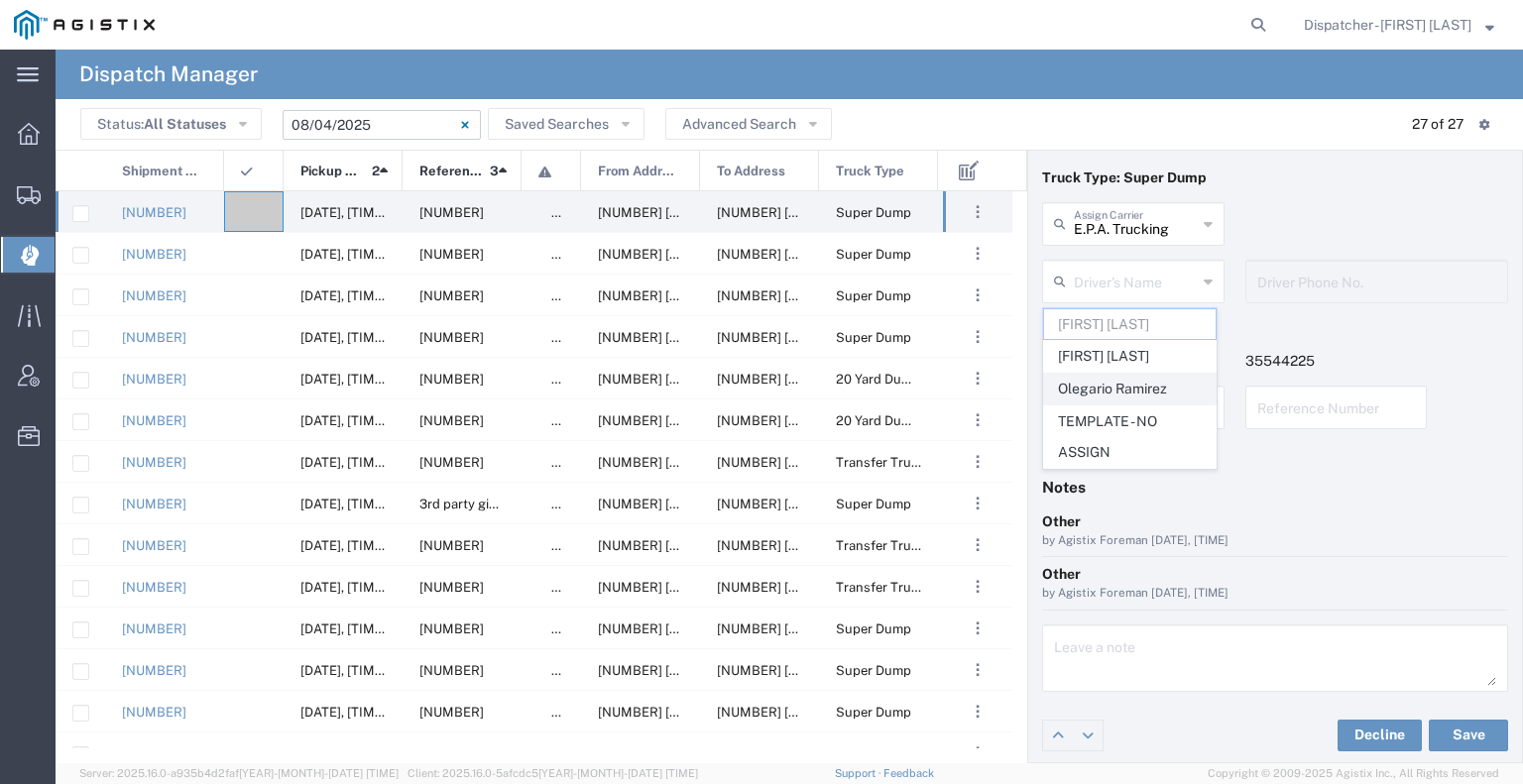 click on "Olegario Ramirez" 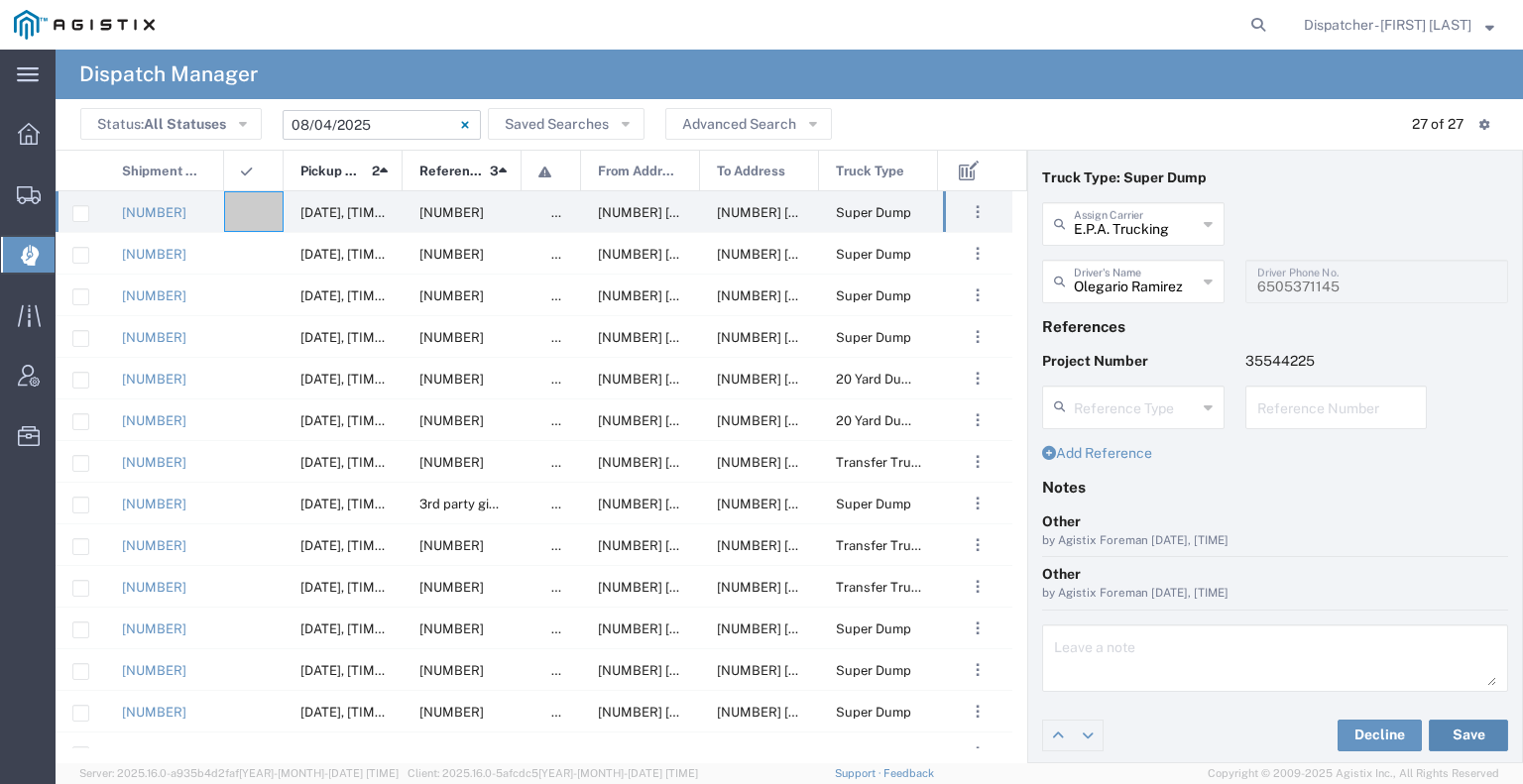click on "Save" 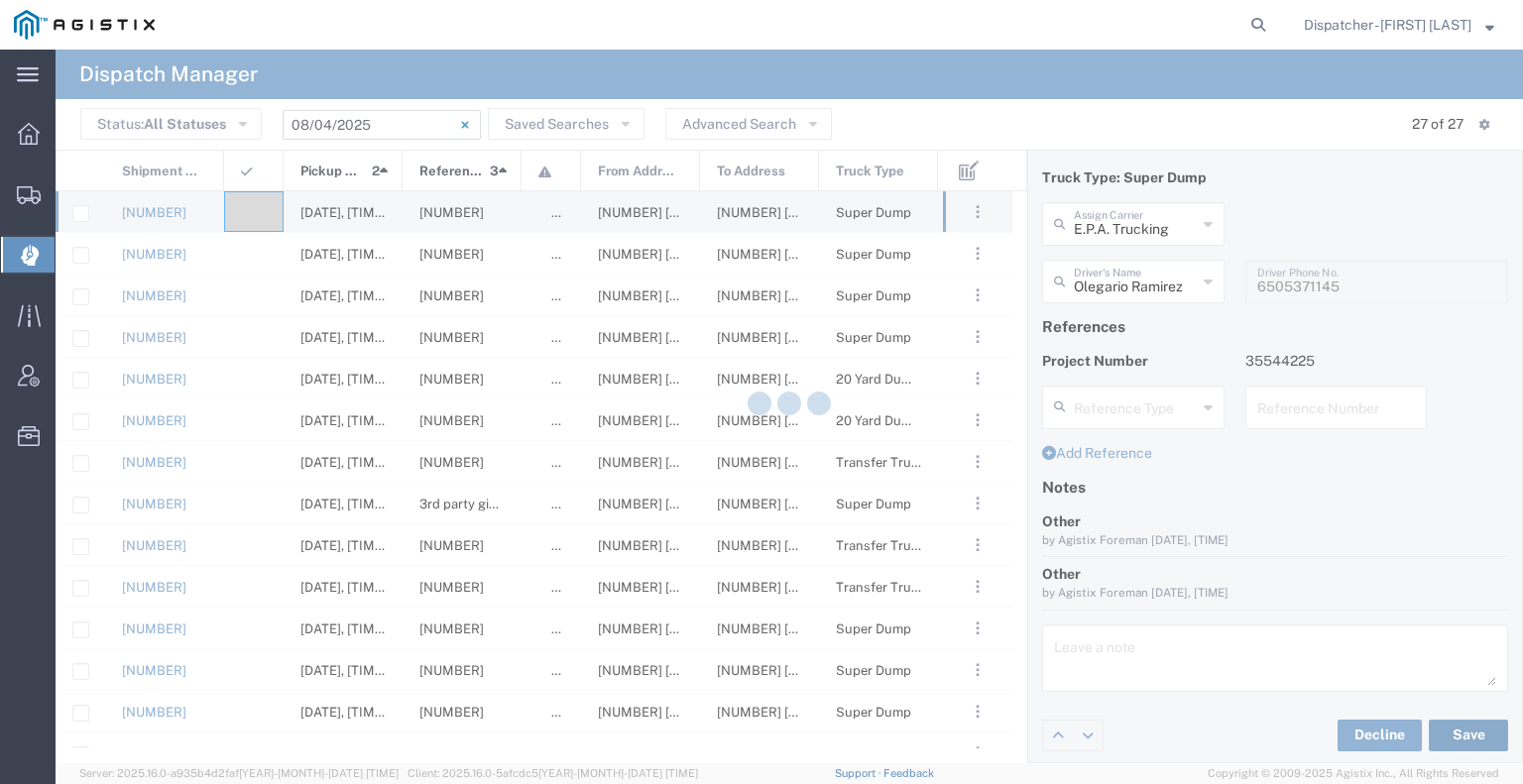 type on "Olegario Ramirez" 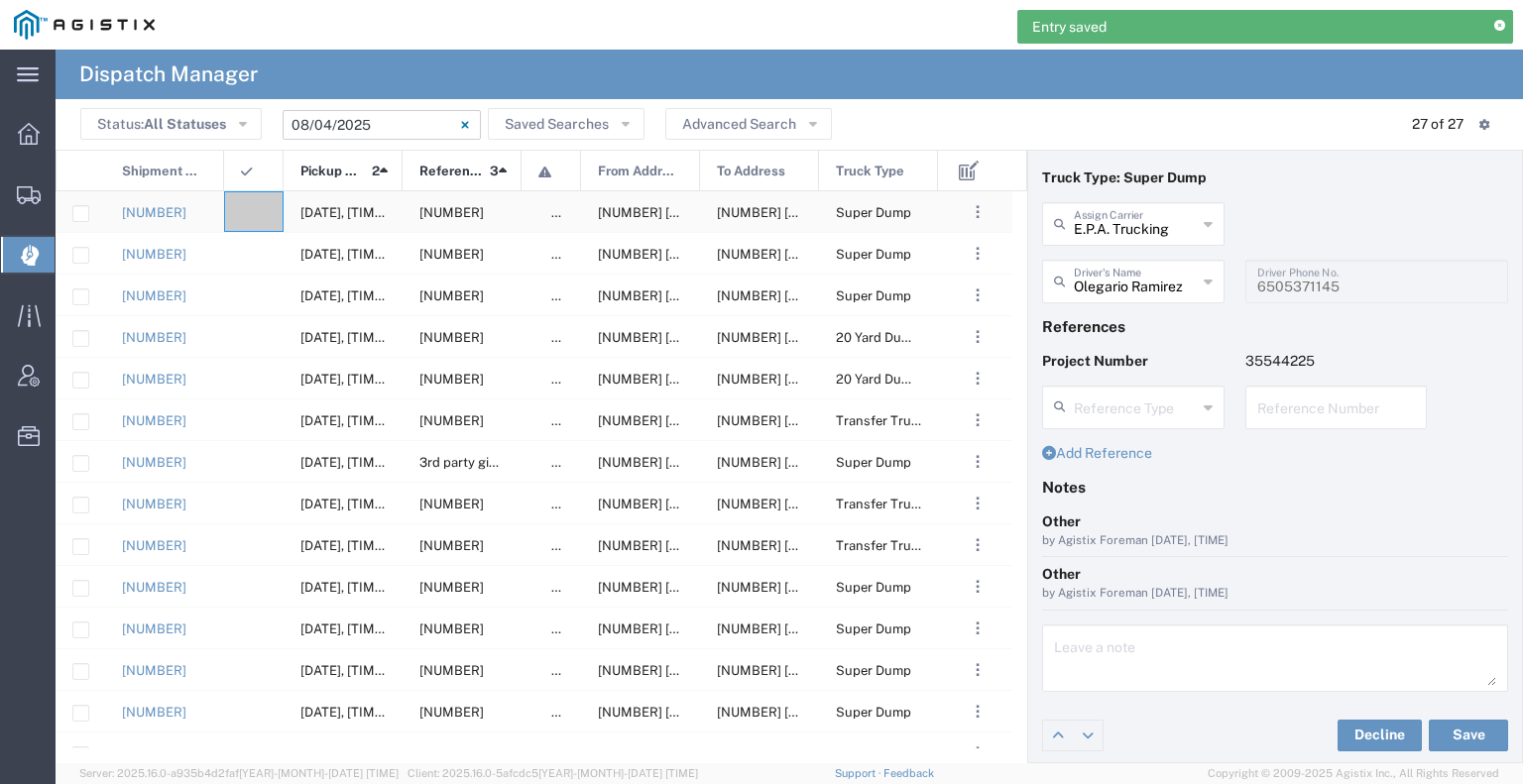 click 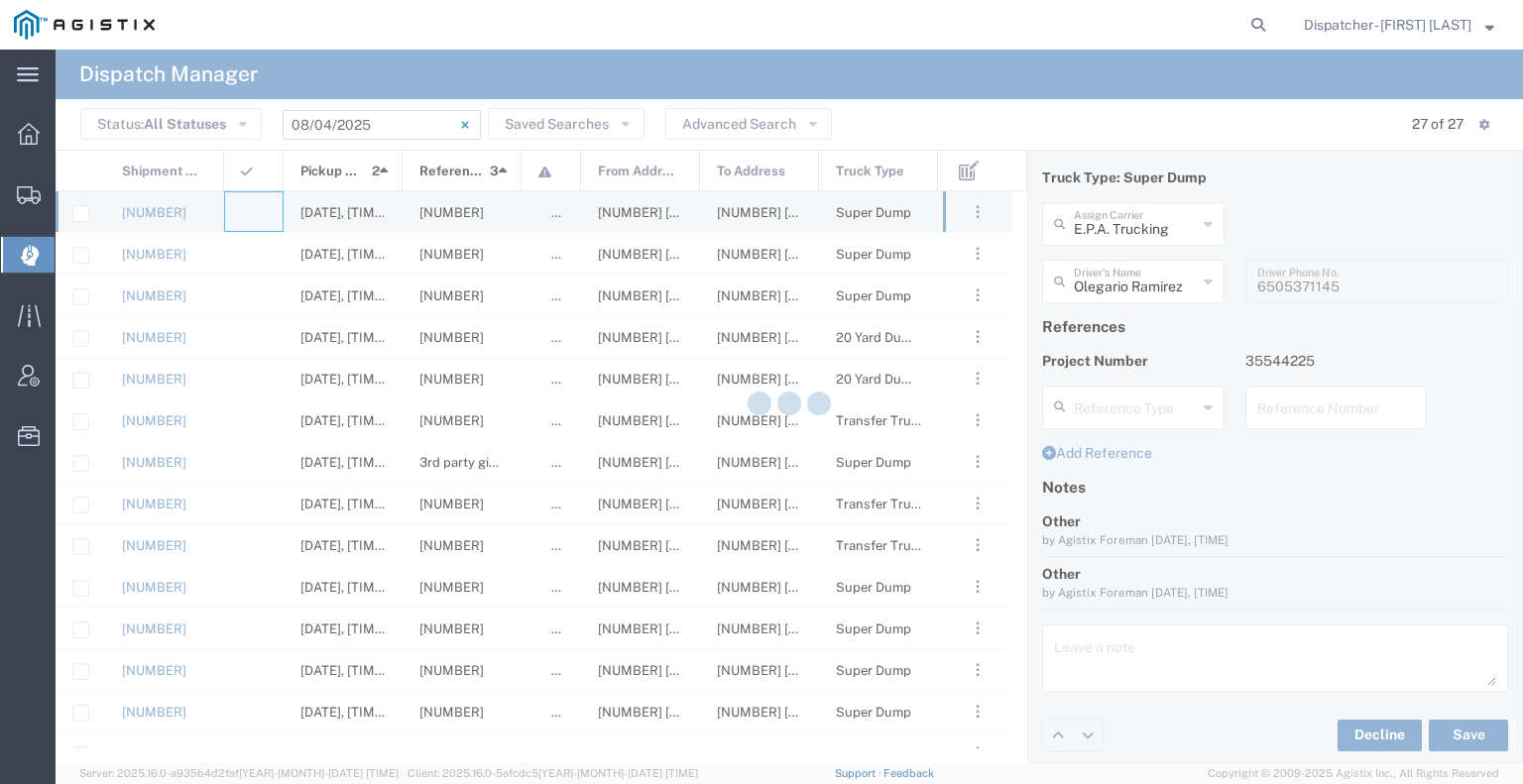 type 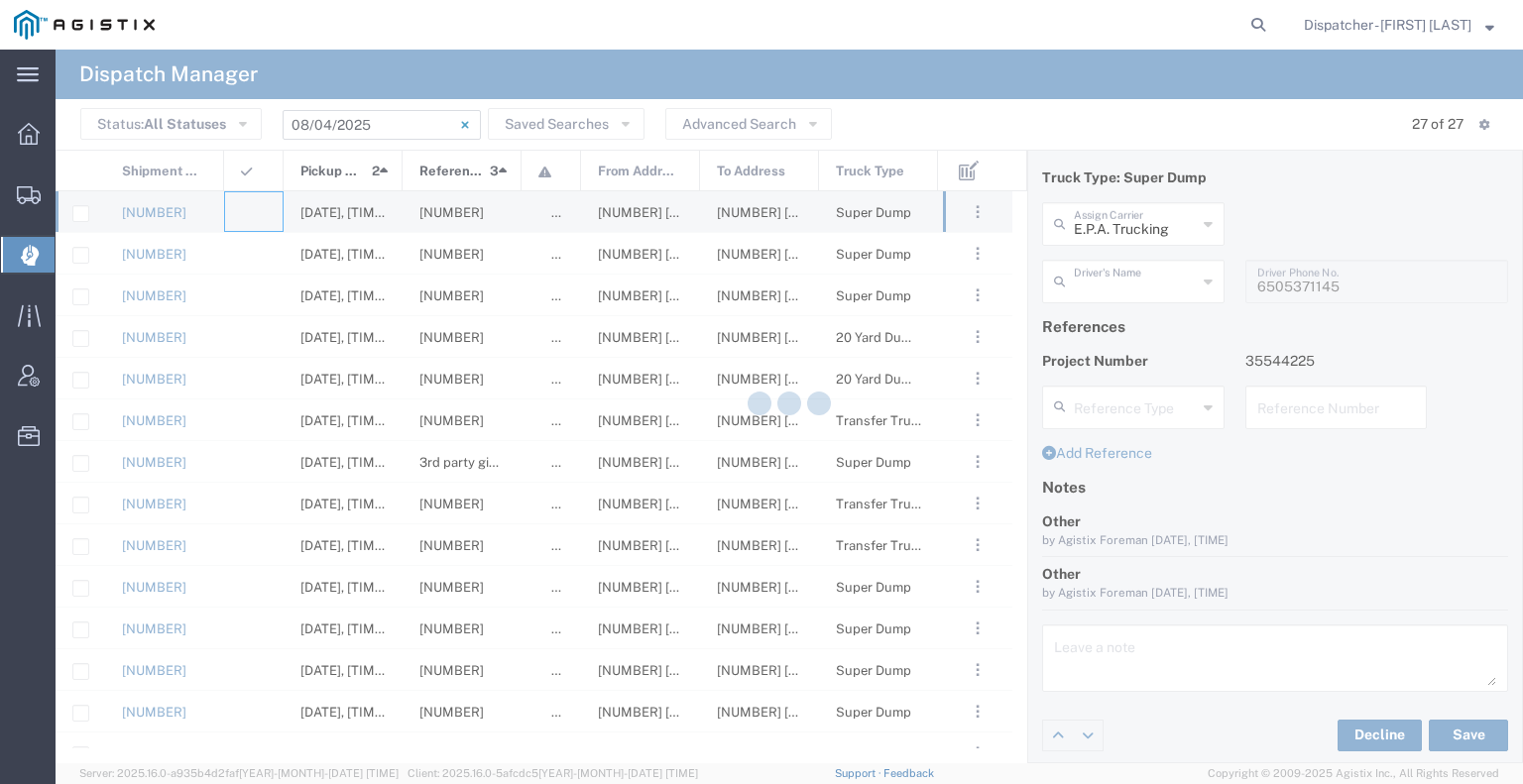 type on "Bowman & Sons Trucking, Inc" 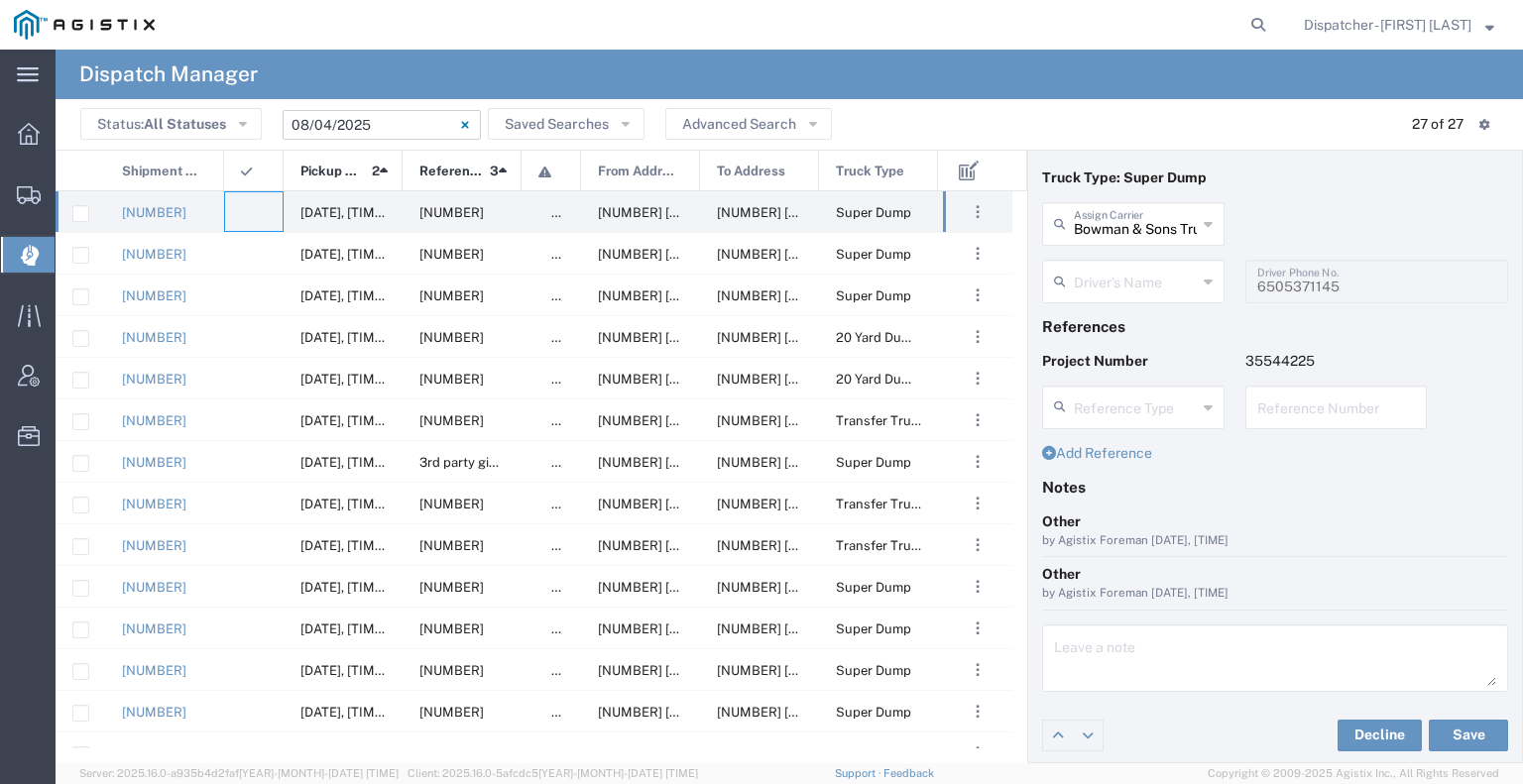 type 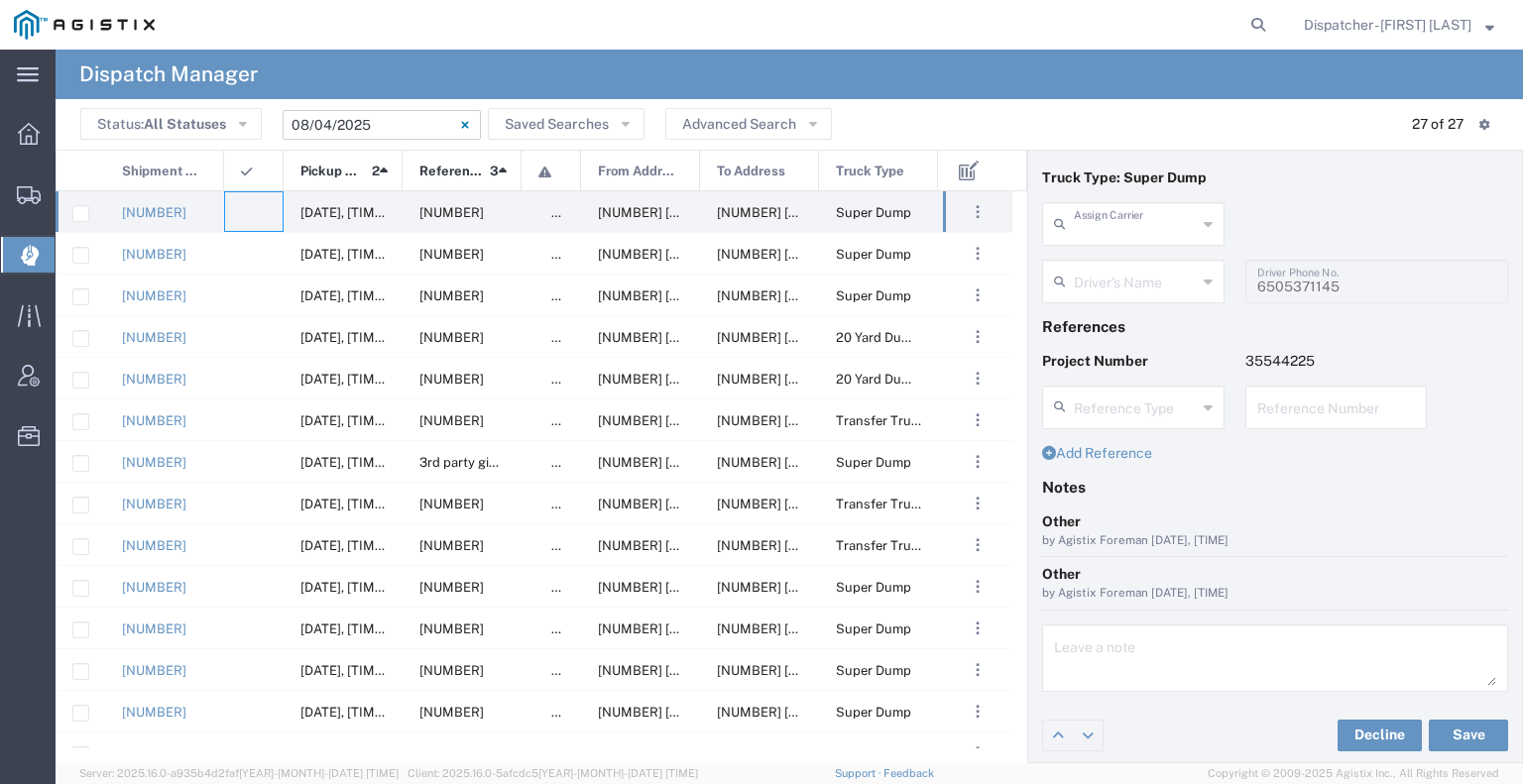 click at bounding box center (1135, 222) 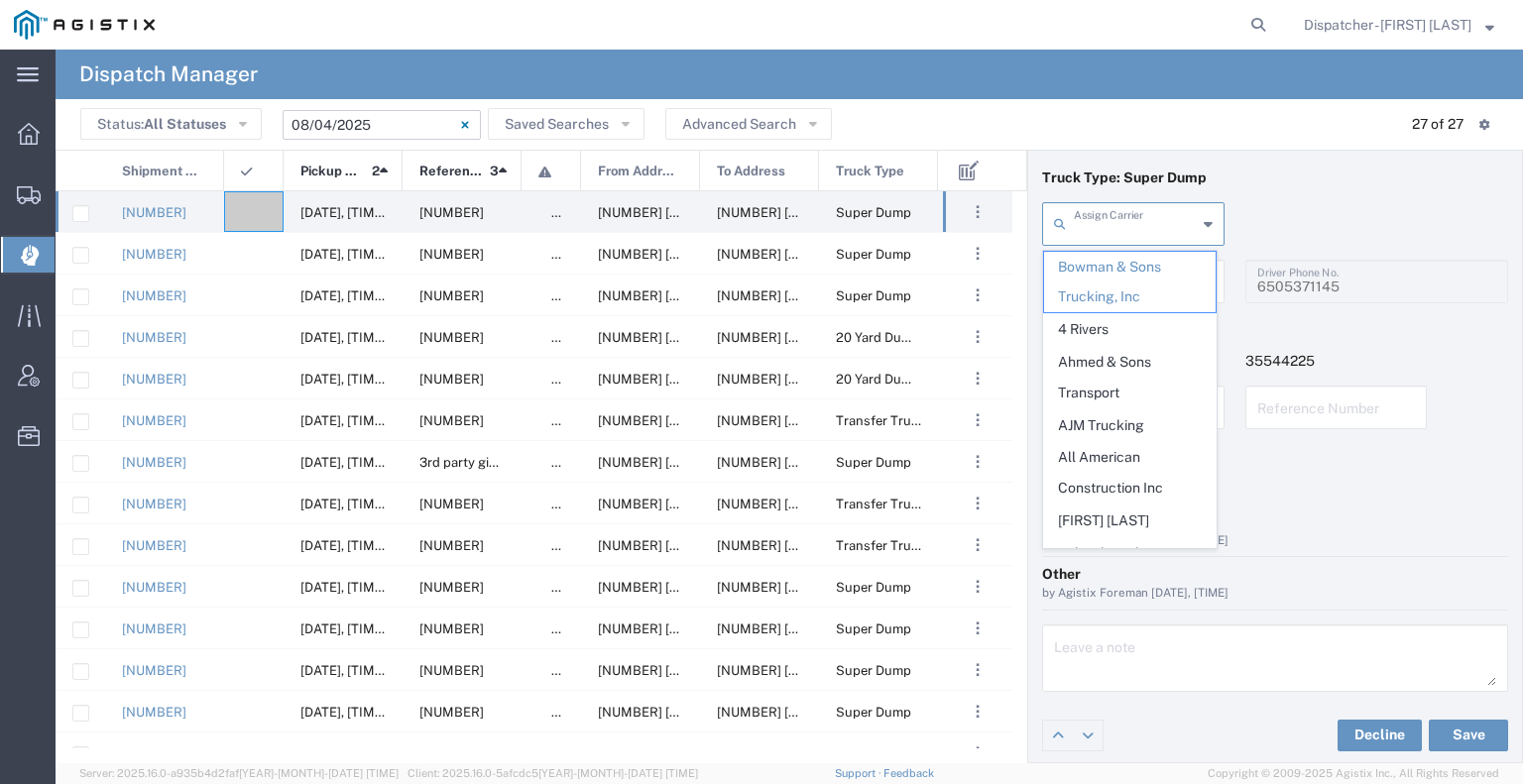 type 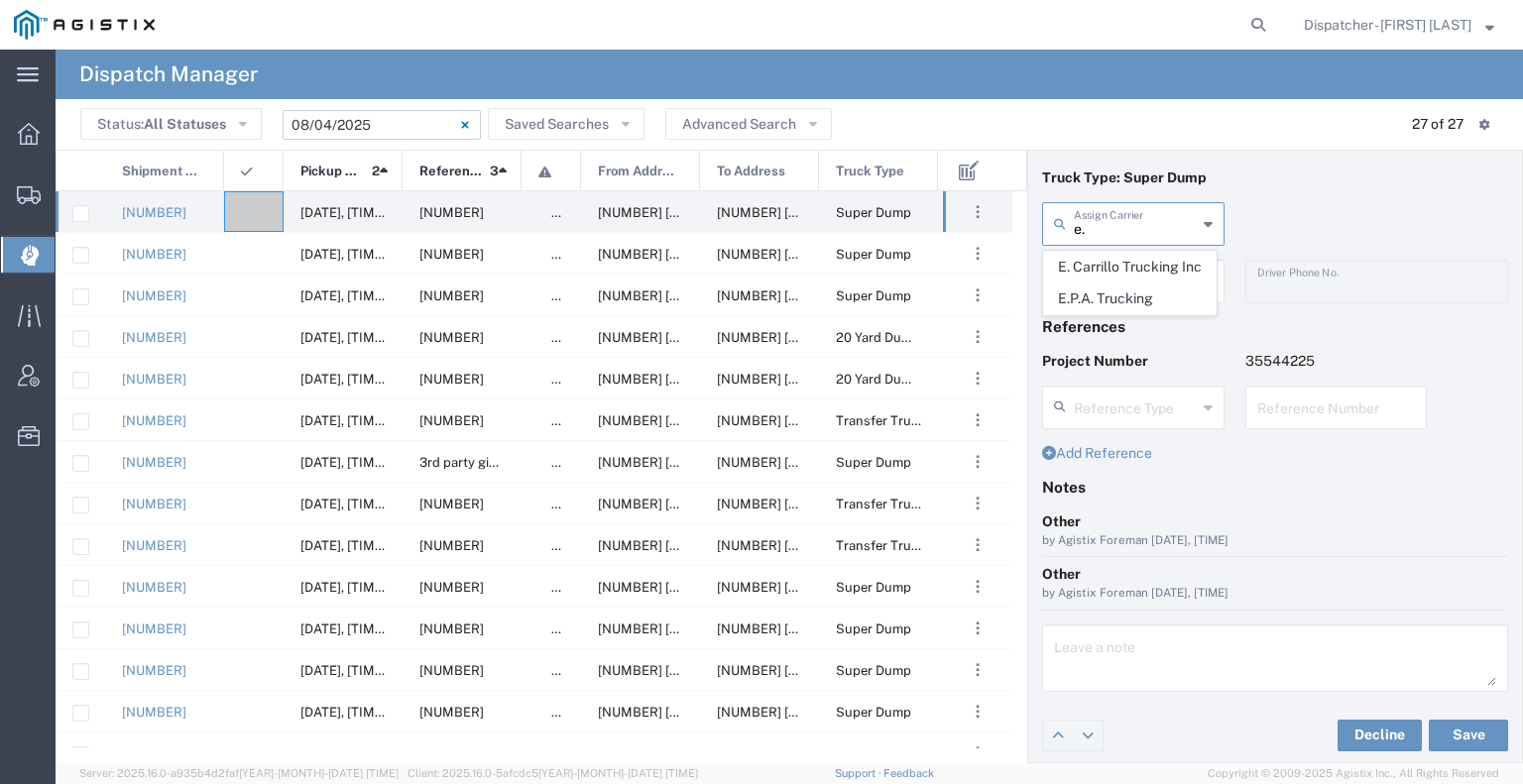 click on "E.P.A. Trucking" 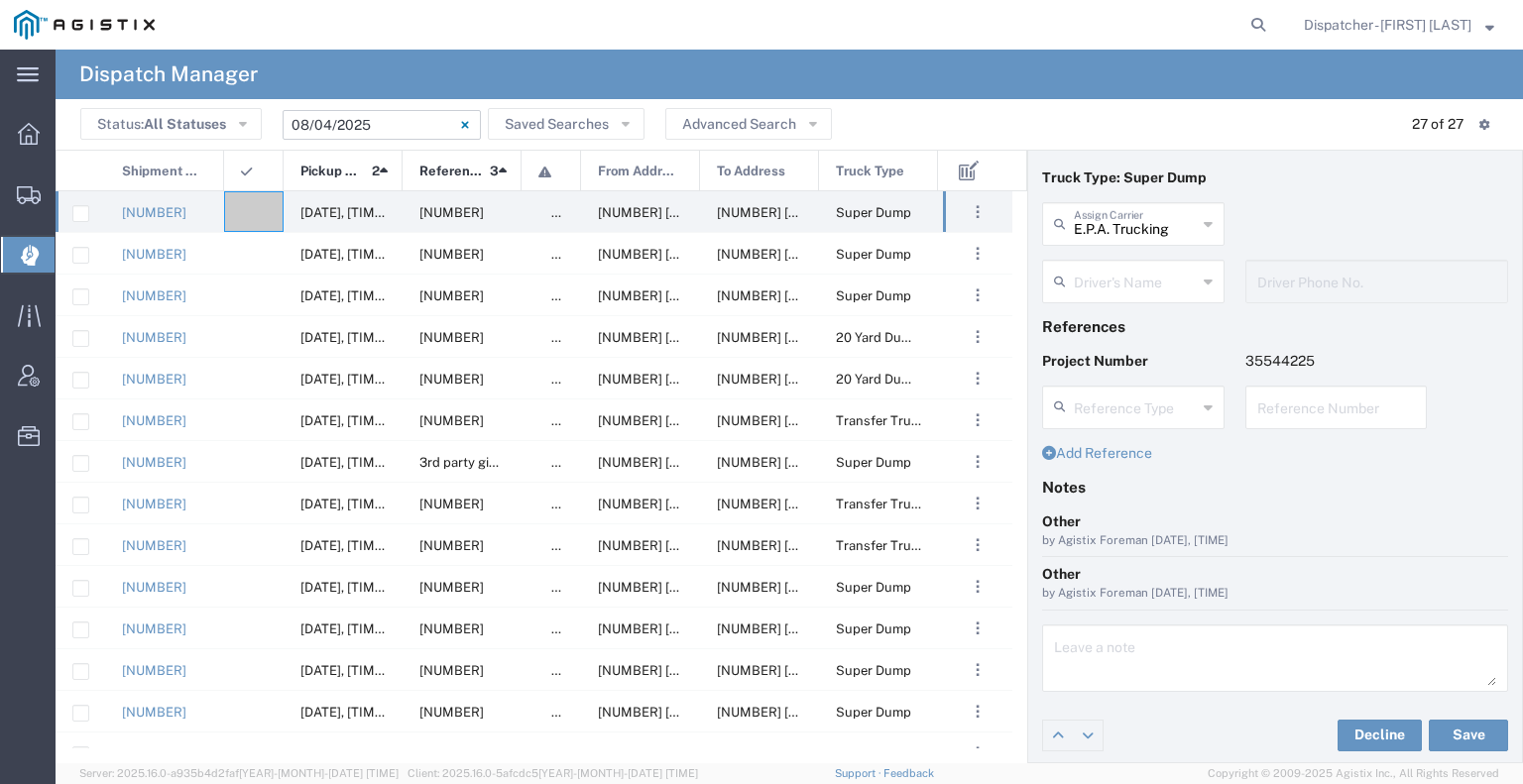 click at bounding box center (1135, 280) 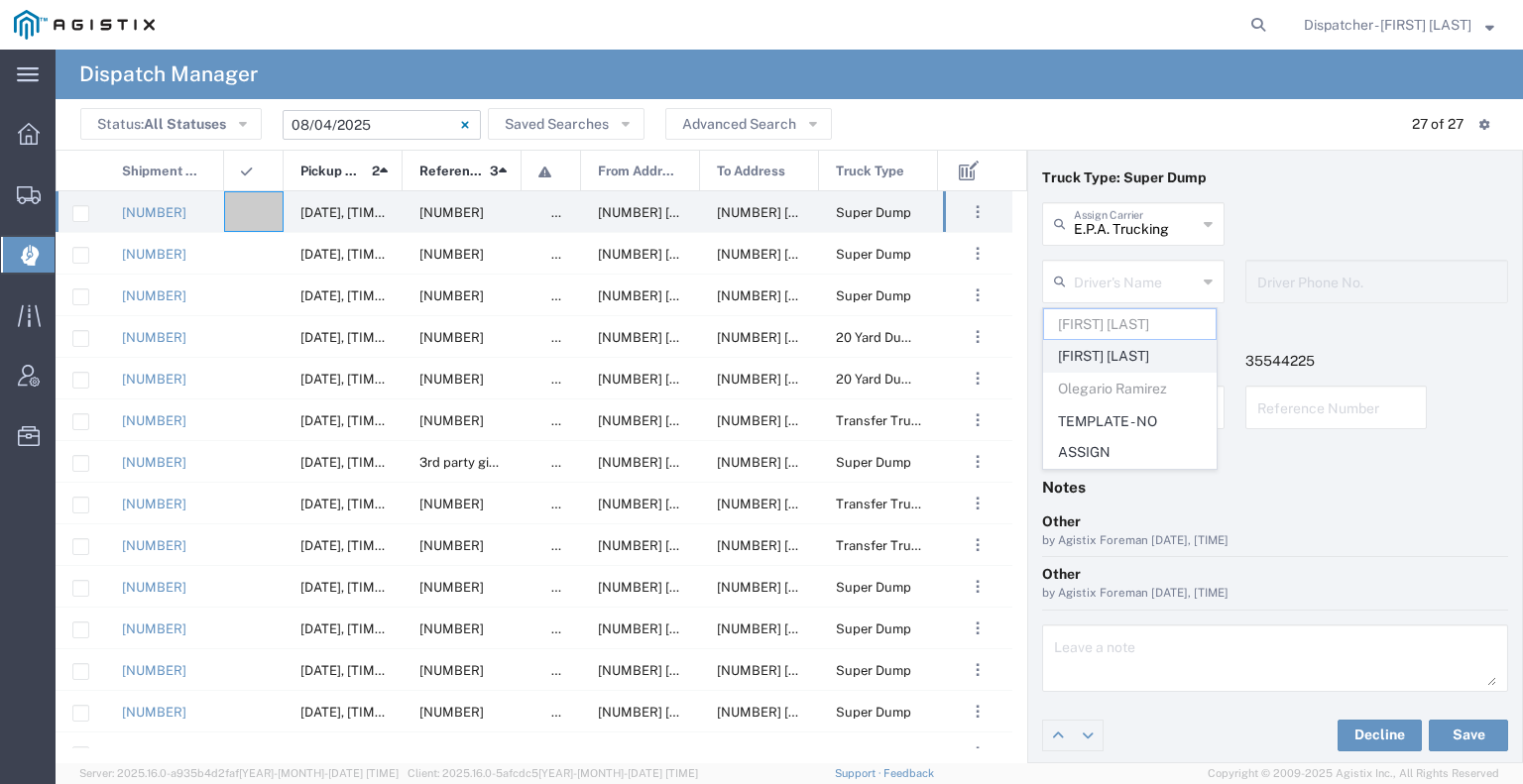 click on "[FIRST] [LAST]" 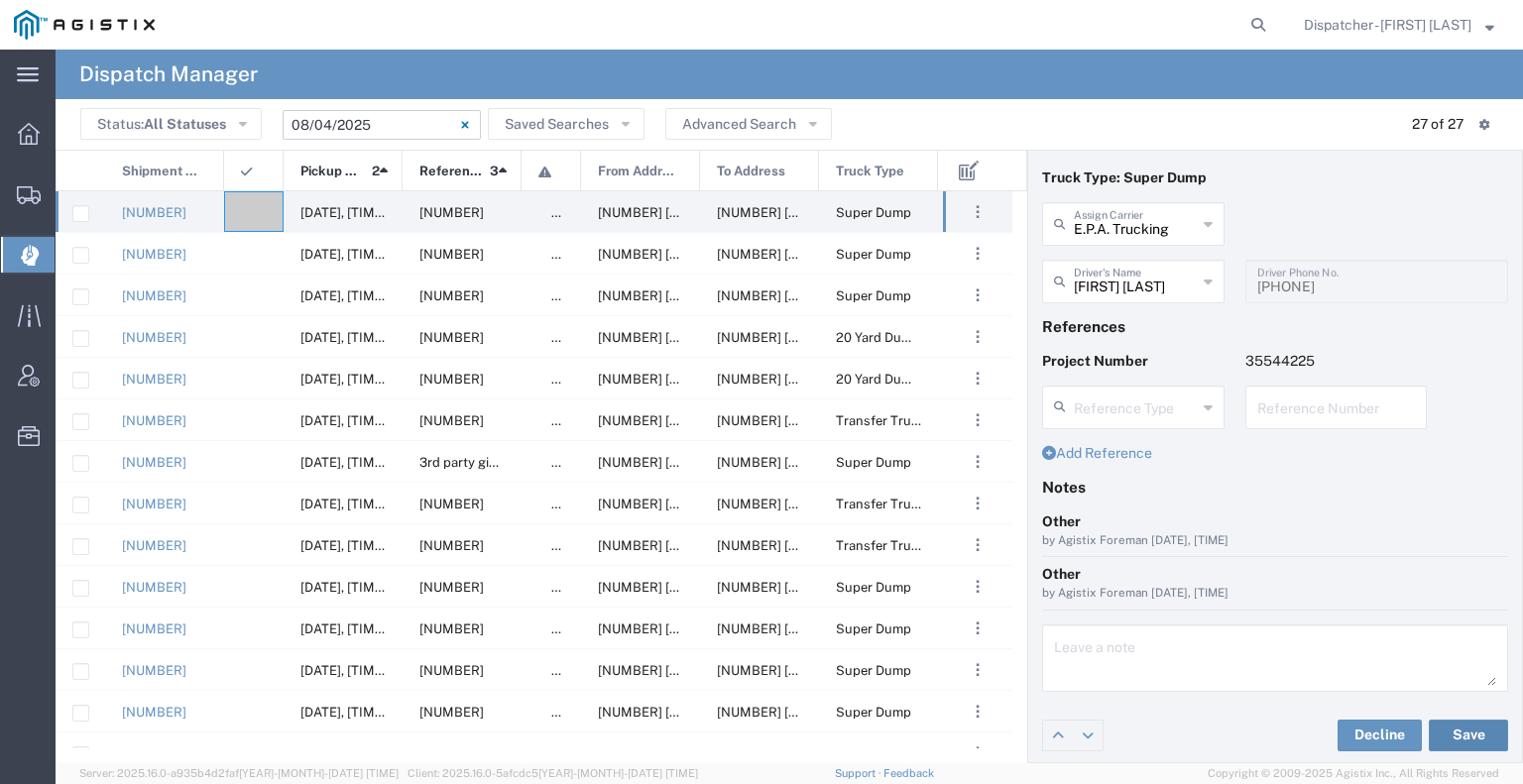 click on "Save" 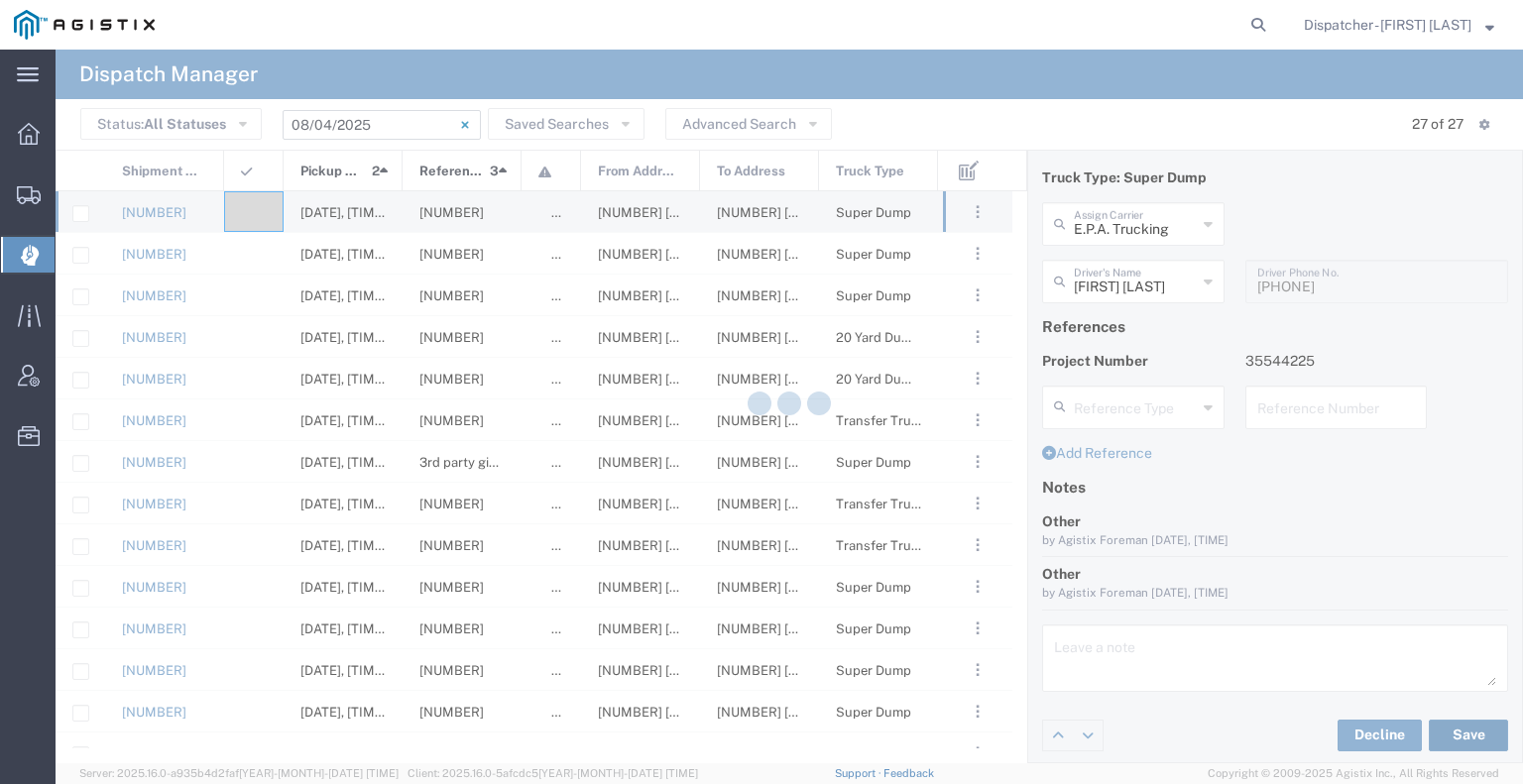 type on "[FIRST] [LAST]" 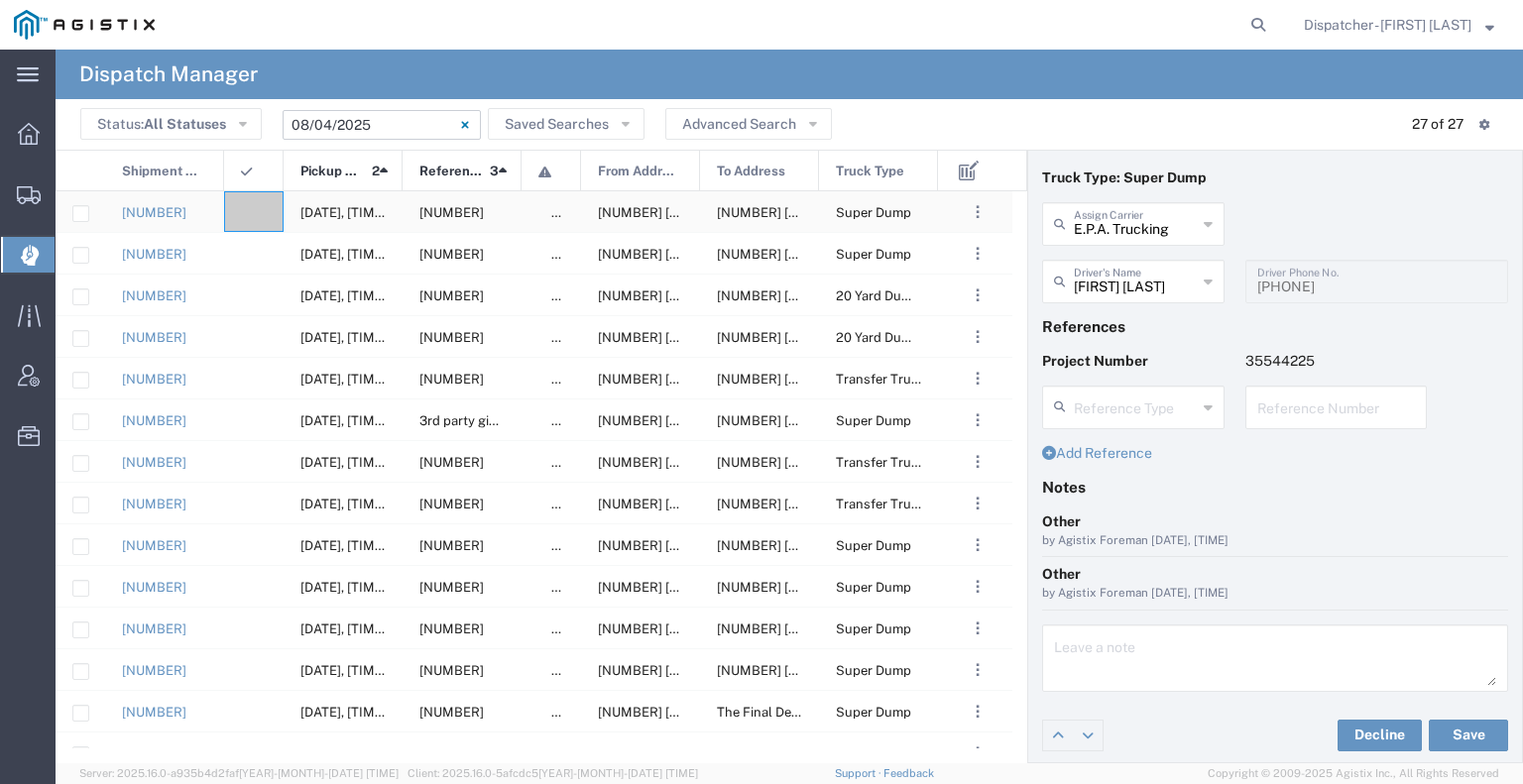 click 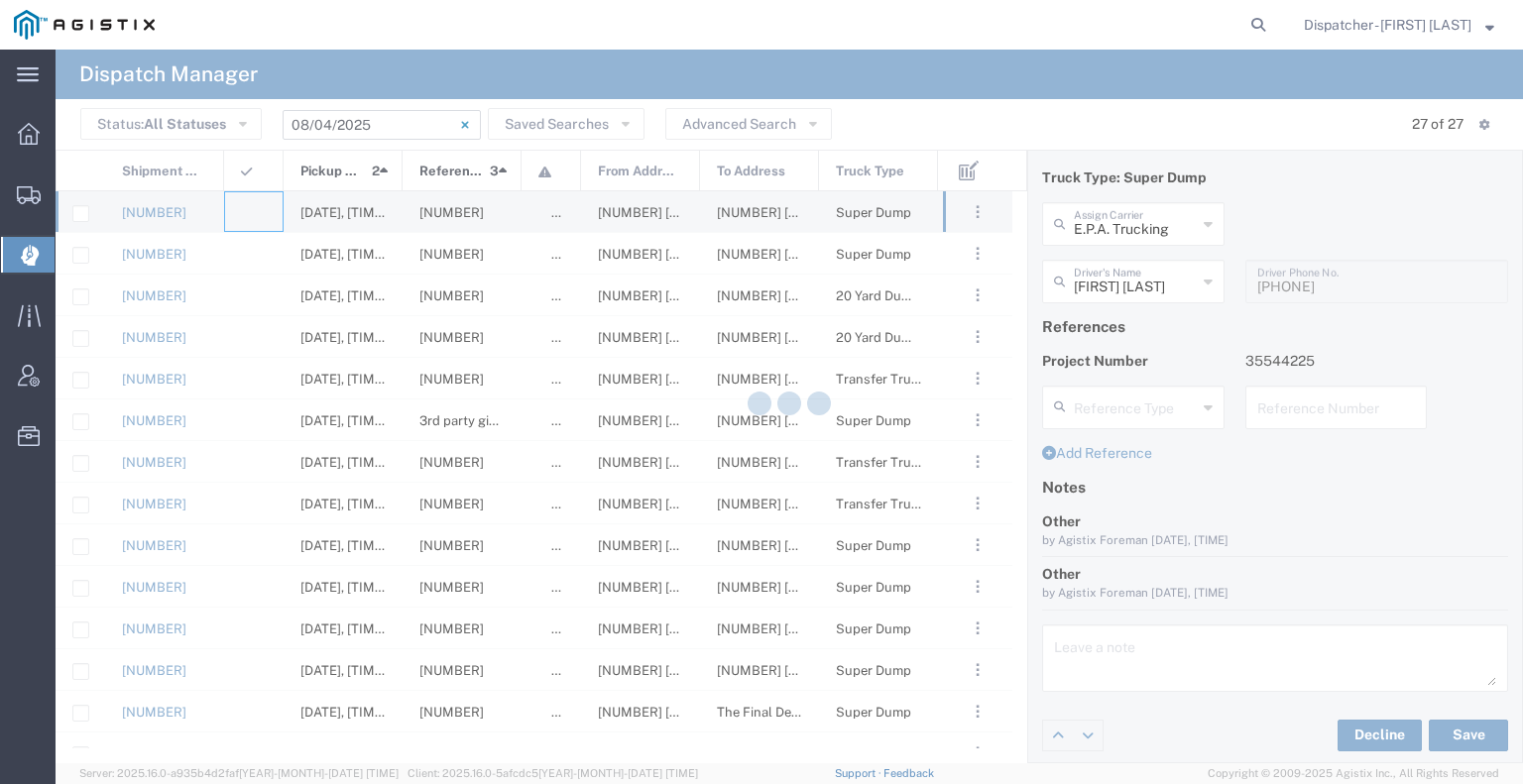 type 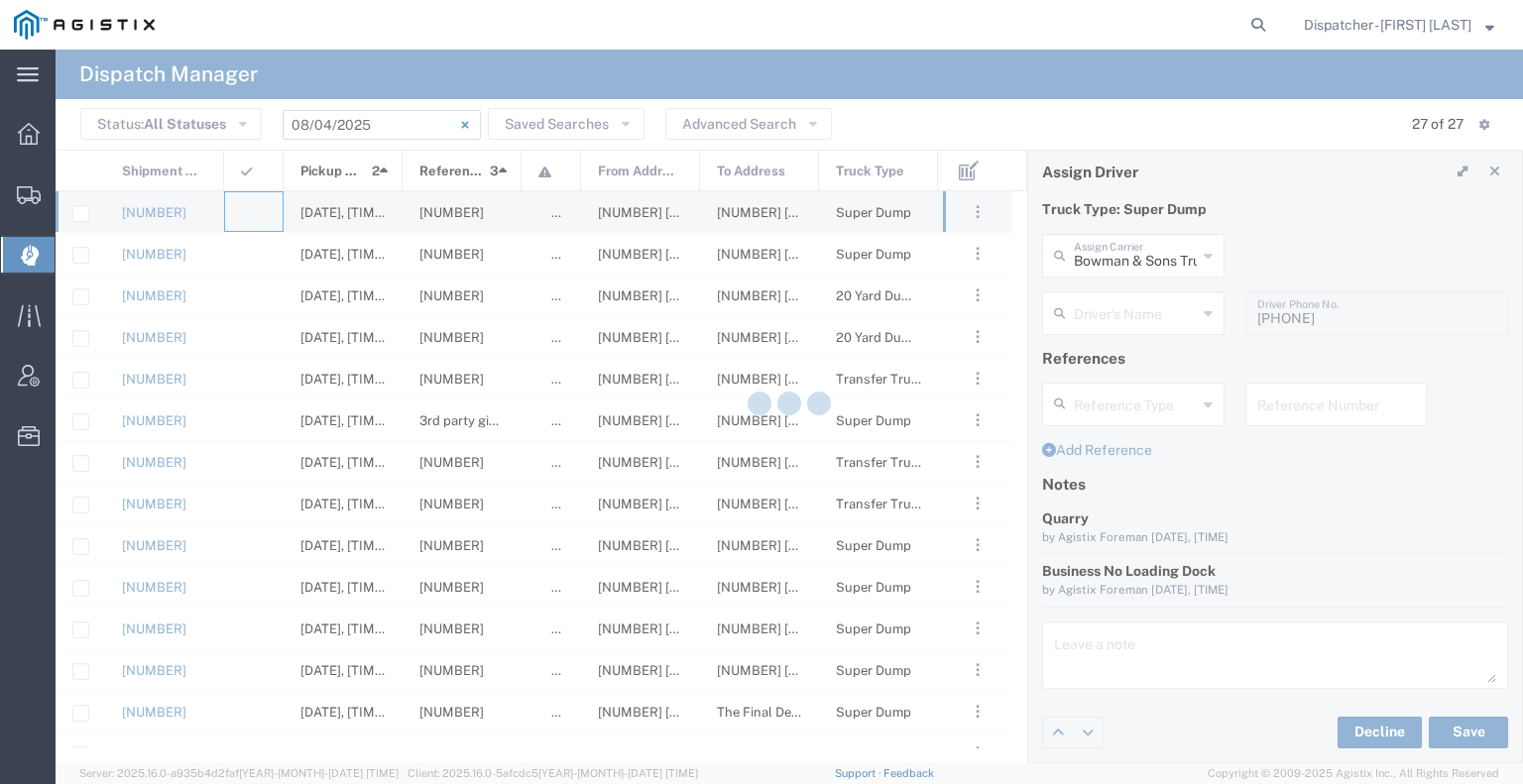 scroll, scrollTop: 4, scrollLeft: 0, axis: vertical 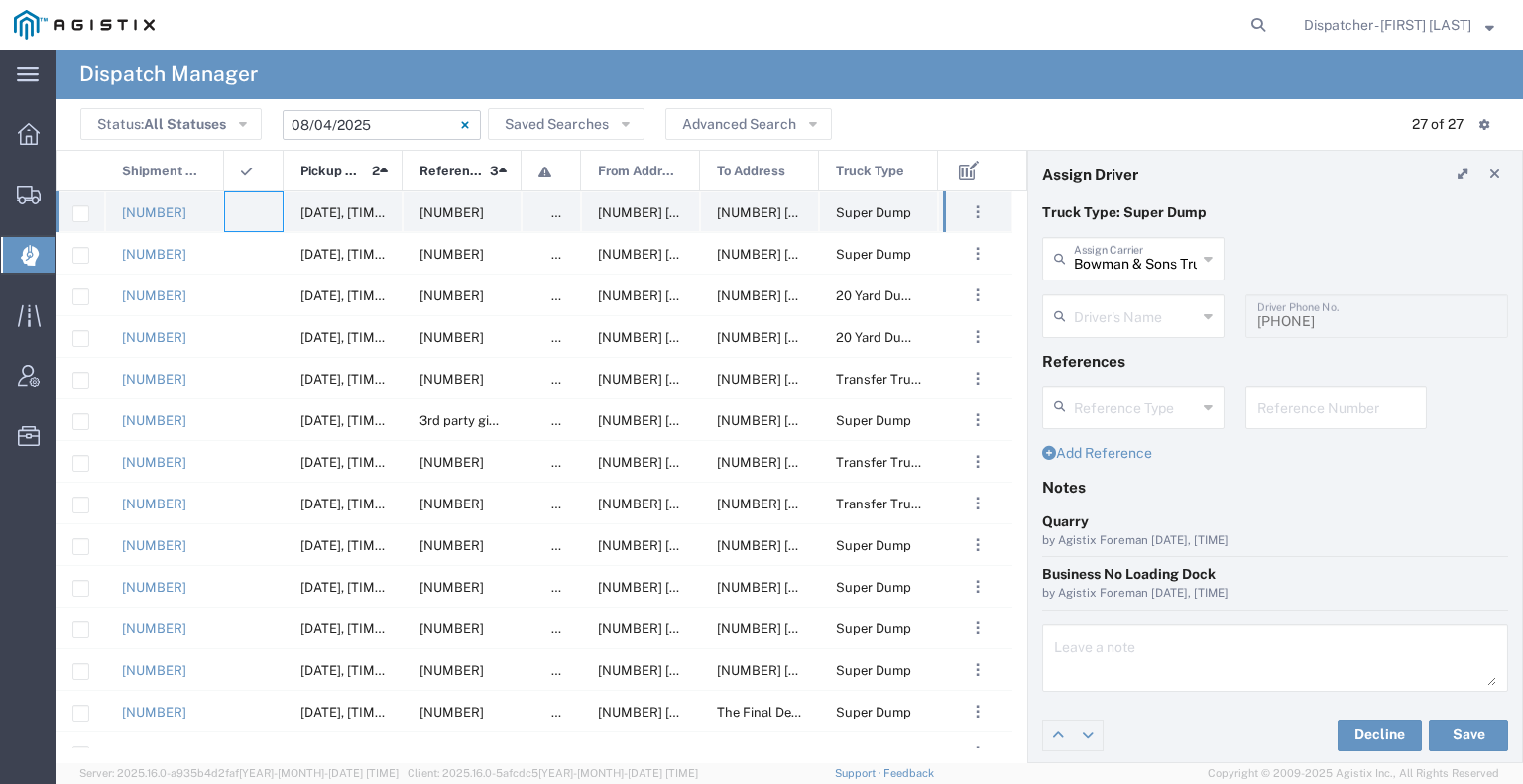 type 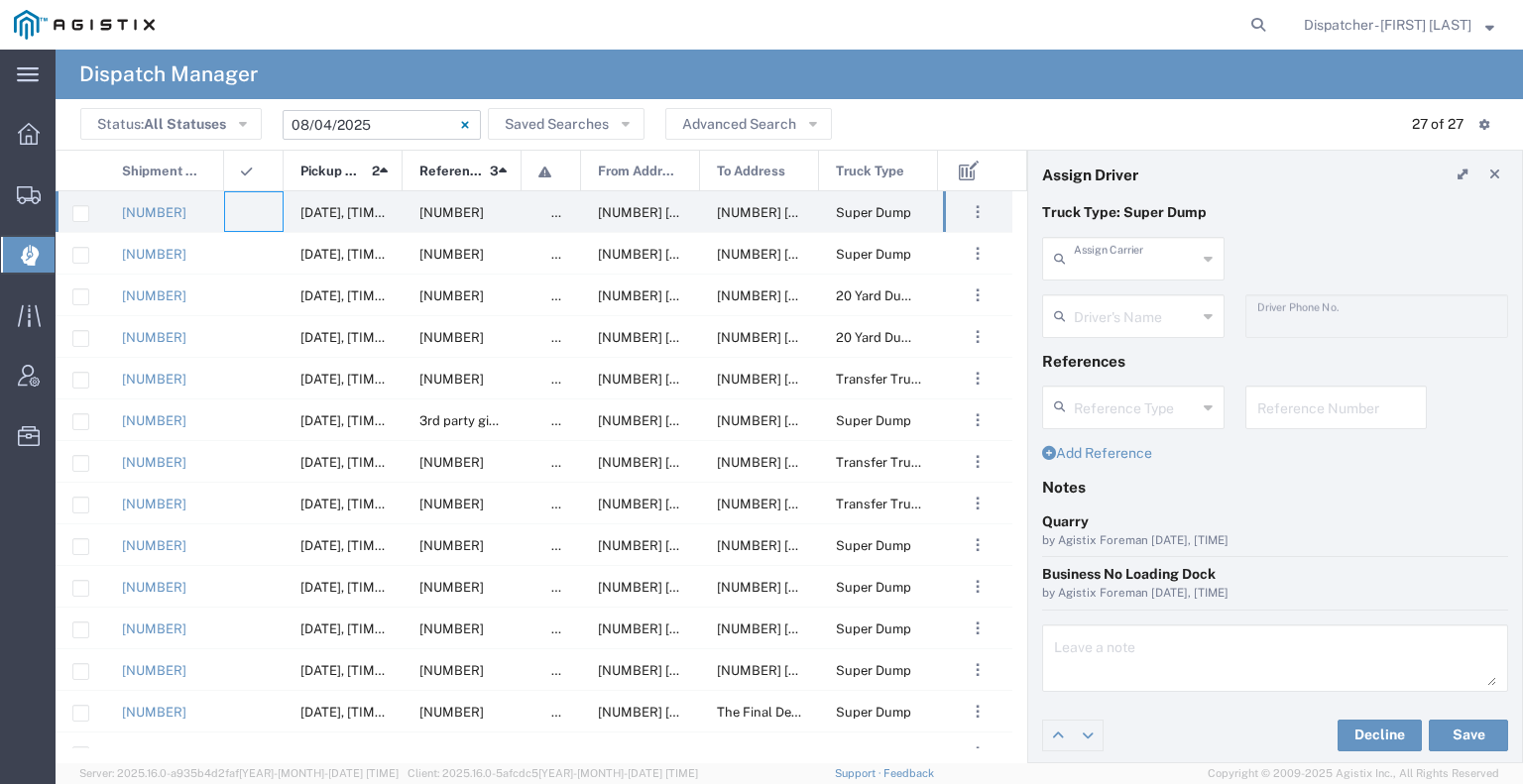 click at bounding box center (1135, 257) 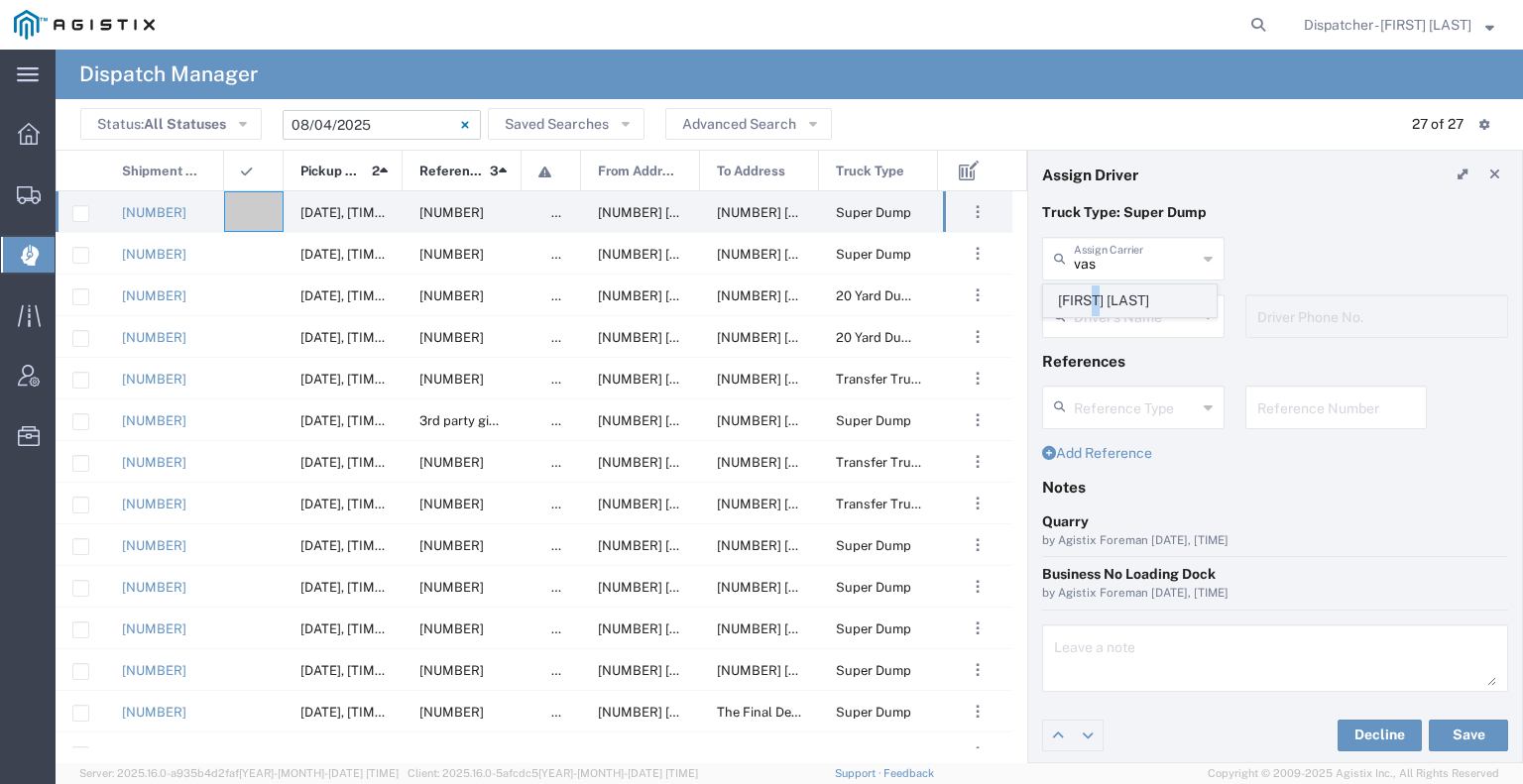 click on "[FIRST] [LAST]" 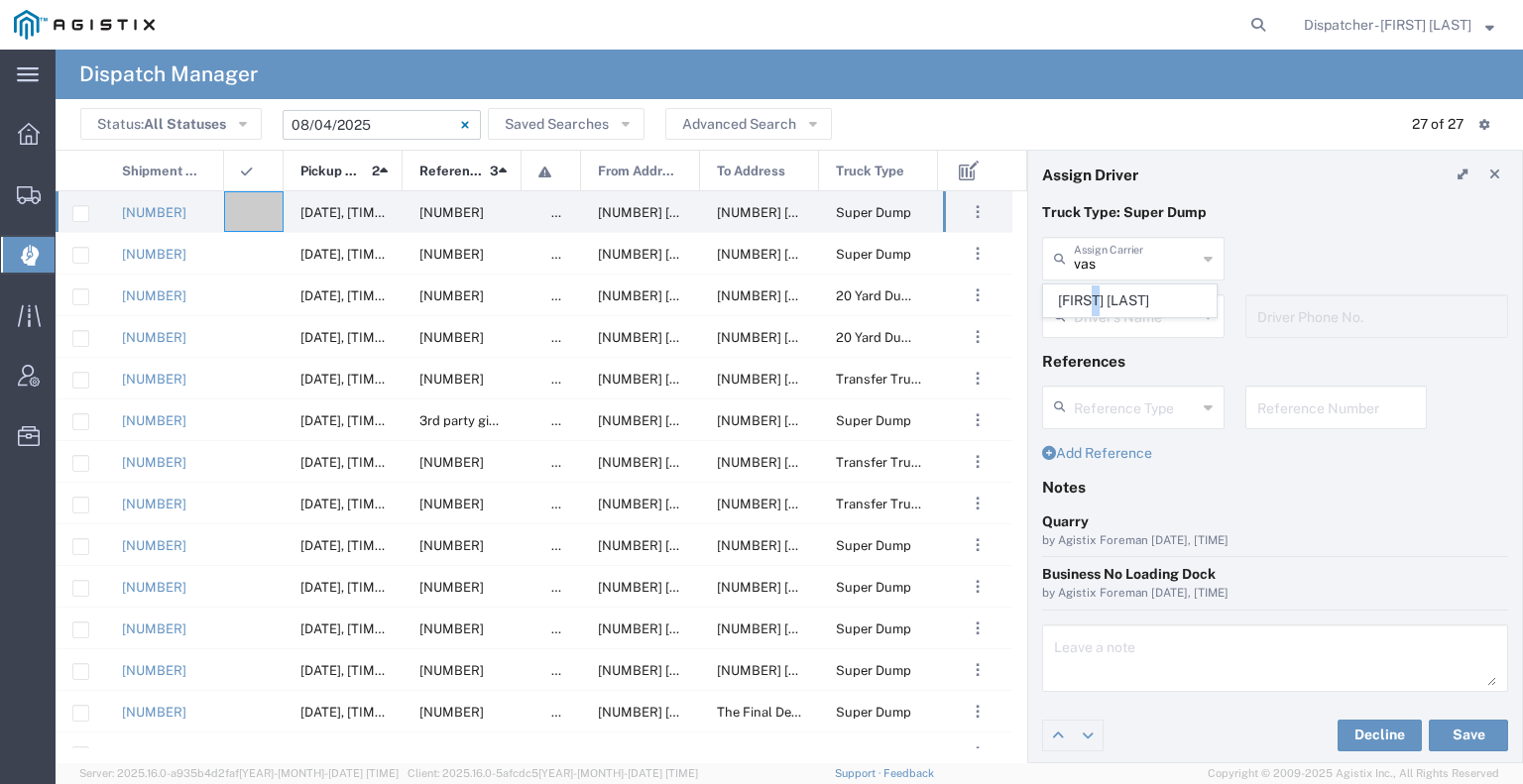type on "[FIRST] [LAST]" 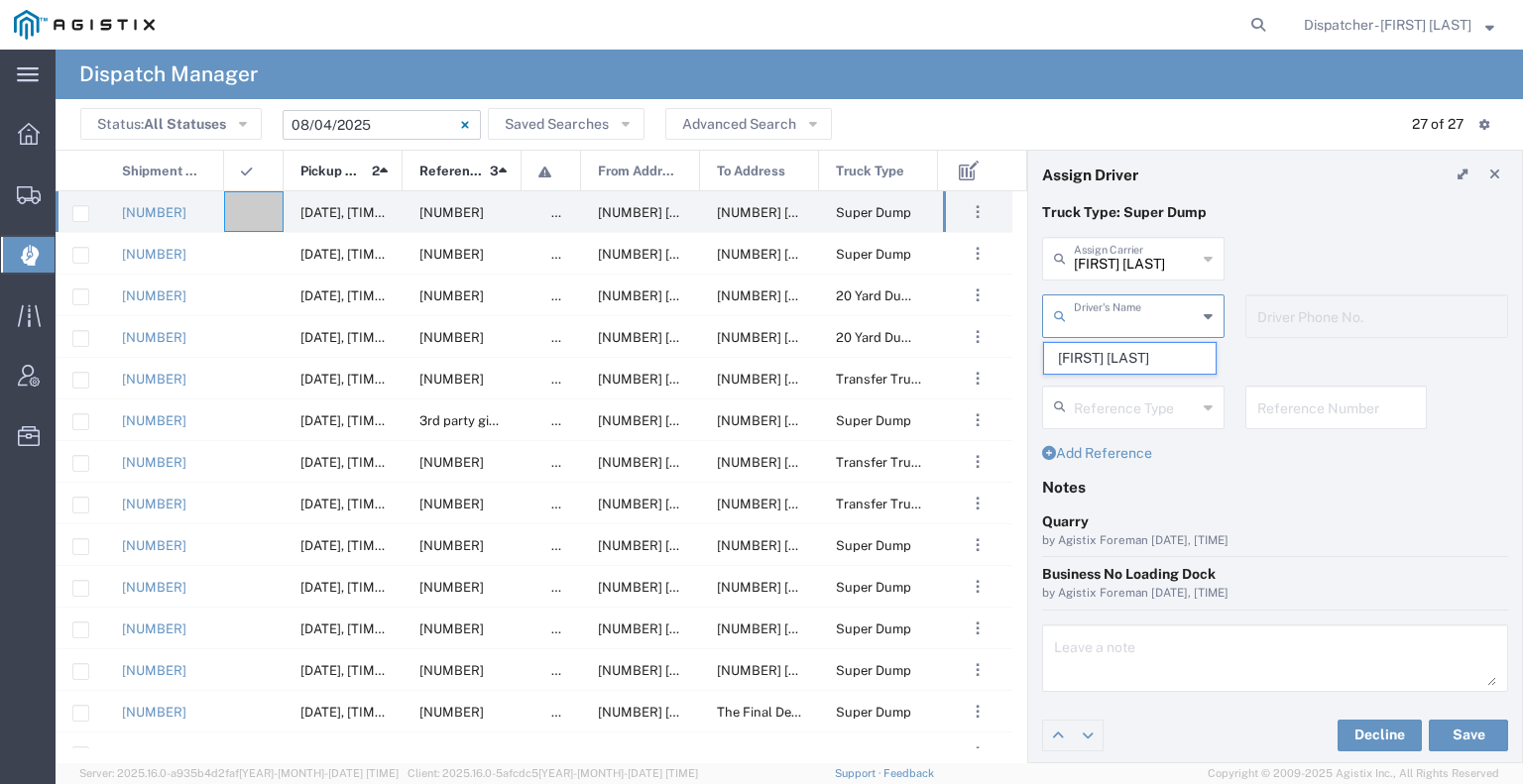 click at bounding box center [1135, 314] 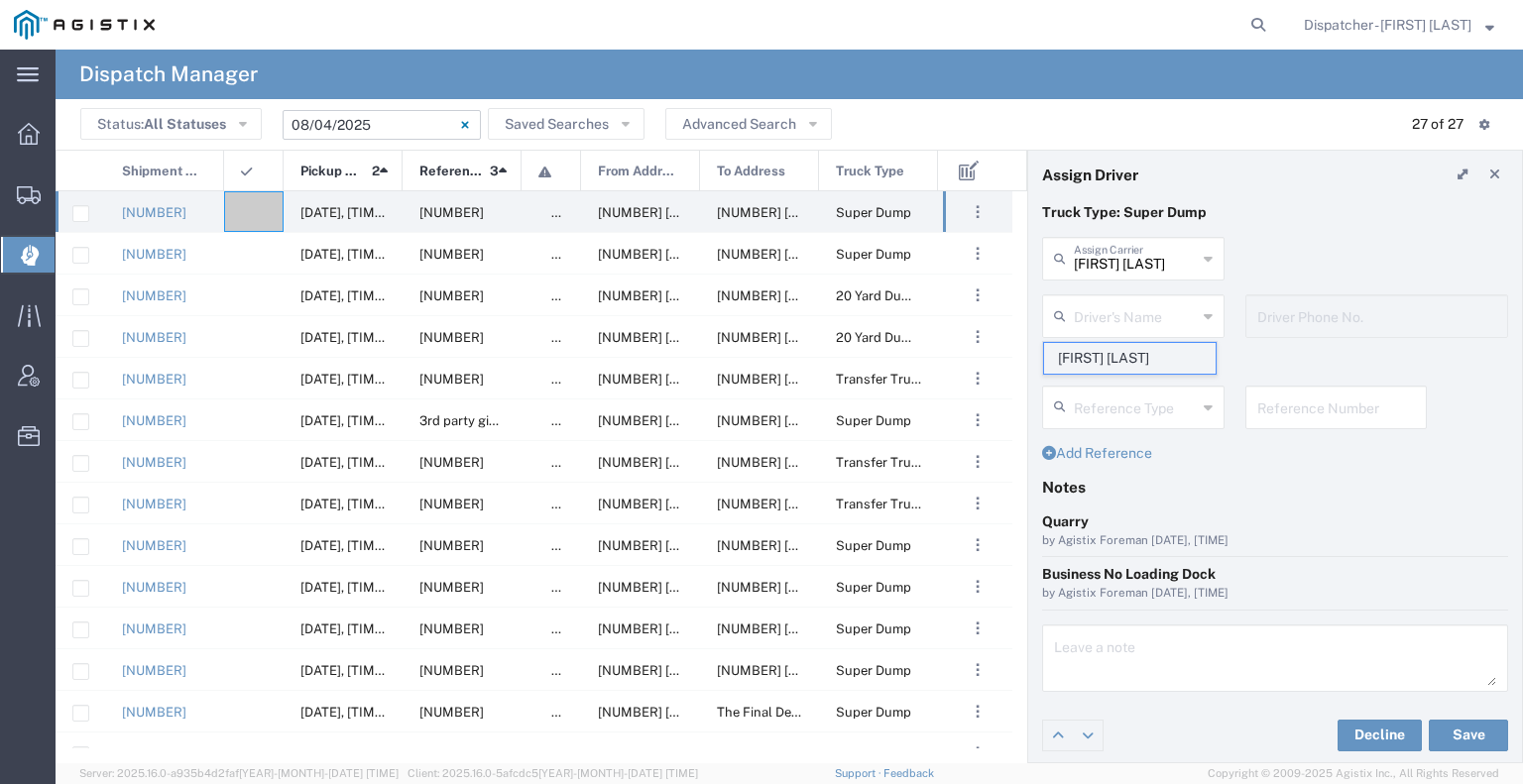 click on "[FIRST] [LAST]" 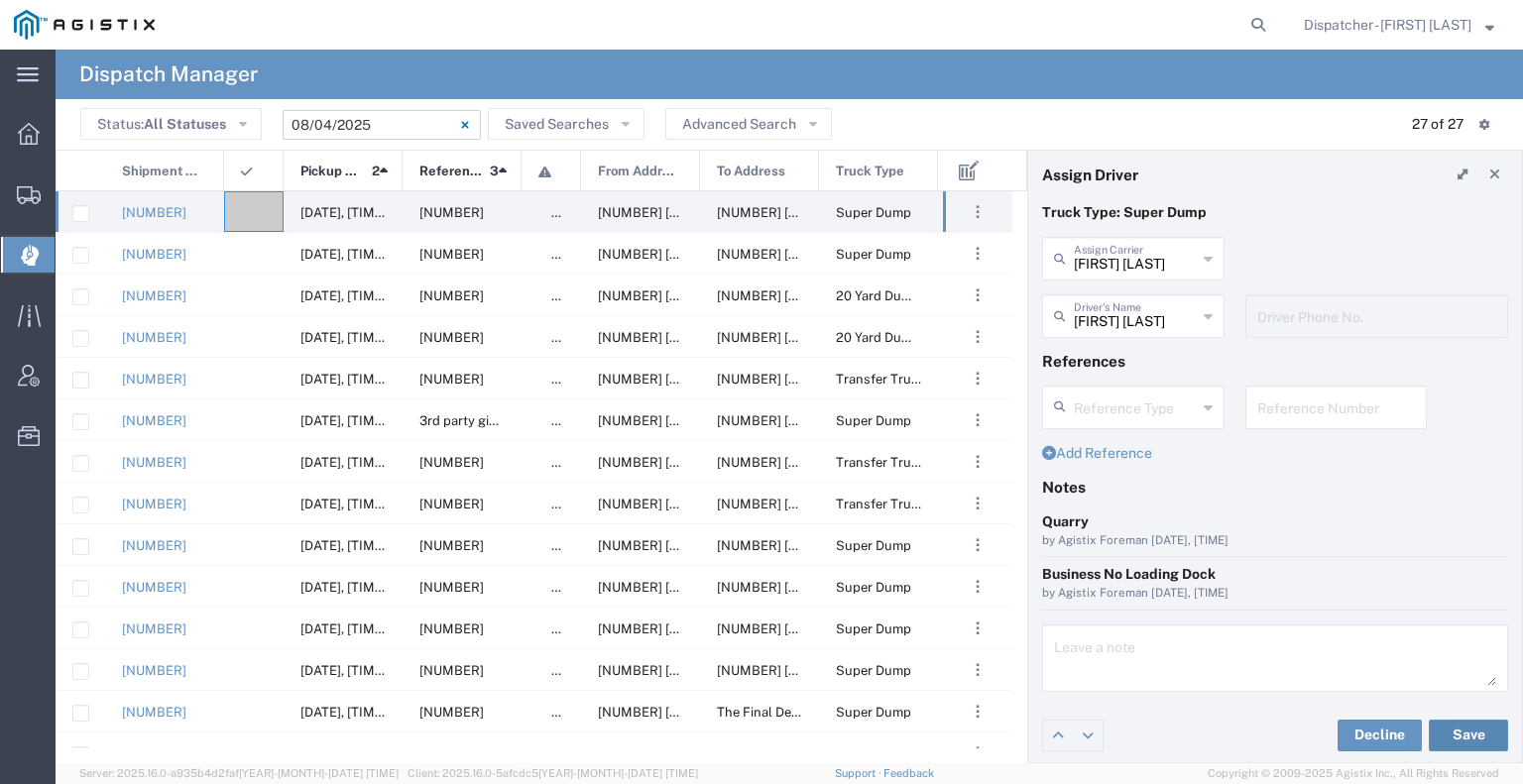 click on "Save" 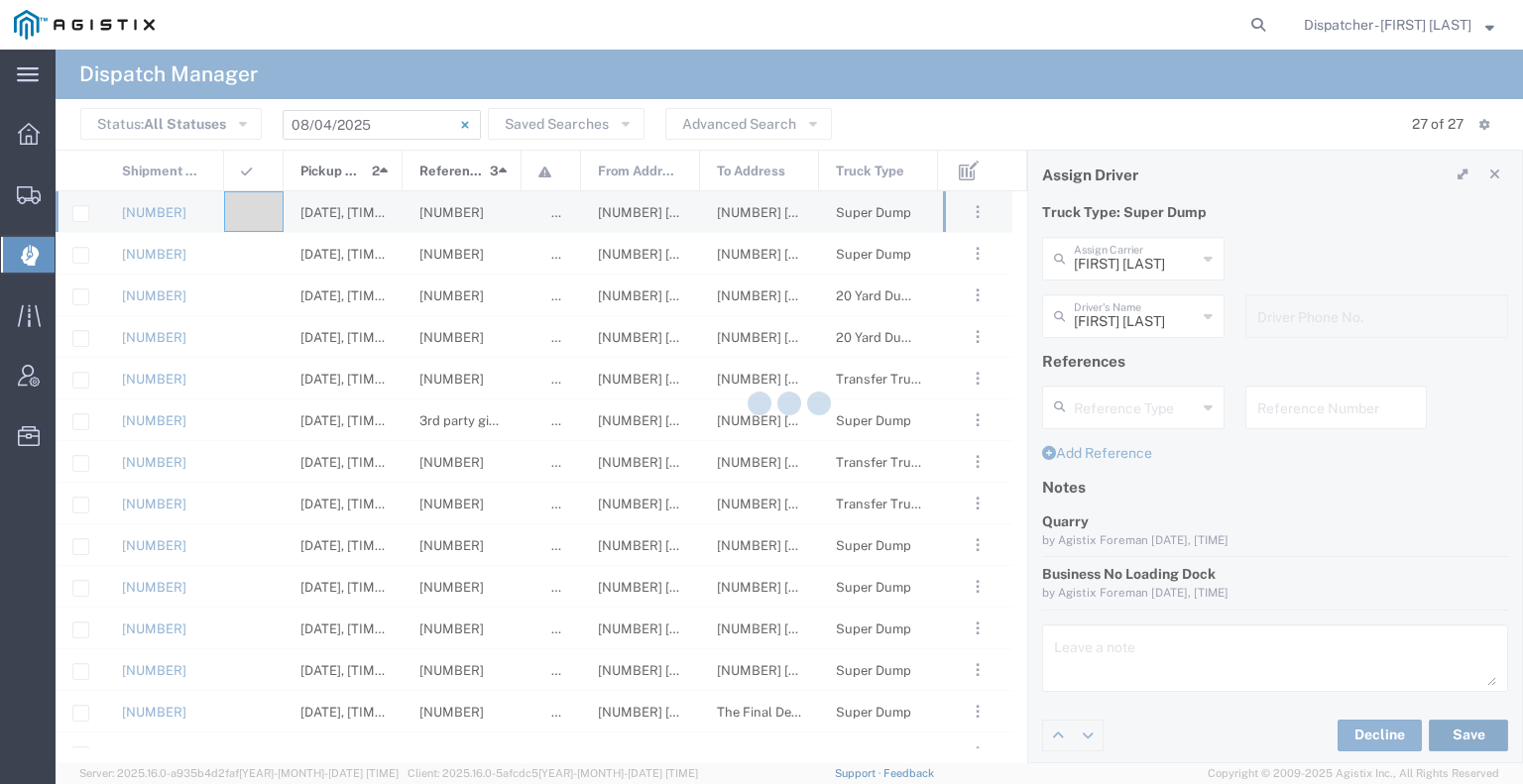 type on "[FIRST] [LAST]" 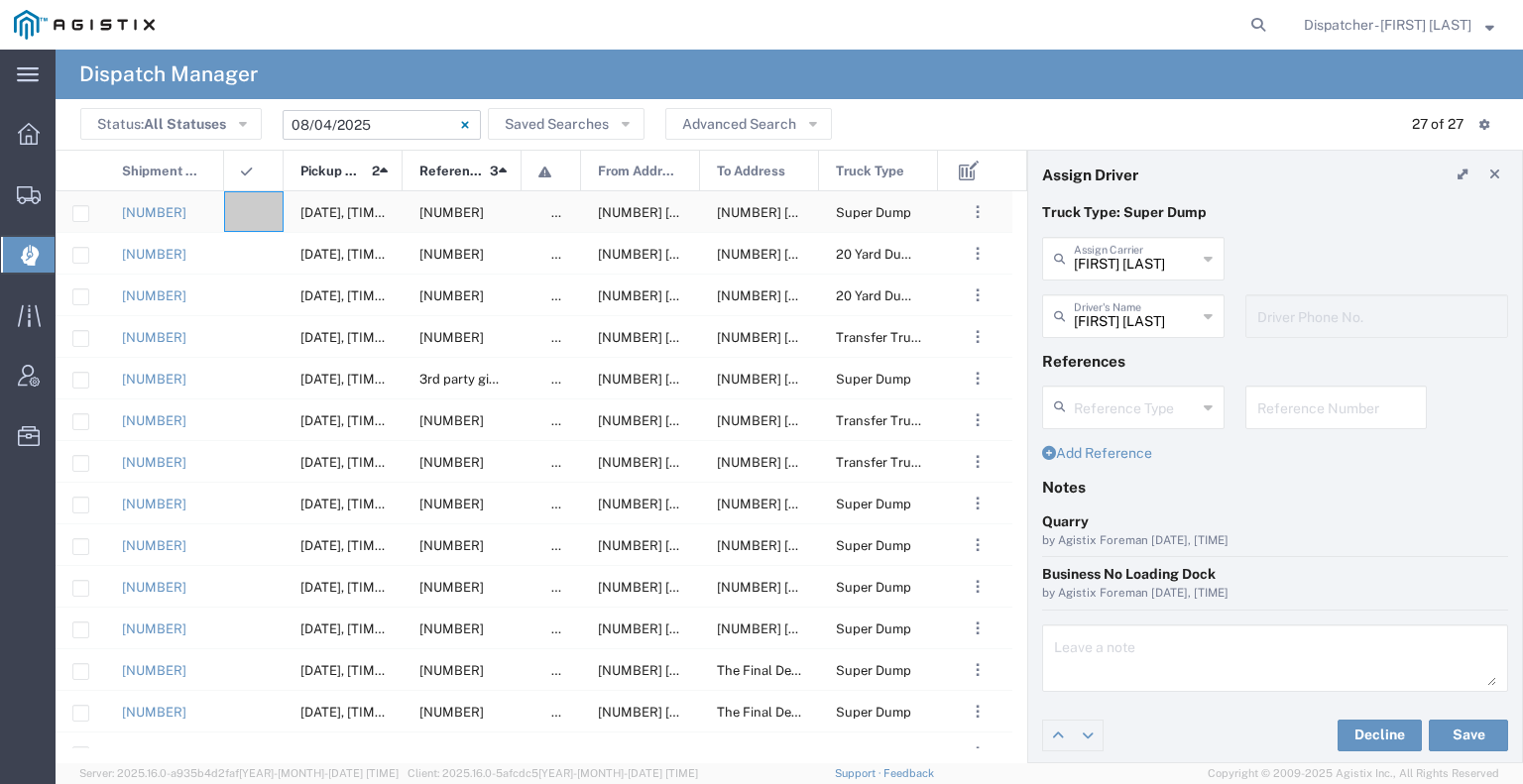 click 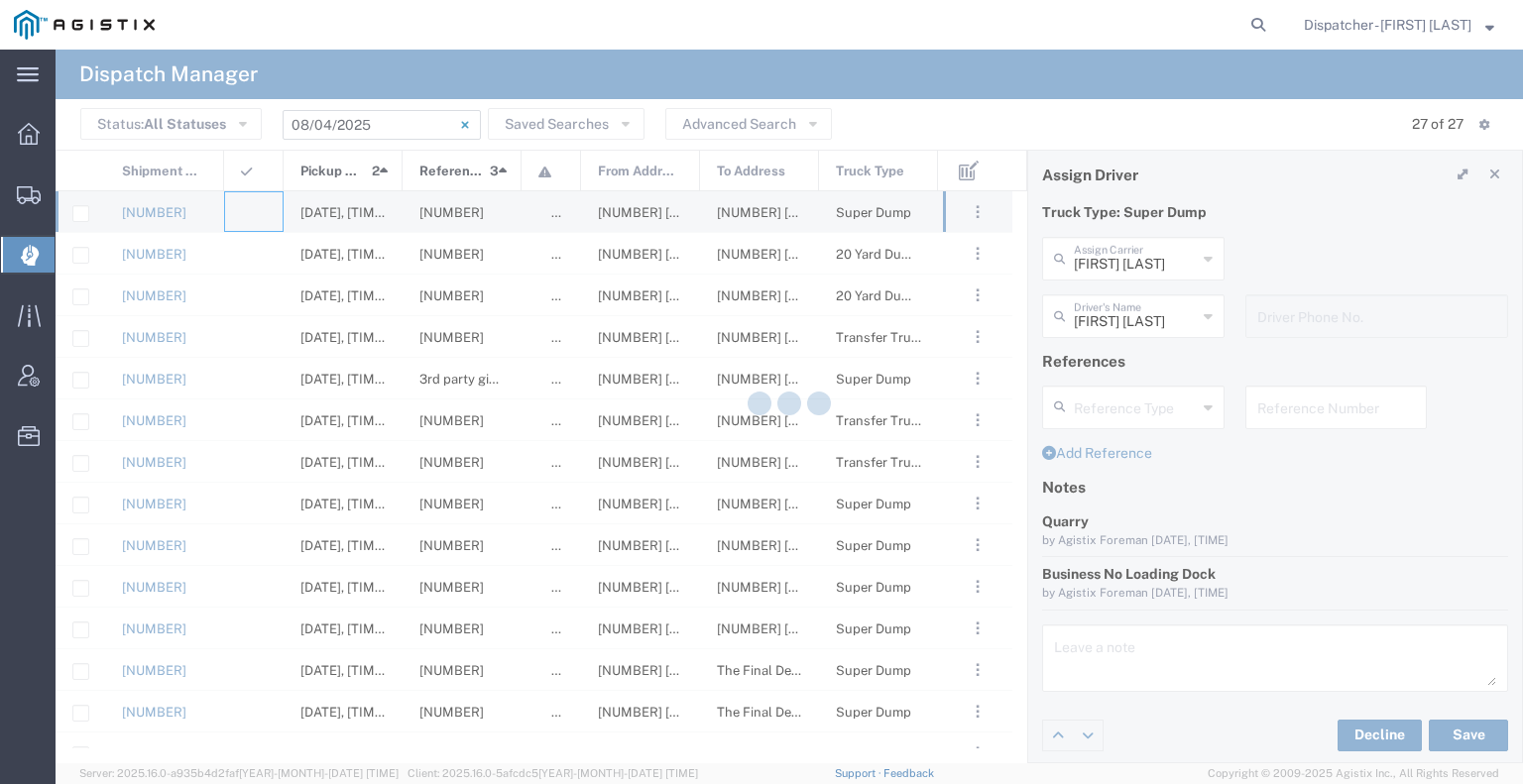 type 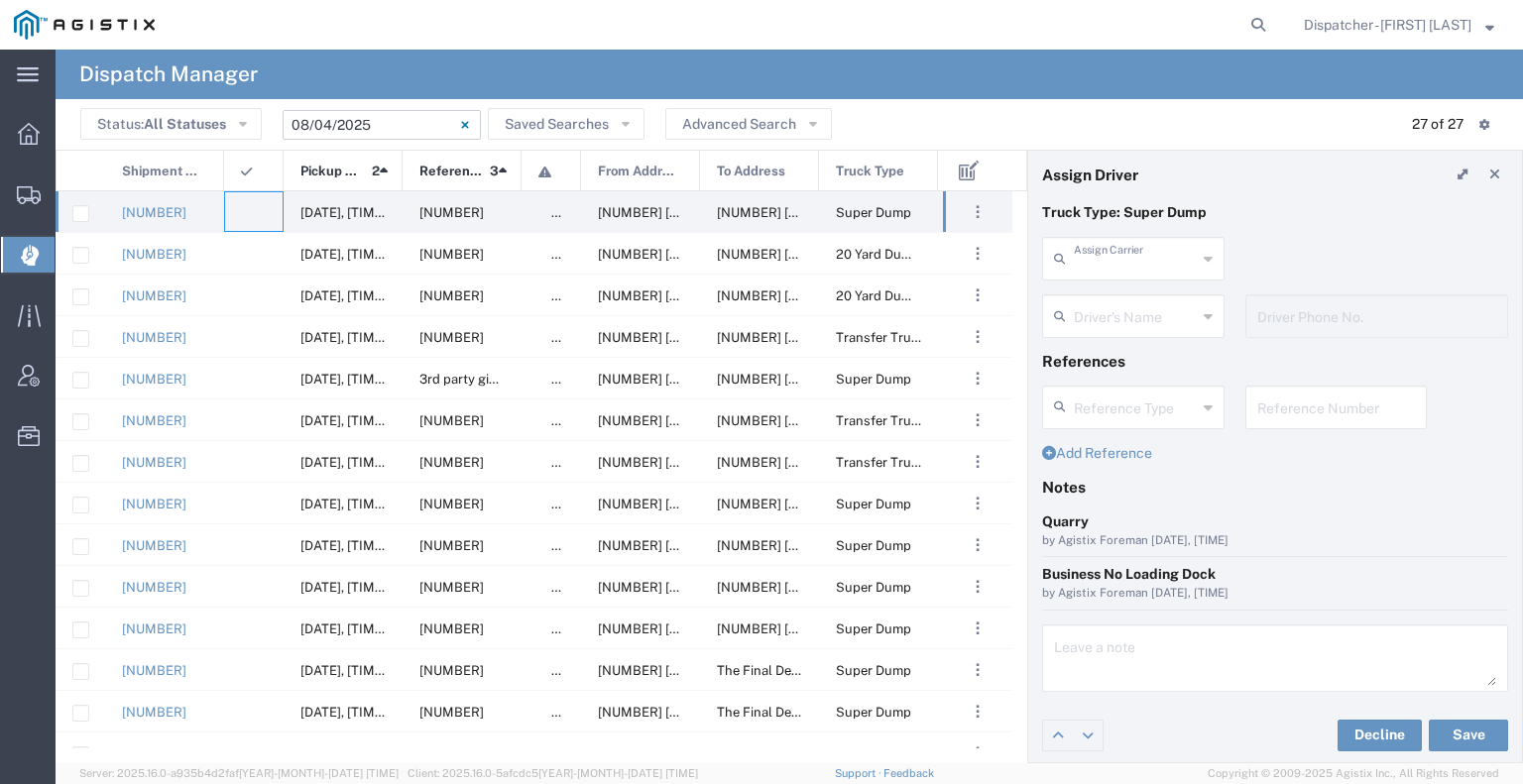 click at bounding box center [1135, 257] 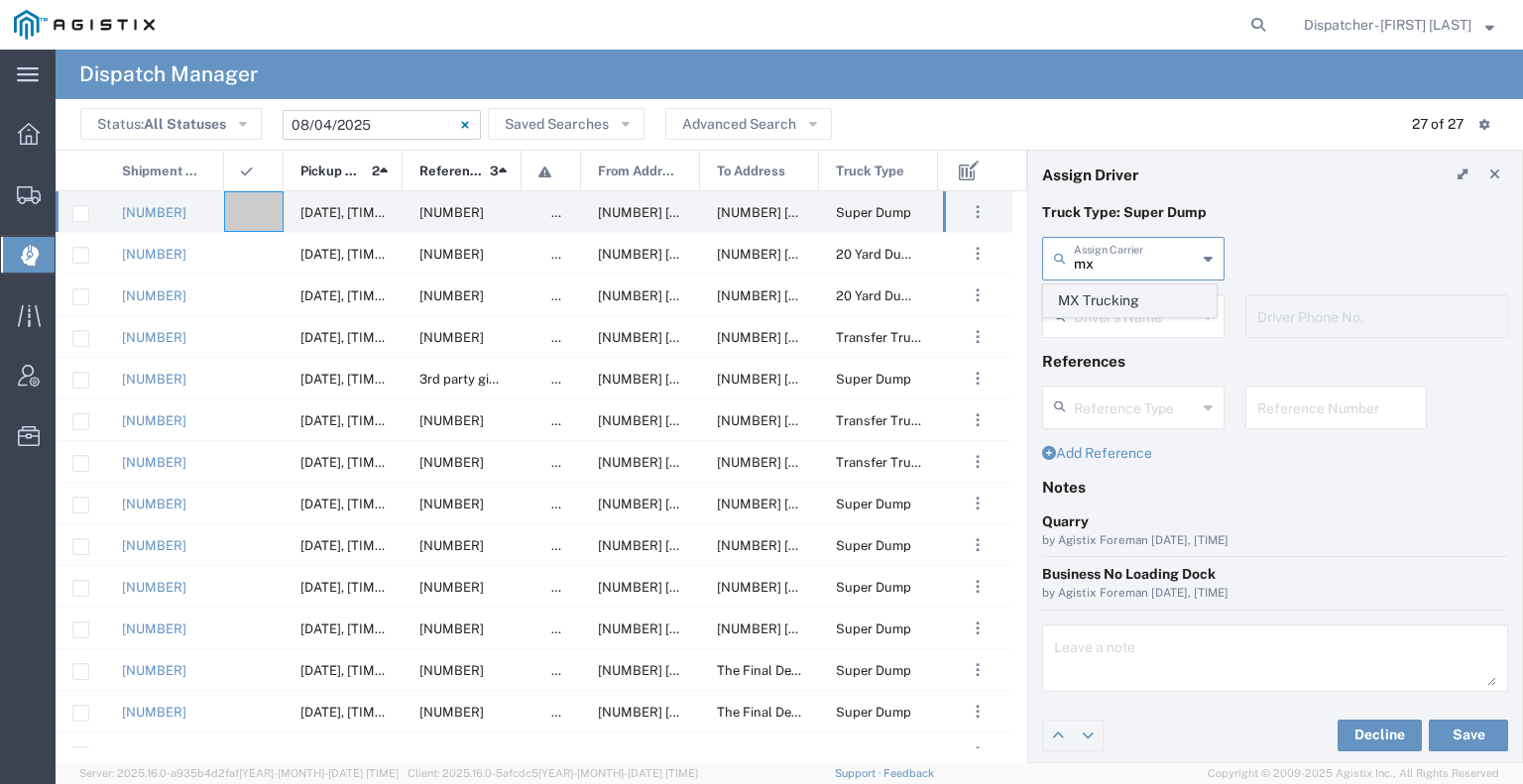click on "MX Trucking" 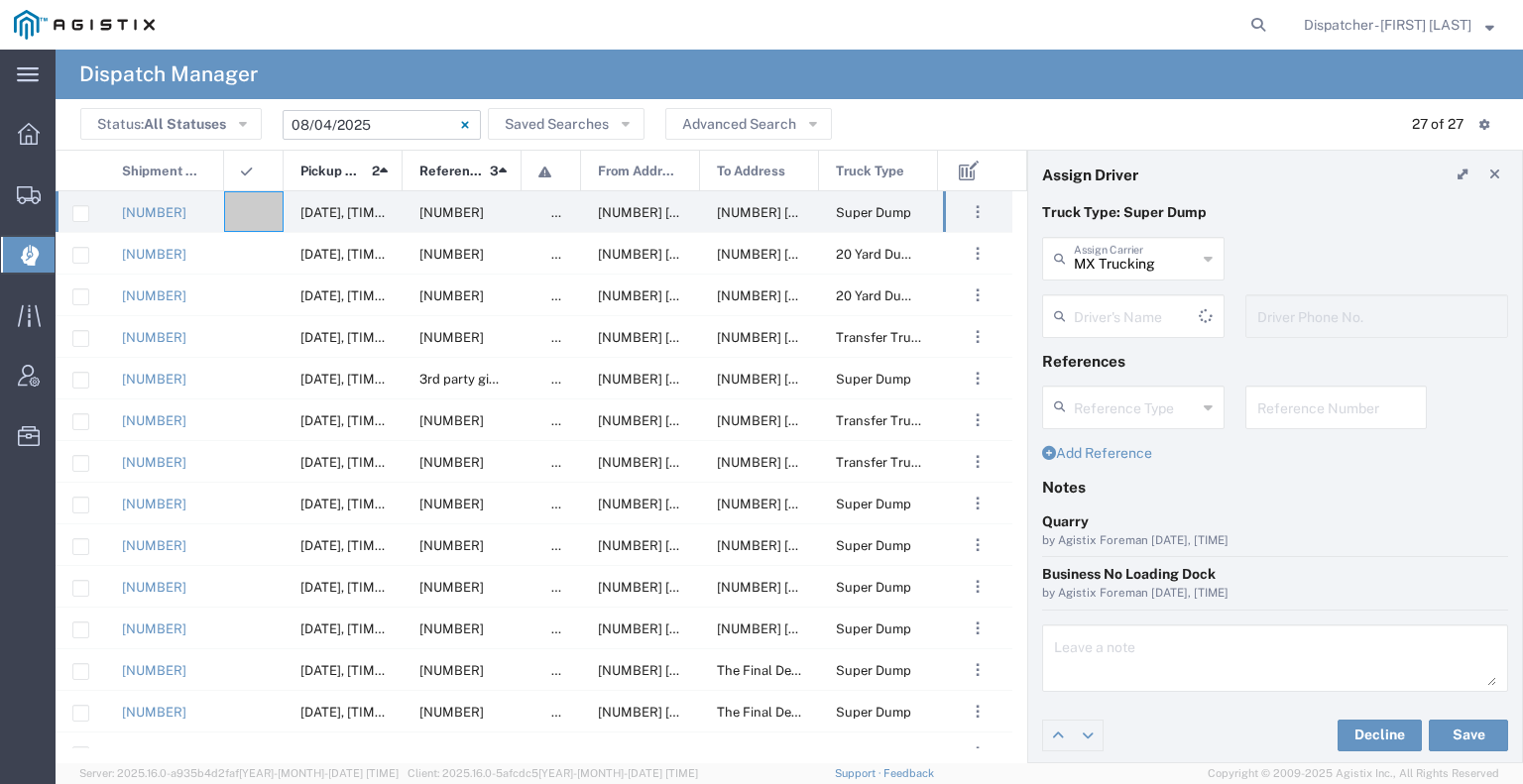 click at bounding box center (1136, 314) 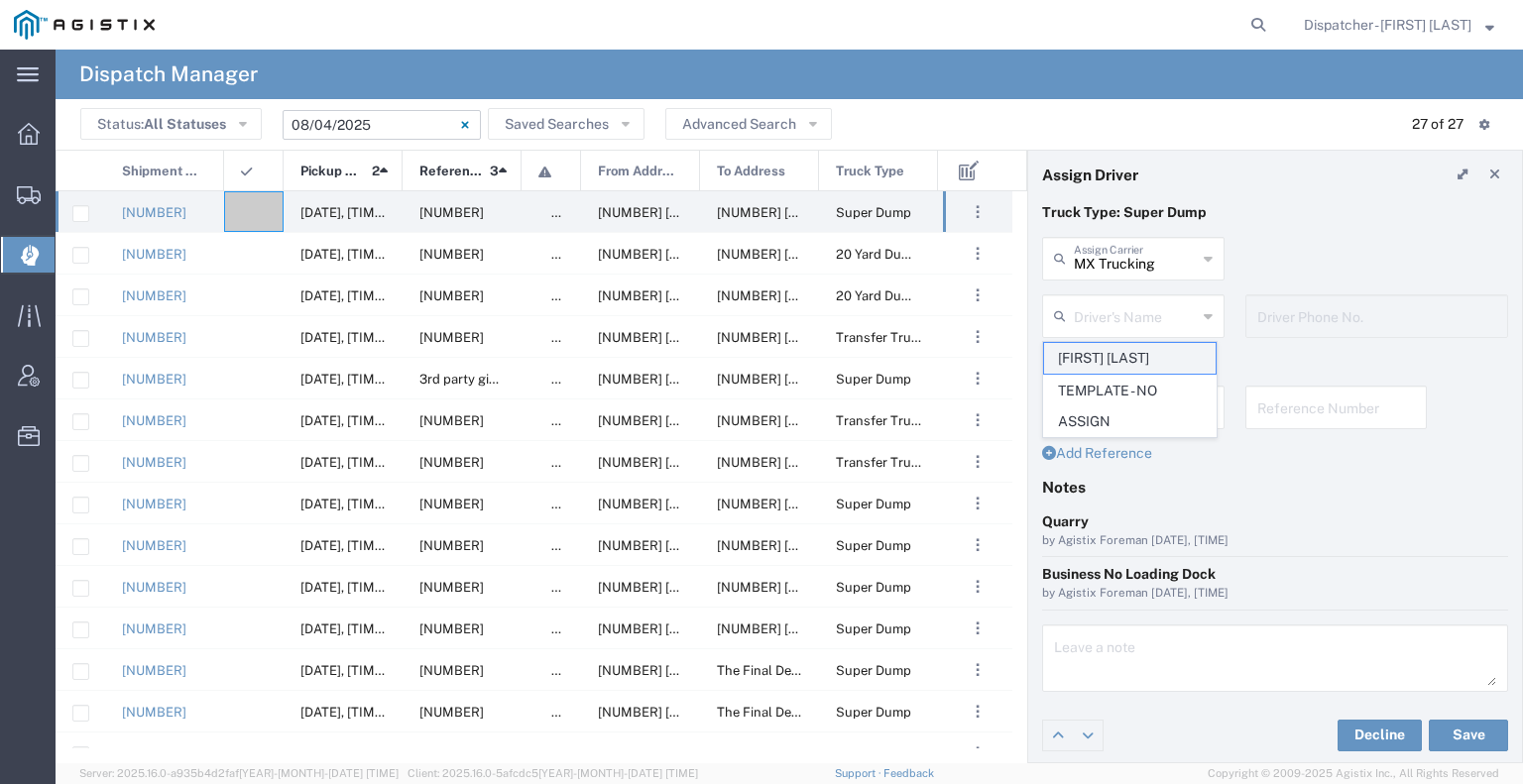 click on "[FIRST] [LAST]" 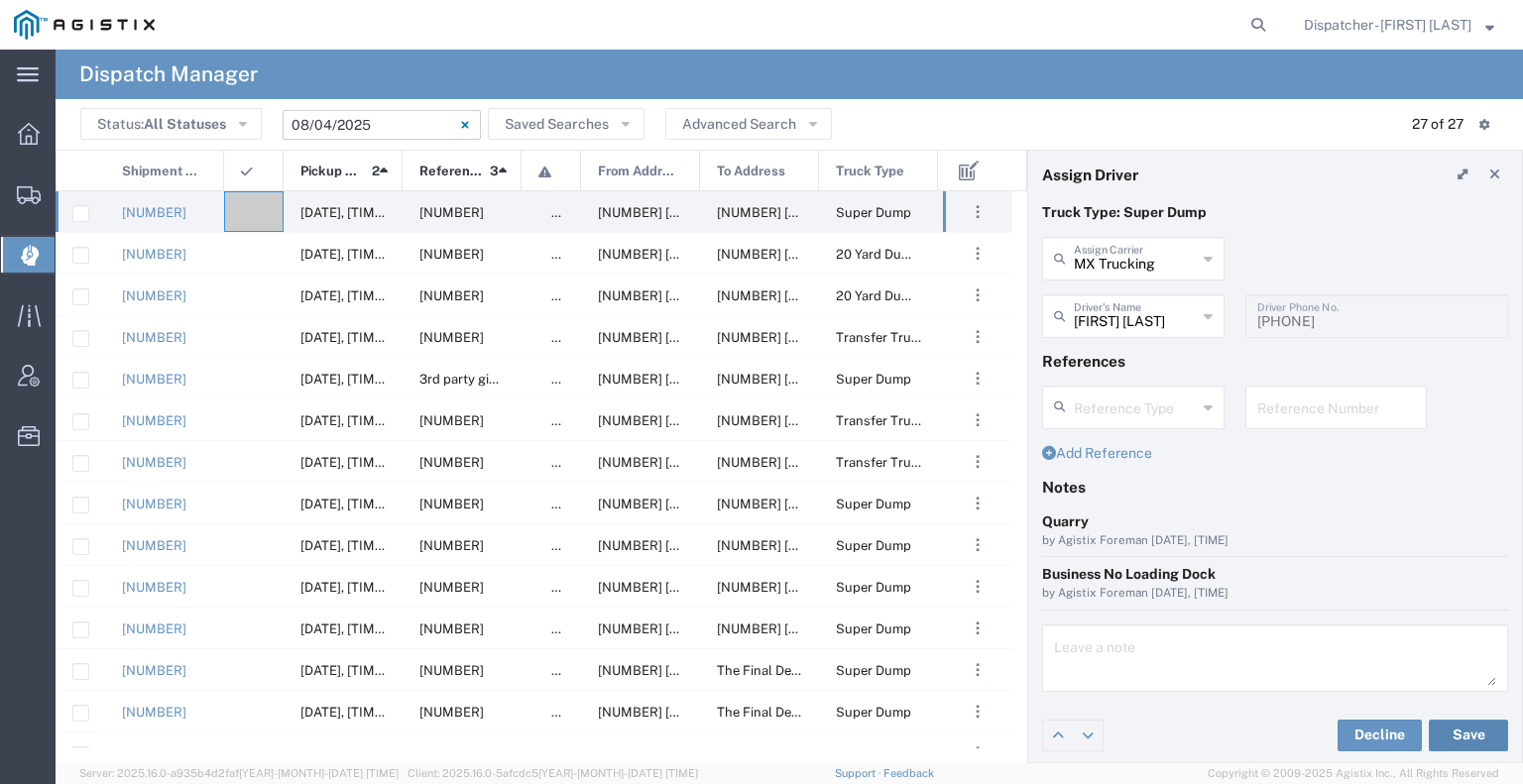 click on "Save" 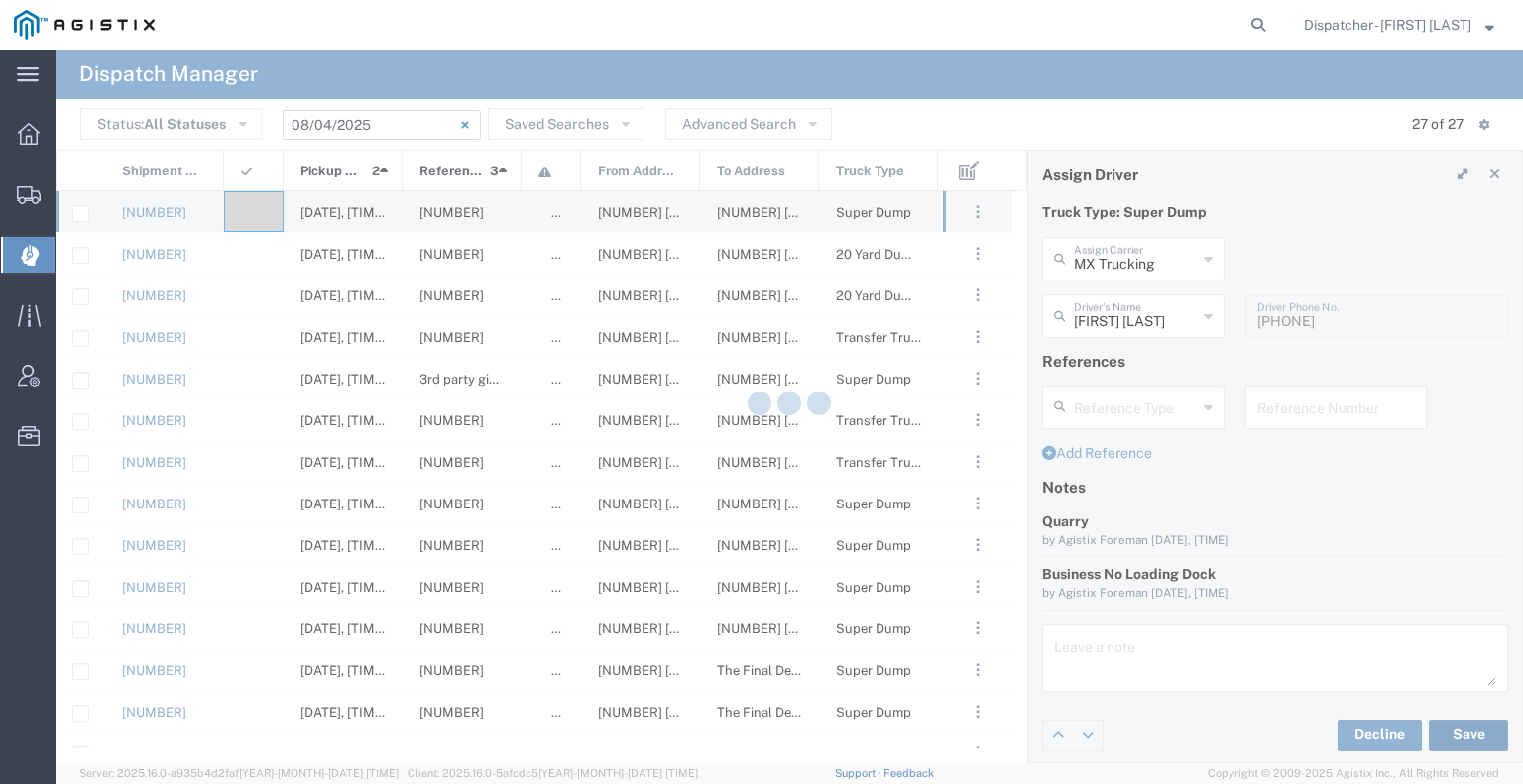 type on "[FIRST] [LAST]" 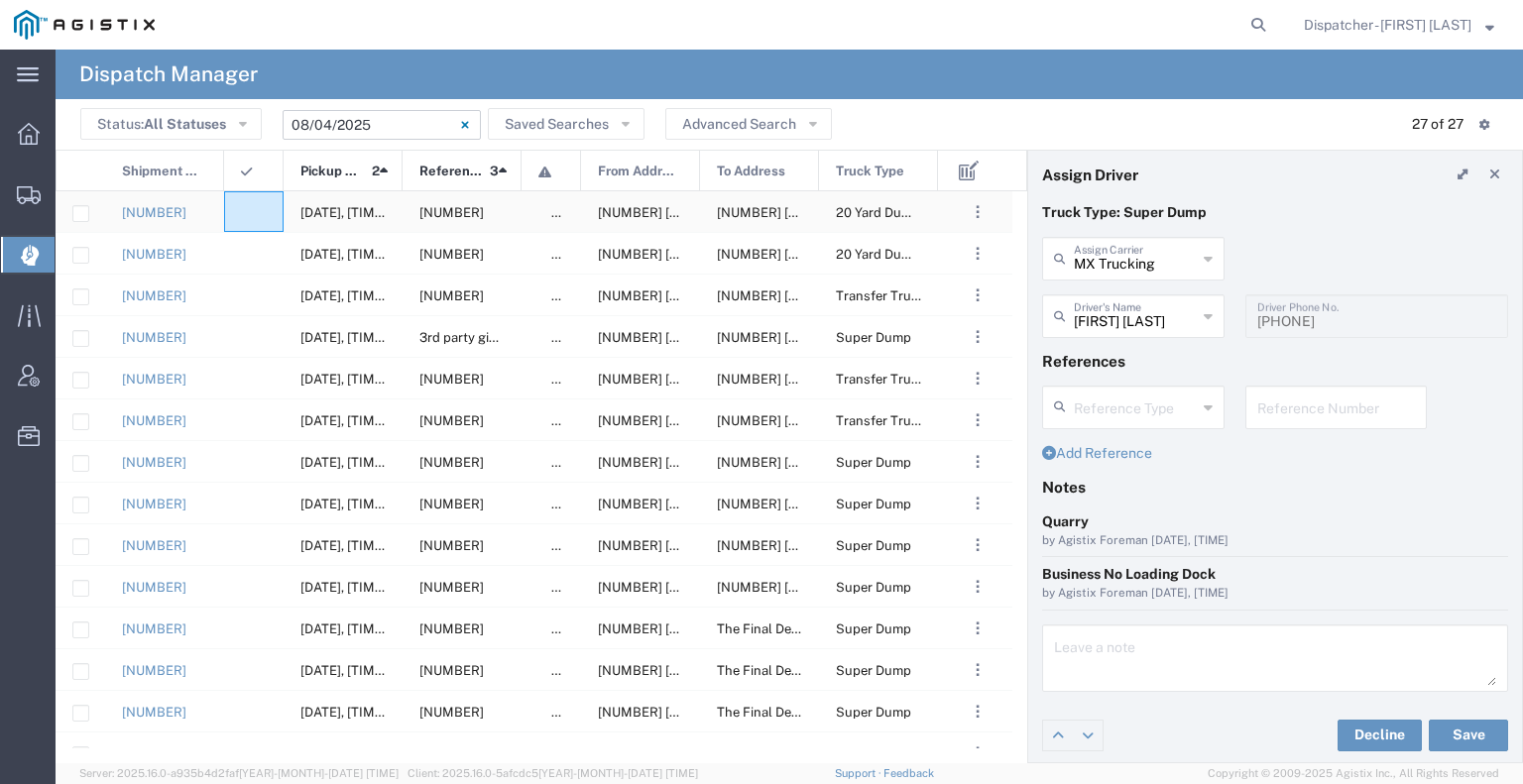 click 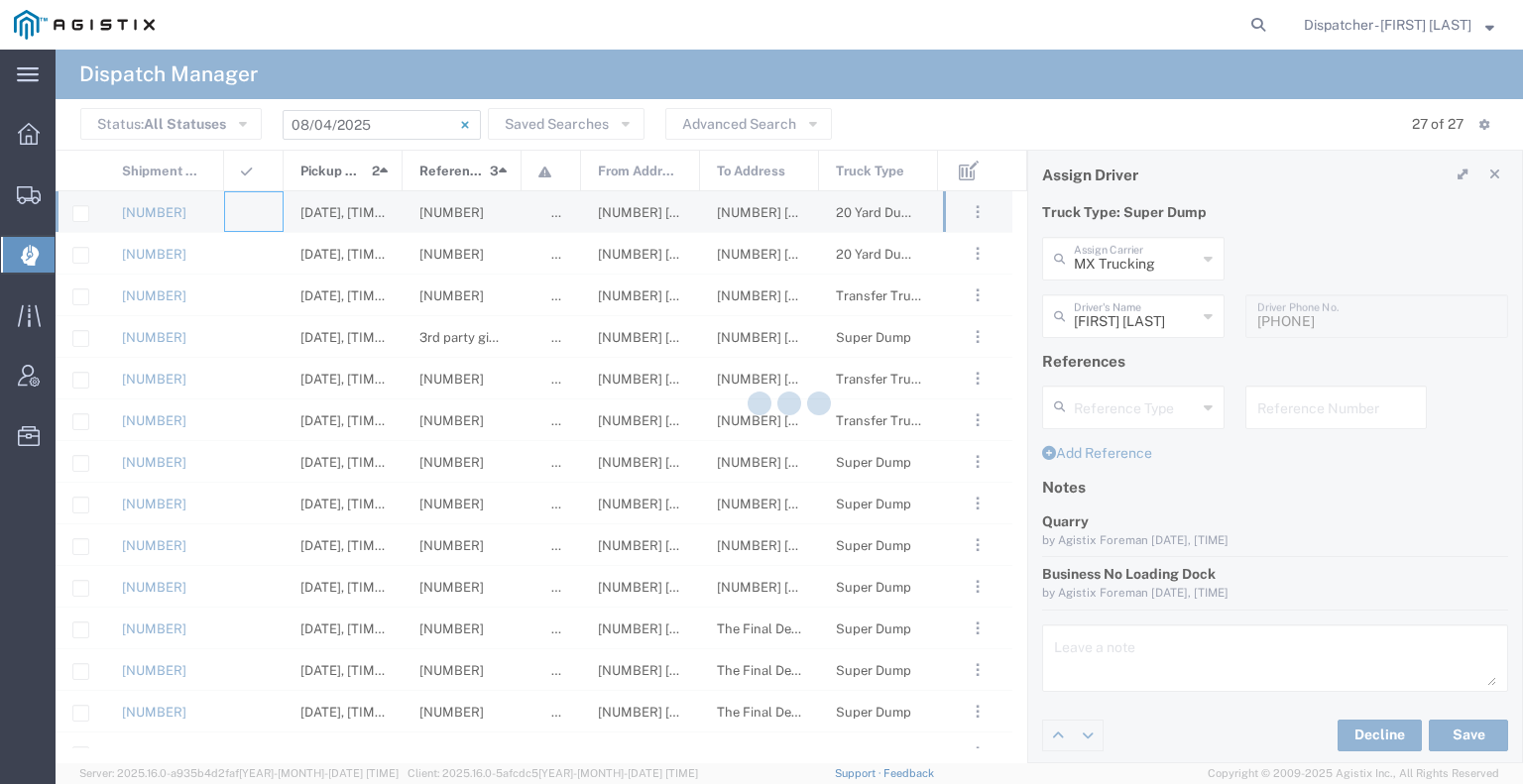 type 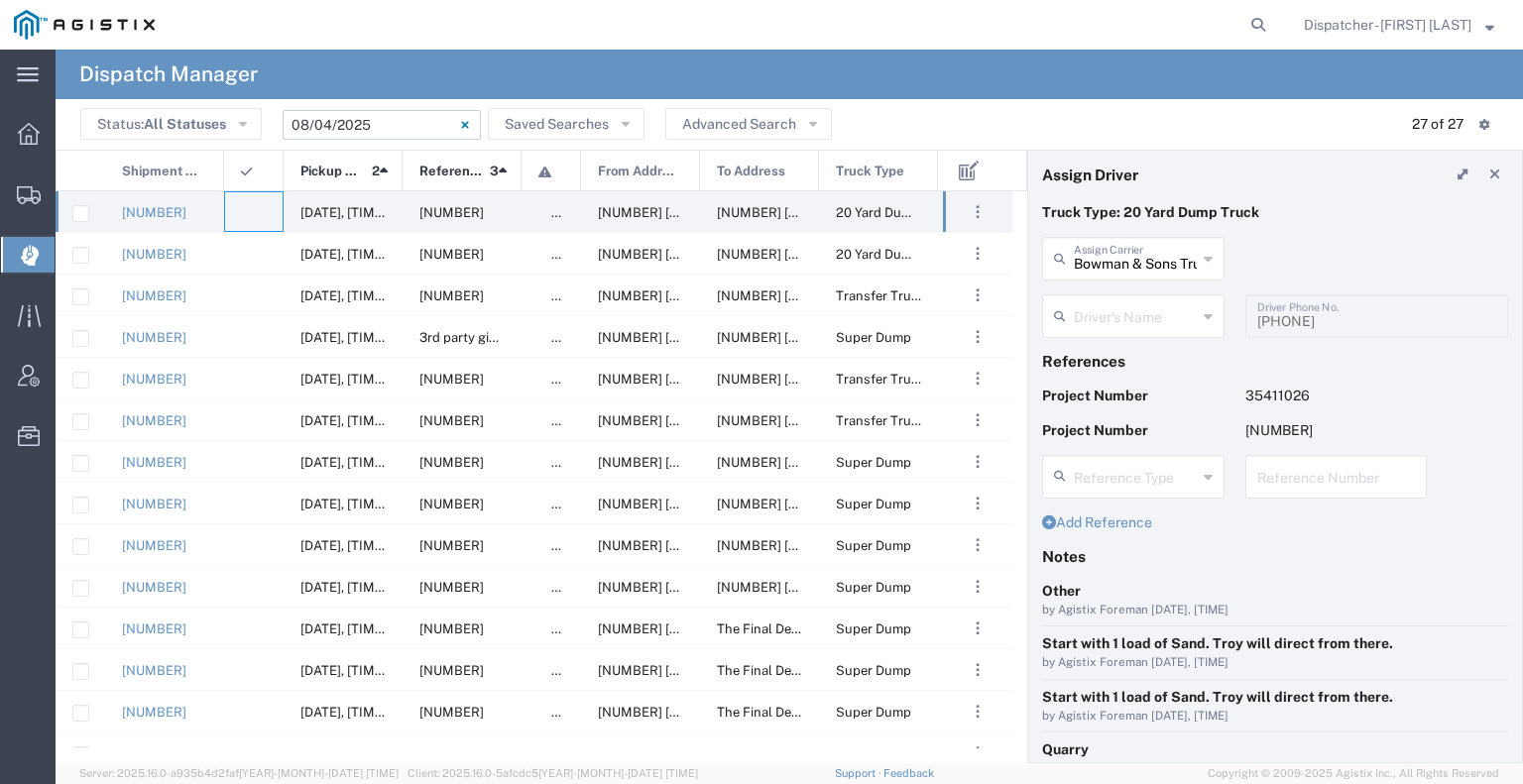 type 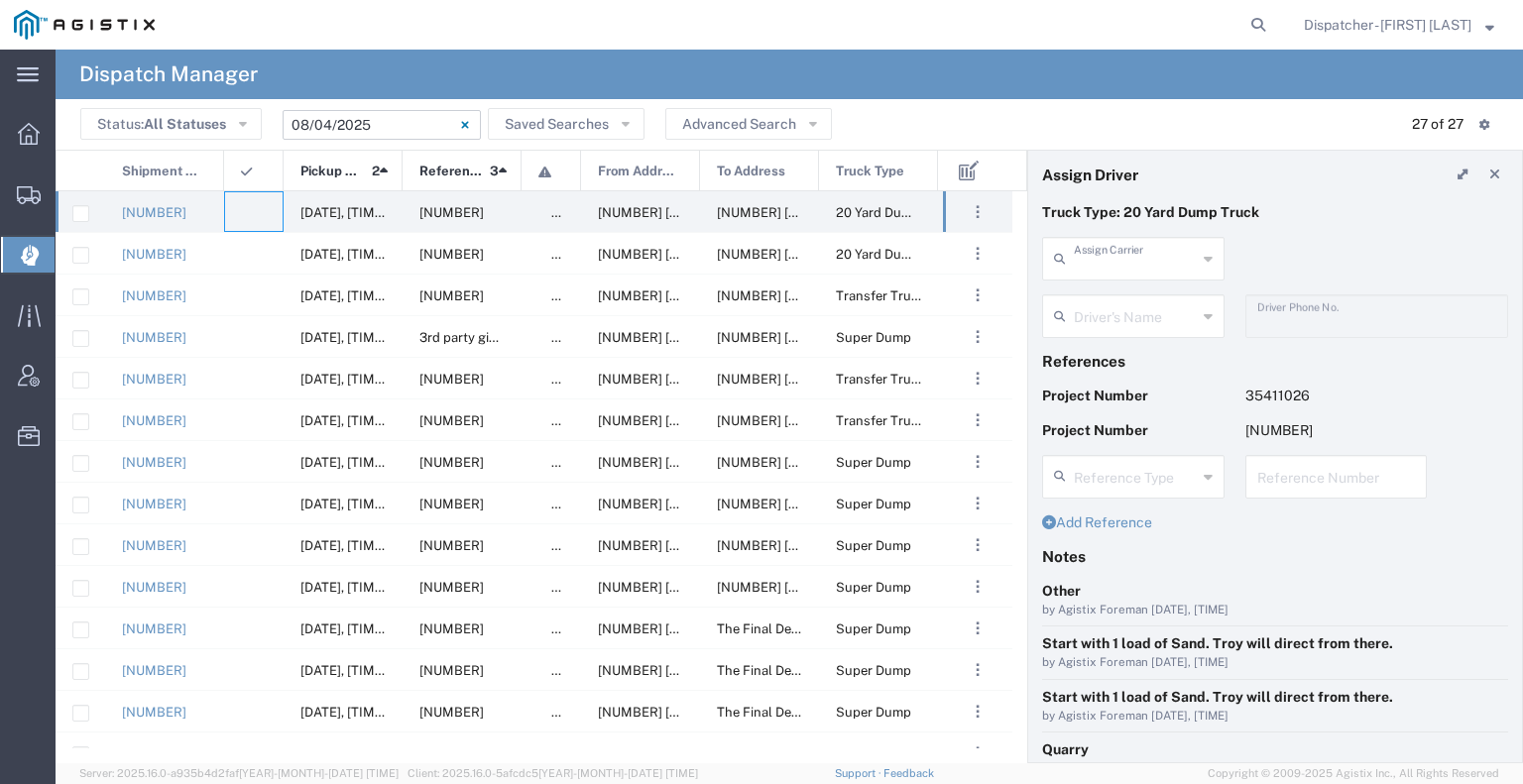 click at bounding box center [1135, 257] 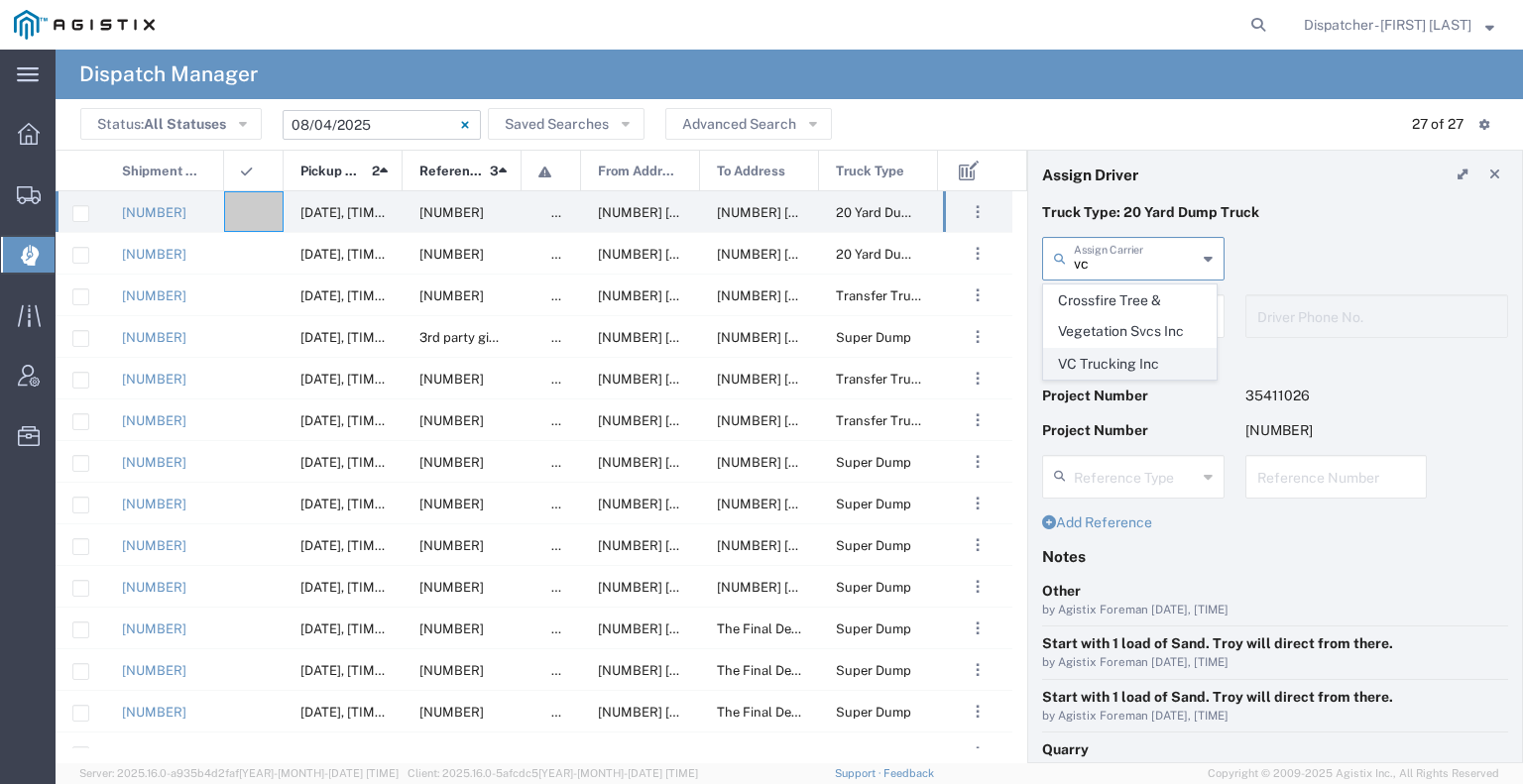 click on "VC Trucking Inc" 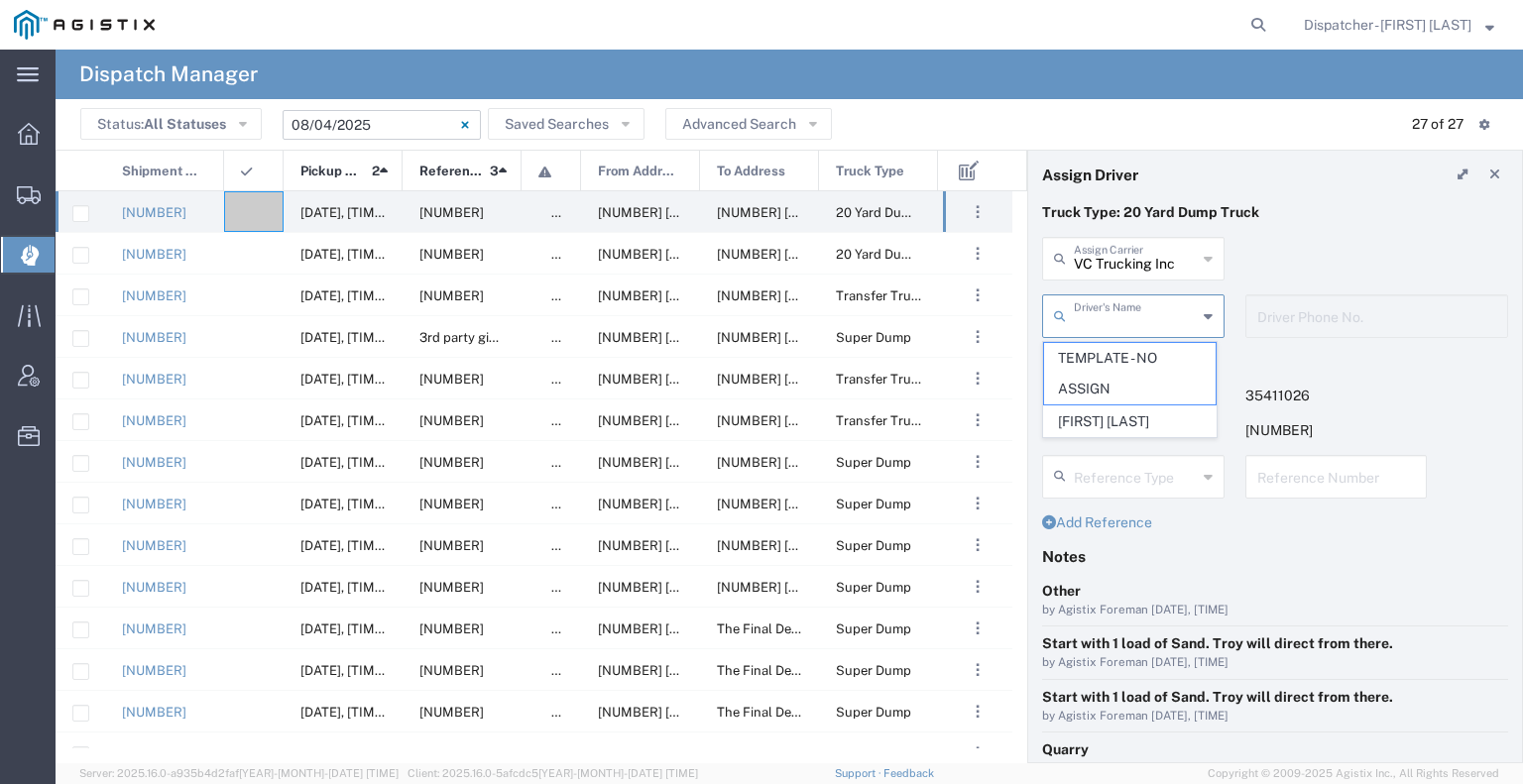 click at bounding box center (1135, 314) 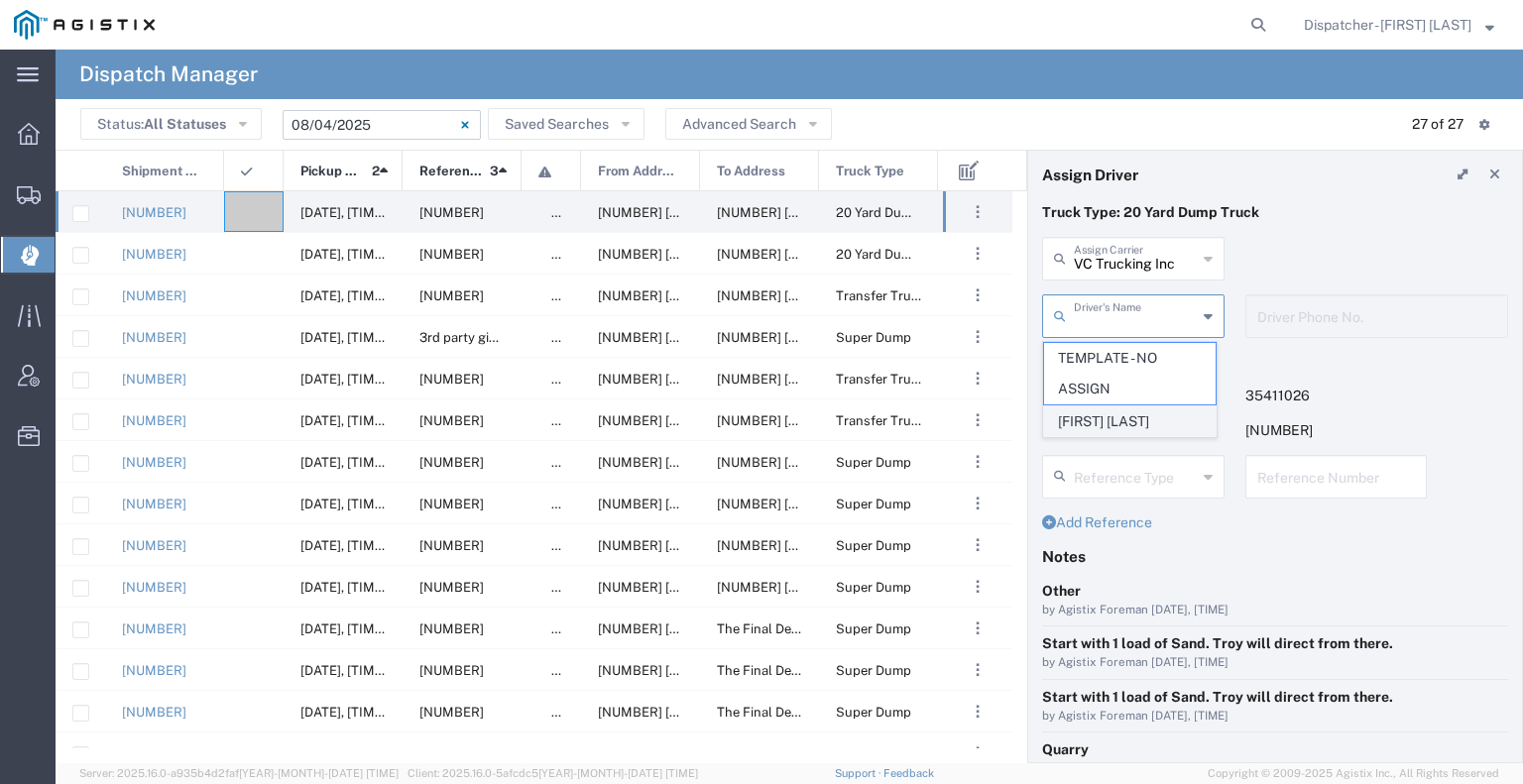 click on "[FIRST] [LAST]" 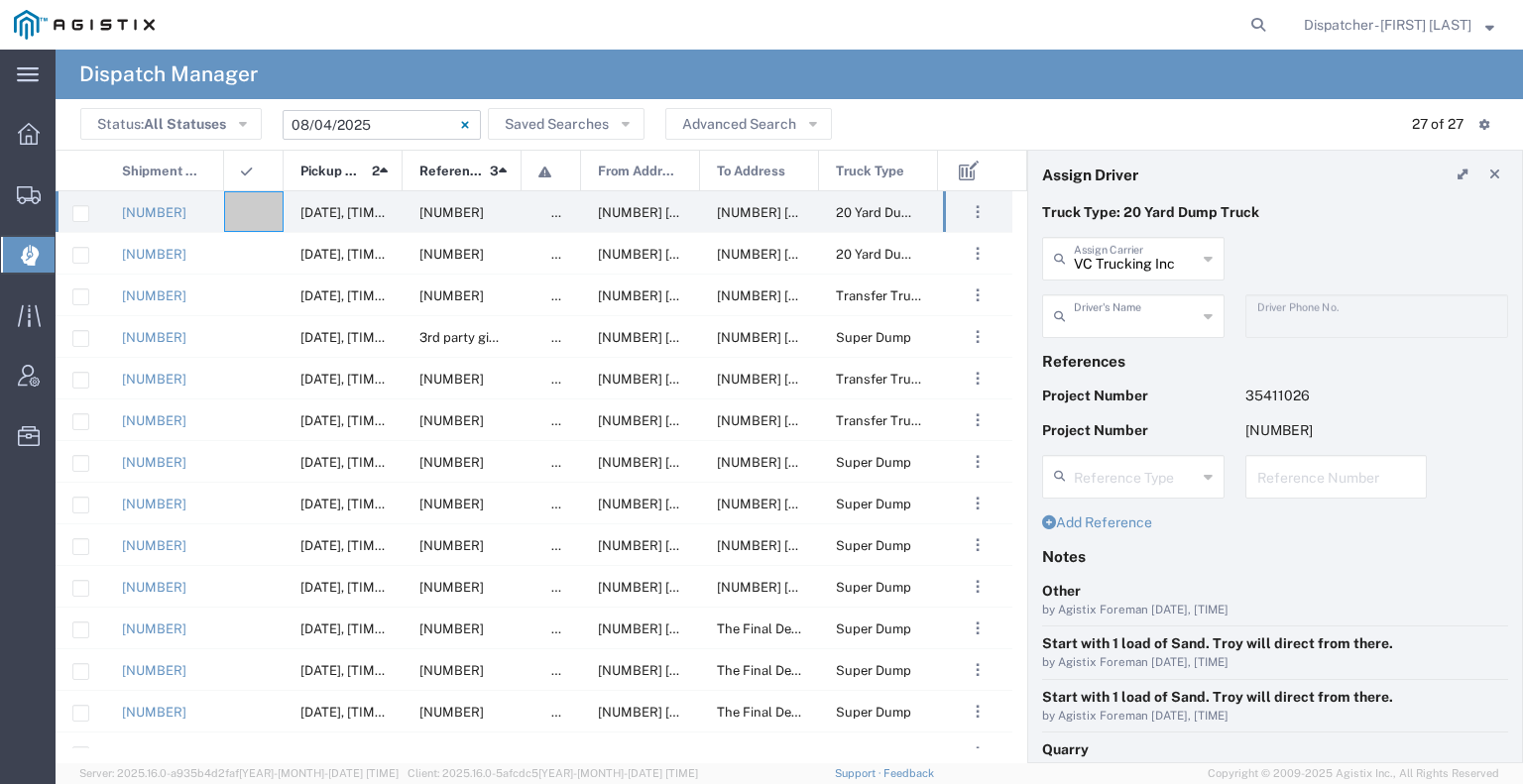 type on "[FIRST] [LAST]" 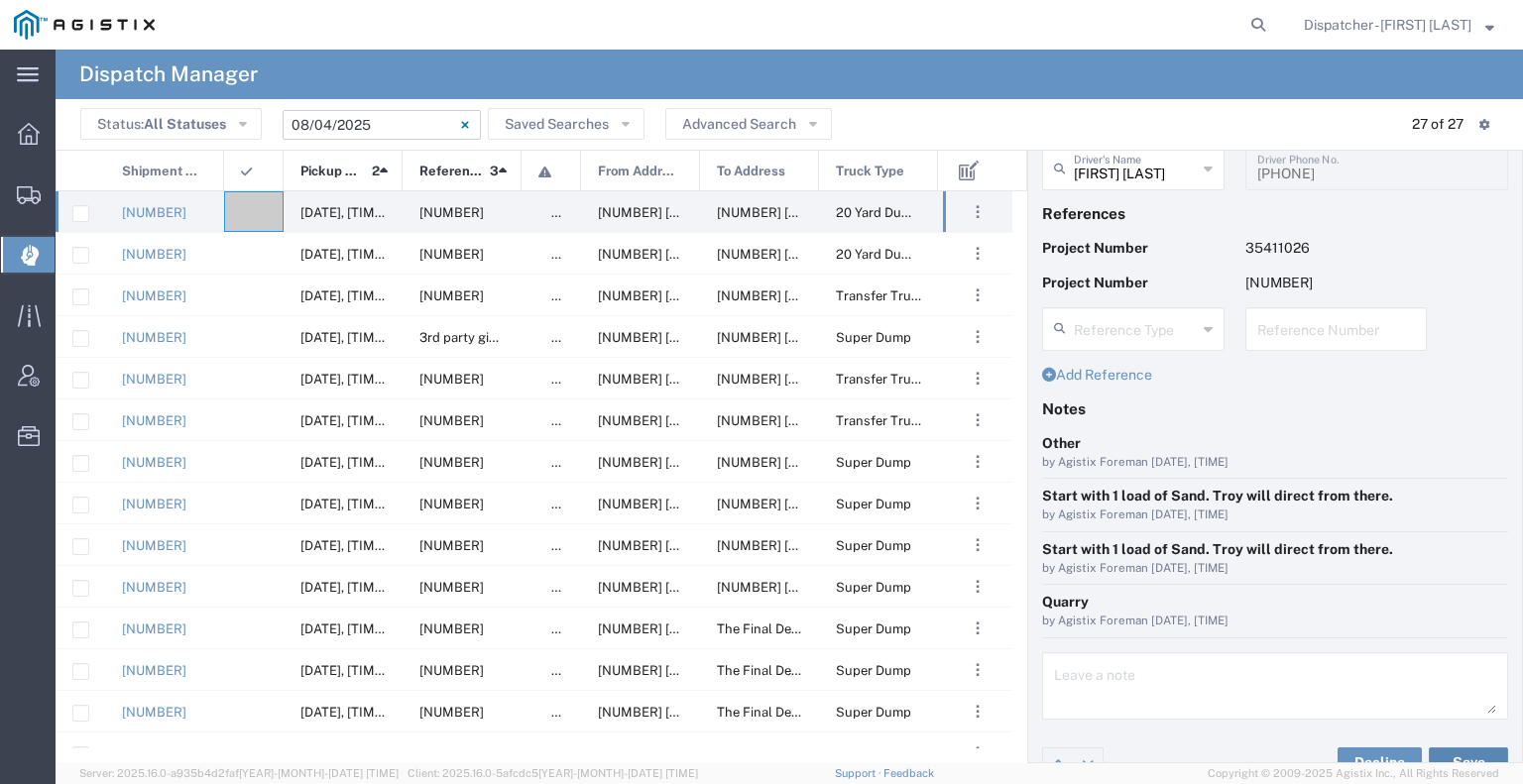 scroll, scrollTop: 178, scrollLeft: 0, axis: vertical 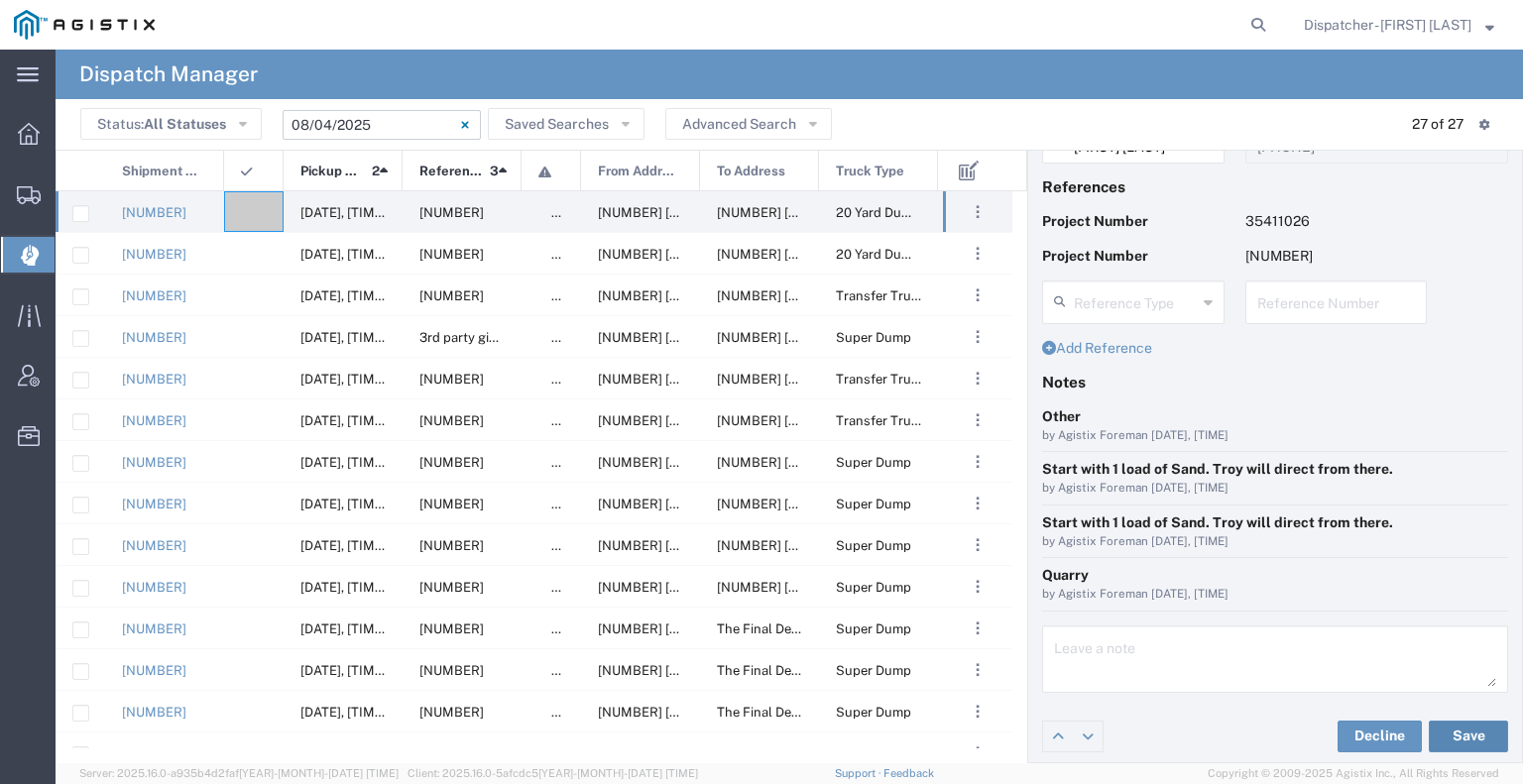 click on "Save" 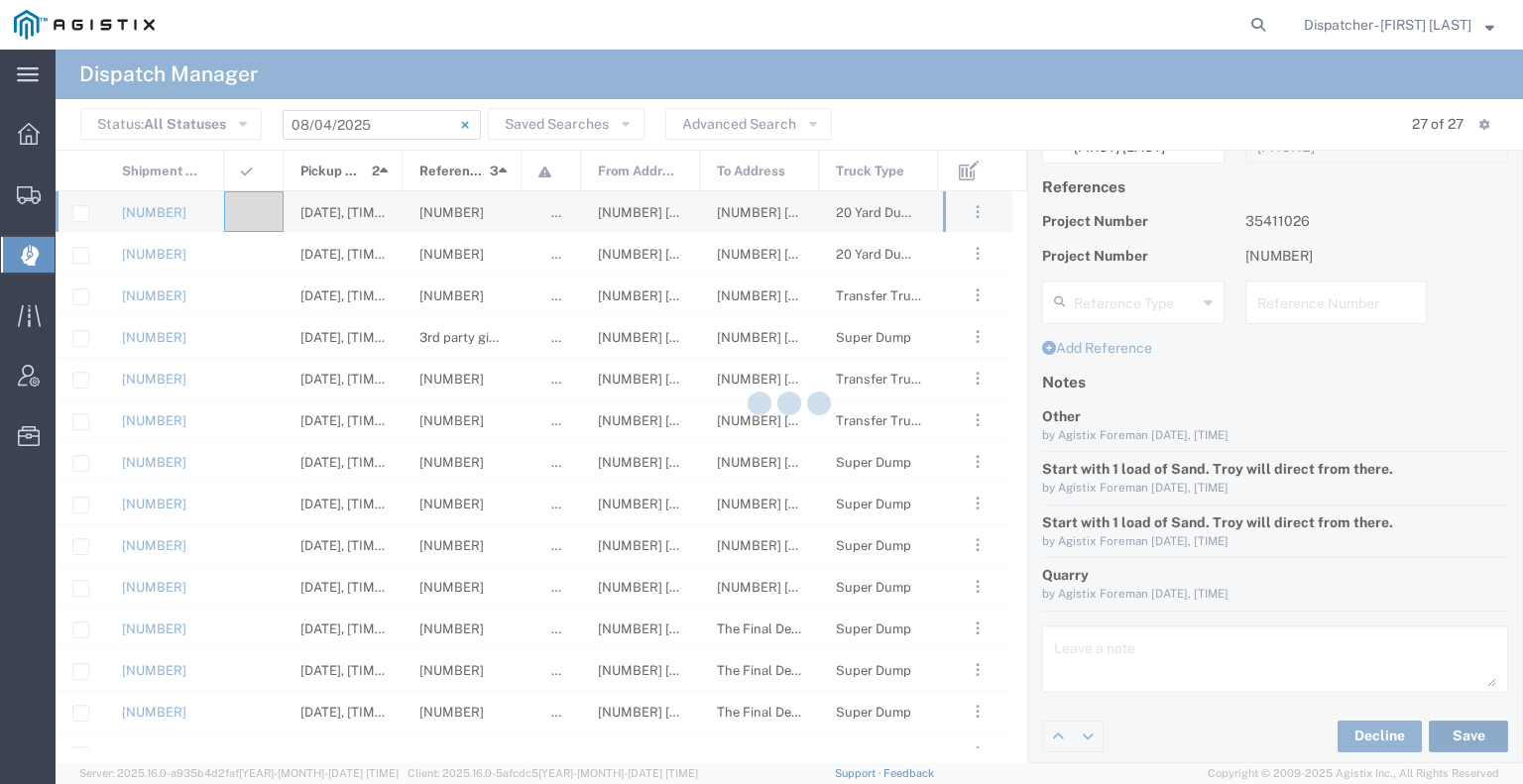 type on "[FIRST] [LAST]" 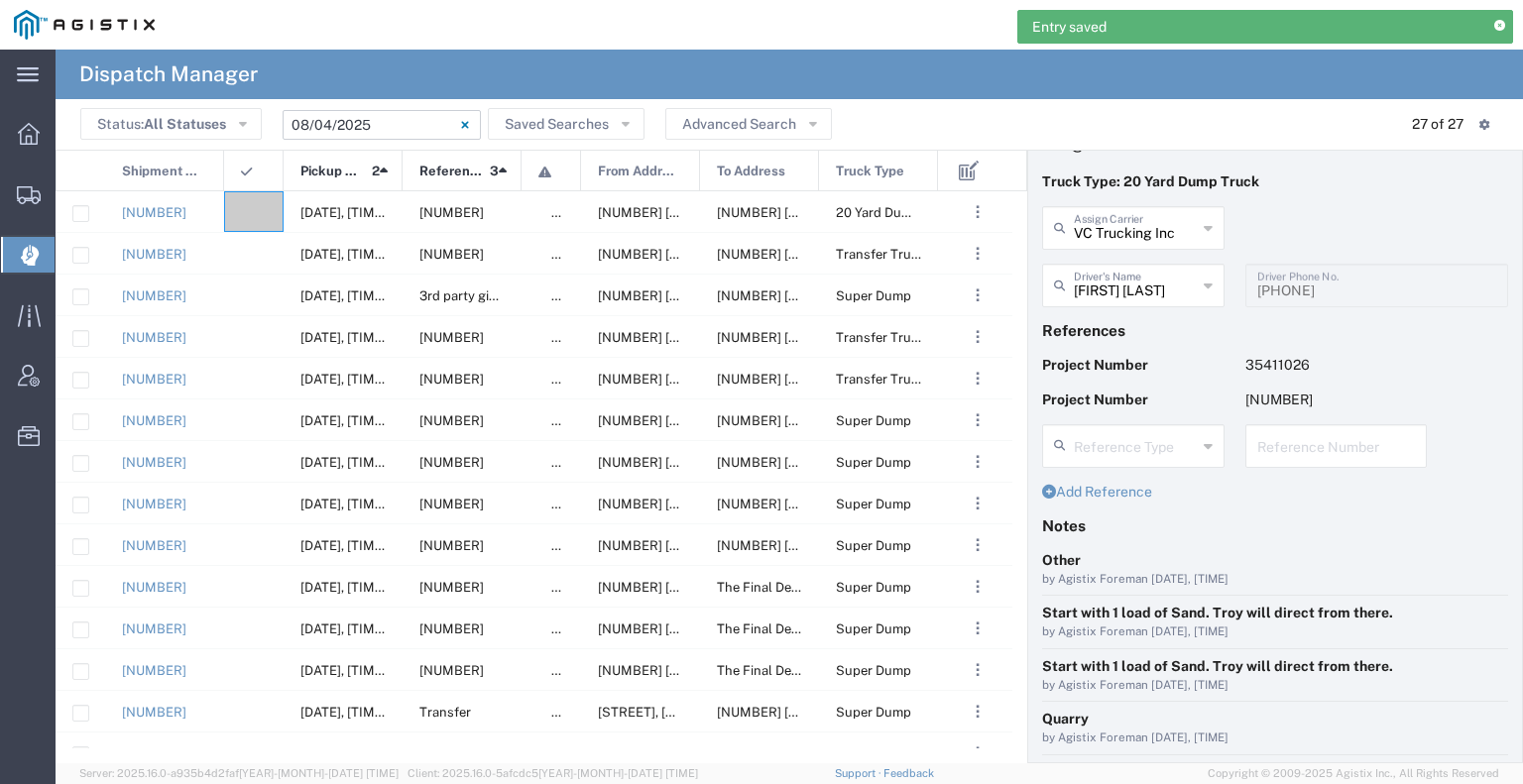 scroll, scrollTop: 0, scrollLeft: 0, axis: both 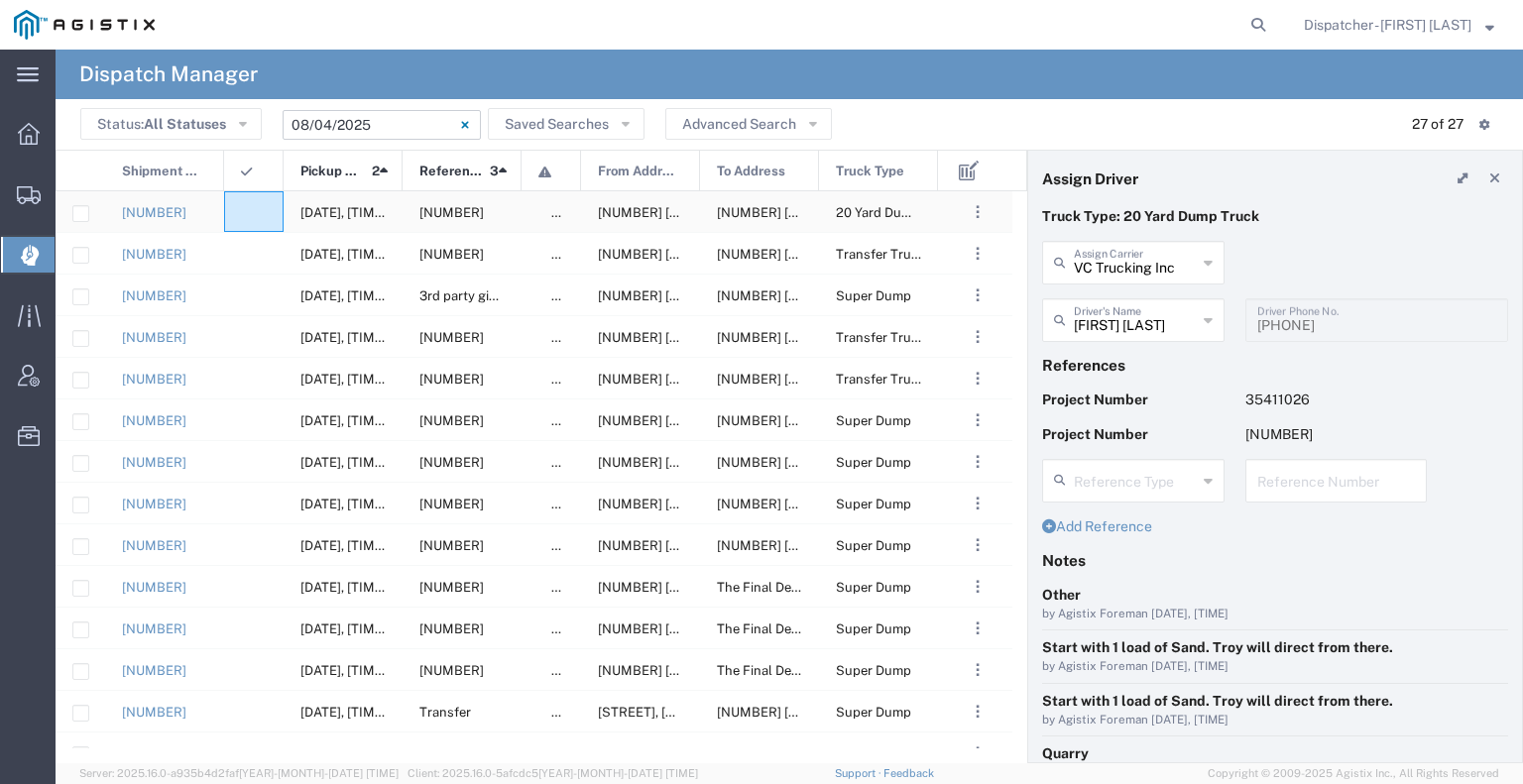 click 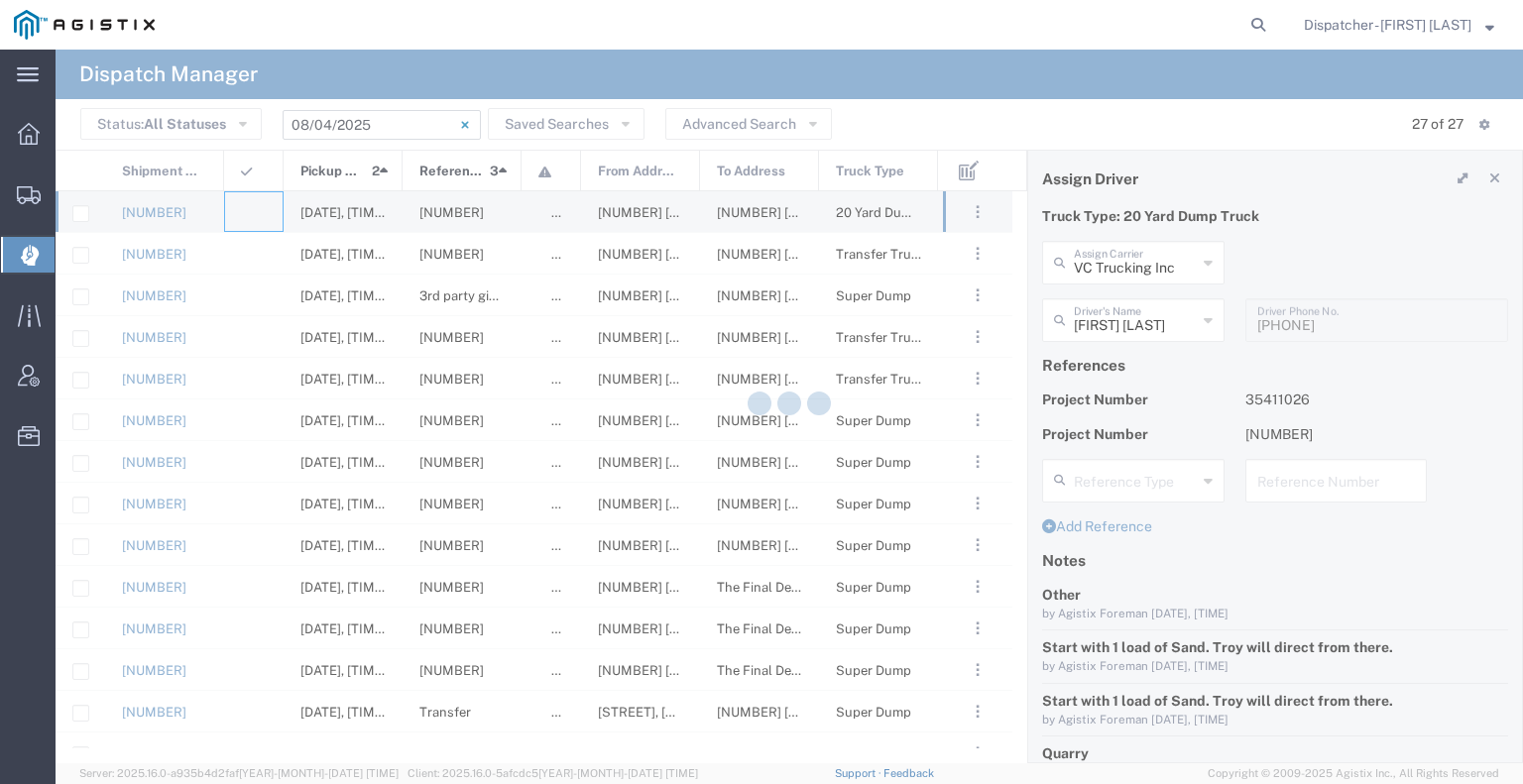 type 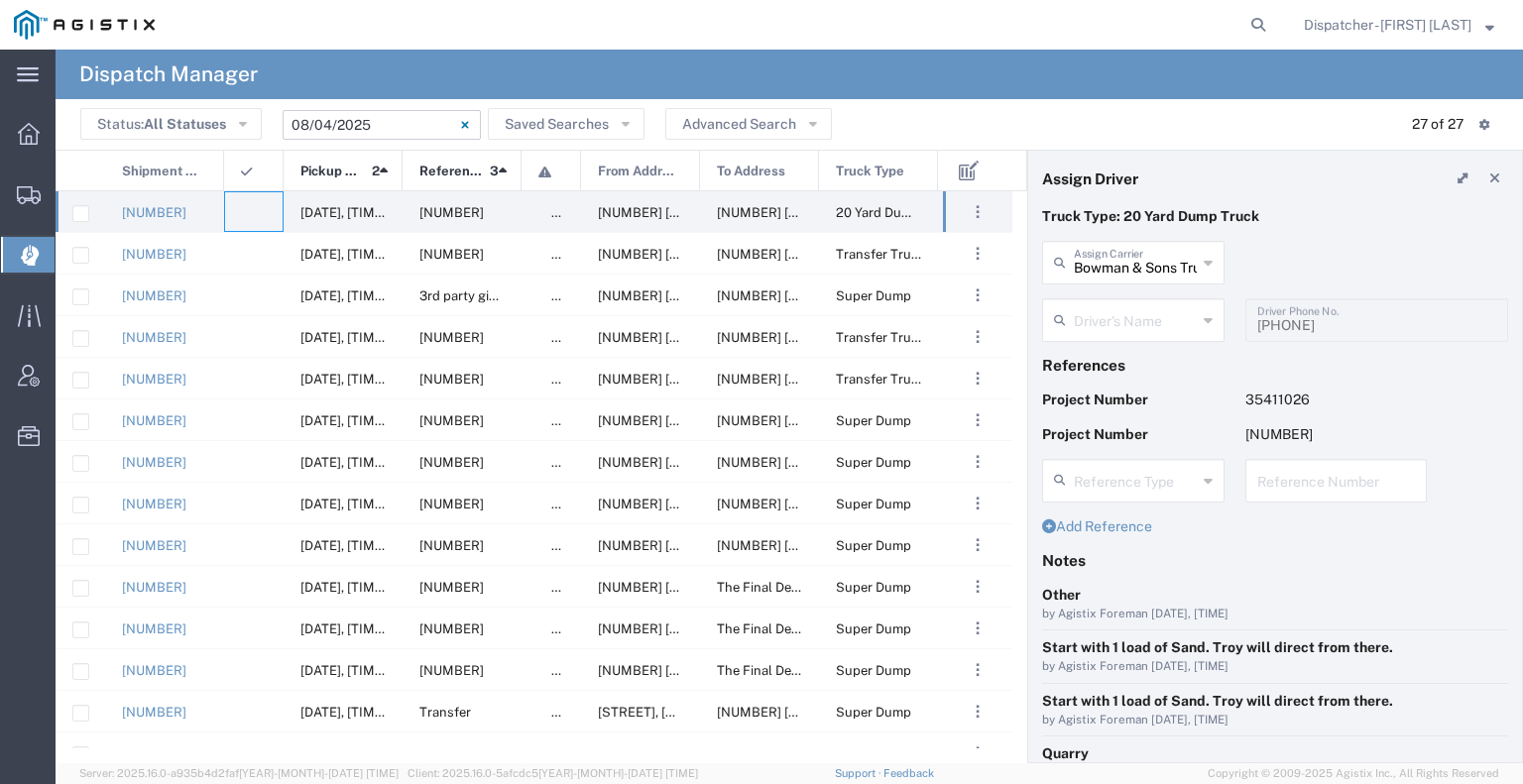 type 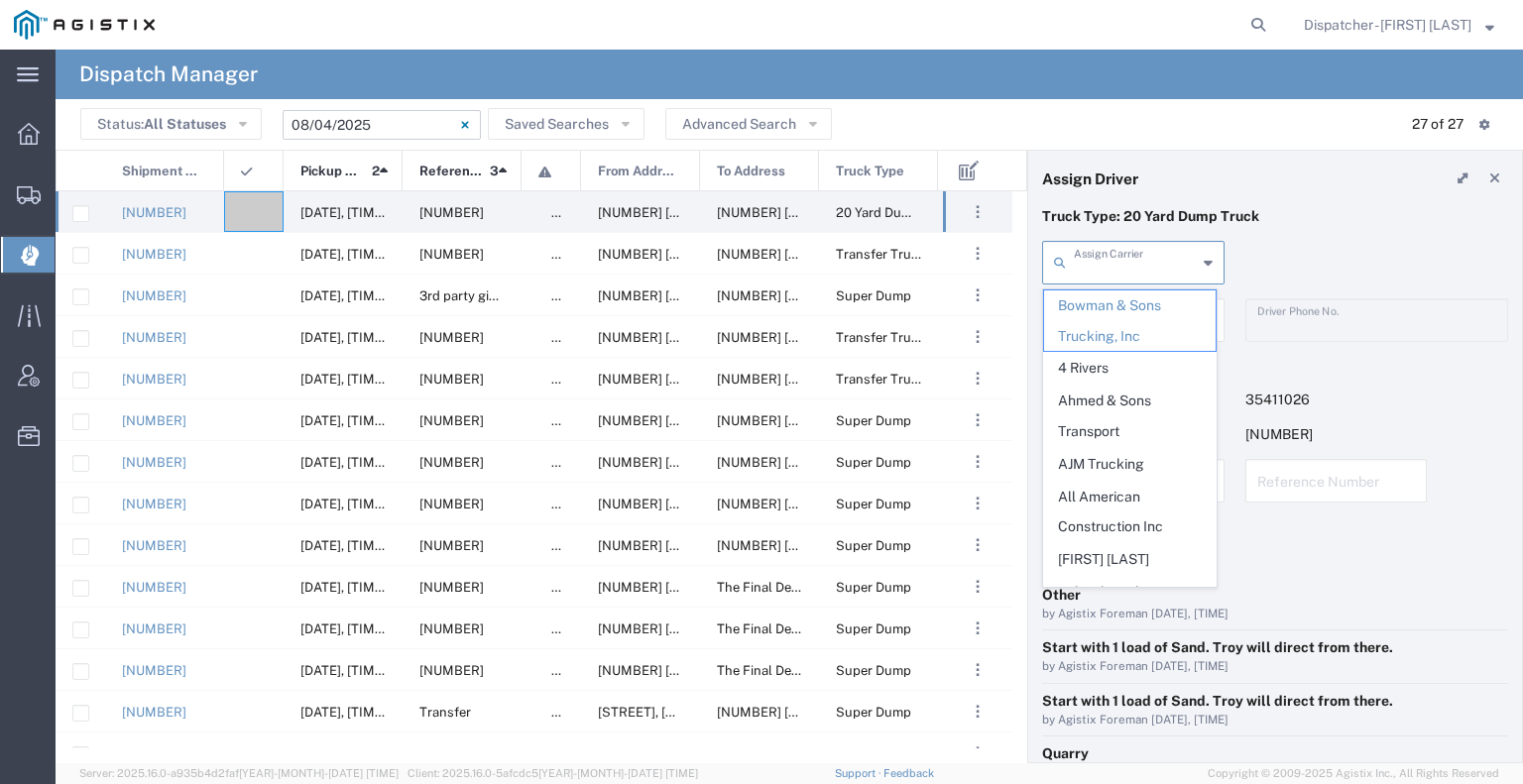 click at bounding box center (1135, 261) 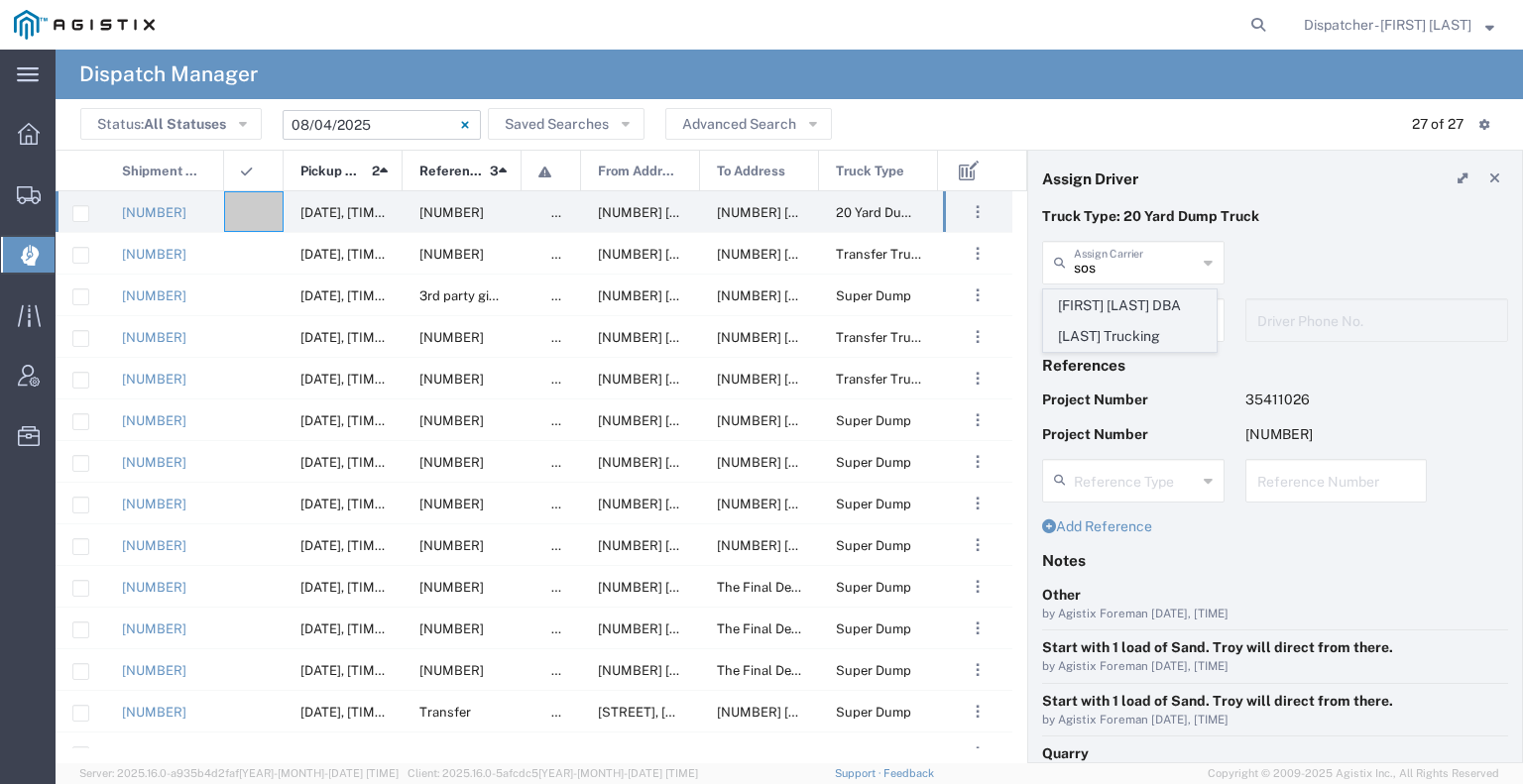 click on "[FIRST] [LAST] DBA [LAST] Trucking" 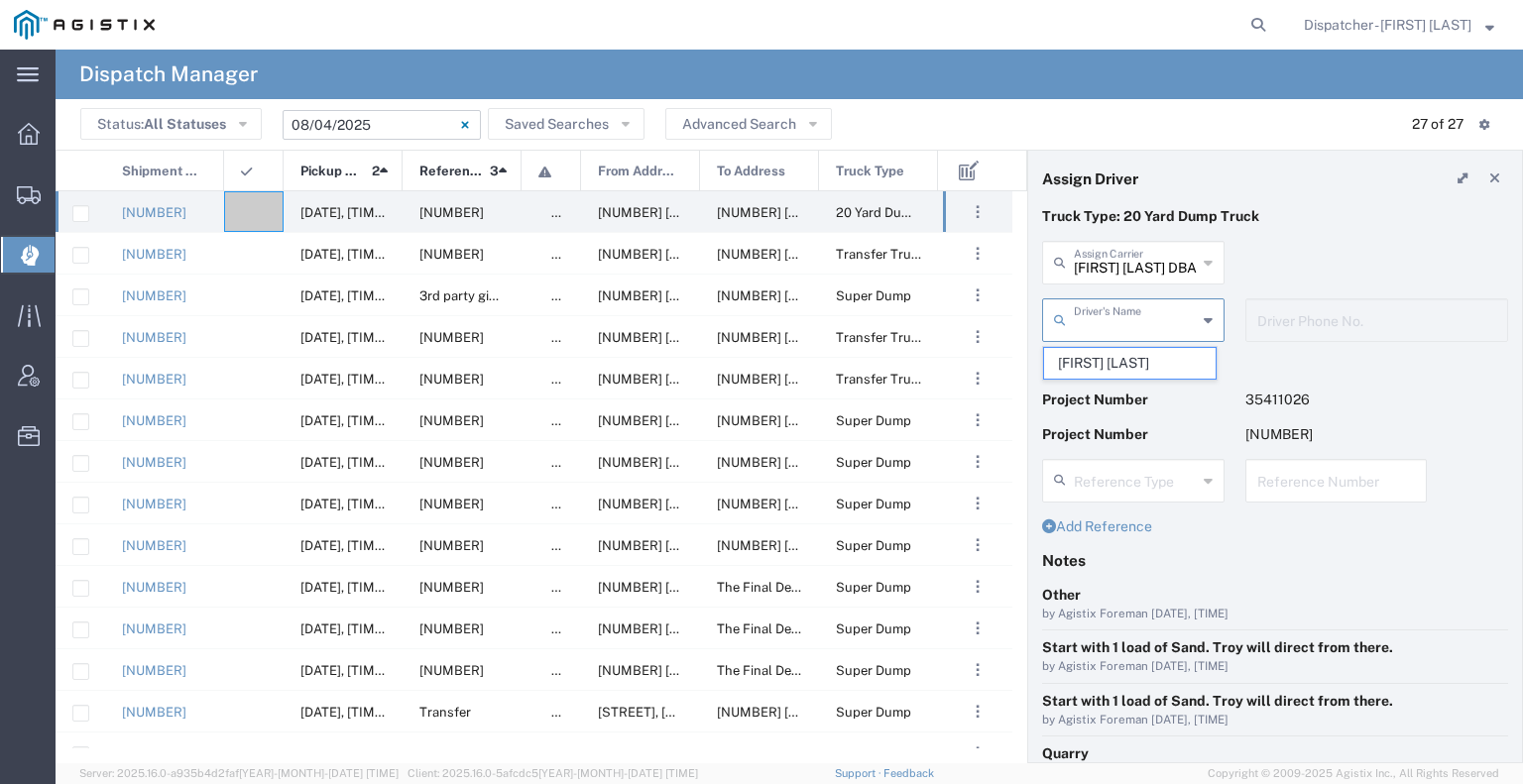 click at bounding box center [1135, 318] 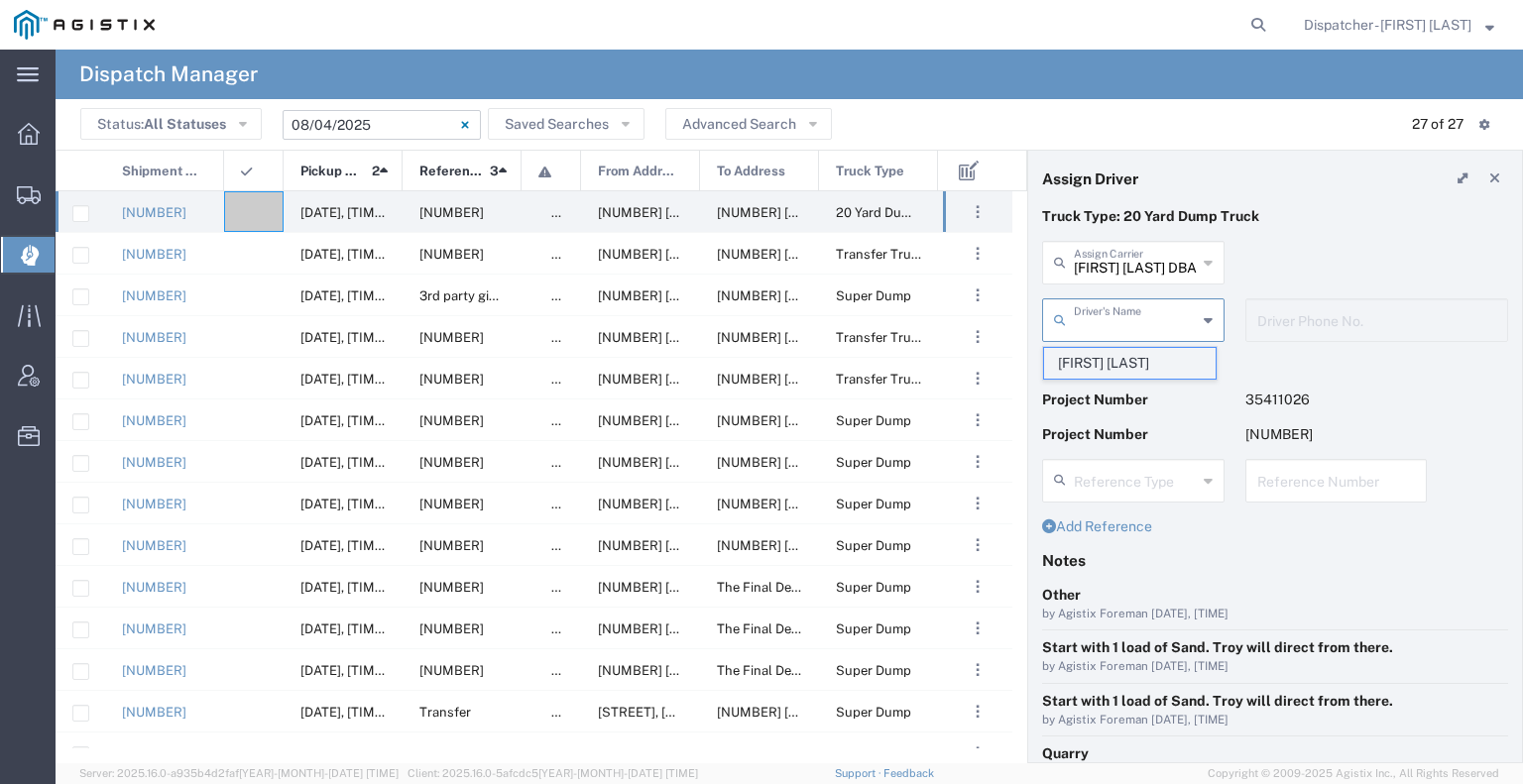 click on "[FIRST] [LAST]" 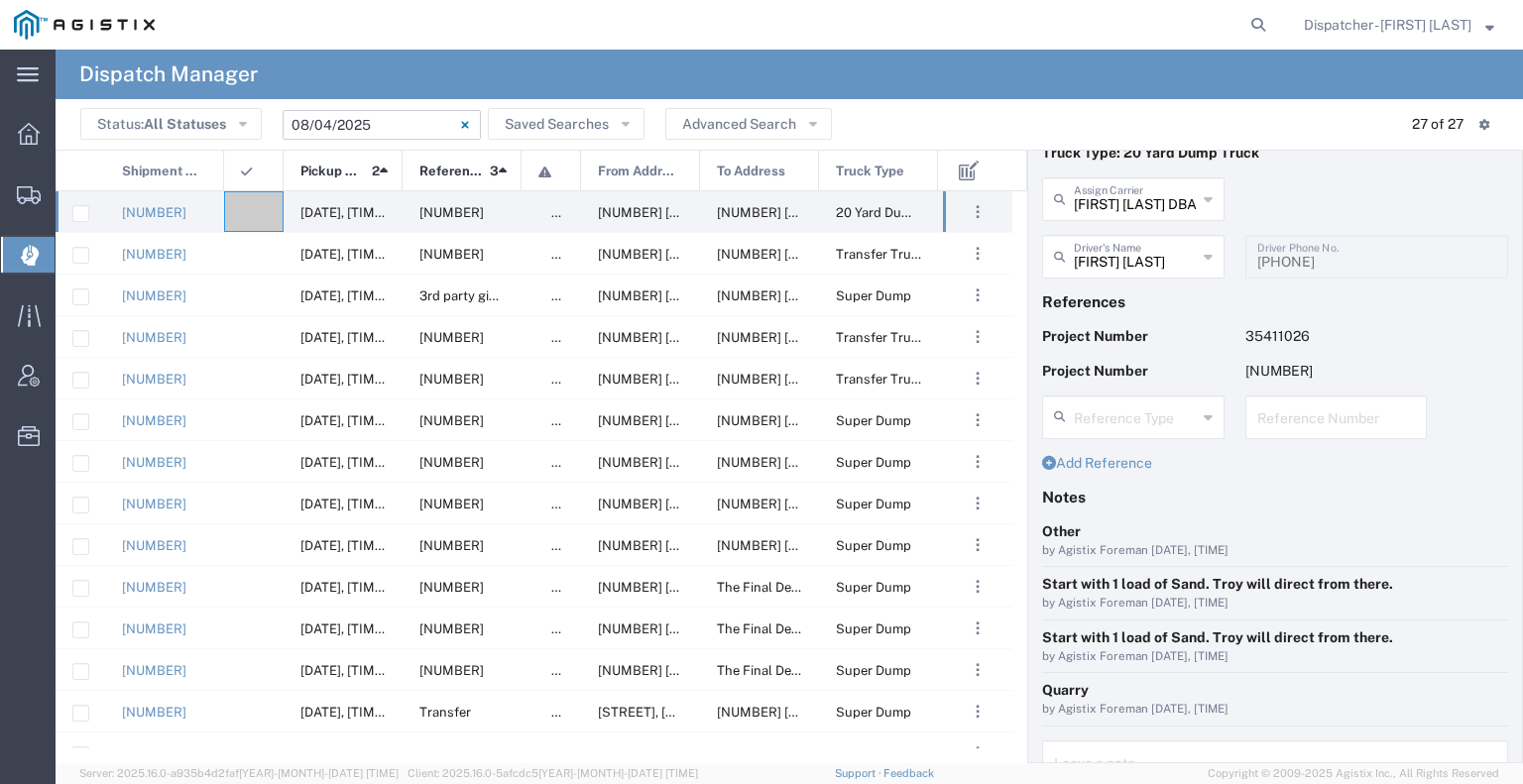 scroll, scrollTop: 178, scrollLeft: 0, axis: vertical 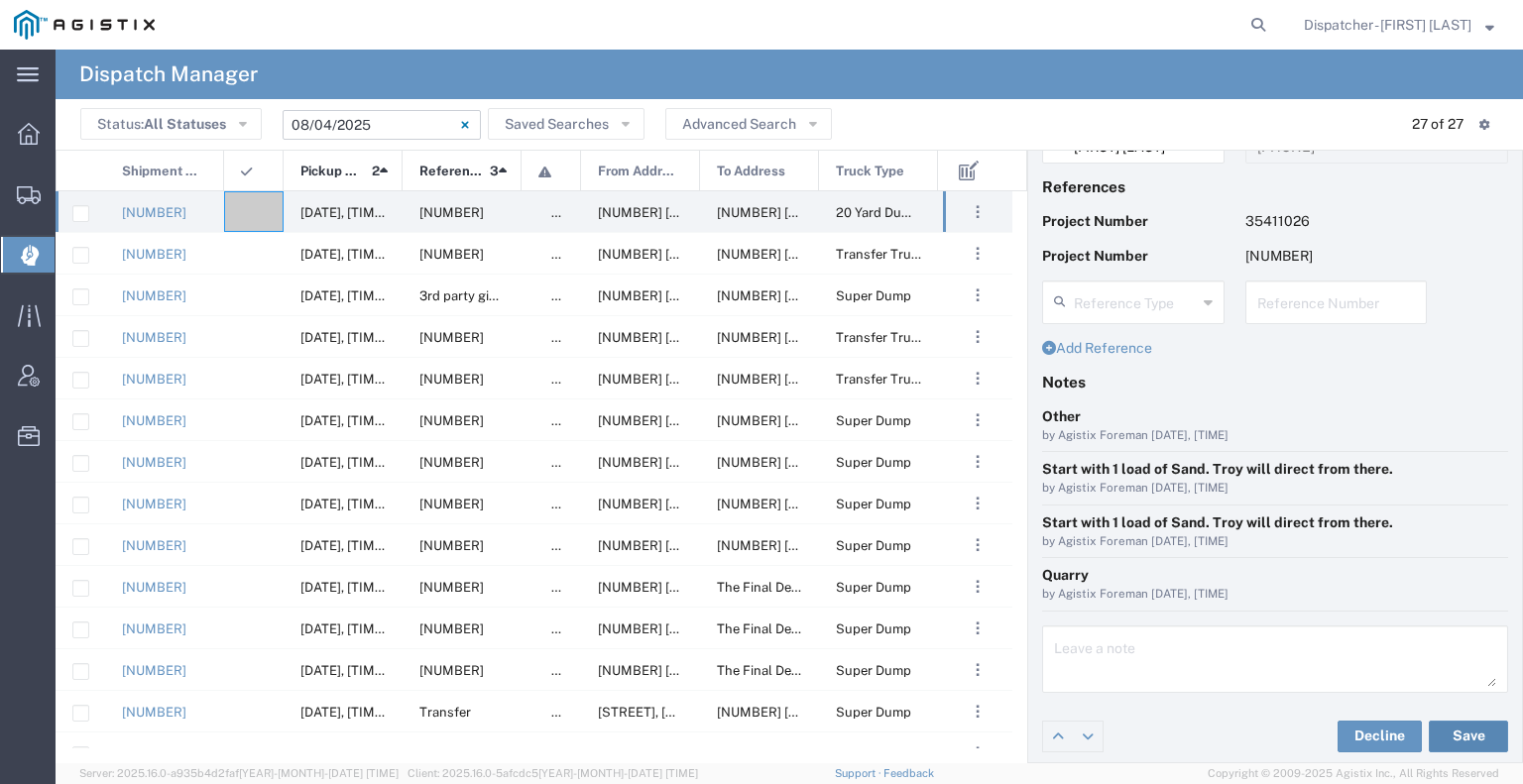 click on "Save" 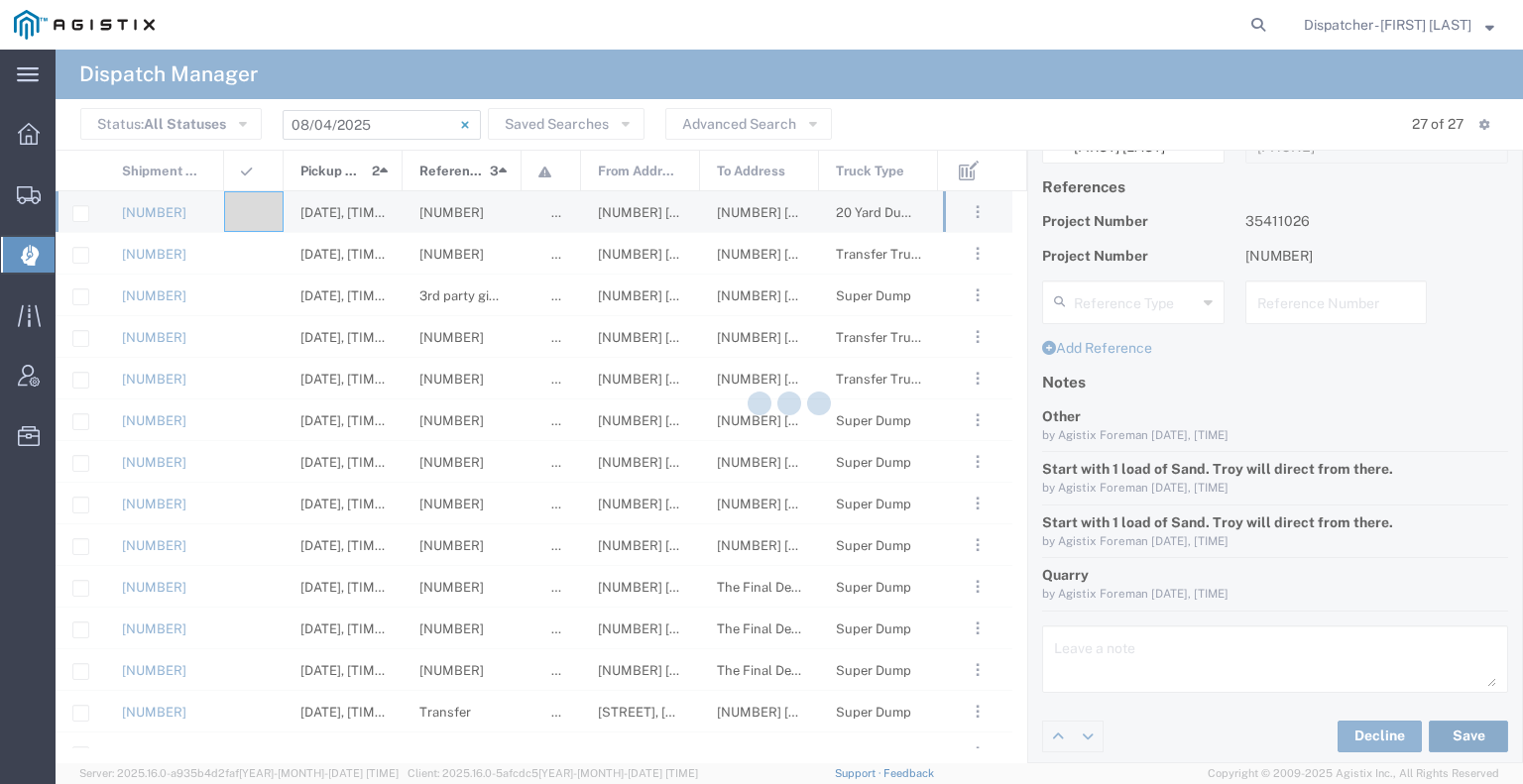 type on "[FIRST] [LAST]" 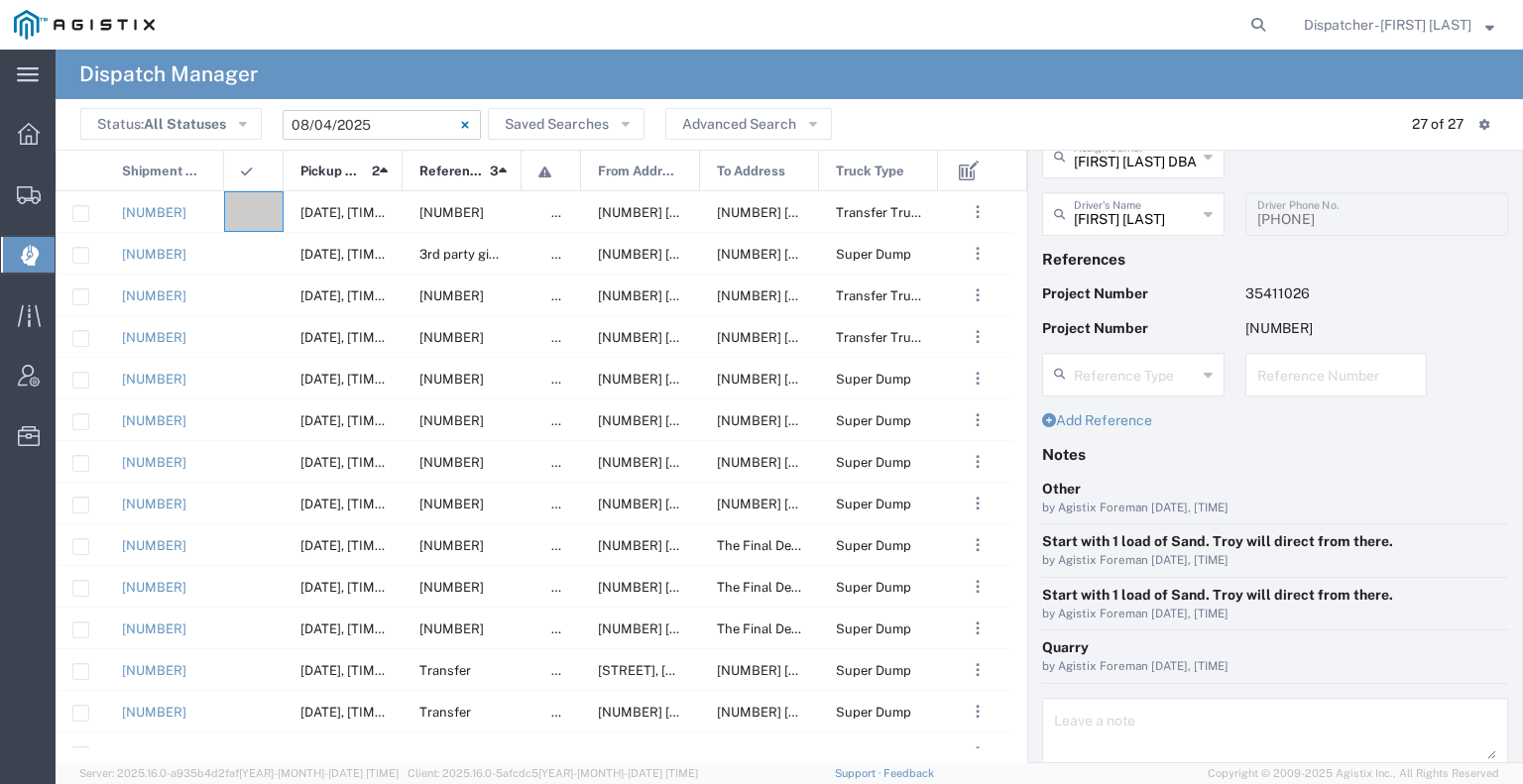 scroll, scrollTop: 0, scrollLeft: 0, axis: both 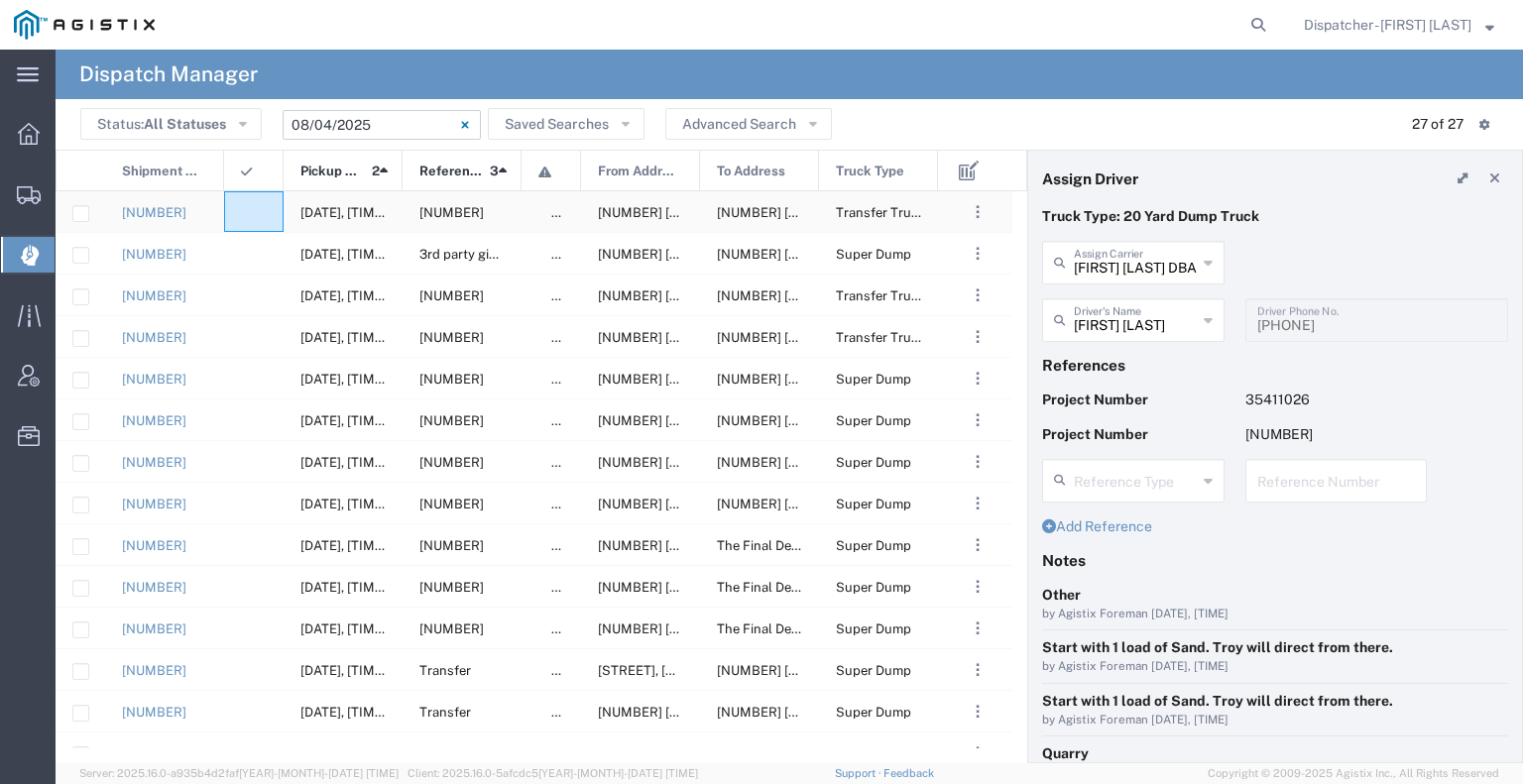 click 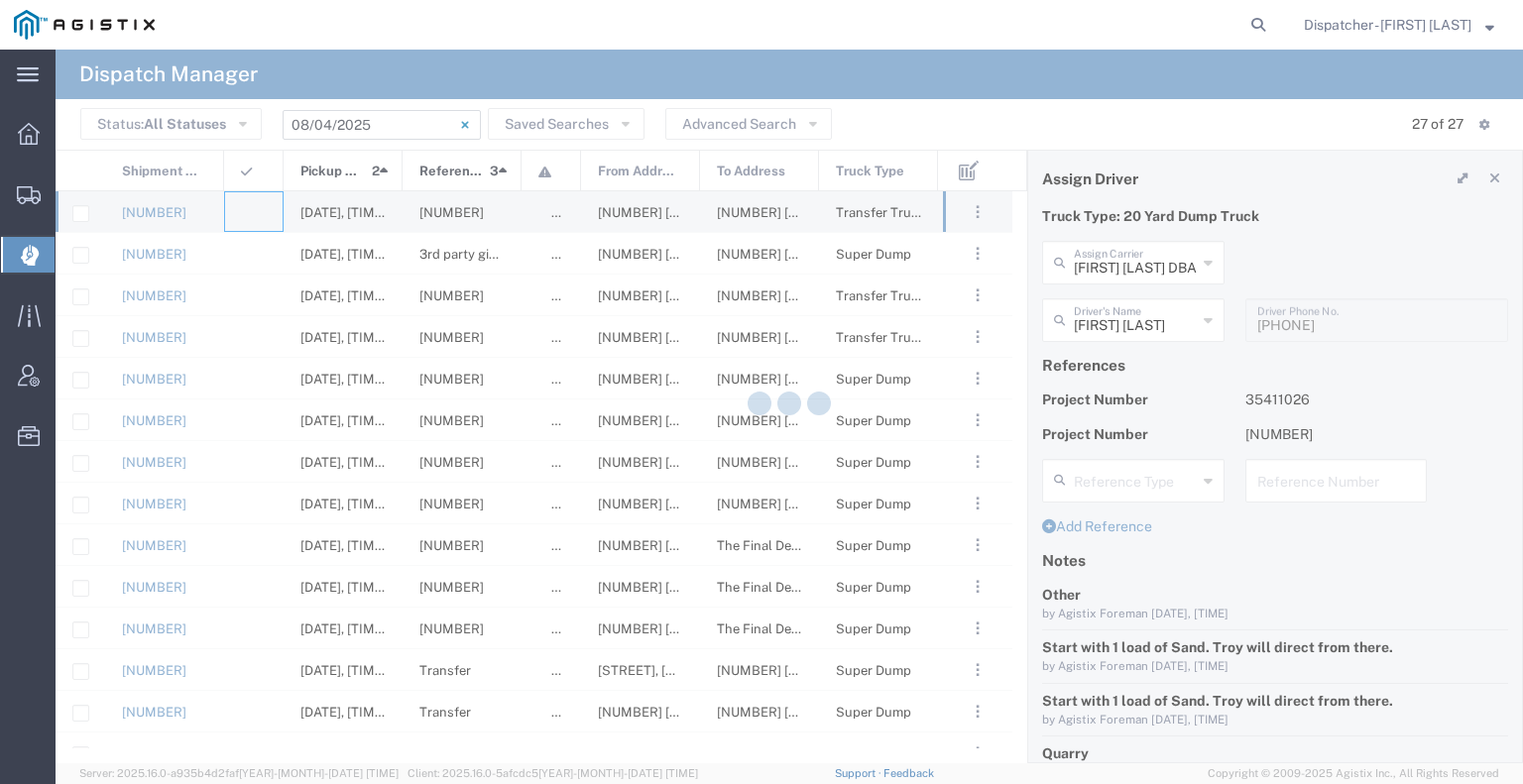 type 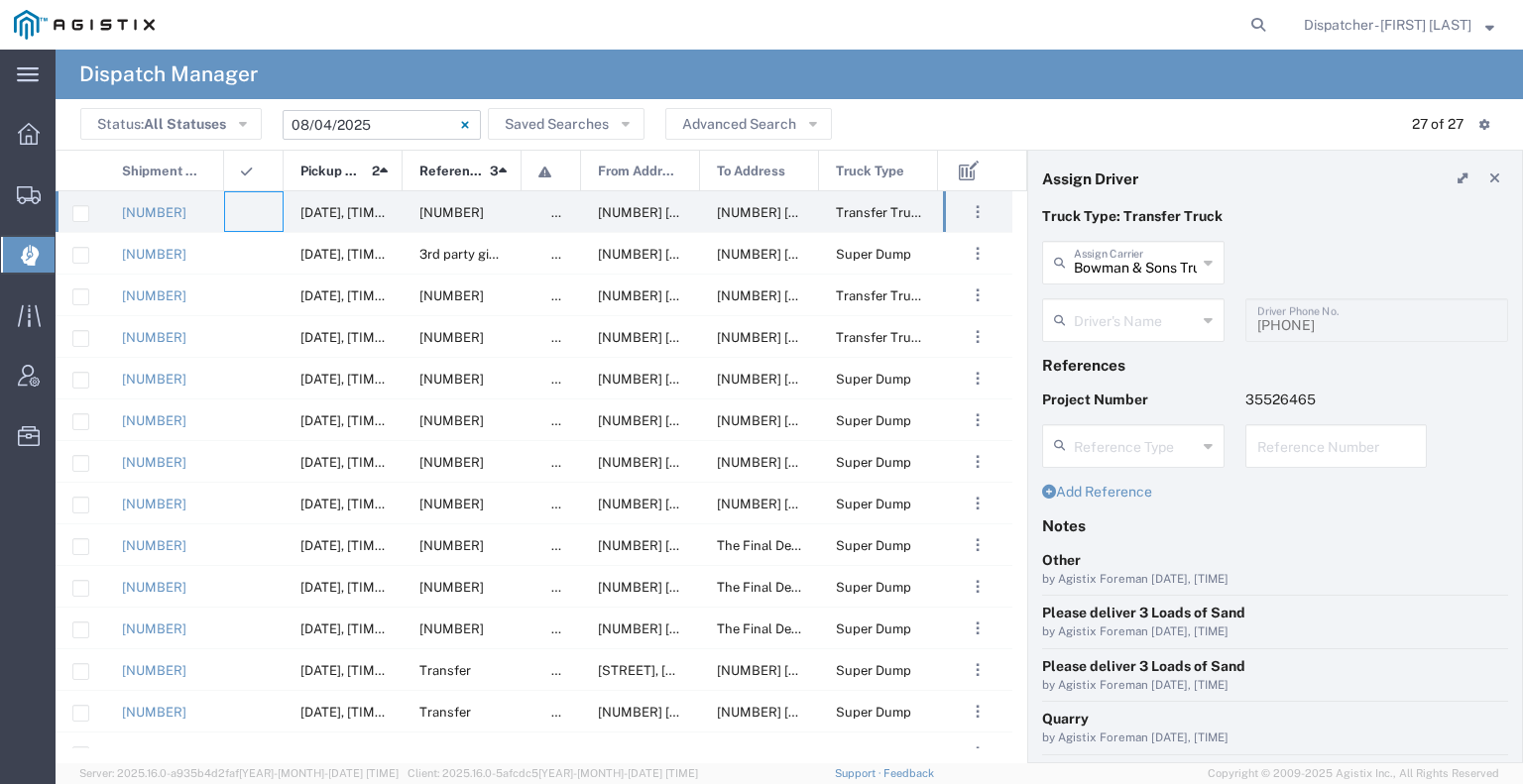 click at bounding box center [1135, 318] 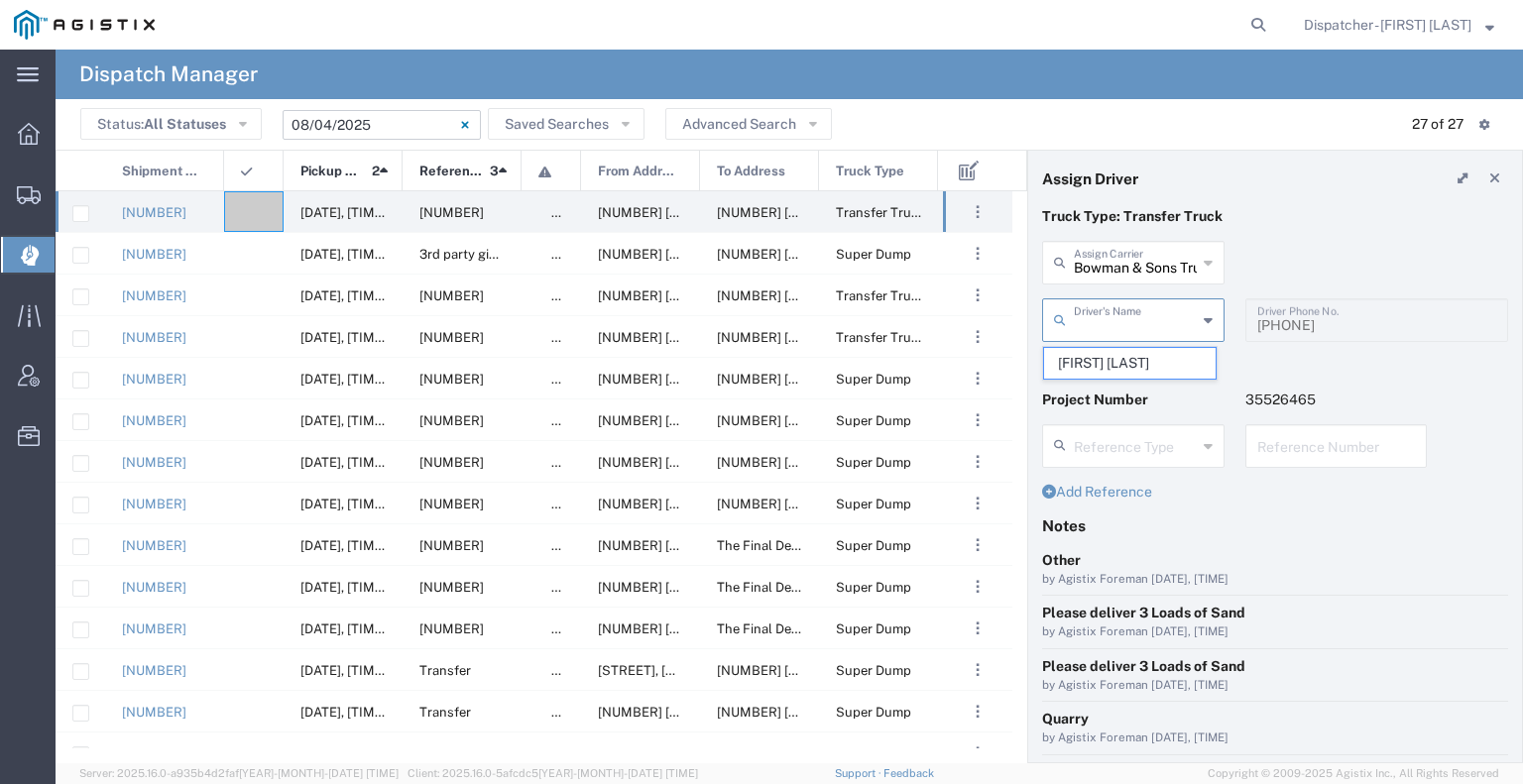 type 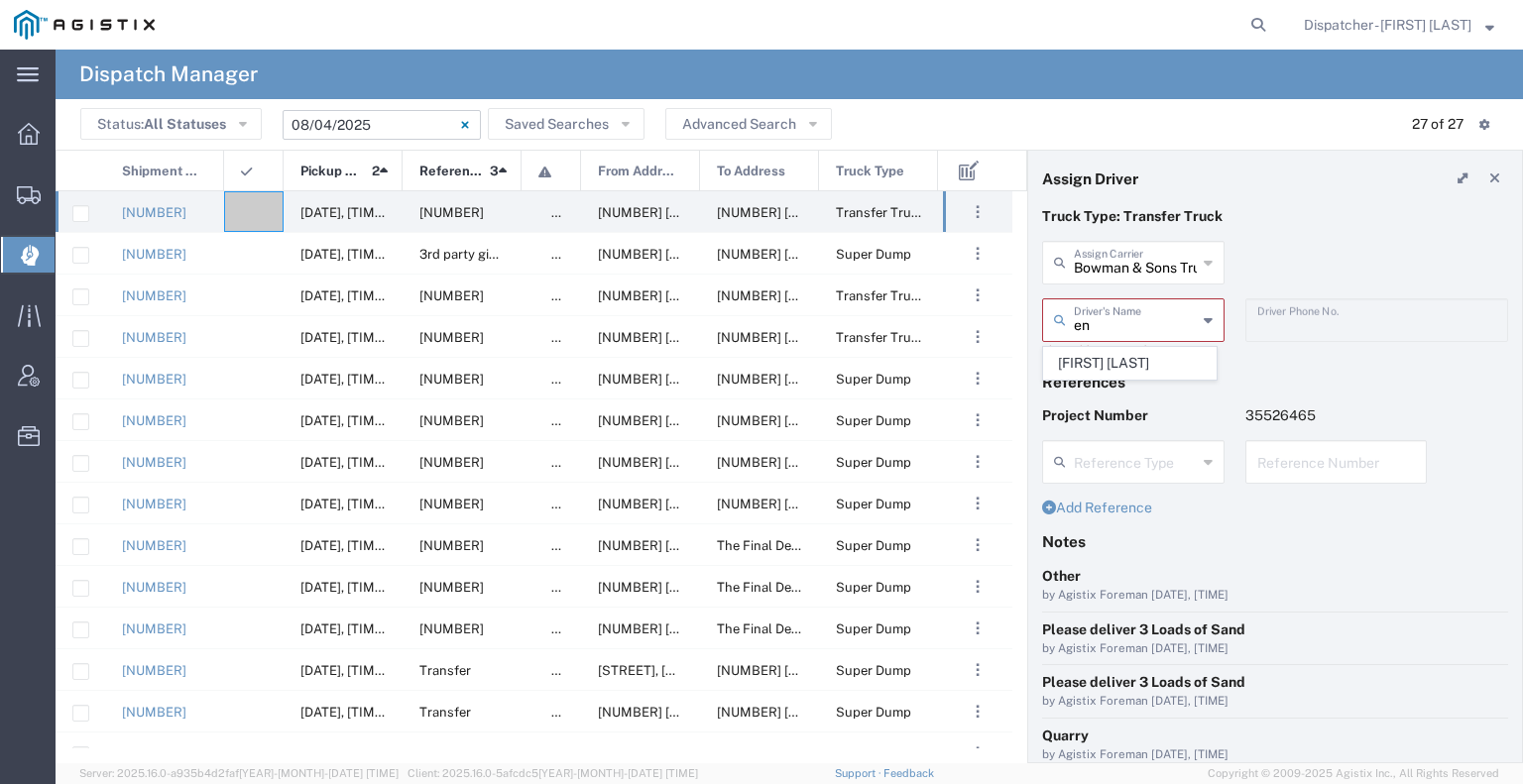 click on "[FIRST] [LAST]" 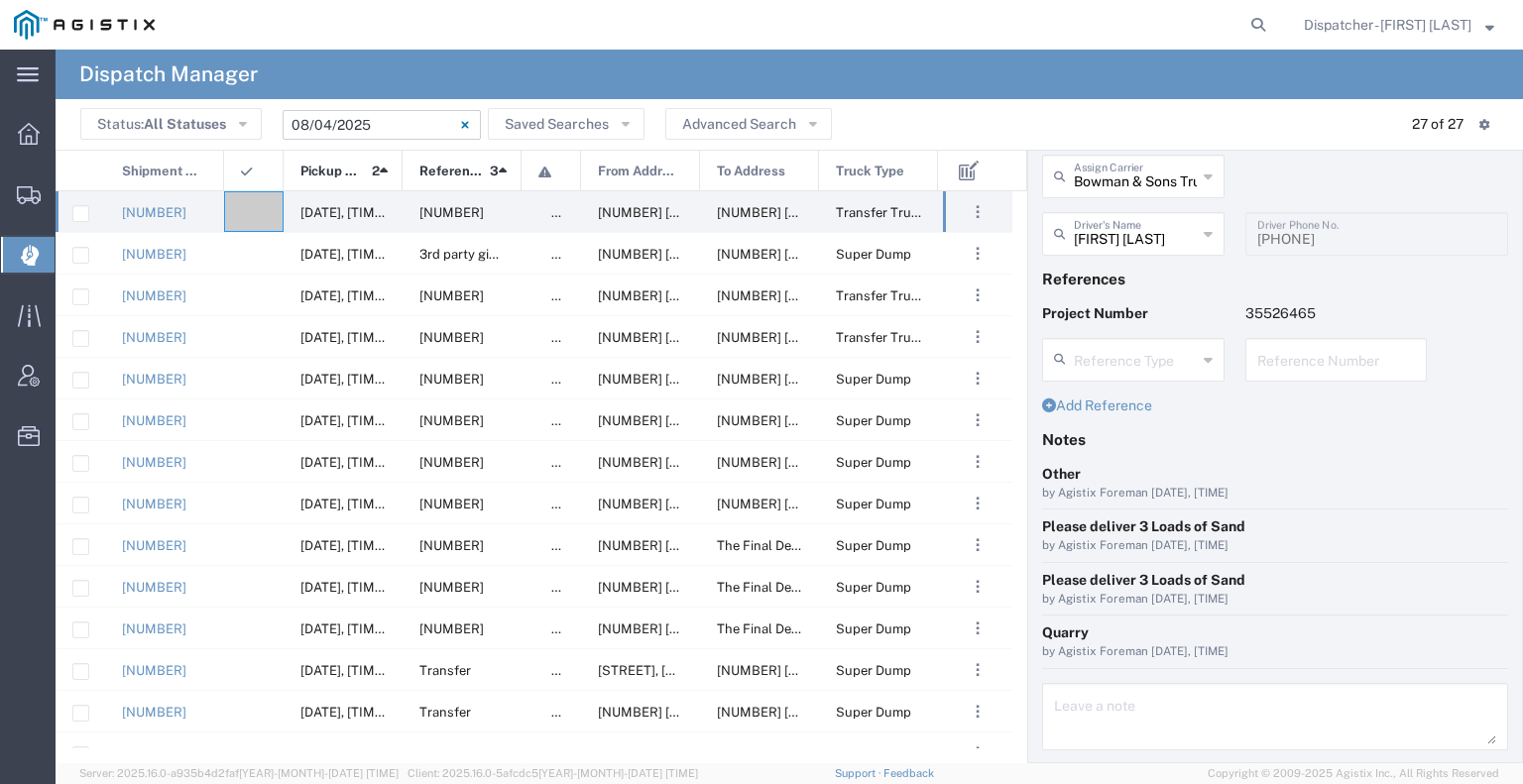 scroll, scrollTop: 145, scrollLeft: 0, axis: vertical 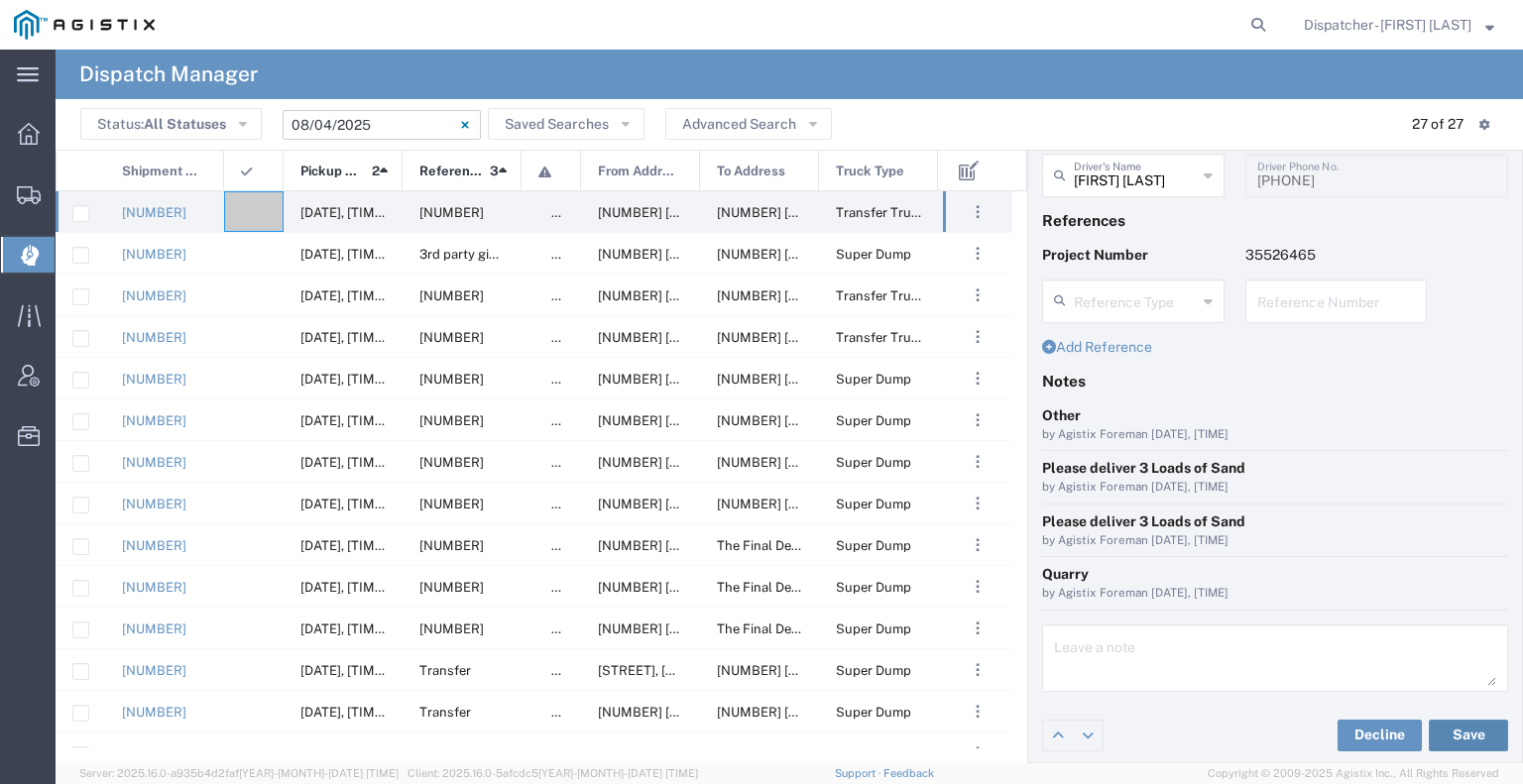 click on "Save" 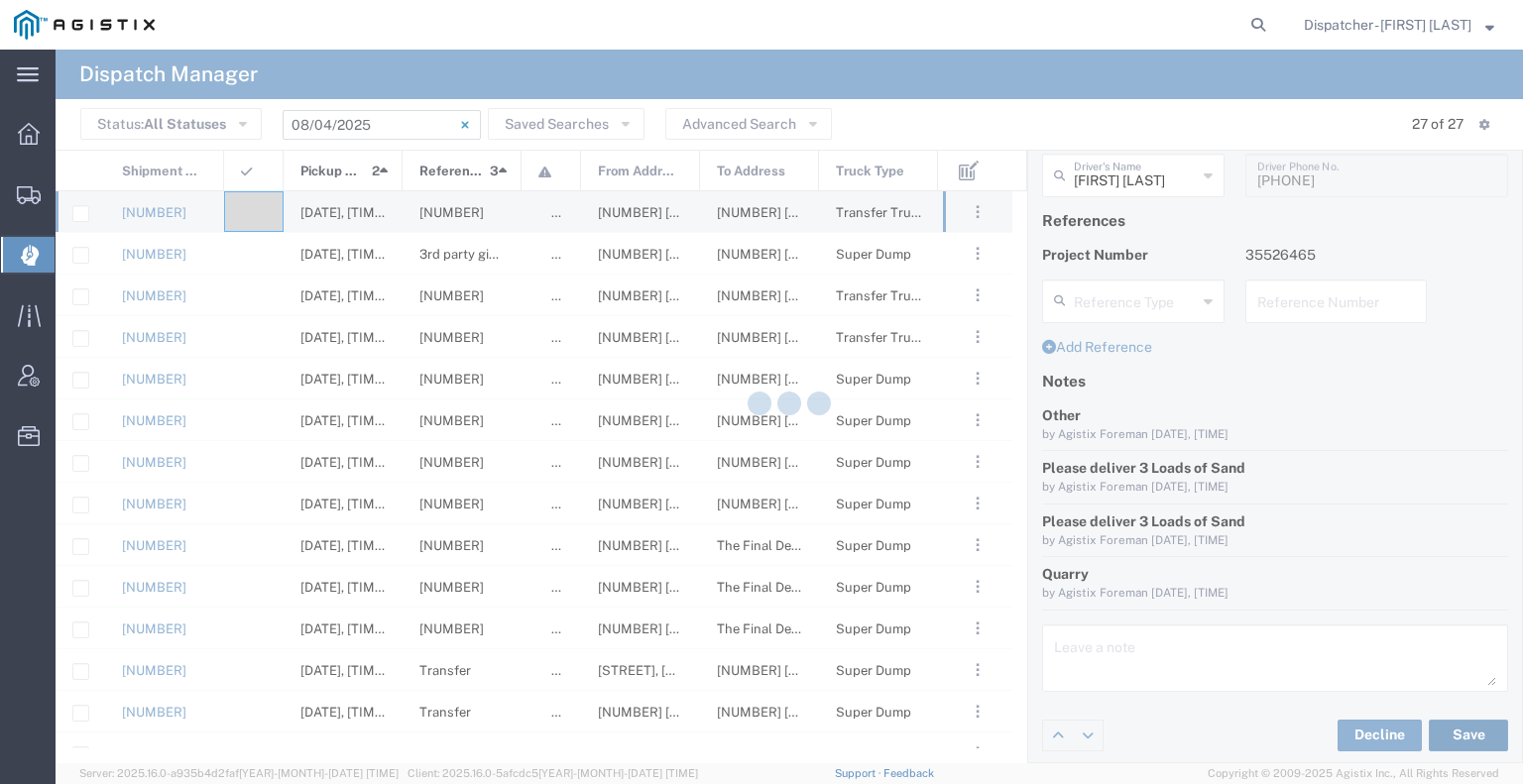 type on "[FIRST] [LAST]" 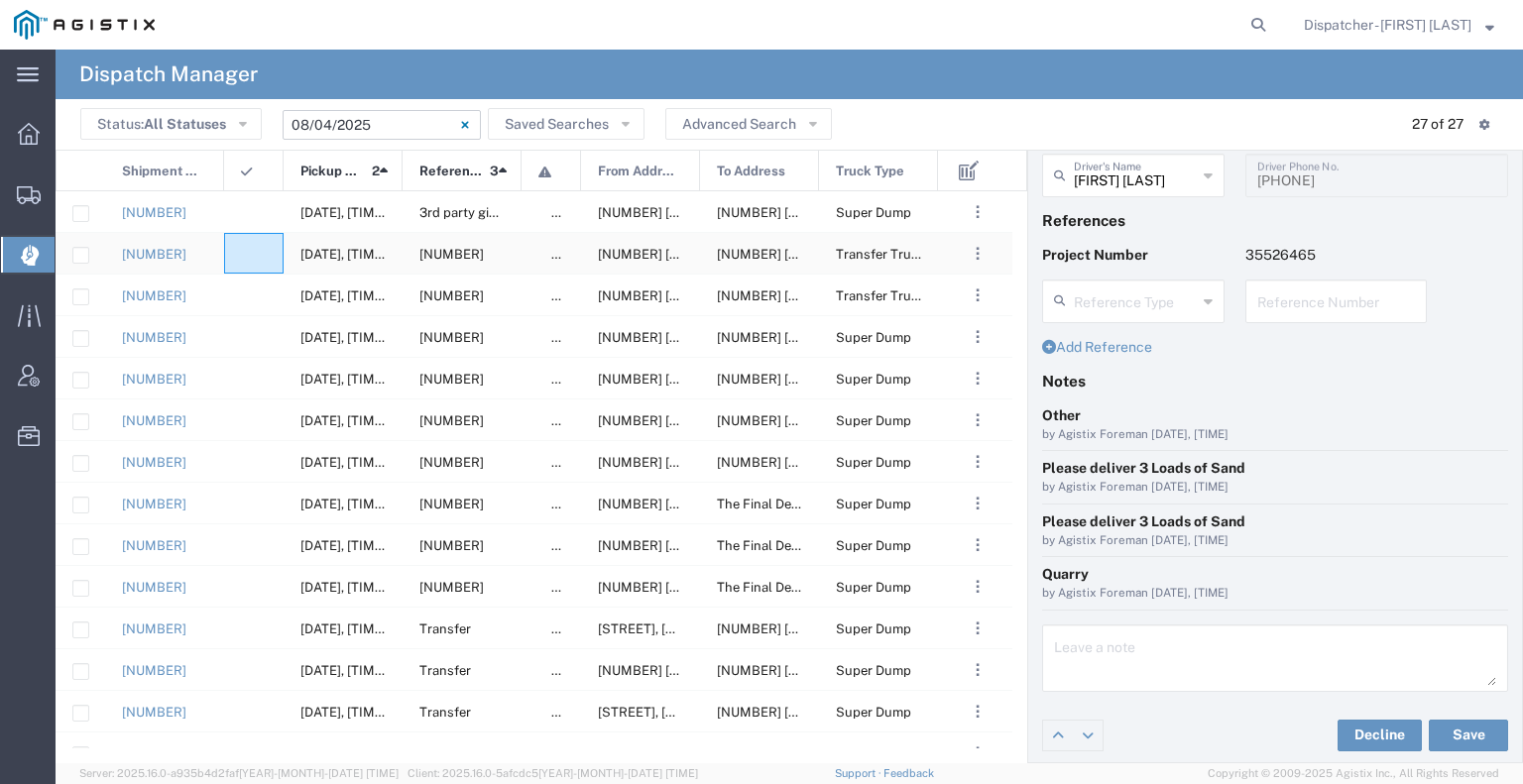 click 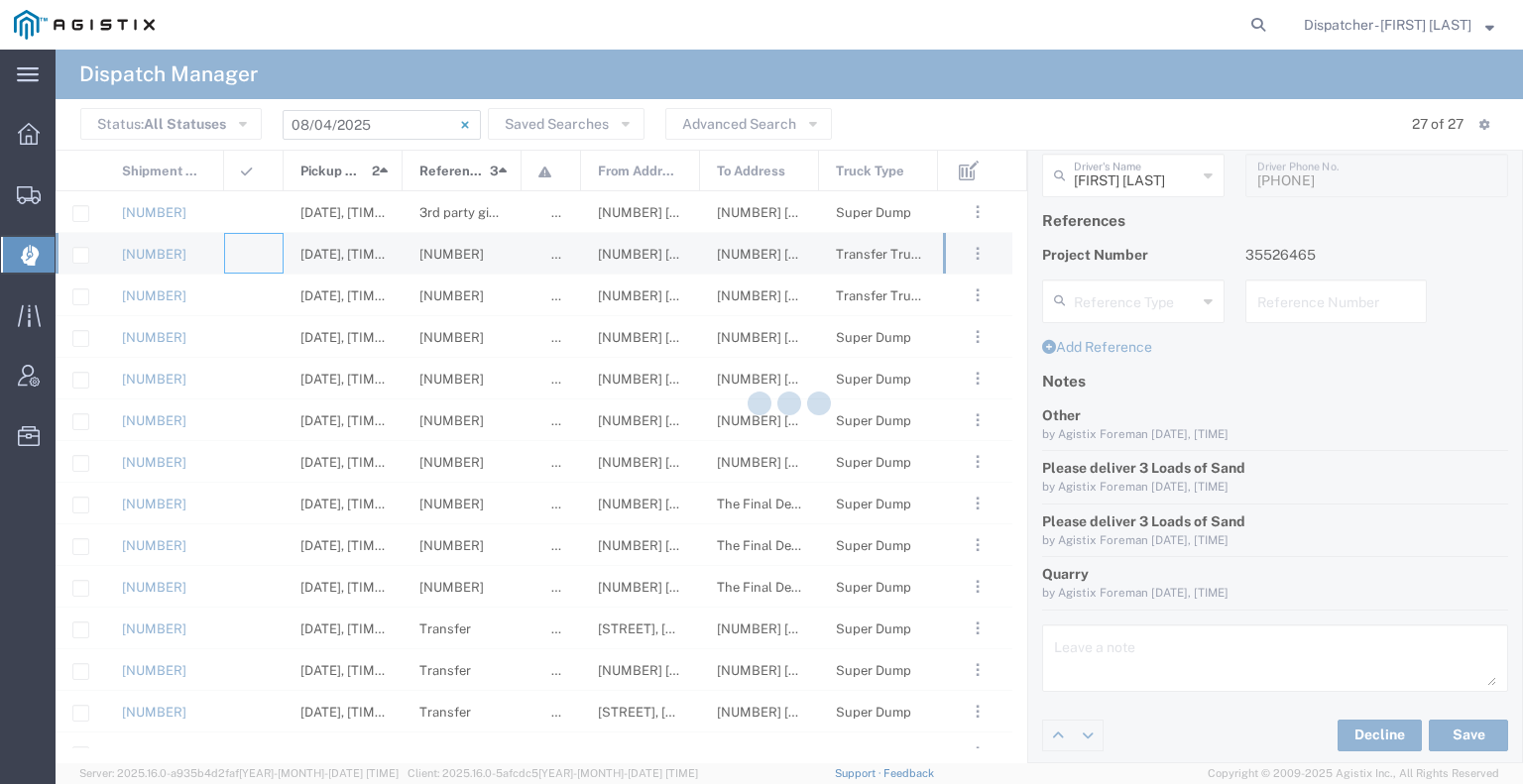 type 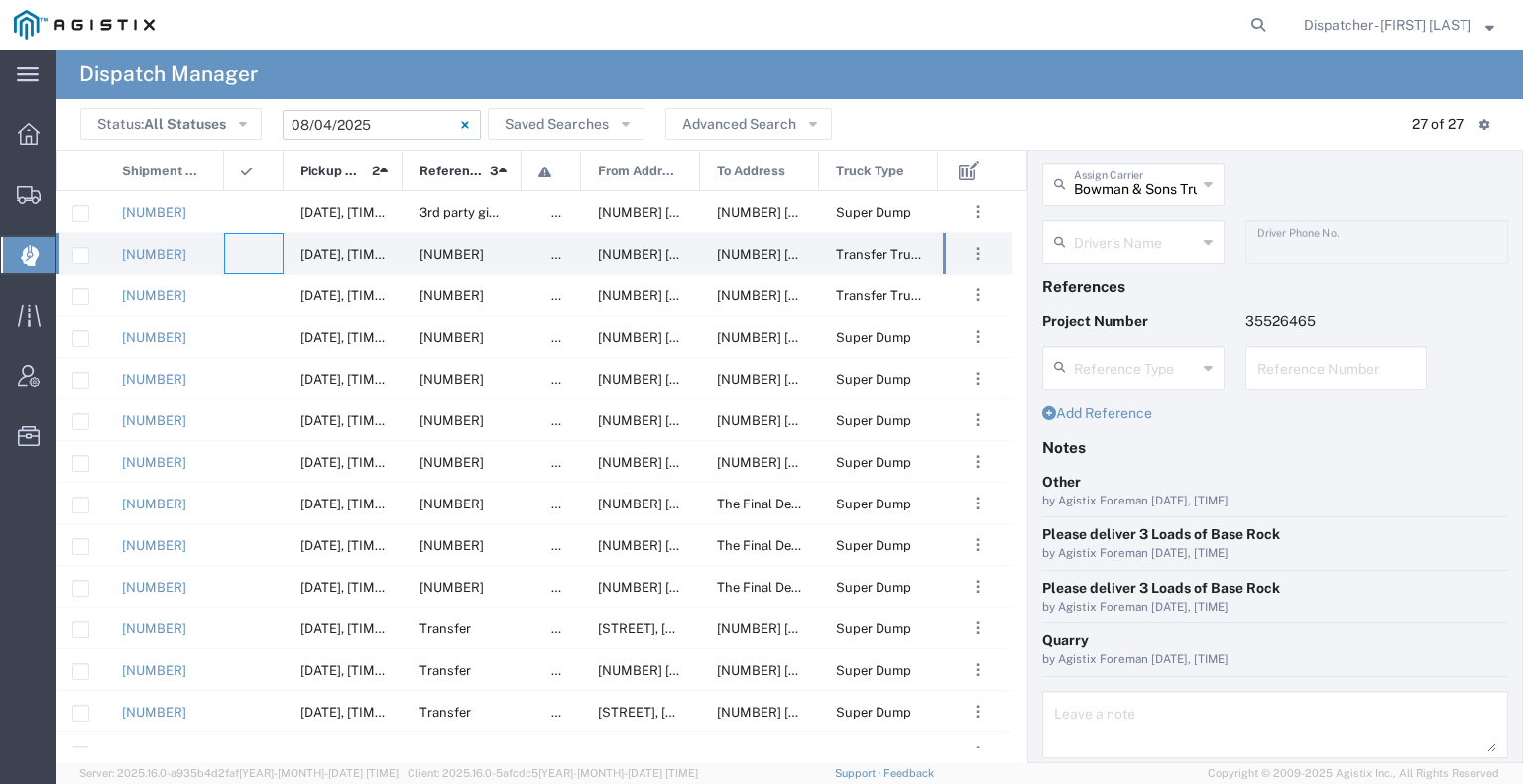 scroll, scrollTop: 46, scrollLeft: 0, axis: vertical 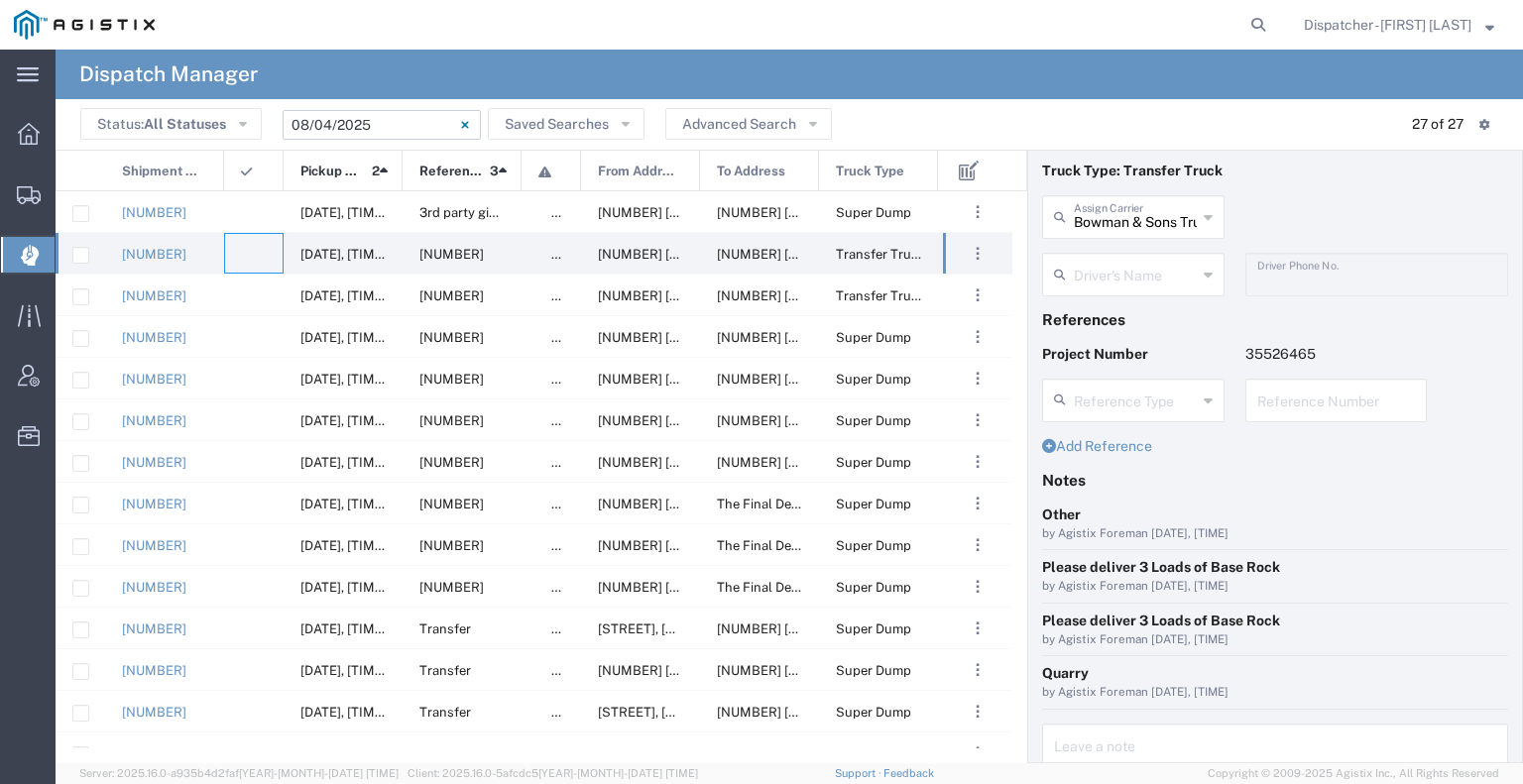 click at bounding box center [1135, 273] 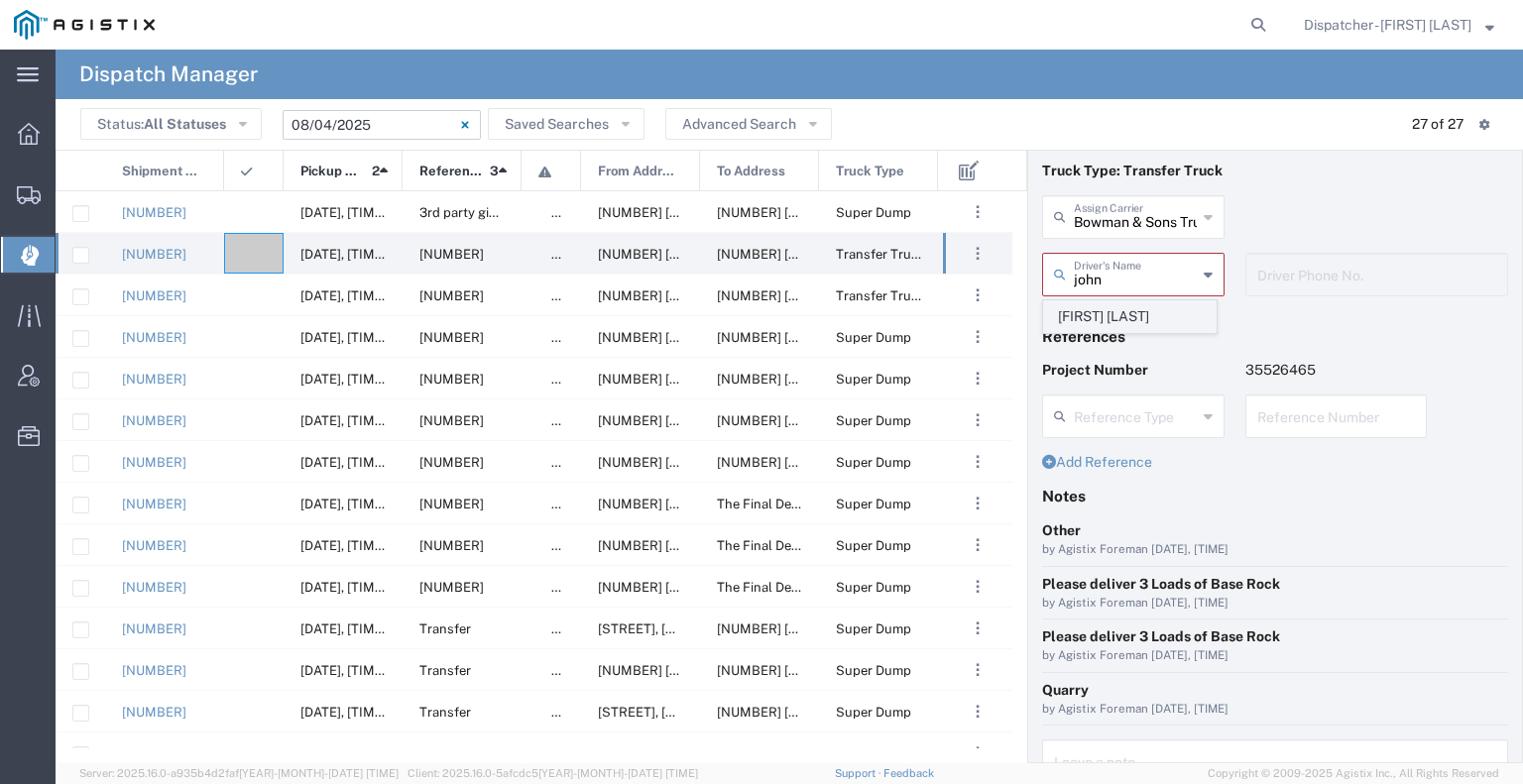click on "[FIRST] [LAST]" 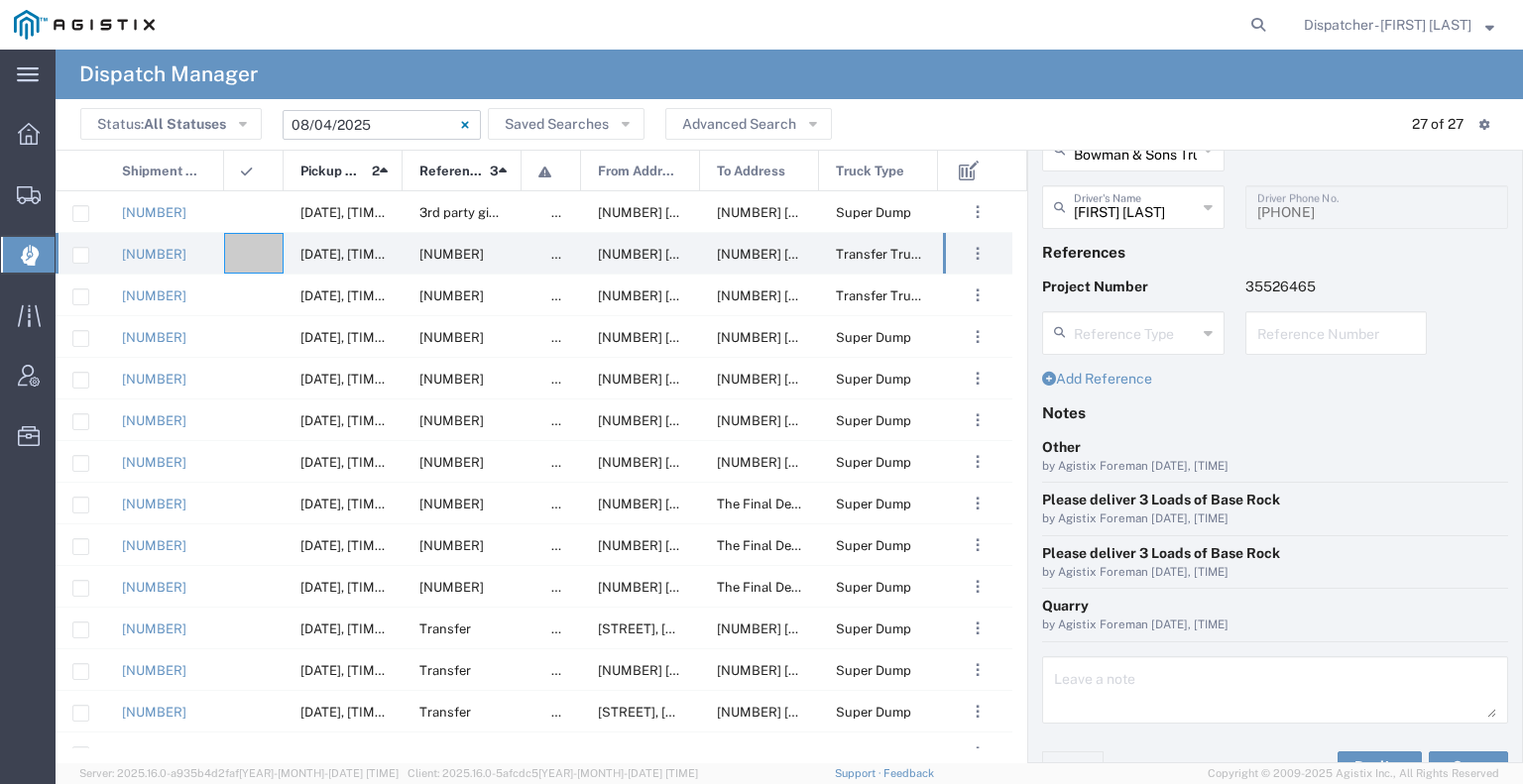 scroll, scrollTop: 145, scrollLeft: 0, axis: vertical 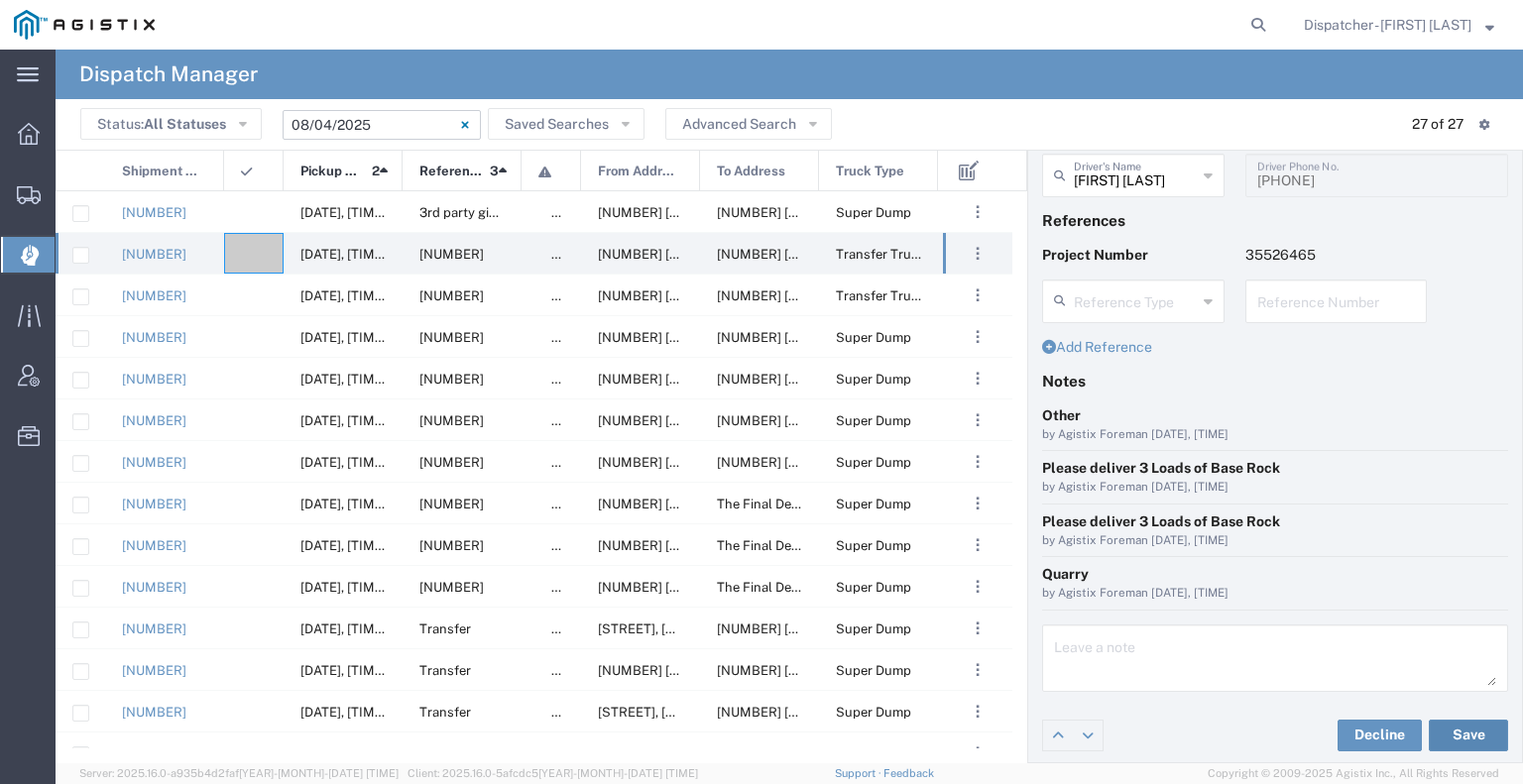 click on "Save" 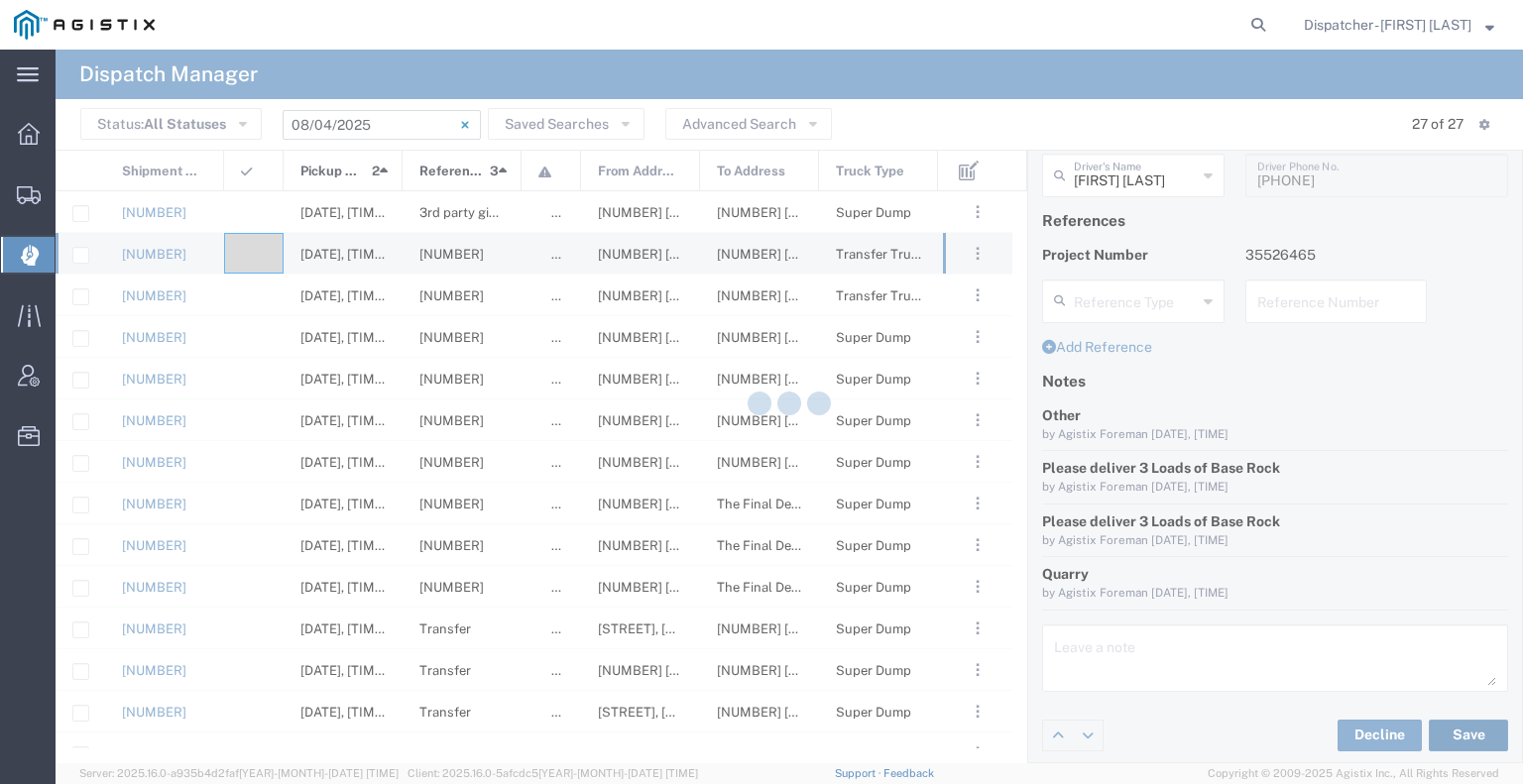 type on "[FIRST] [LAST]" 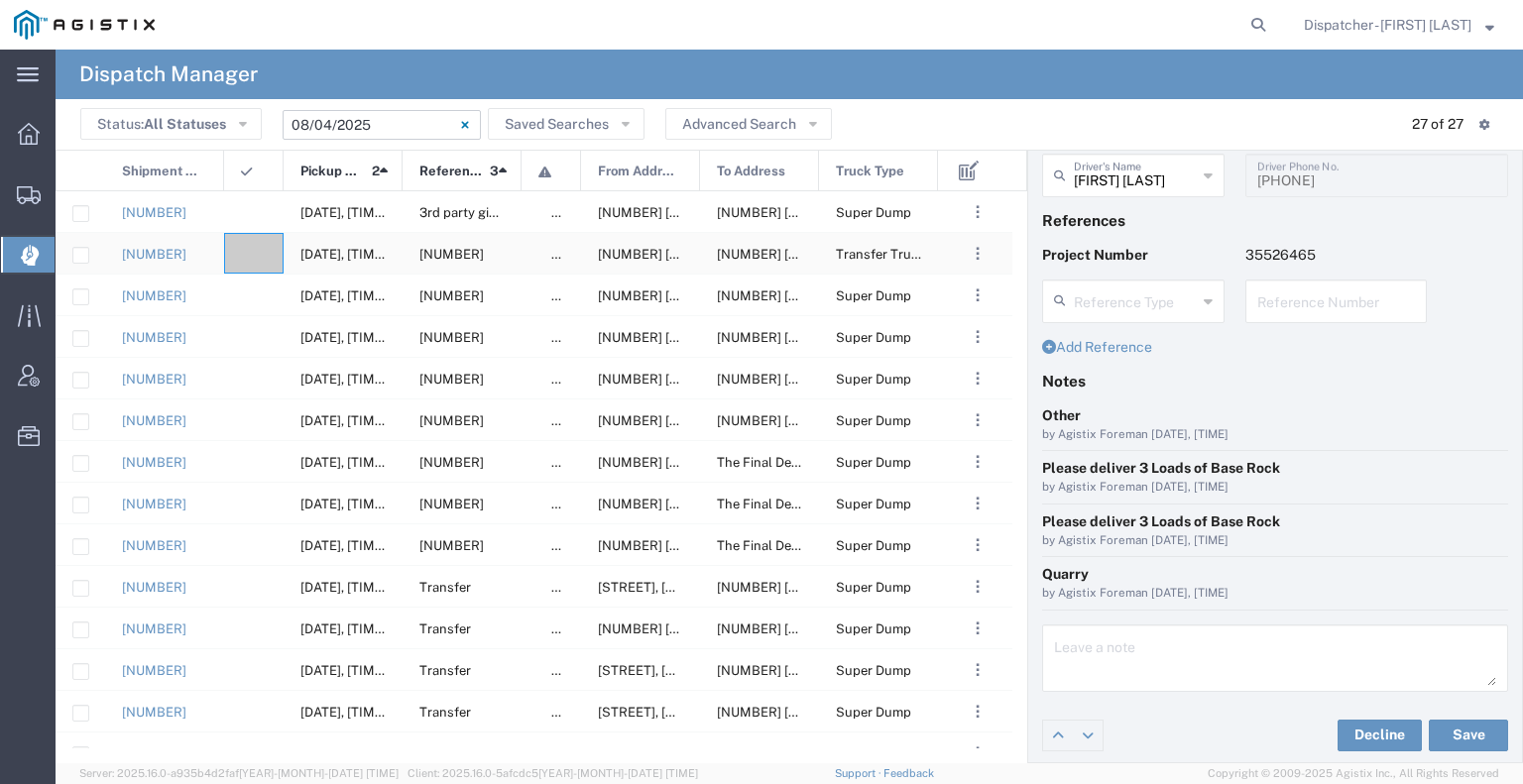 click 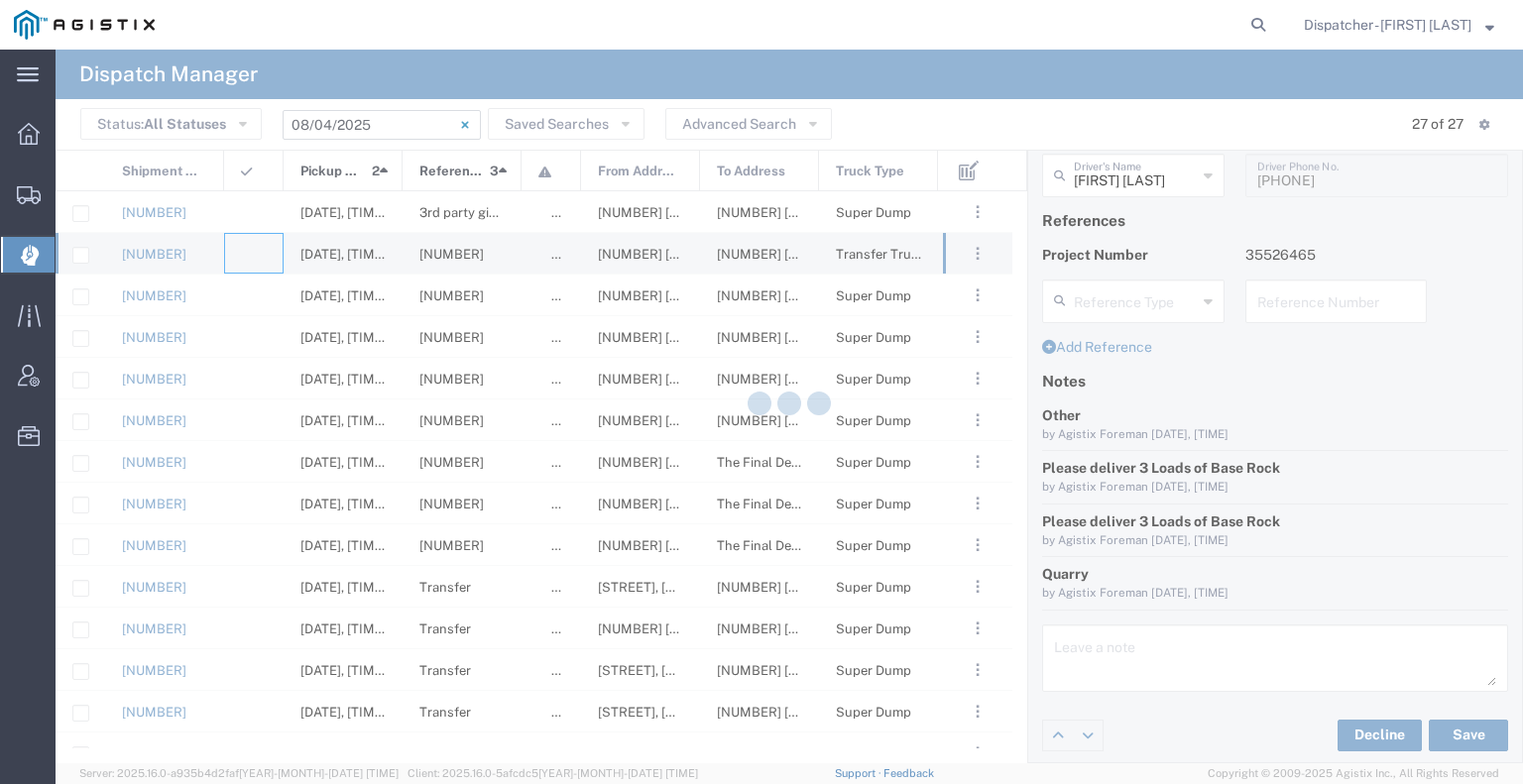 type 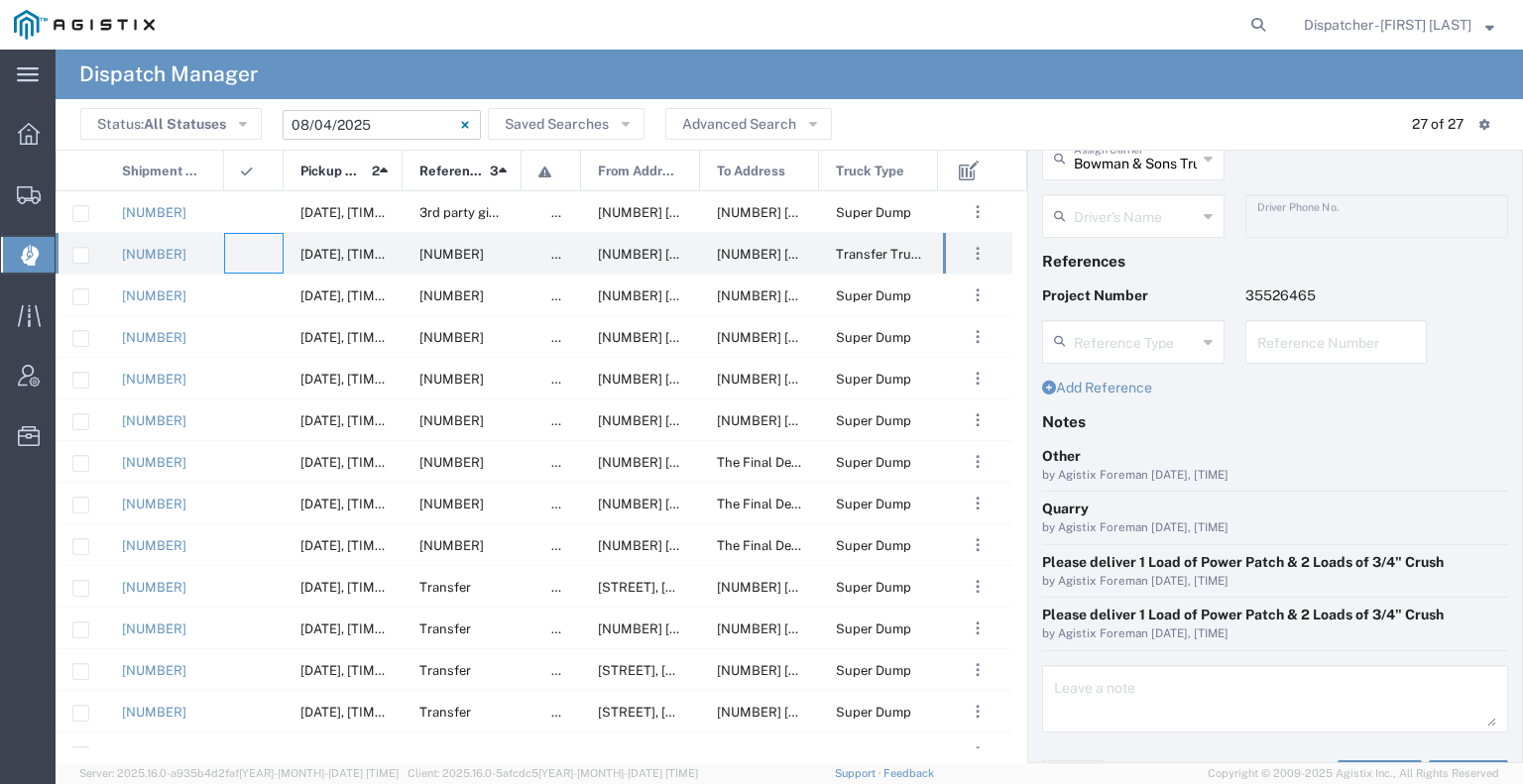 scroll, scrollTop: 46, scrollLeft: 0, axis: vertical 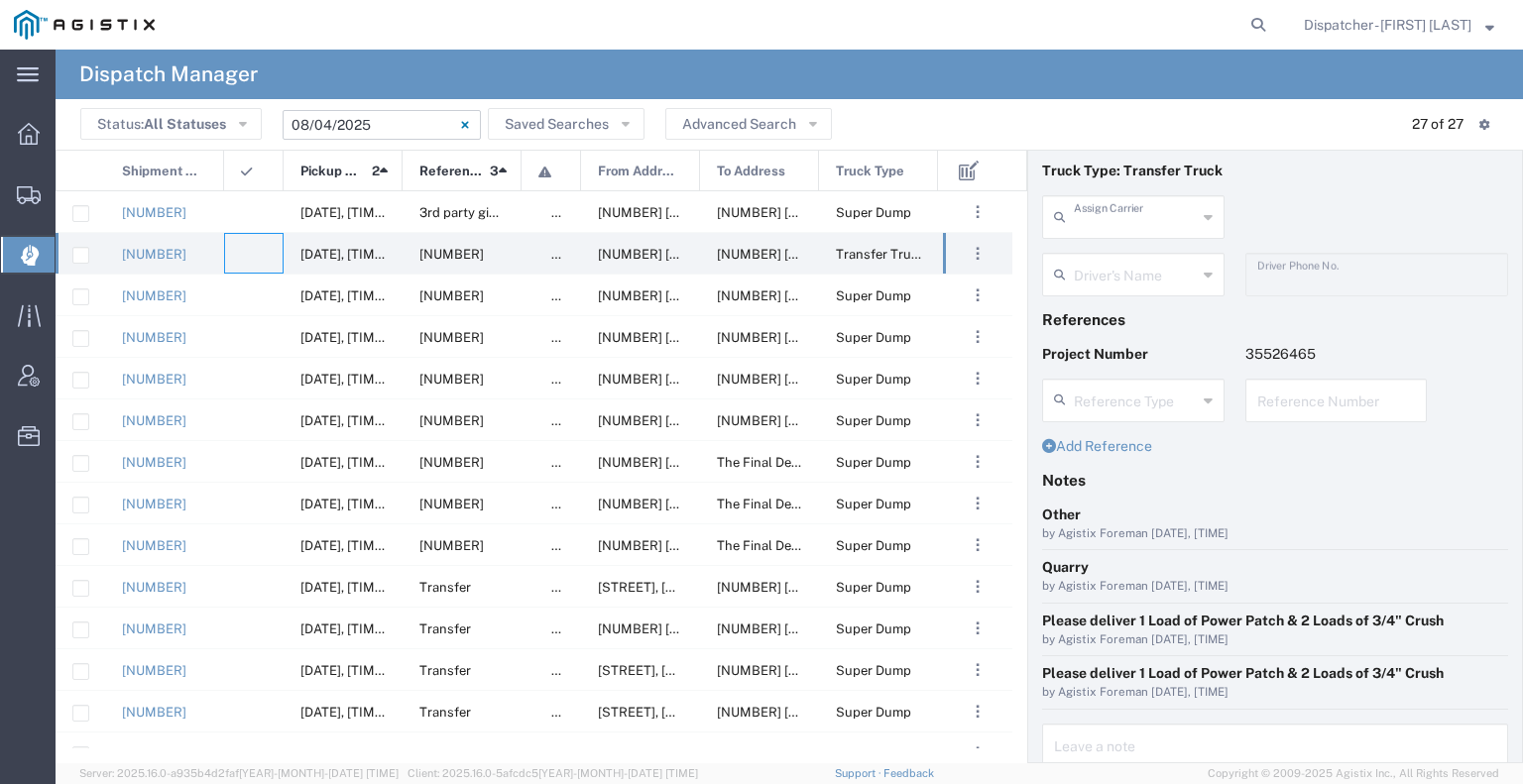 click at bounding box center [1135, 215] 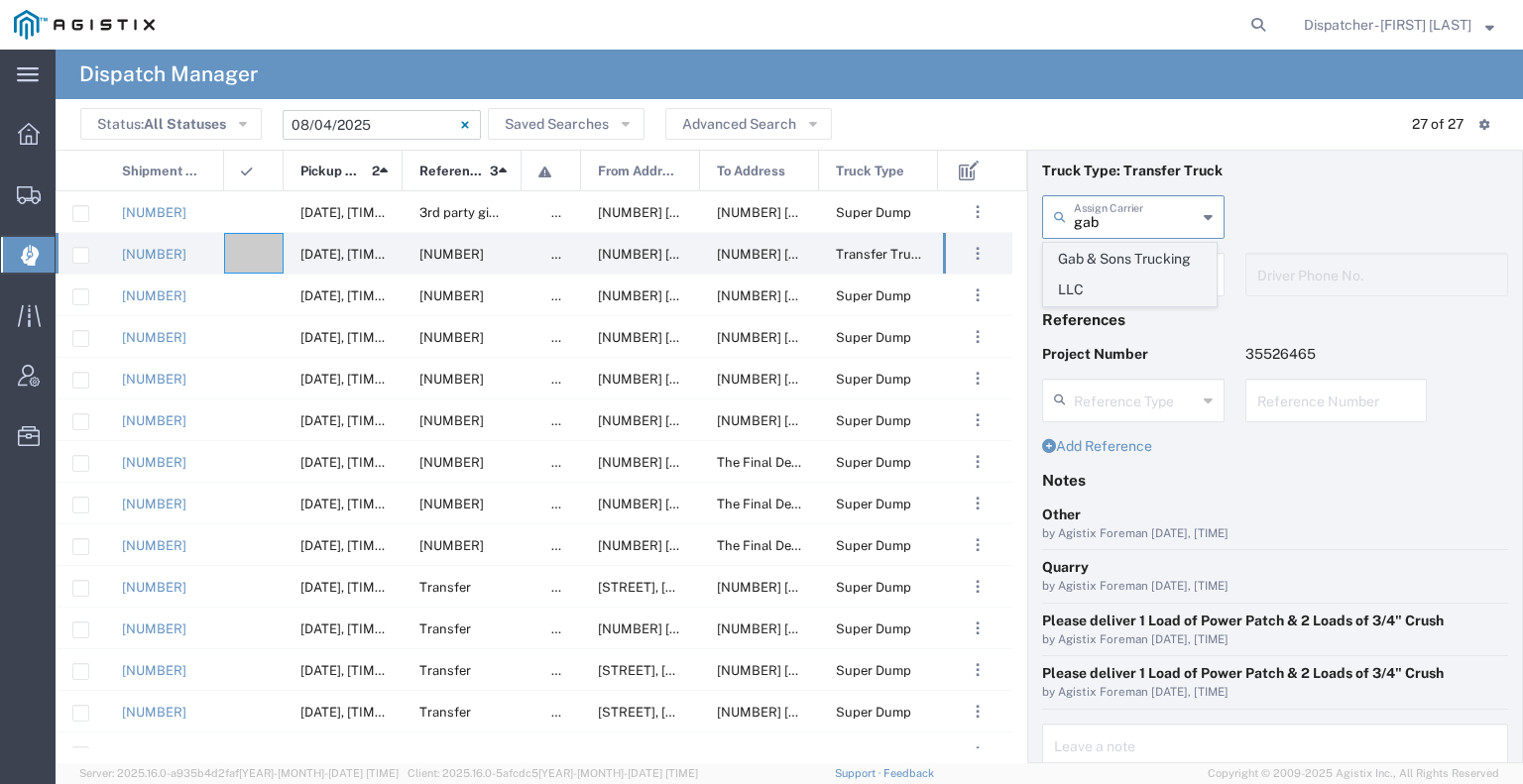 click on "Gab & Sons Trucking LLC" 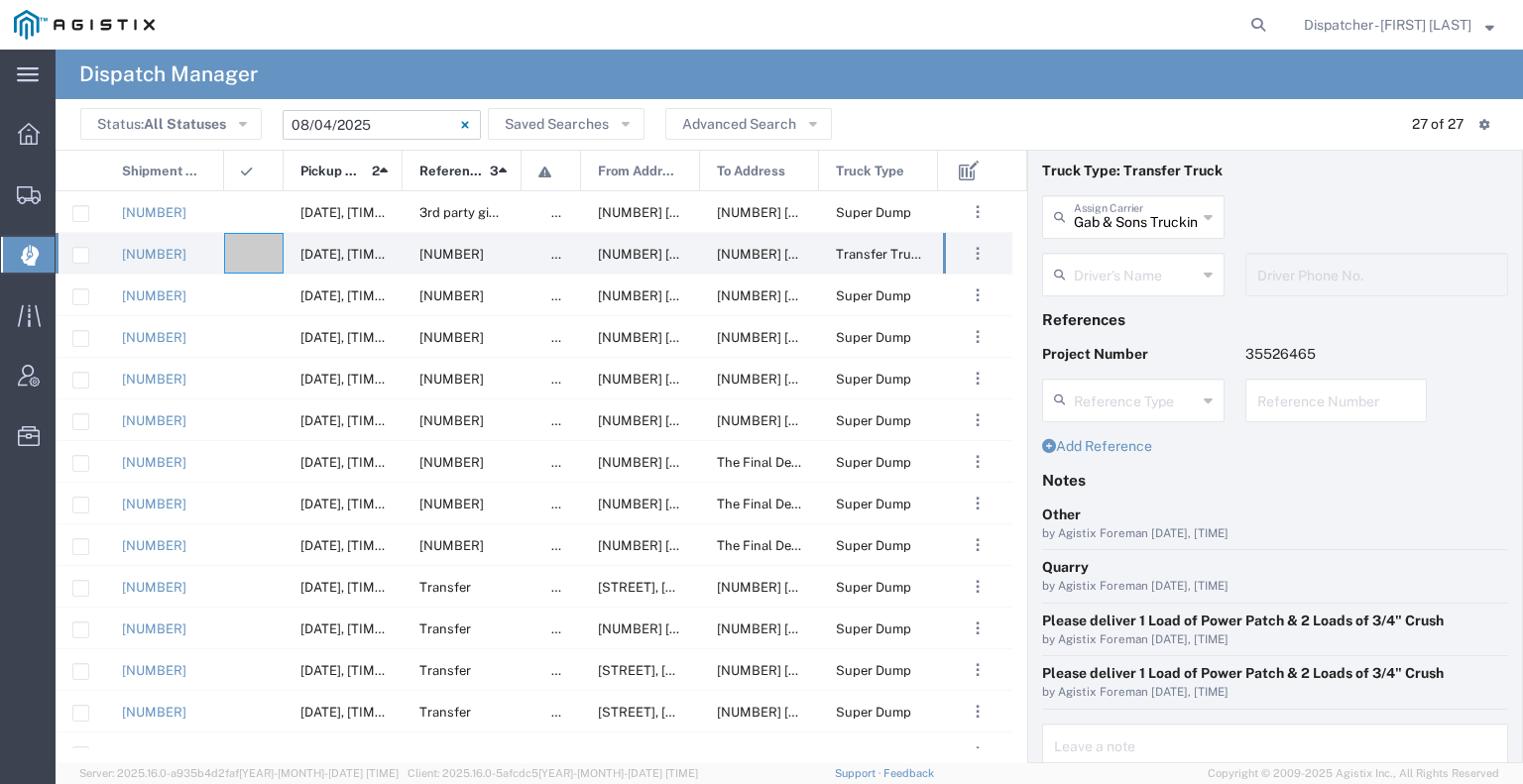 click at bounding box center [1135, 273] 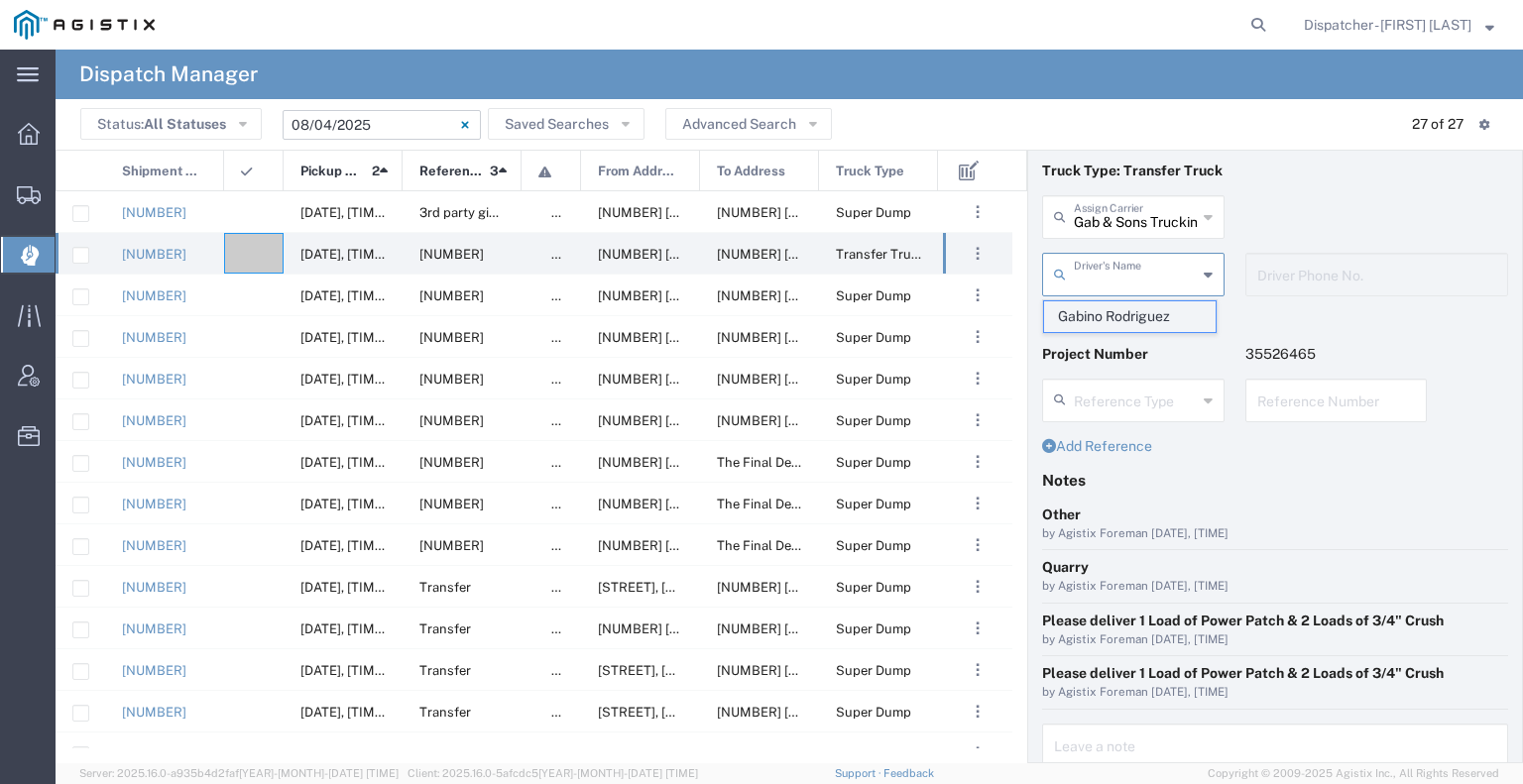 click on "Gabino Rodriguez" 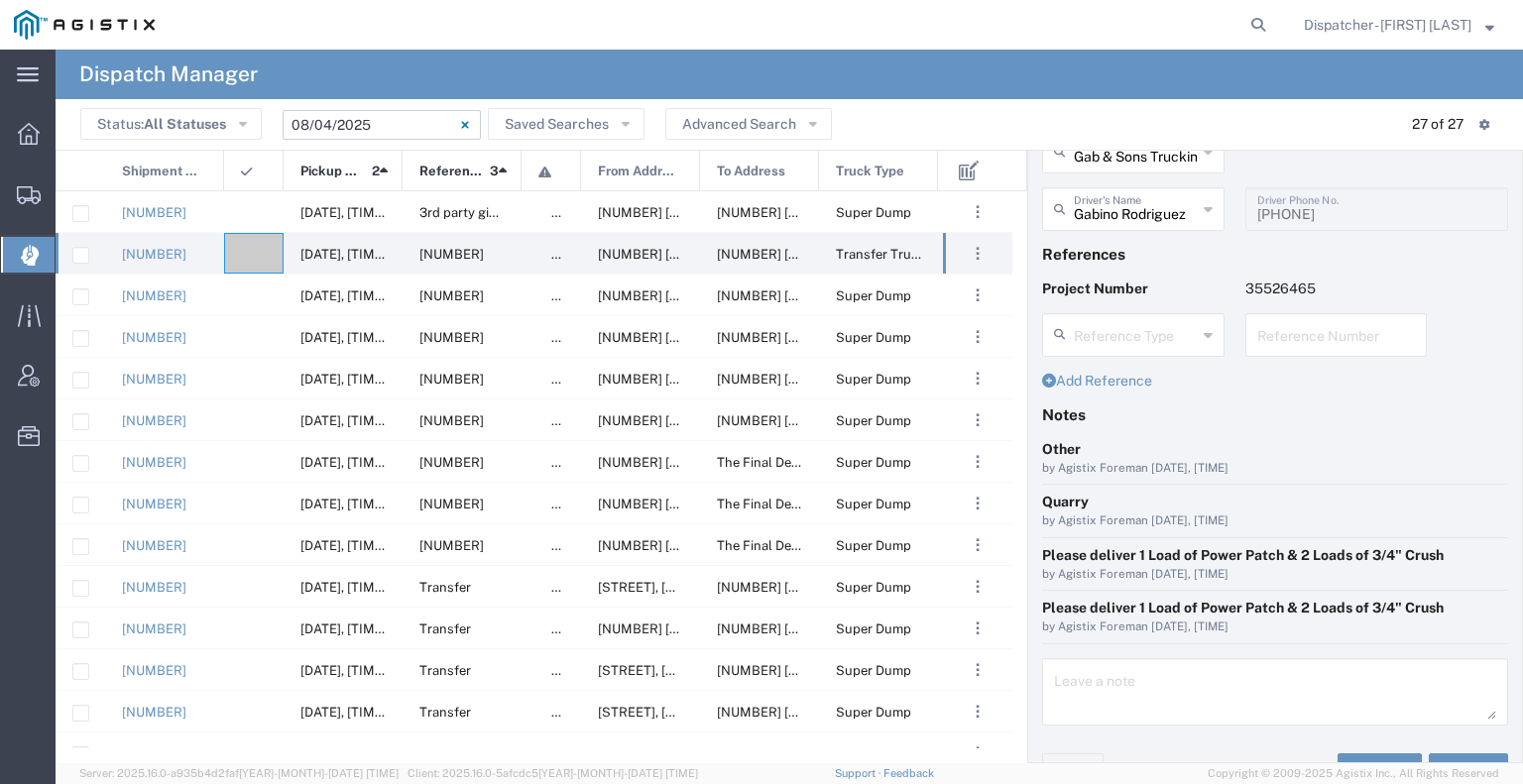 scroll, scrollTop: 145, scrollLeft: 0, axis: vertical 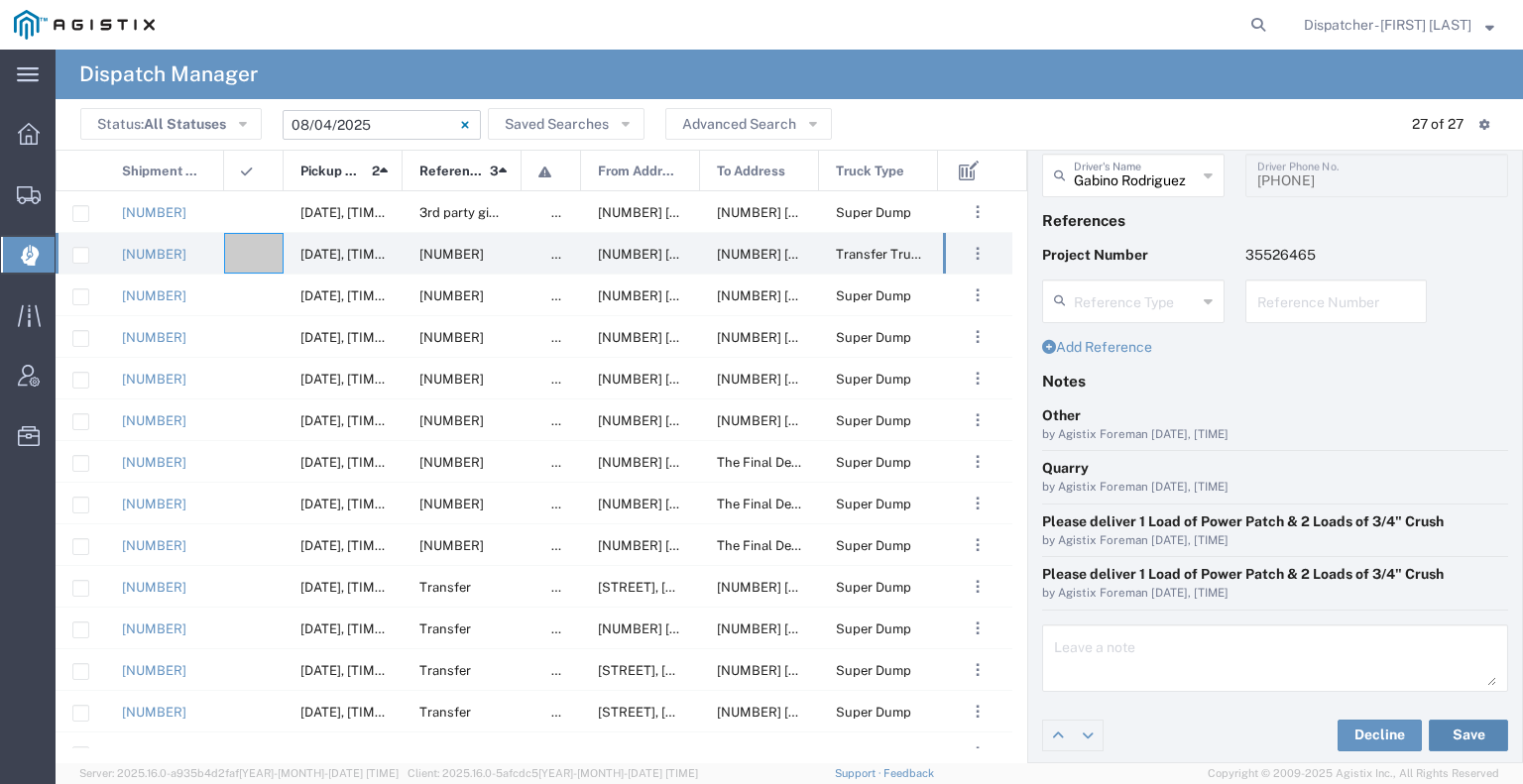 click on "Save" 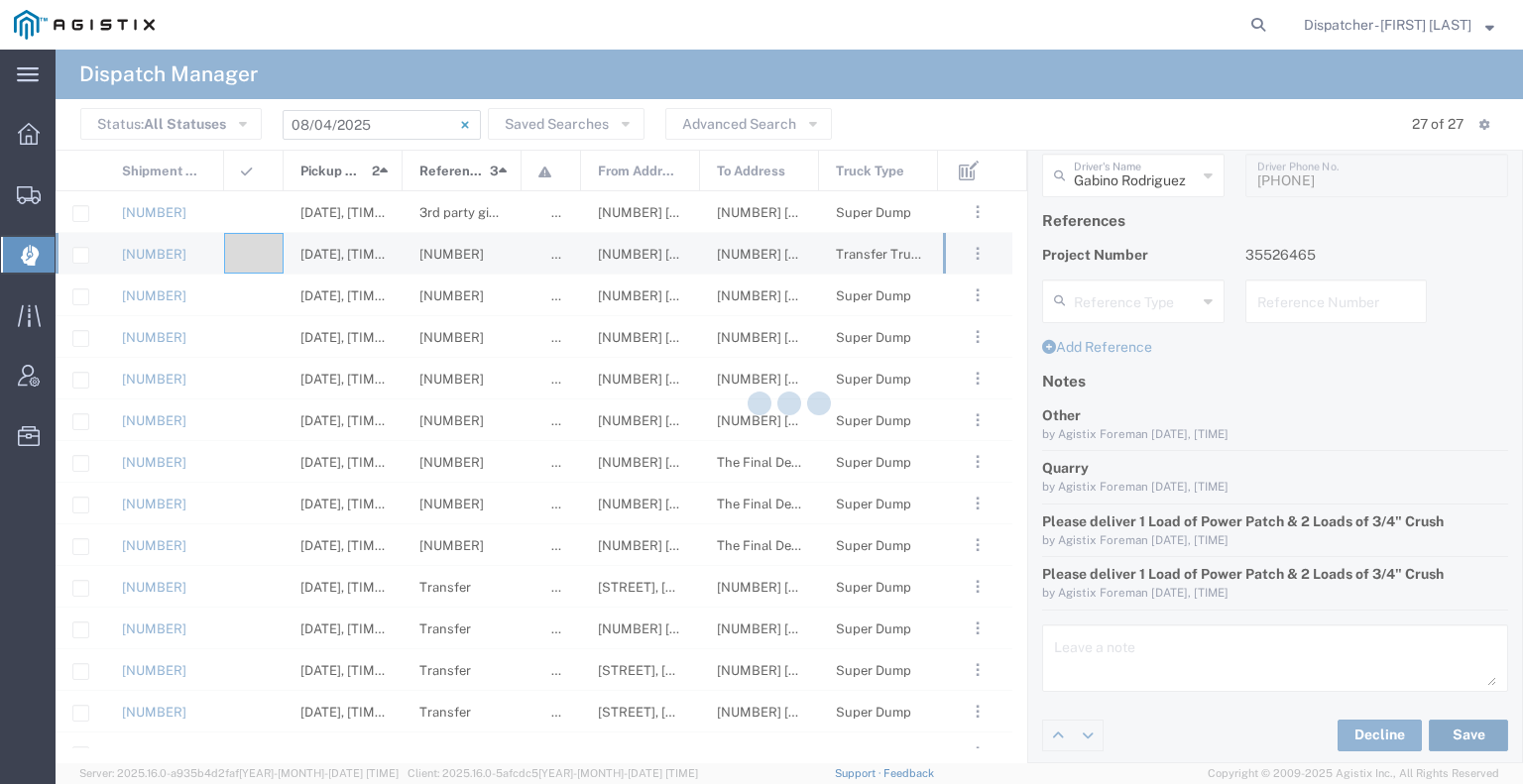 type on "Gabino Rodriguez" 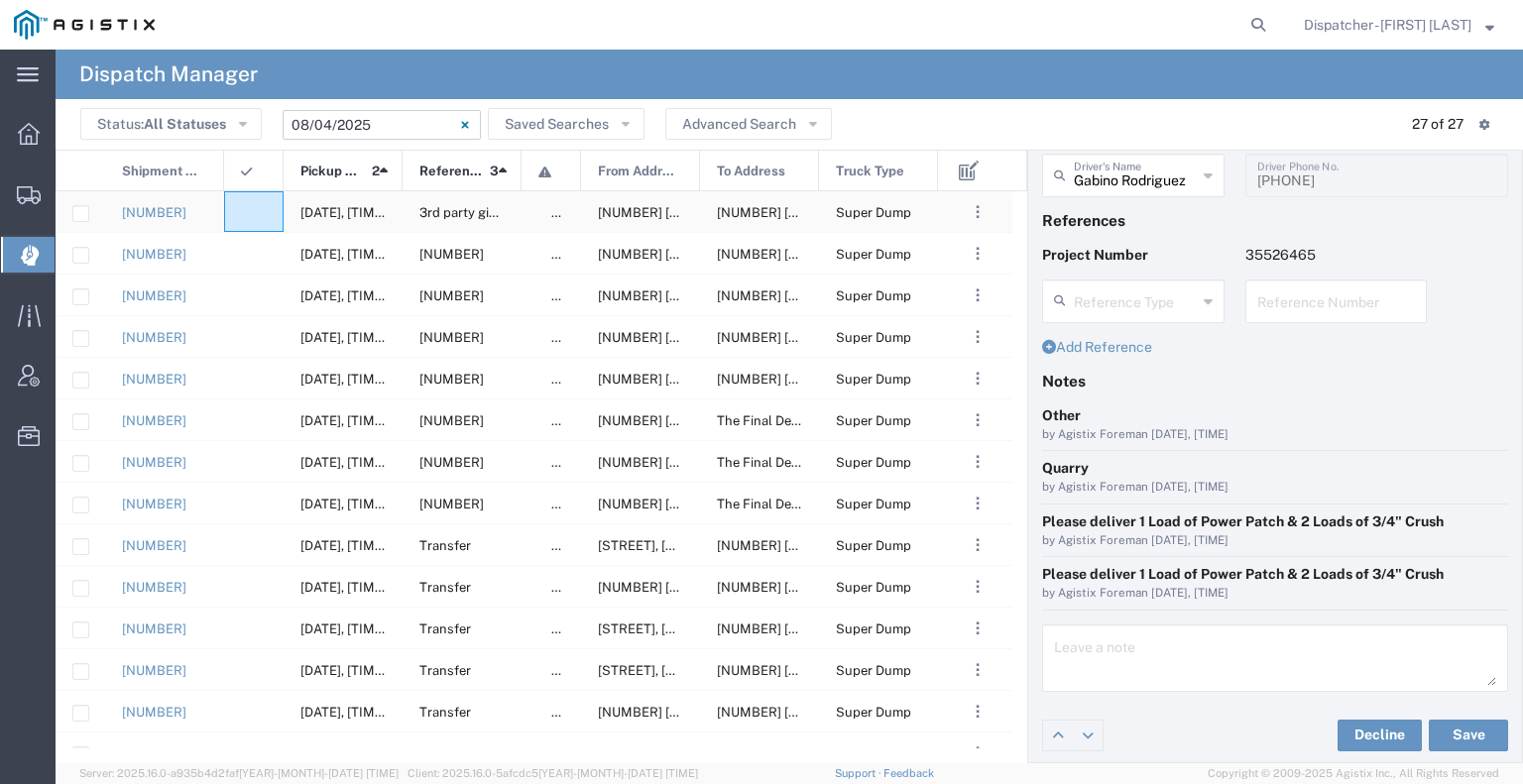 click 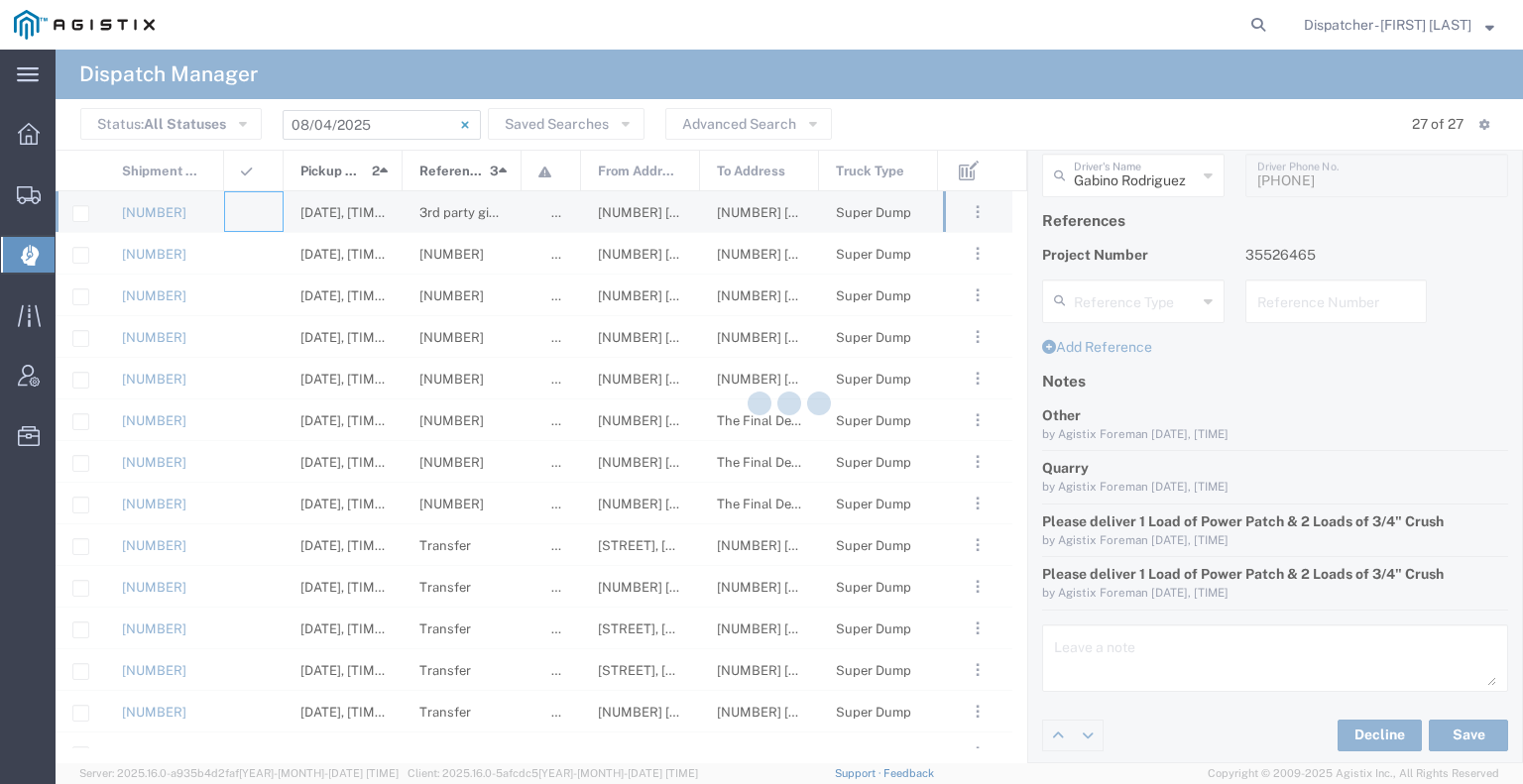 type 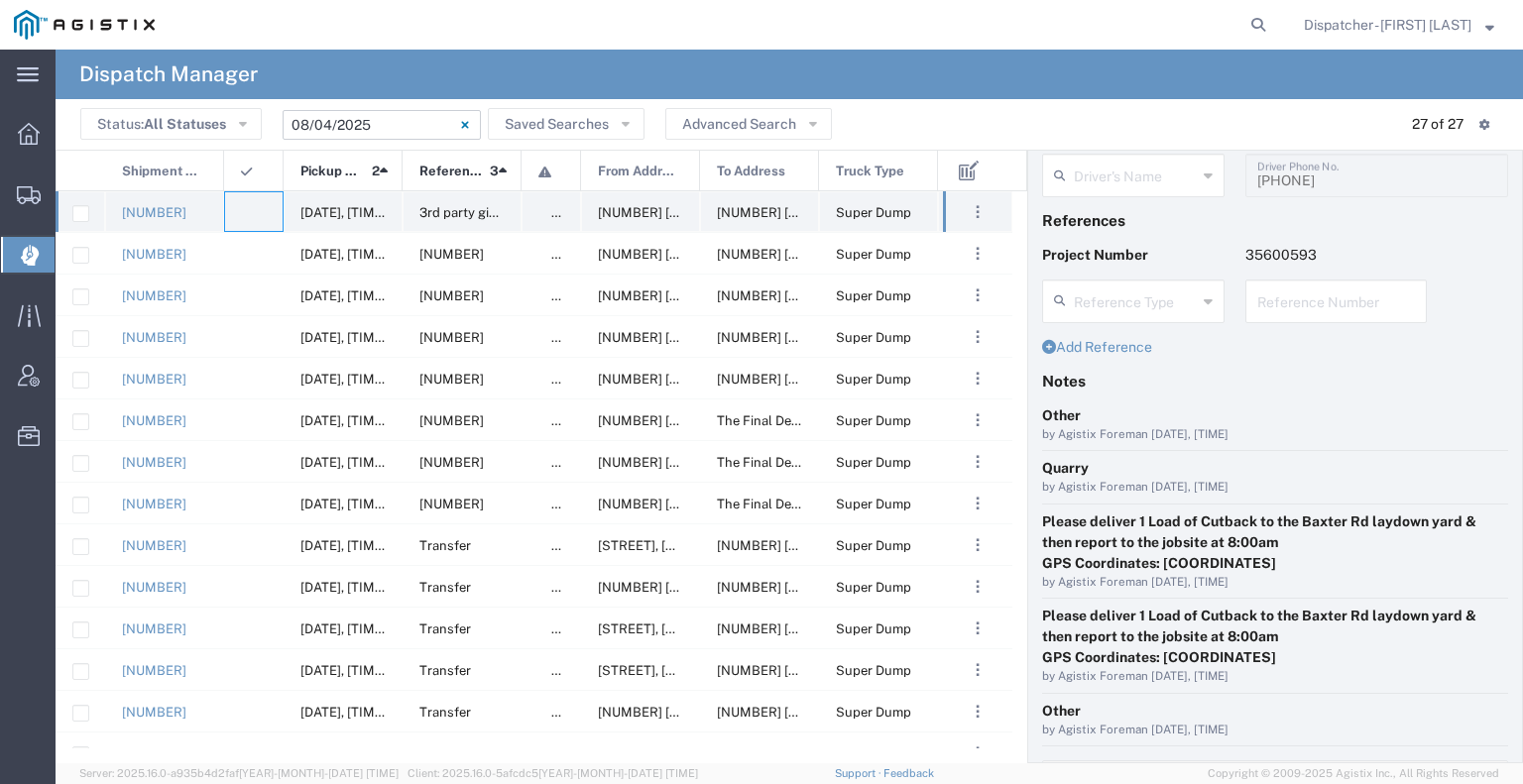 type 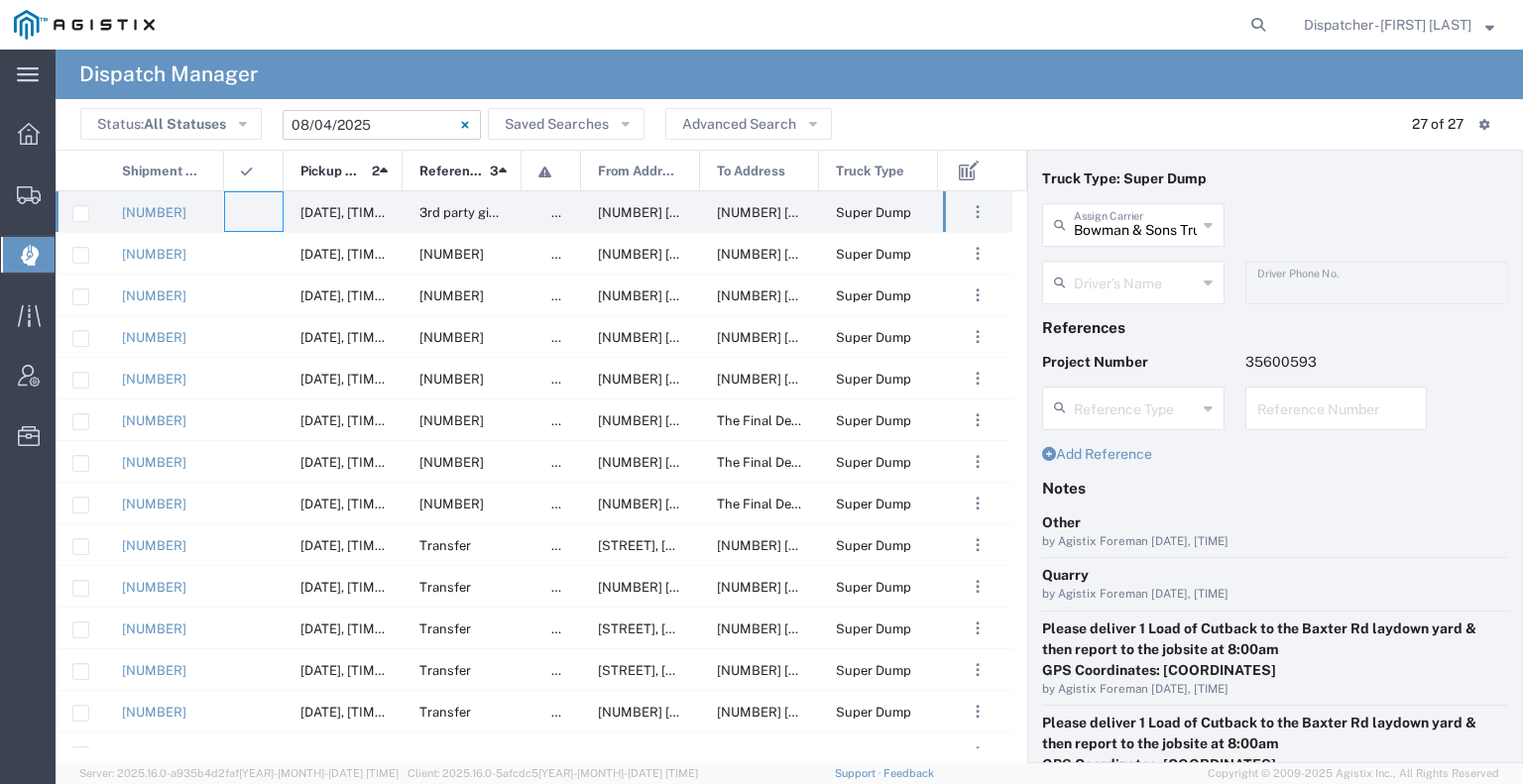 scroll, scrollTop: 0, scrollLeft: 0, axis: both 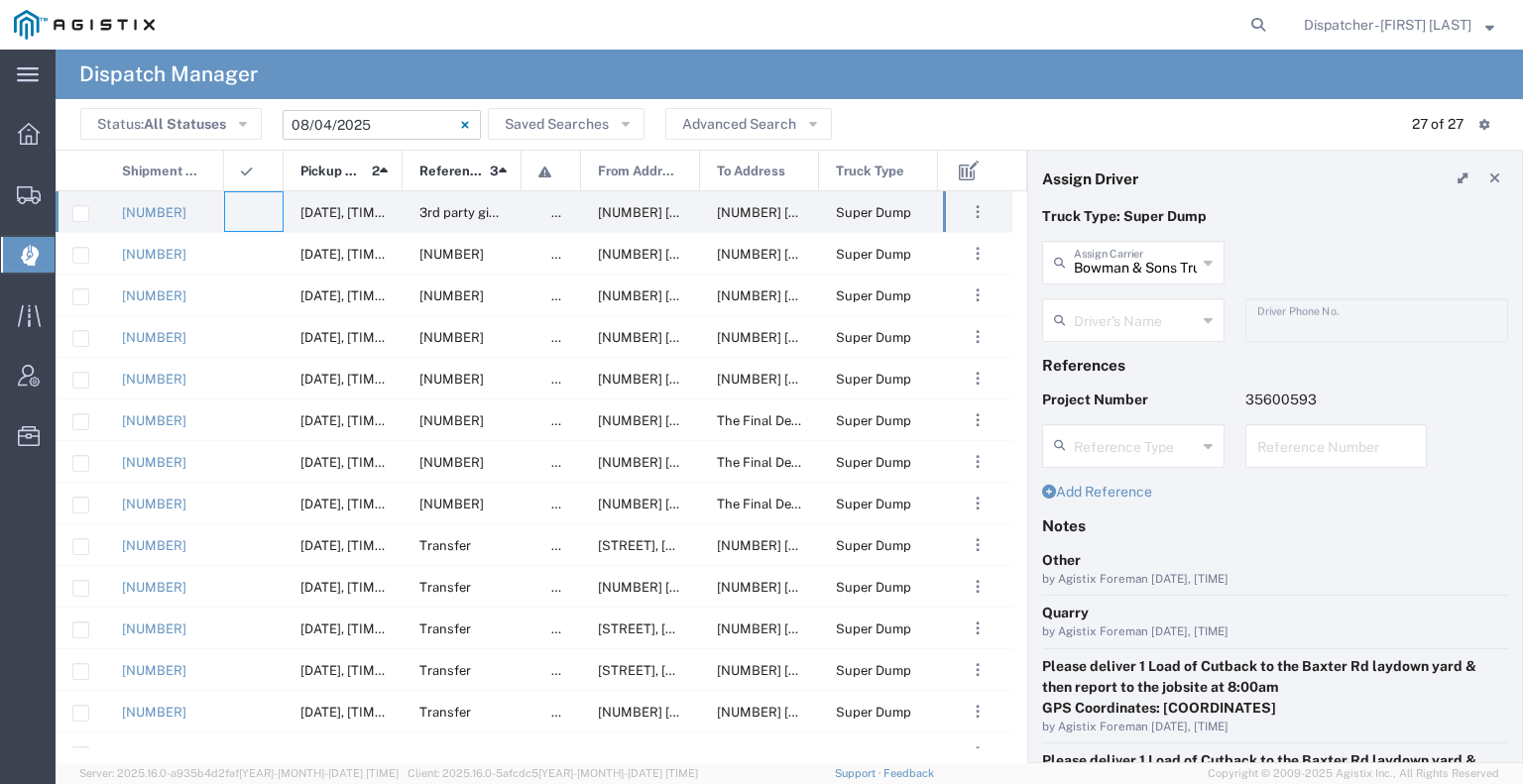 click at bounding box center [1135, 318] 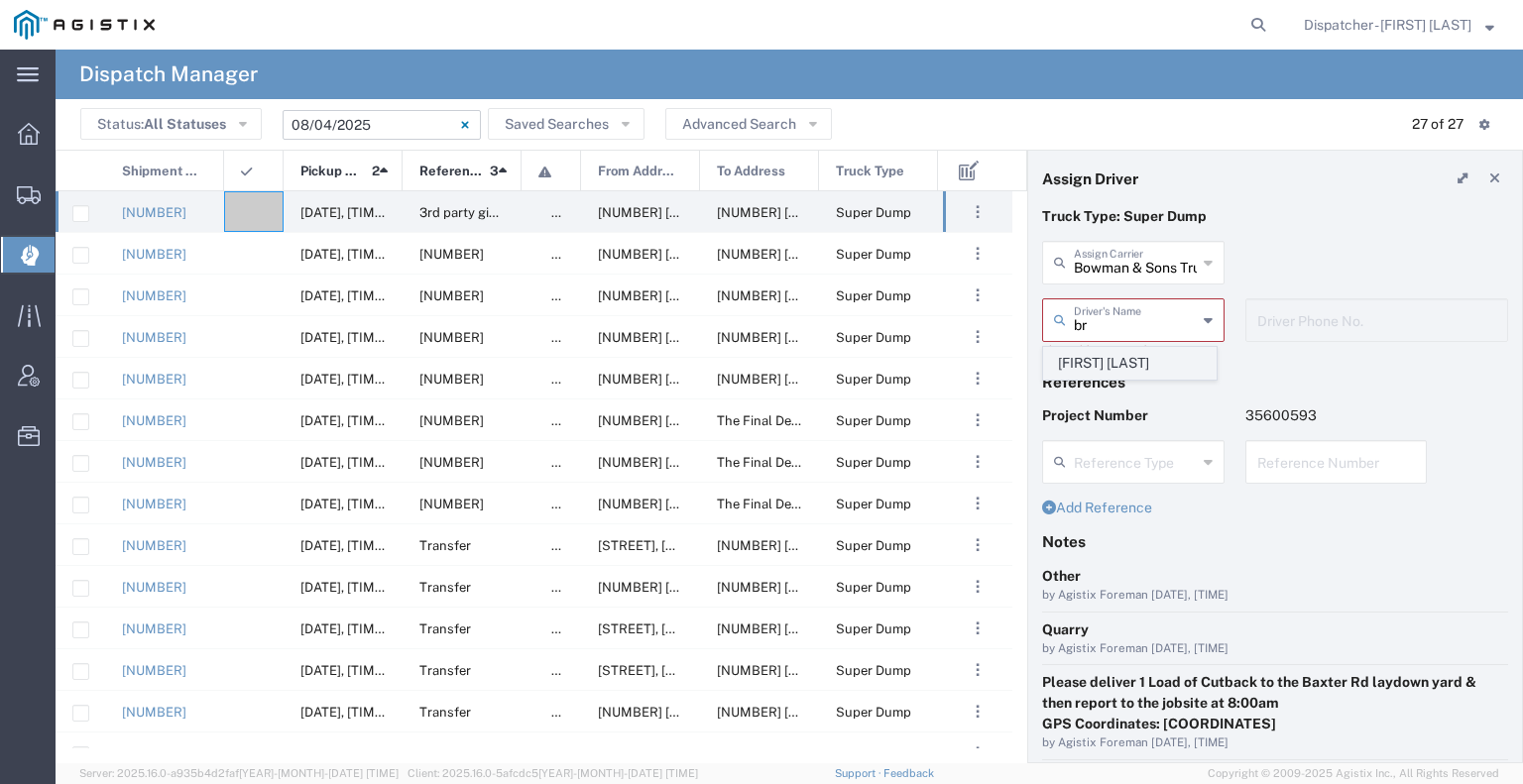 click on "[FIRST] [LAST]" 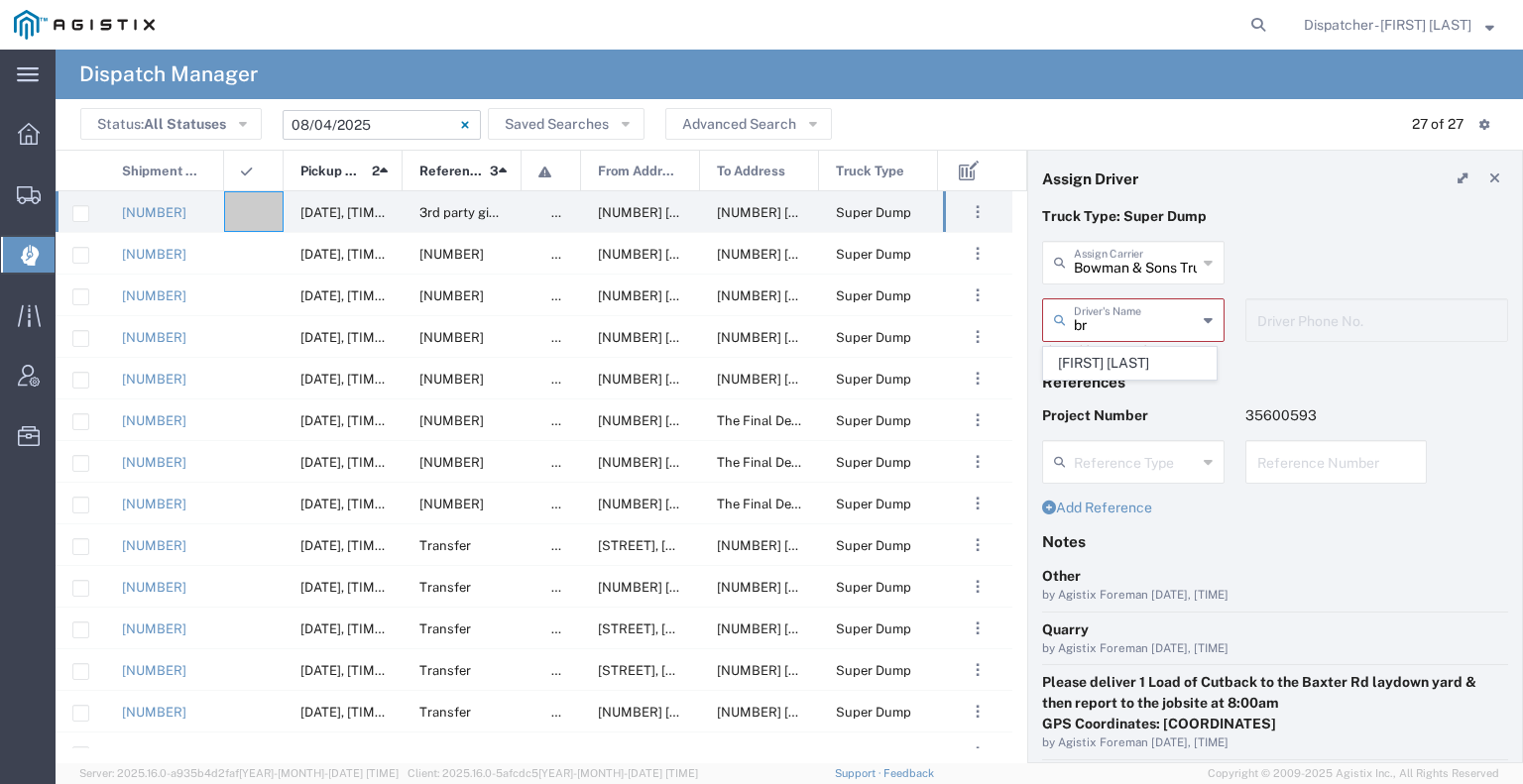 type on "[FIRST] [LAST]" 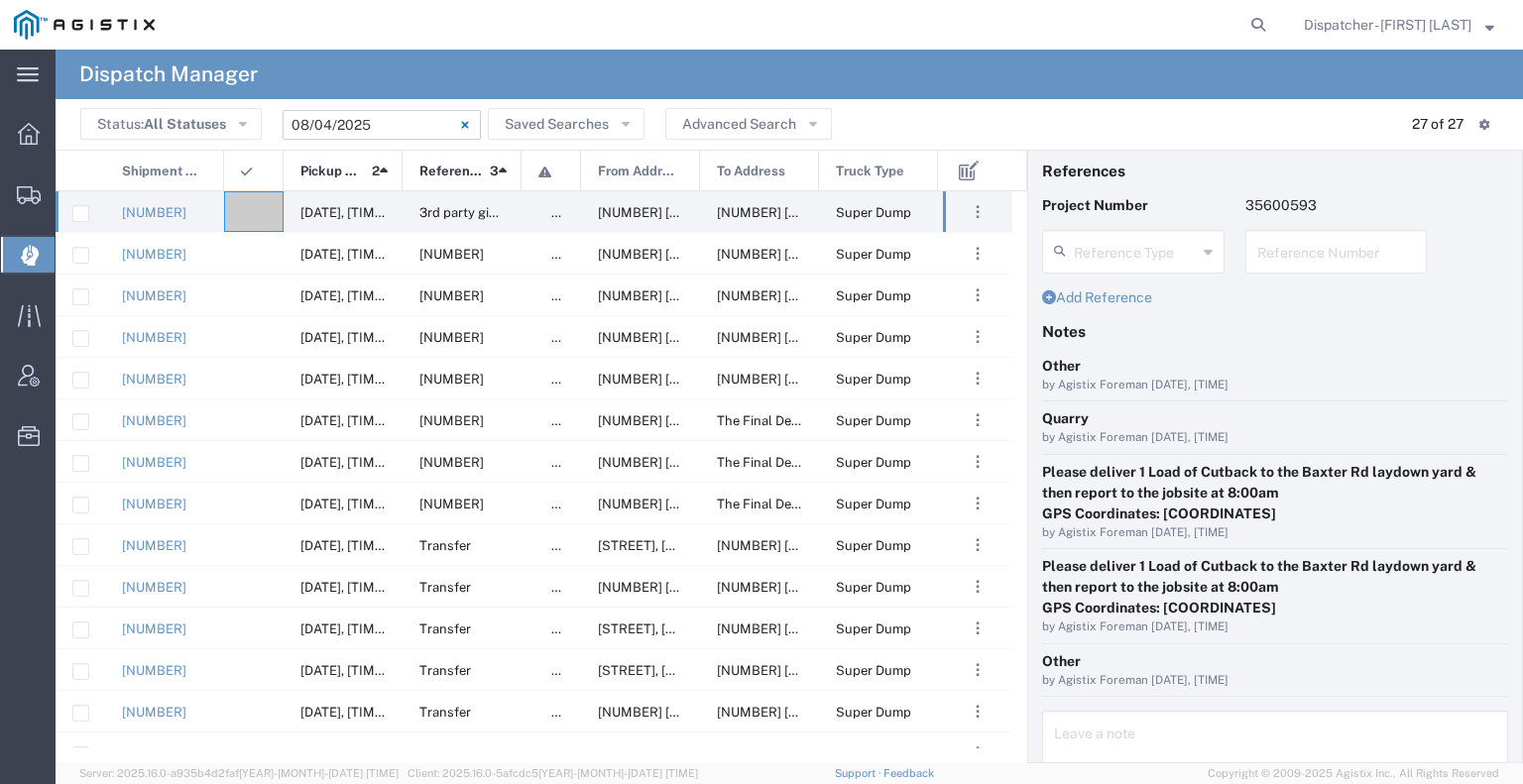 scroll, scrollTop: 280, scrollLeft: 0, axis: vertical 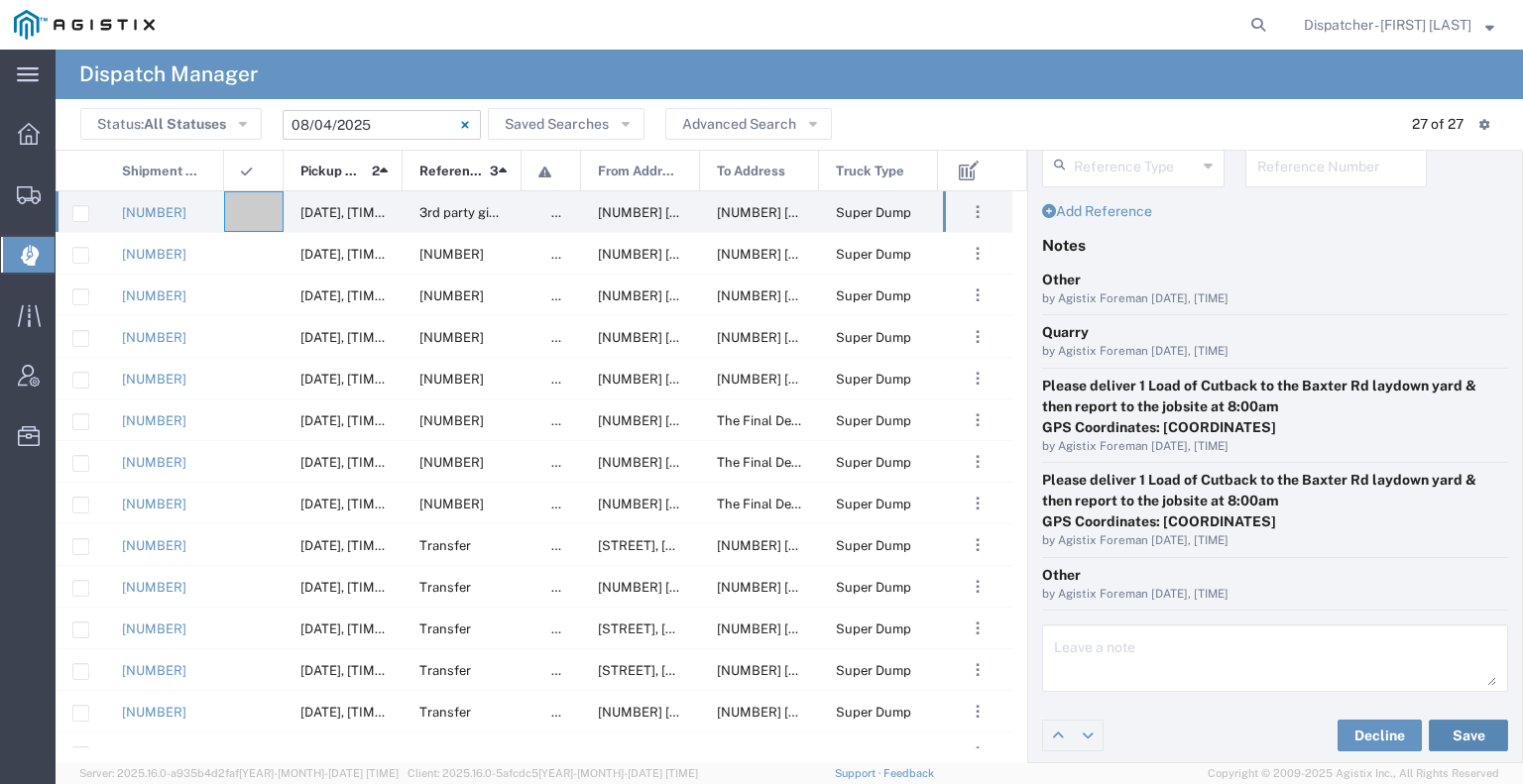 click on "Save" 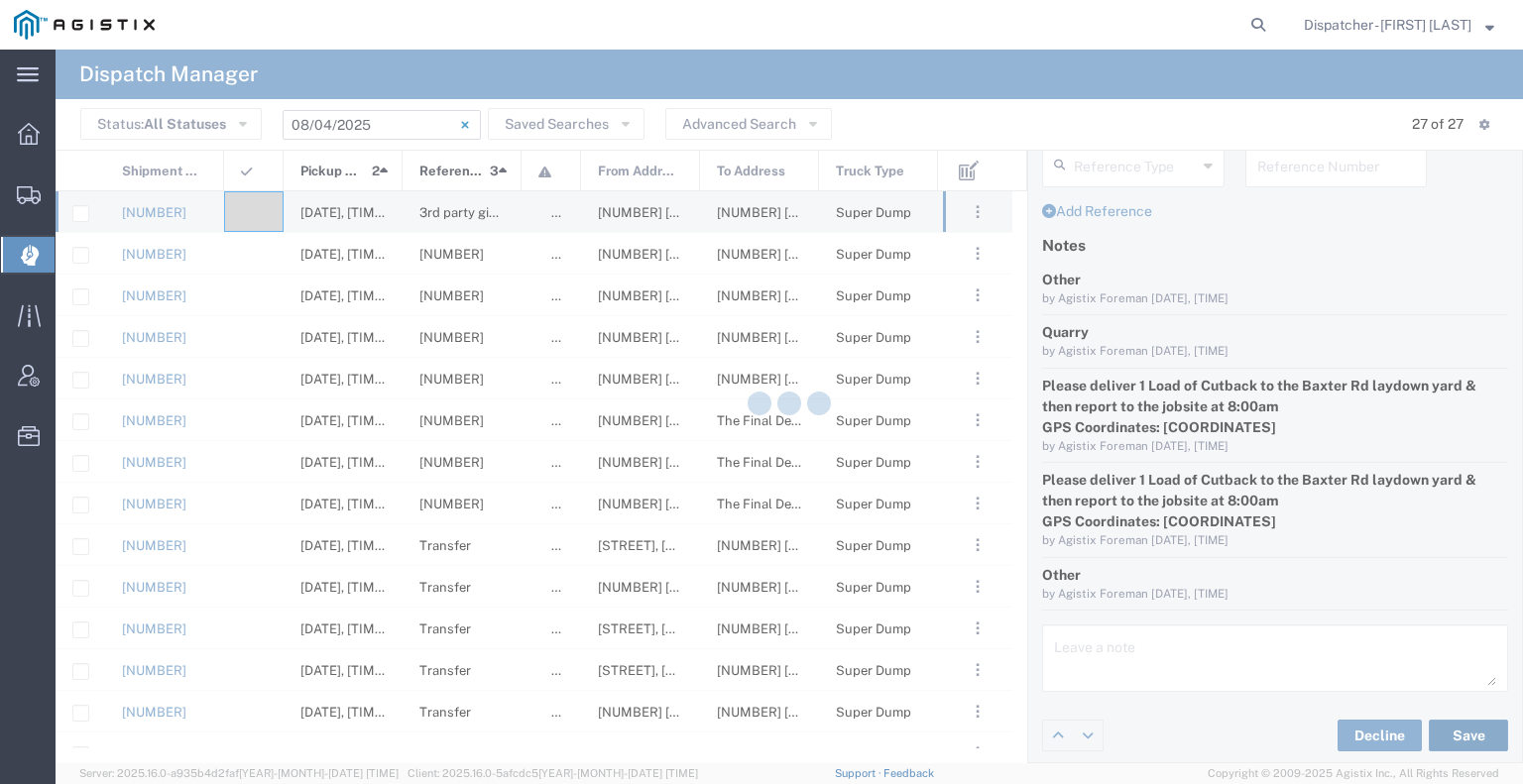 type on "[FIRST] [LAST]" 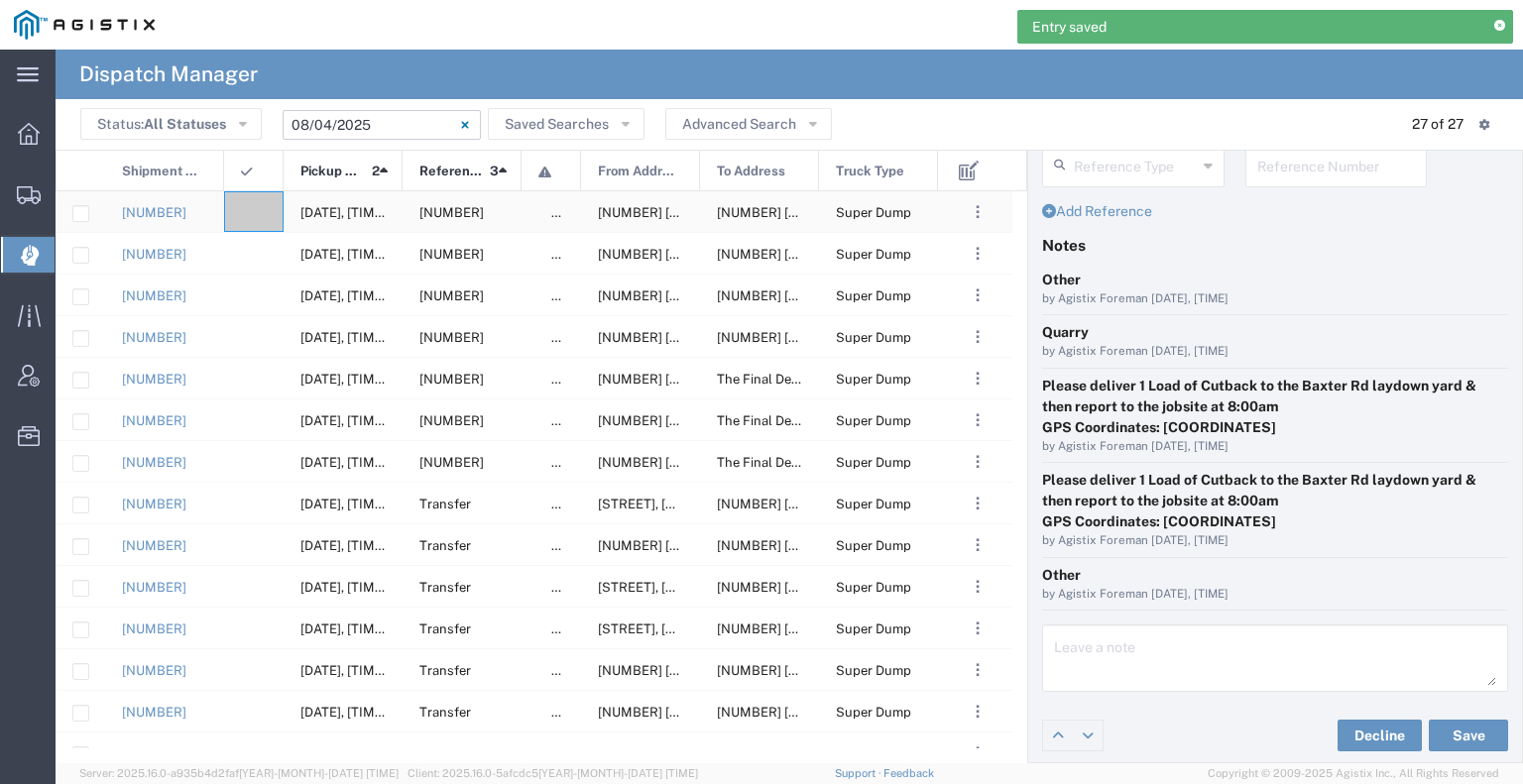 click 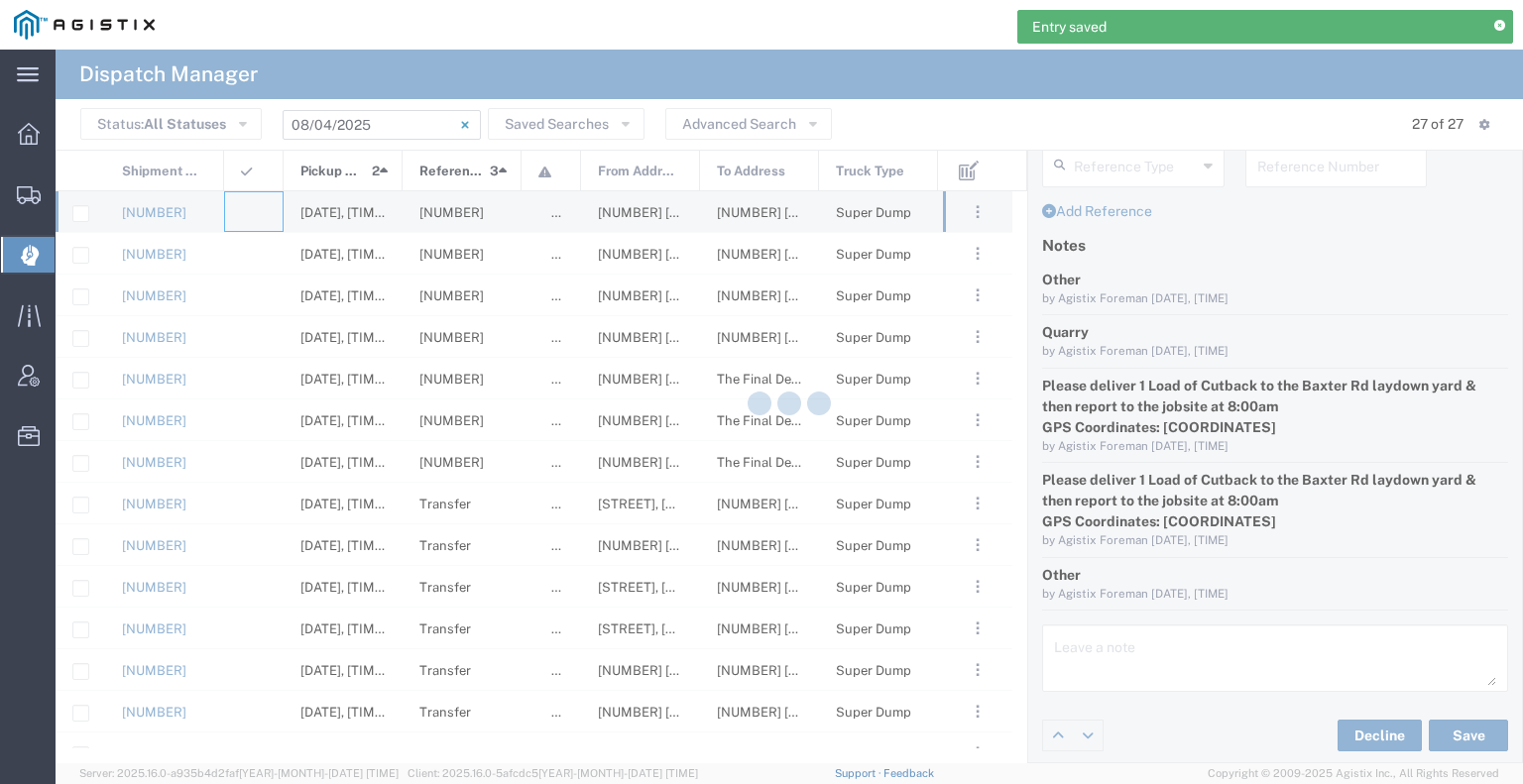type 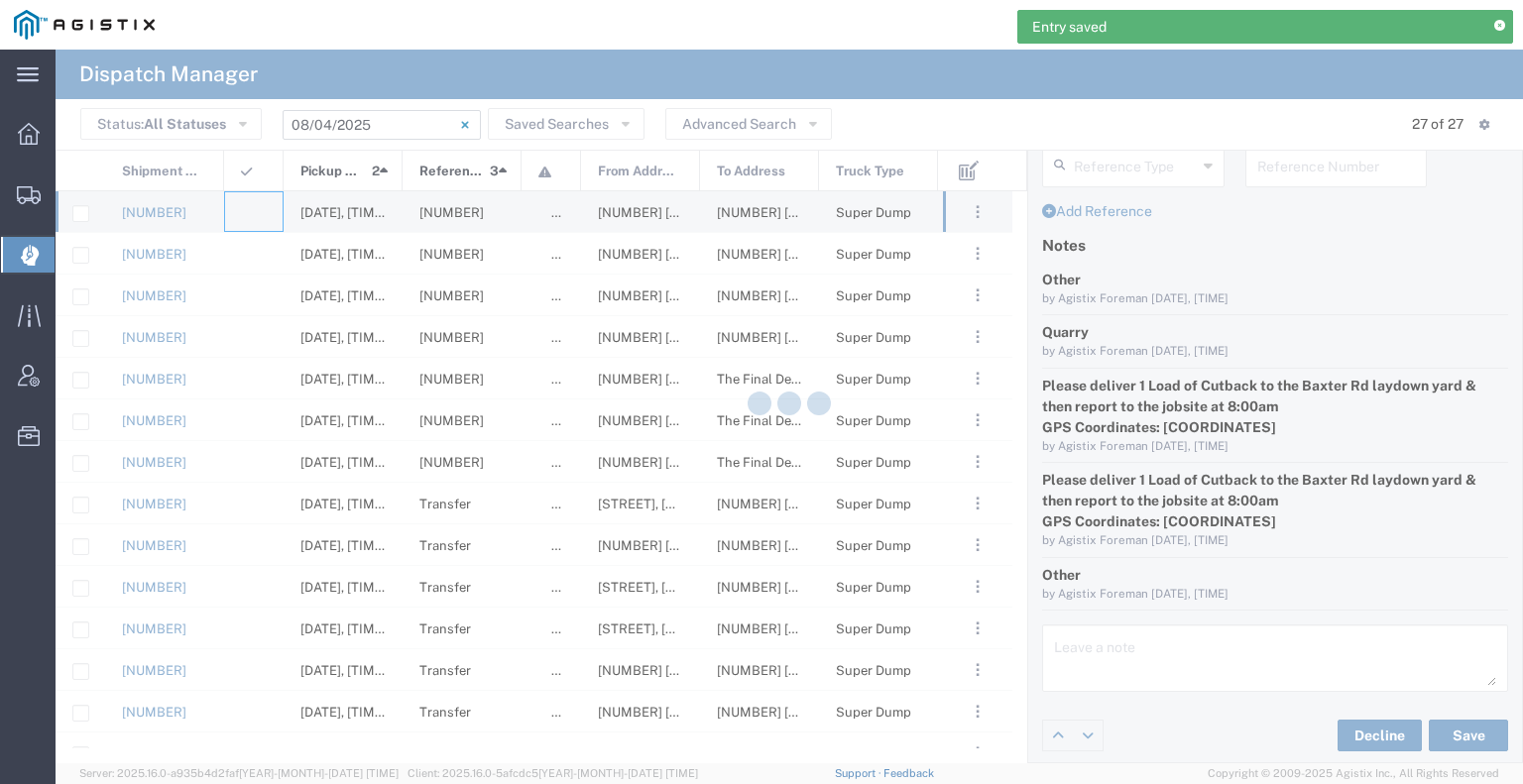 type 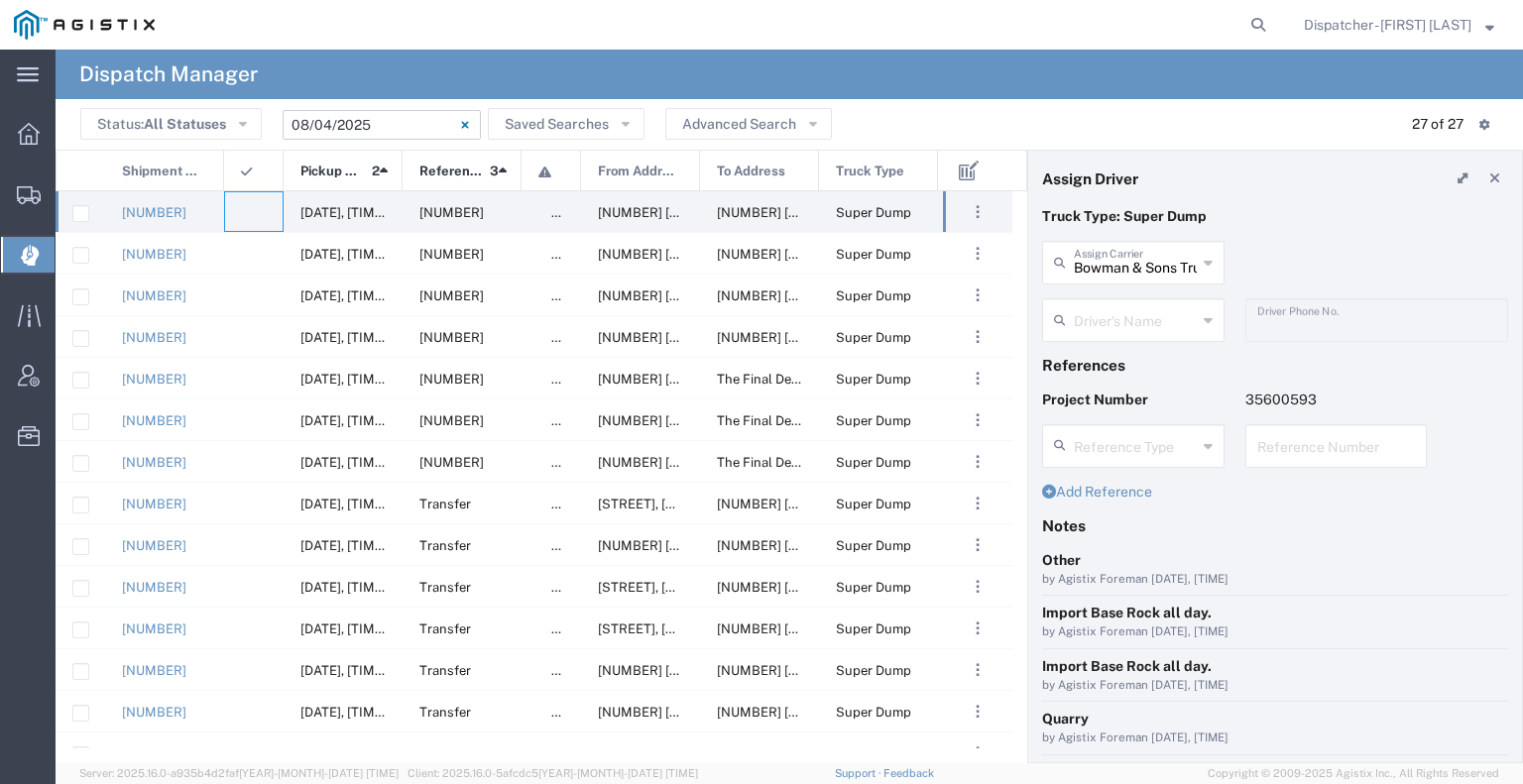 scroll, scrollTop: 0, scrollLeft: 0, axis: both 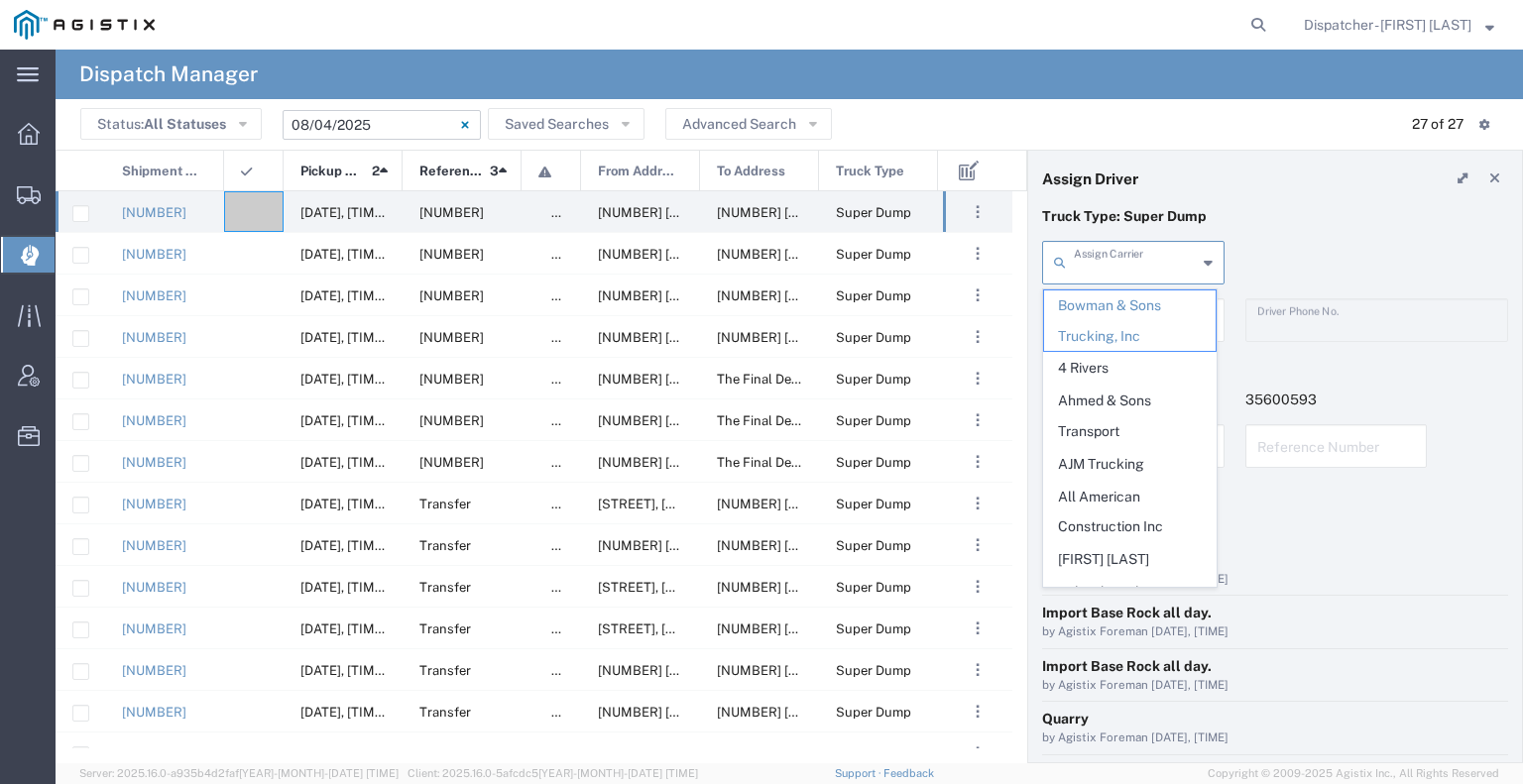 click at bounding box center [1135, 261] 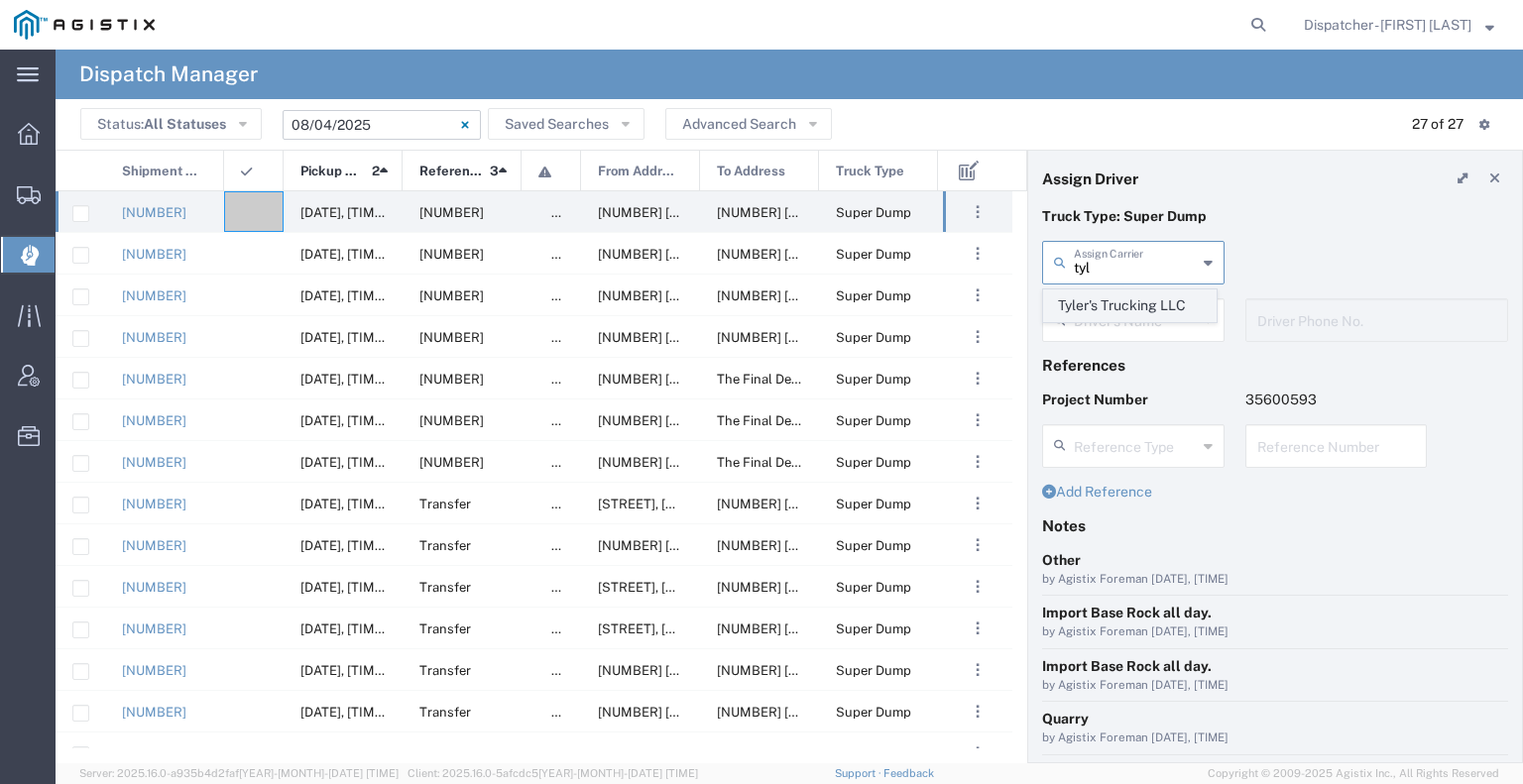click on "Tyler's Trucking LLC" 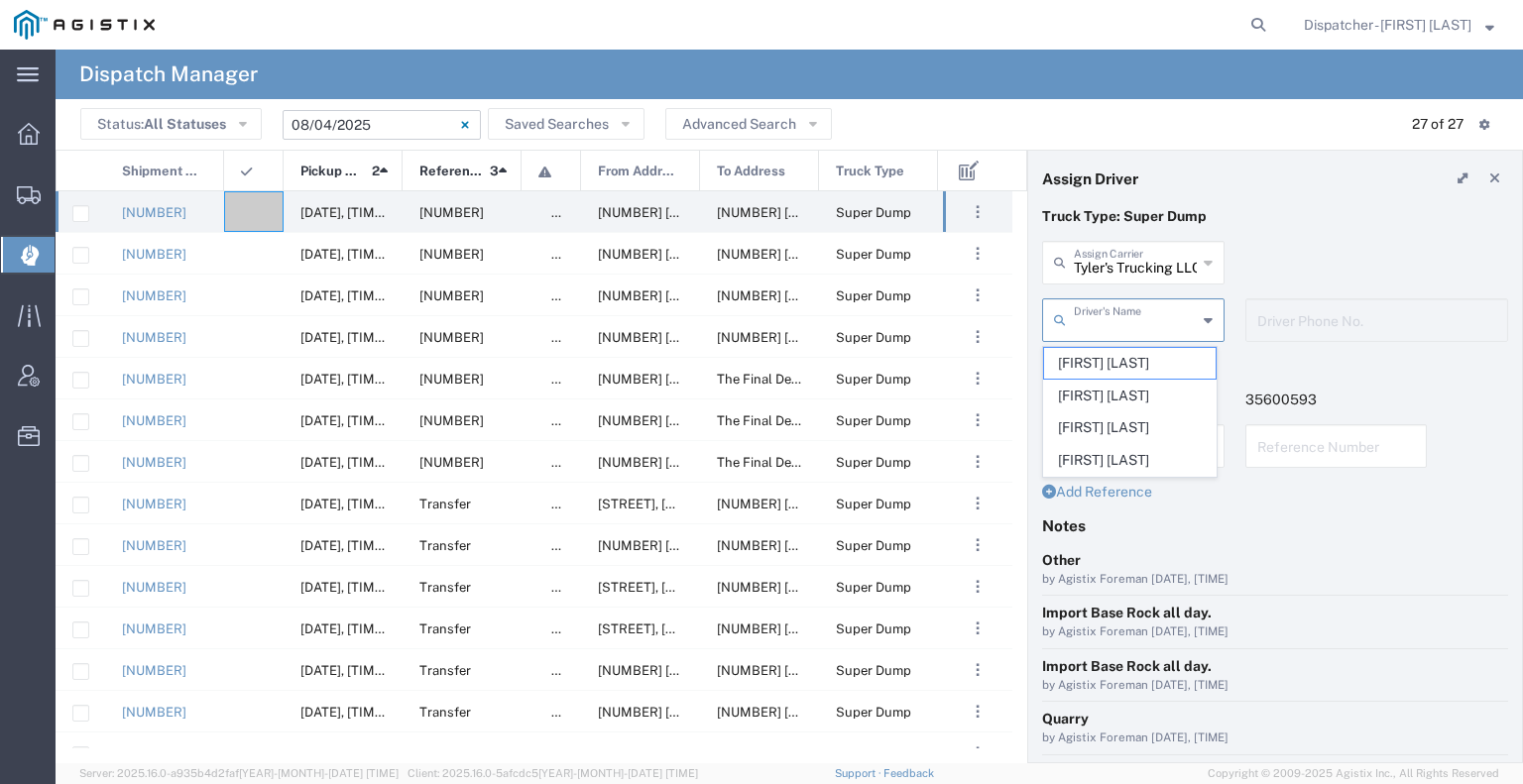 click at bounding box center [1135, 318] 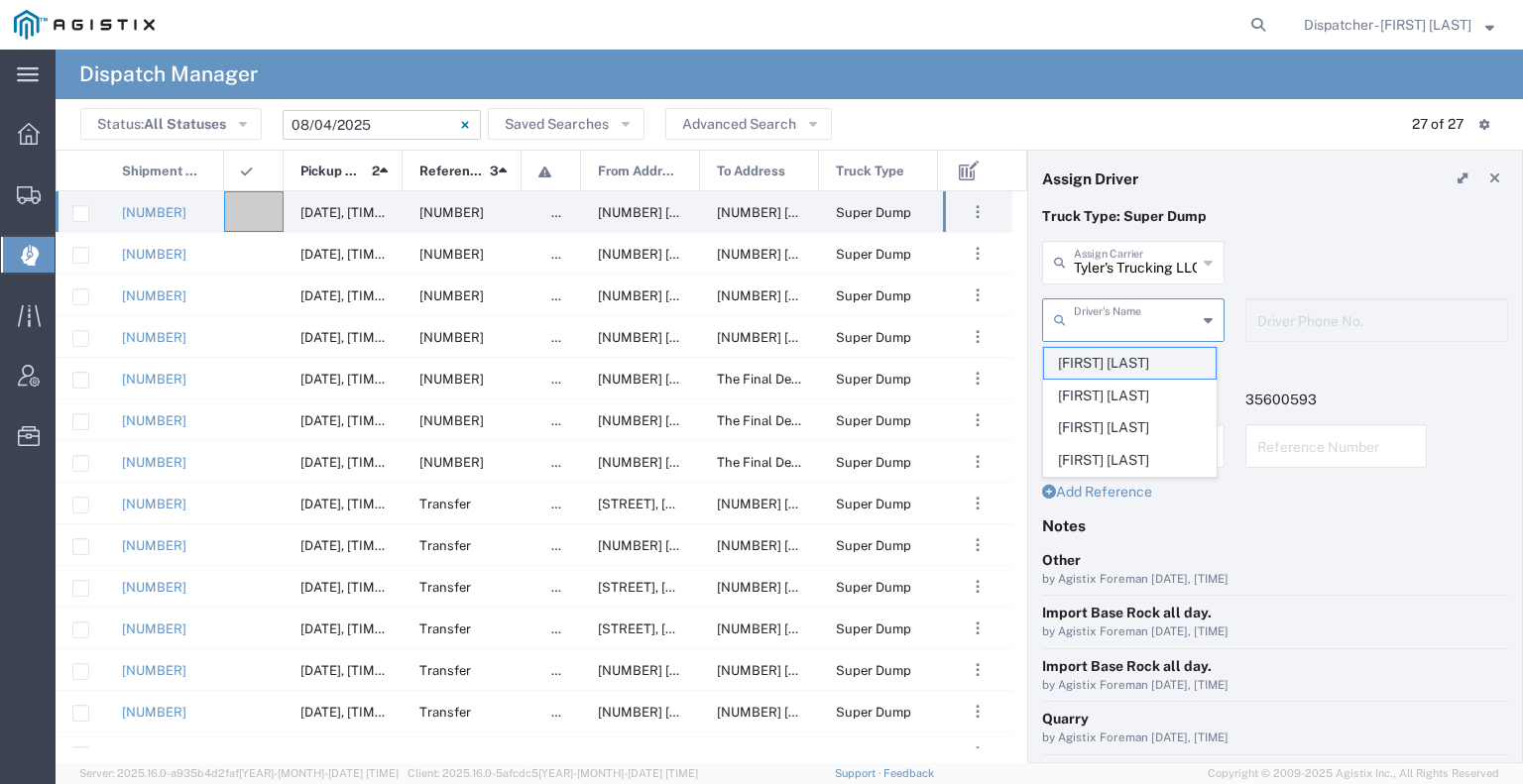 click on "[FIRST] [LAST]" 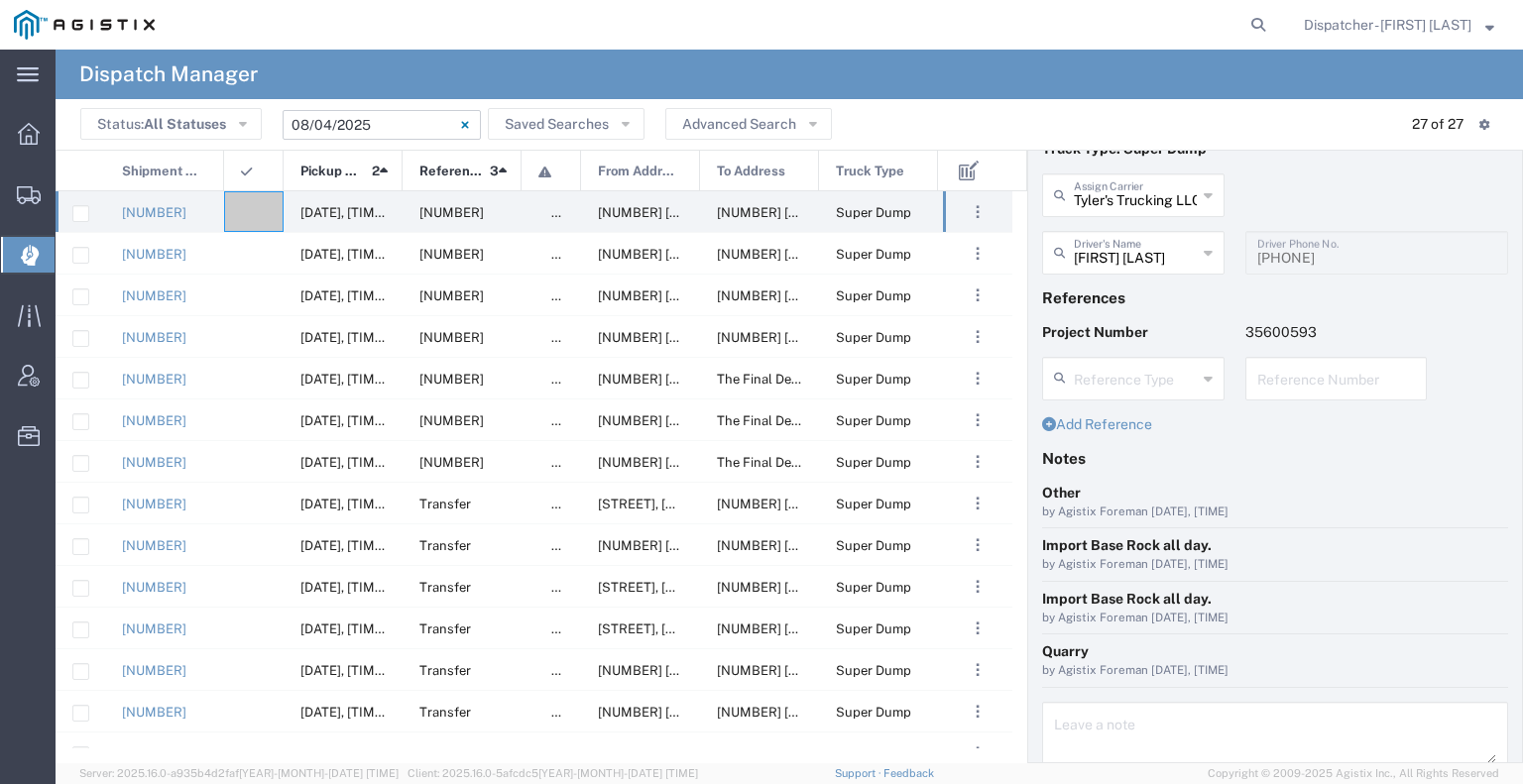 scroll, scrollTop: 145, scrollLeft: 0, axis: vertical 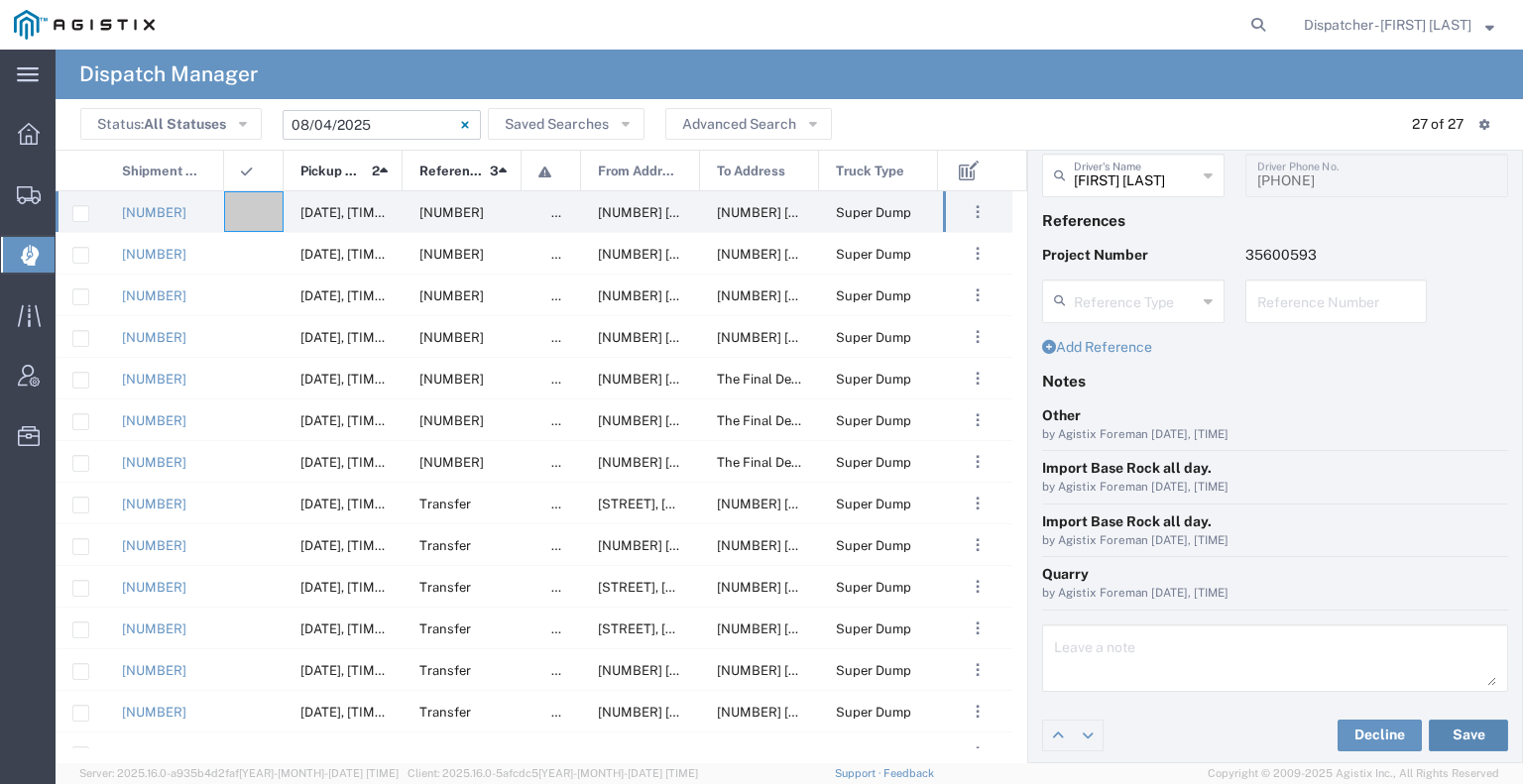 click on "Save" 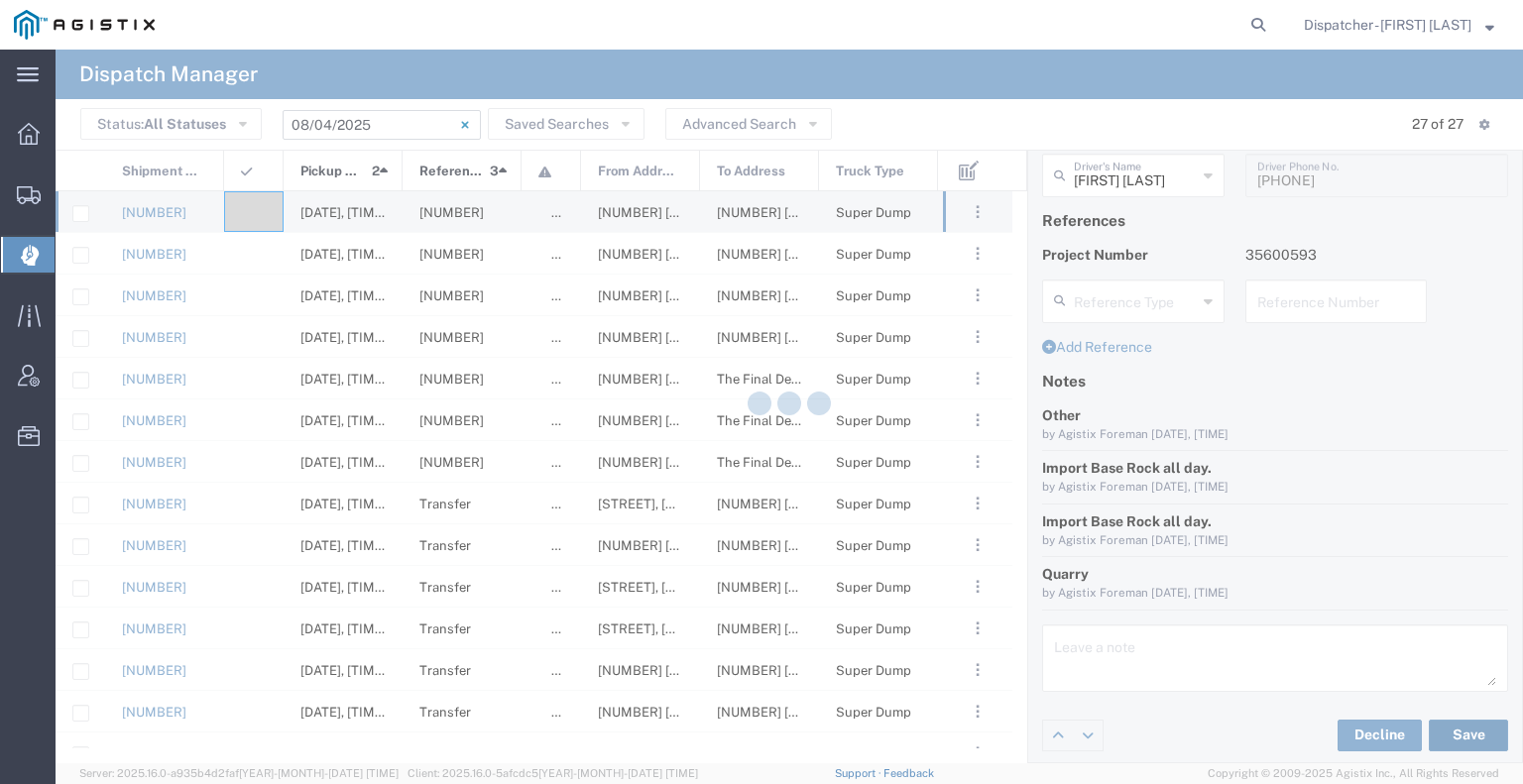 type on "[FIRST] [LAST]" 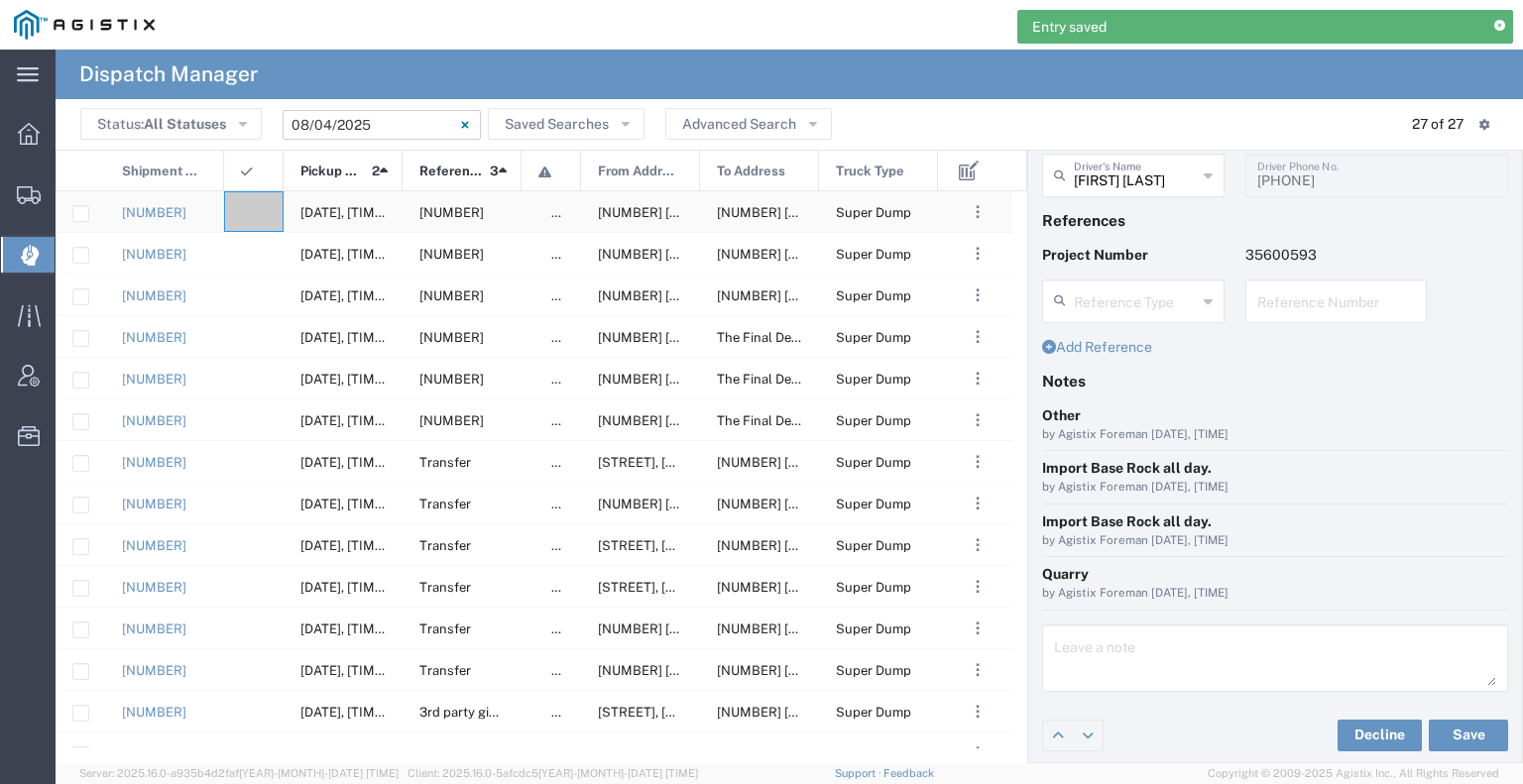 click 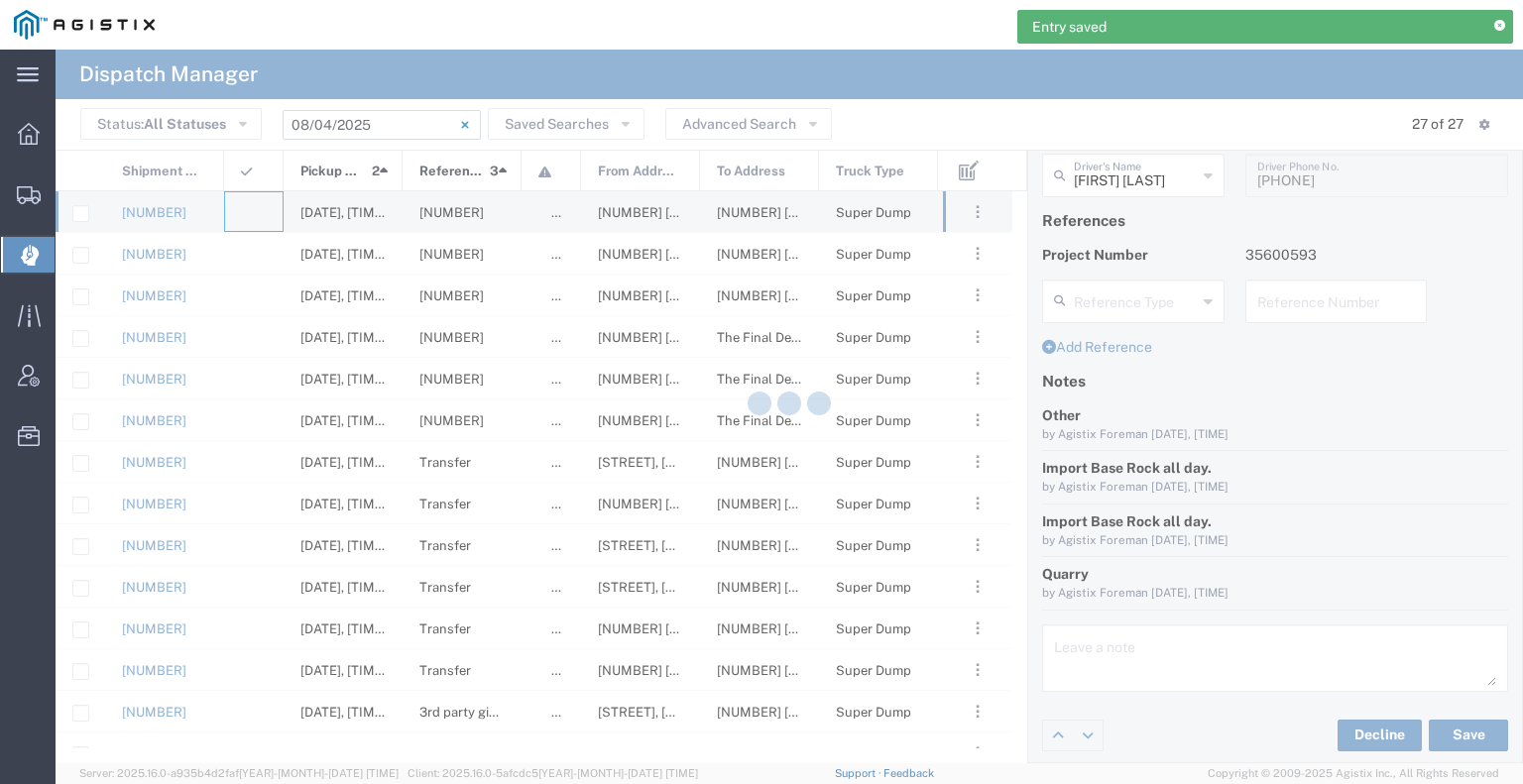 type 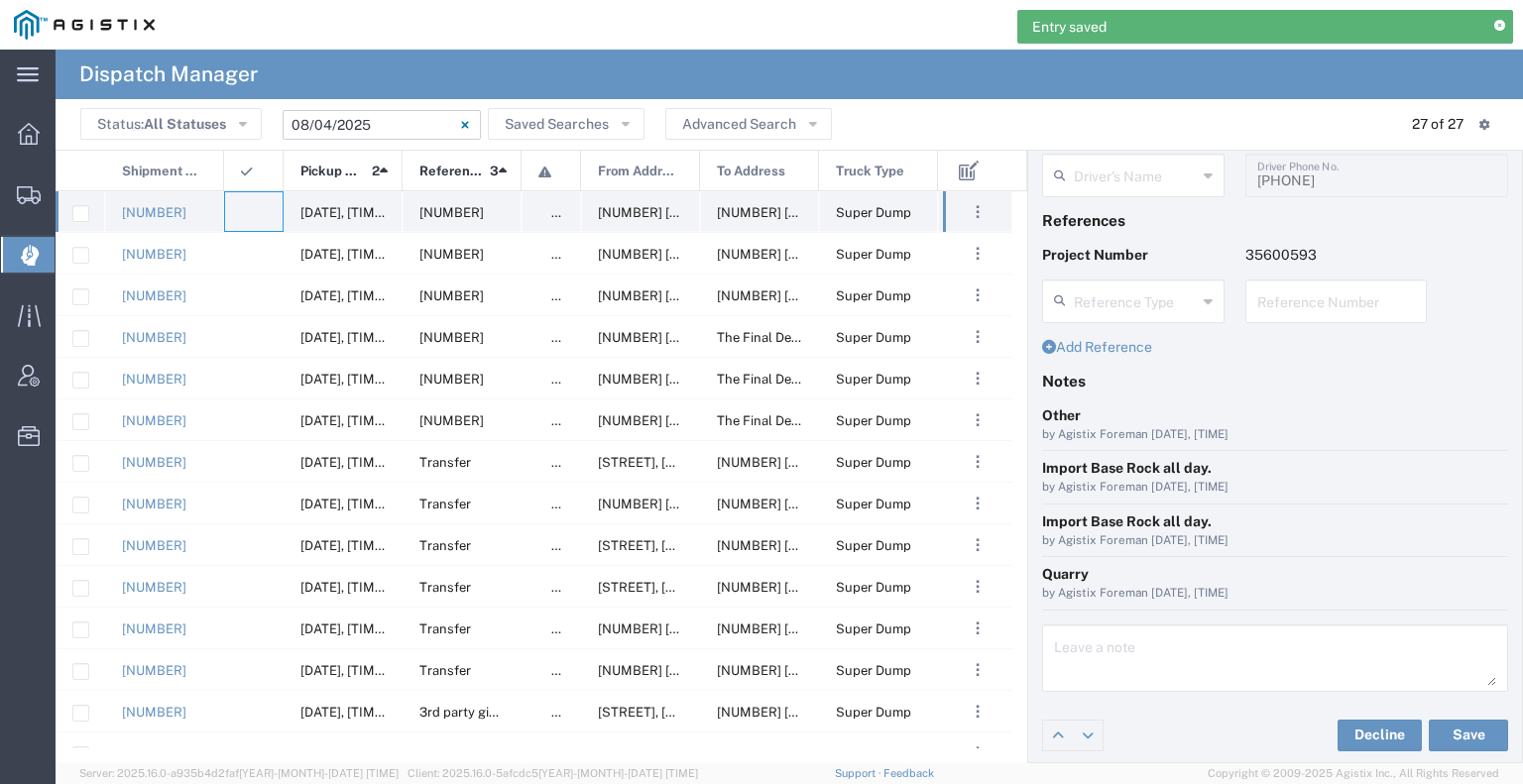 type 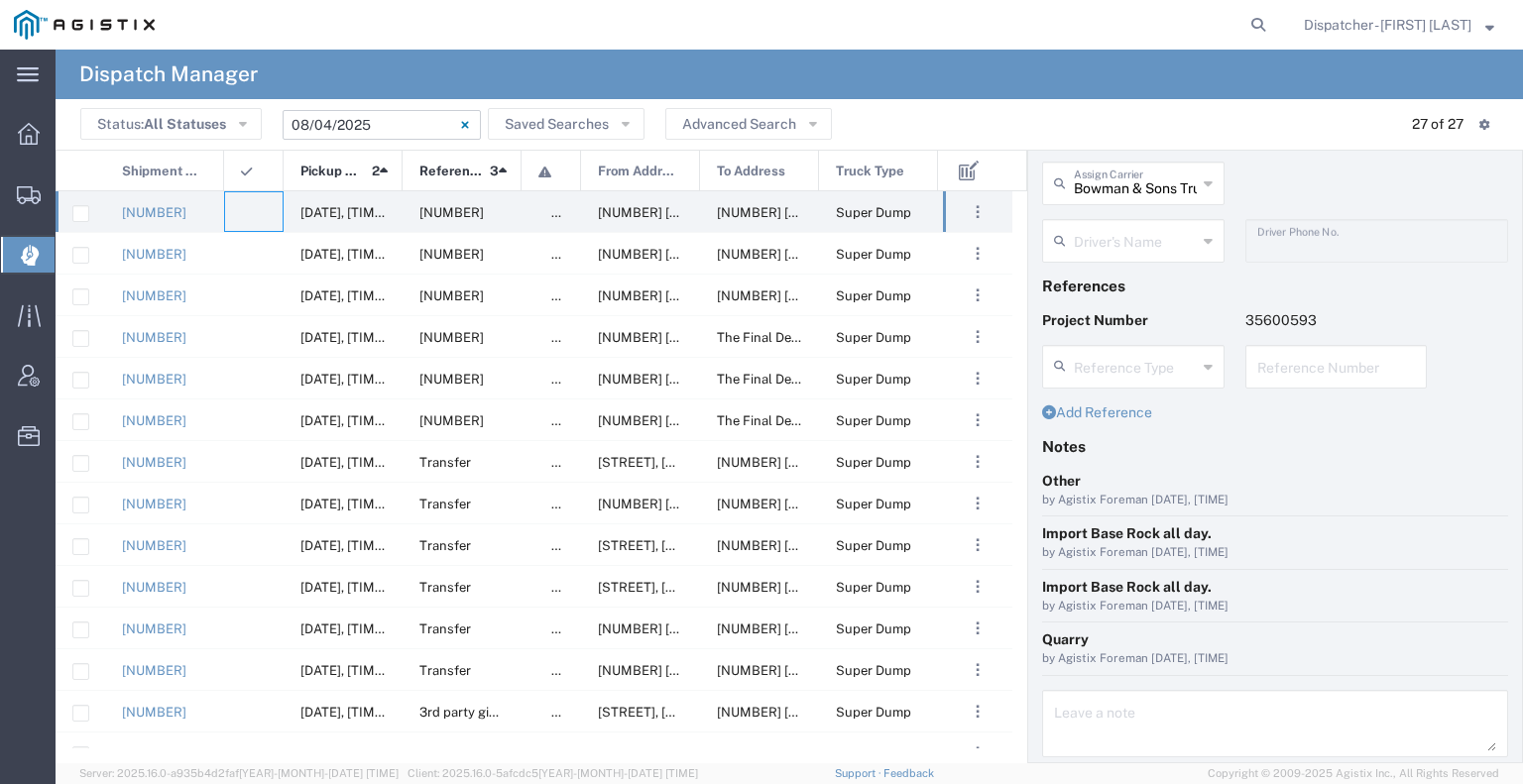 scroll, scrollTop: 46, scrollLeft: 0, axis: vertical 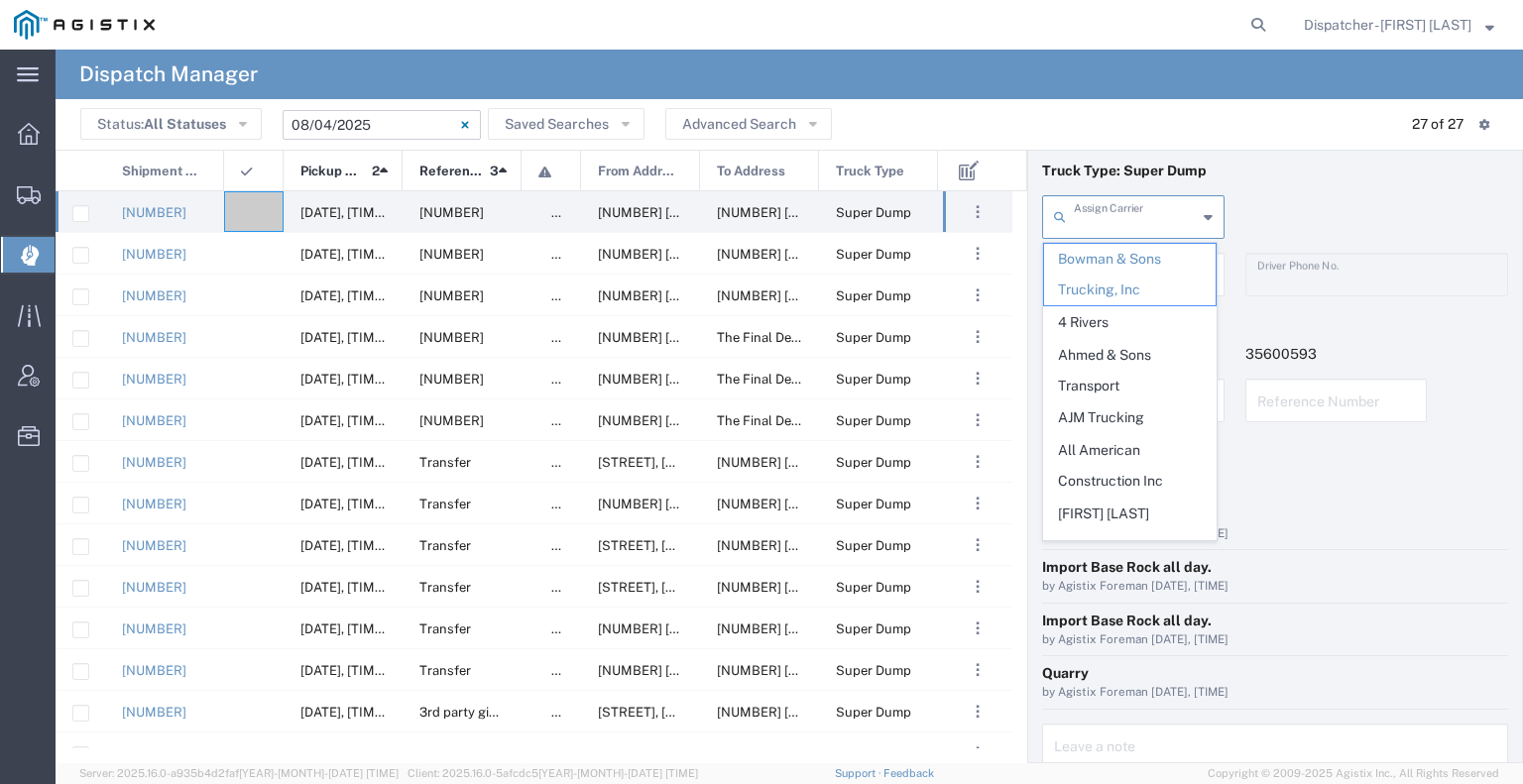 click at bounding box center (1135, 215) 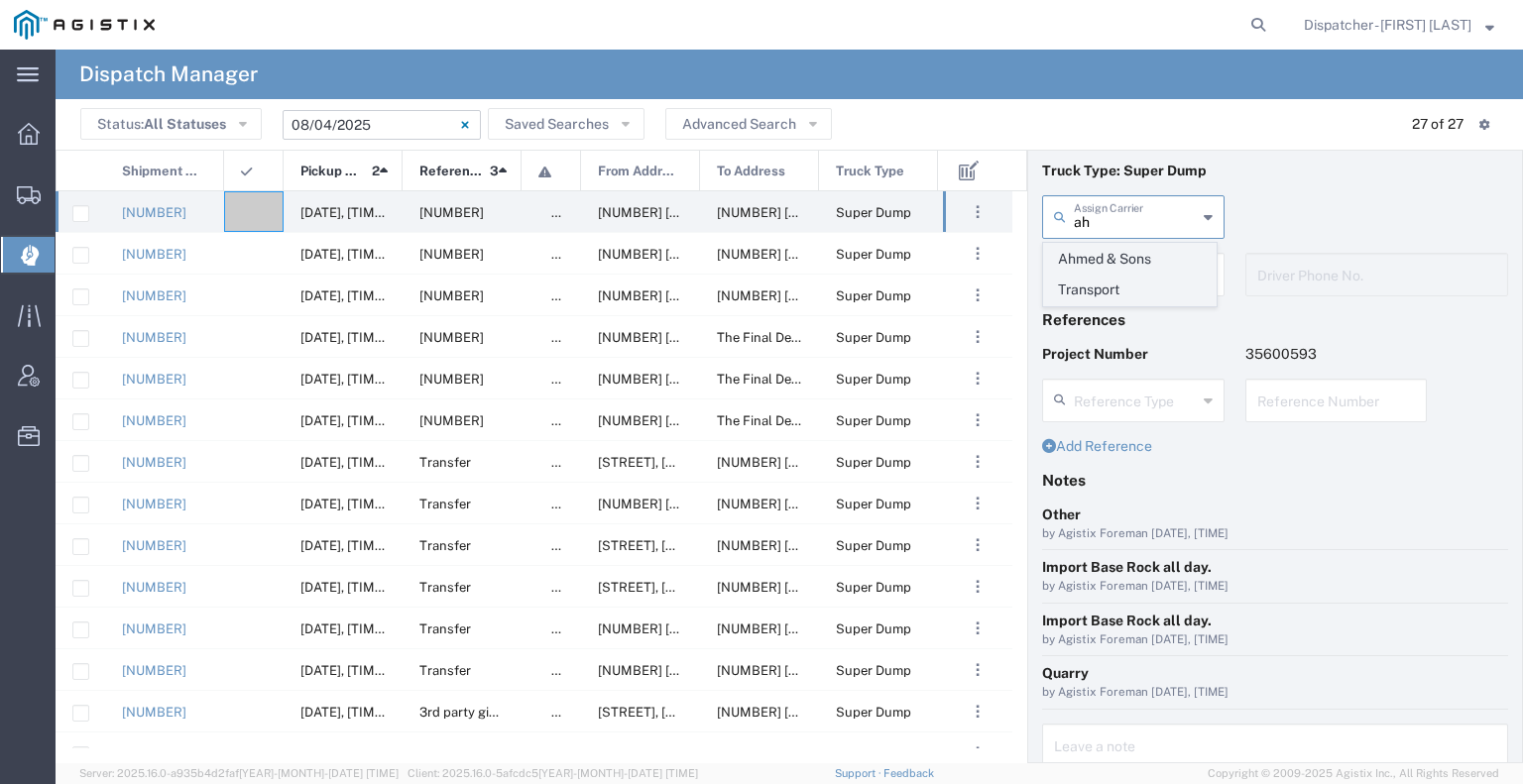 click on "Ahmed & Sons Transport" 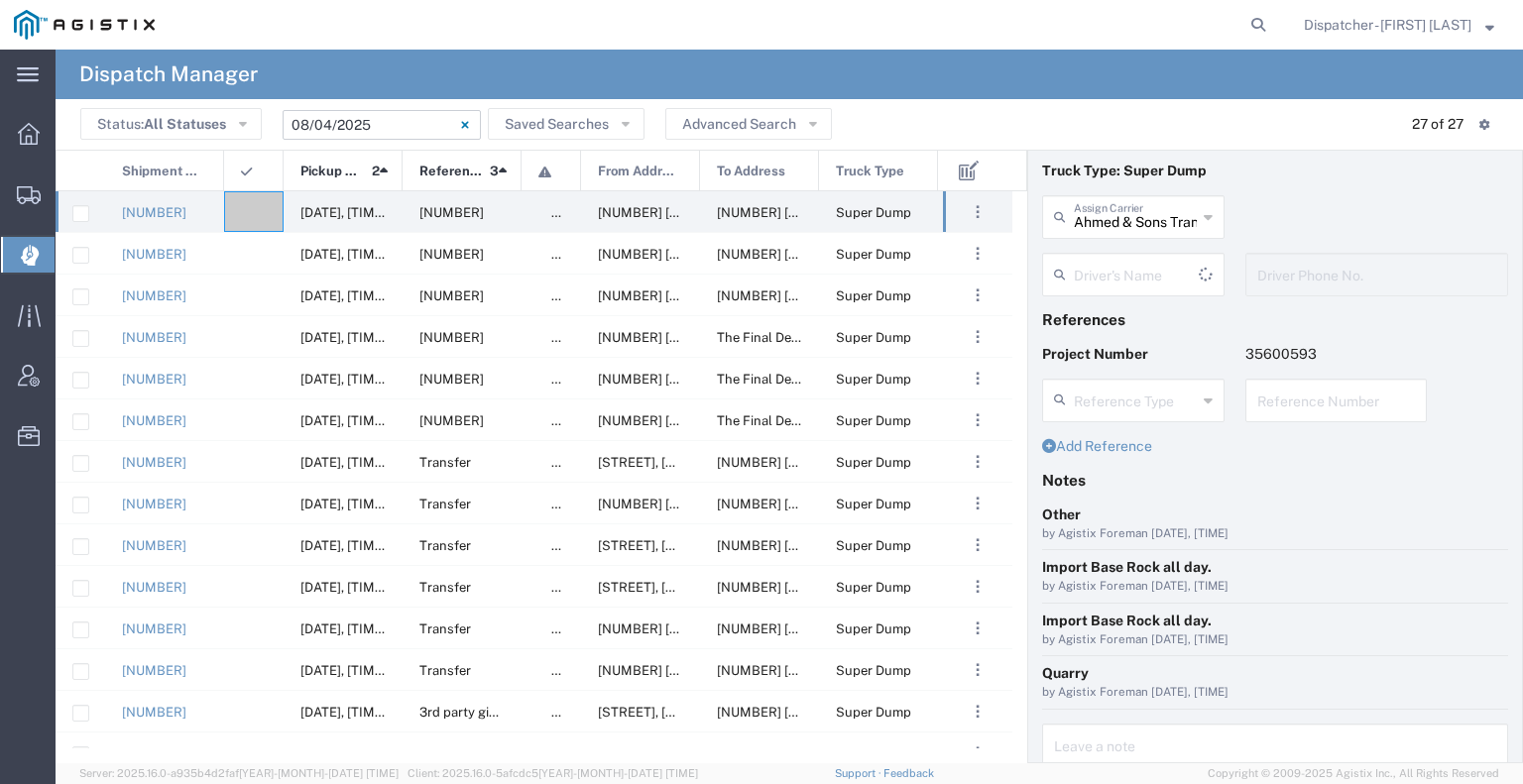 click at bounding box center [1136, 273] 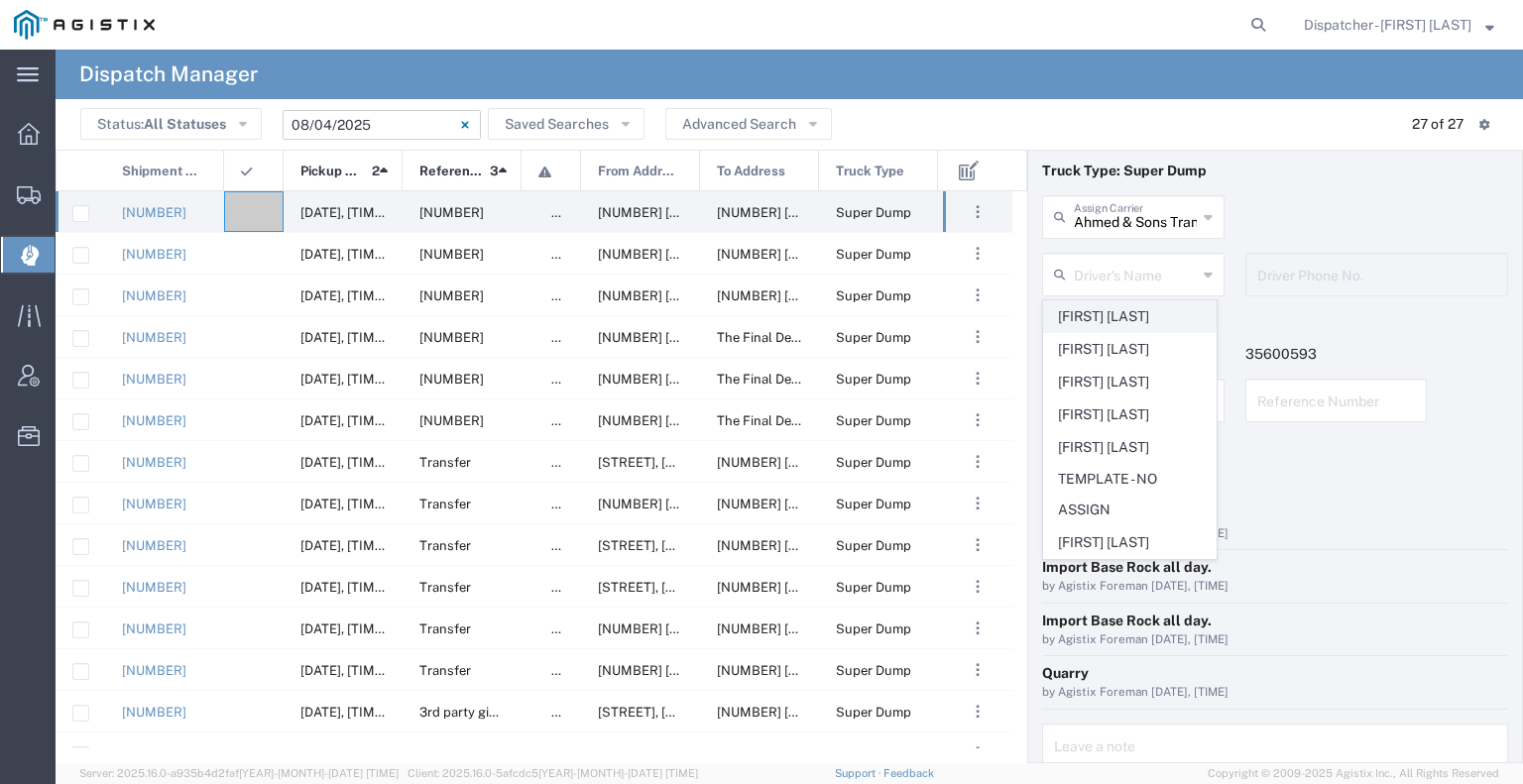 click on "[FIRST] [LAST]" 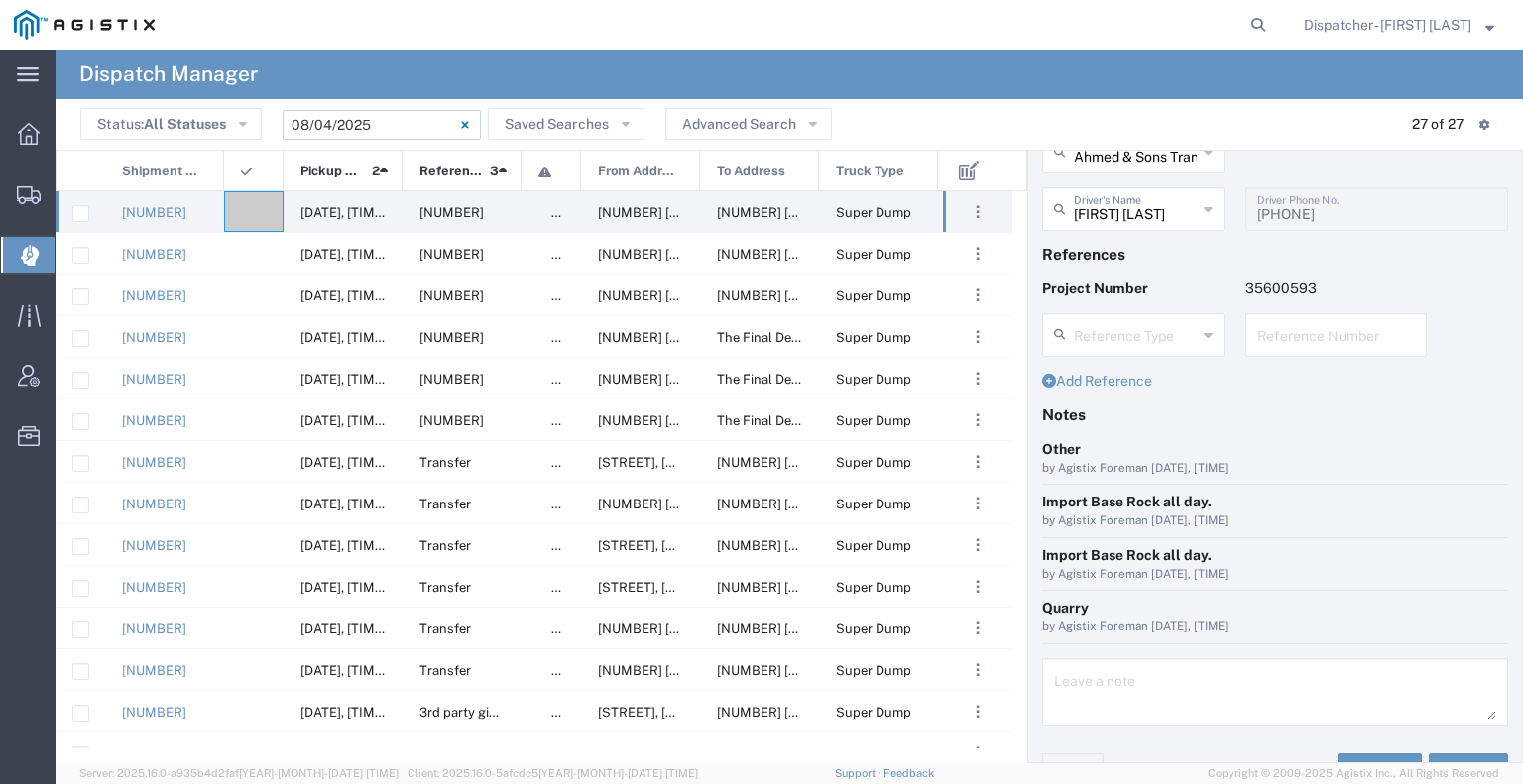 scroll, scrollTop: 145, scrollLeft: 0, axis: vertical 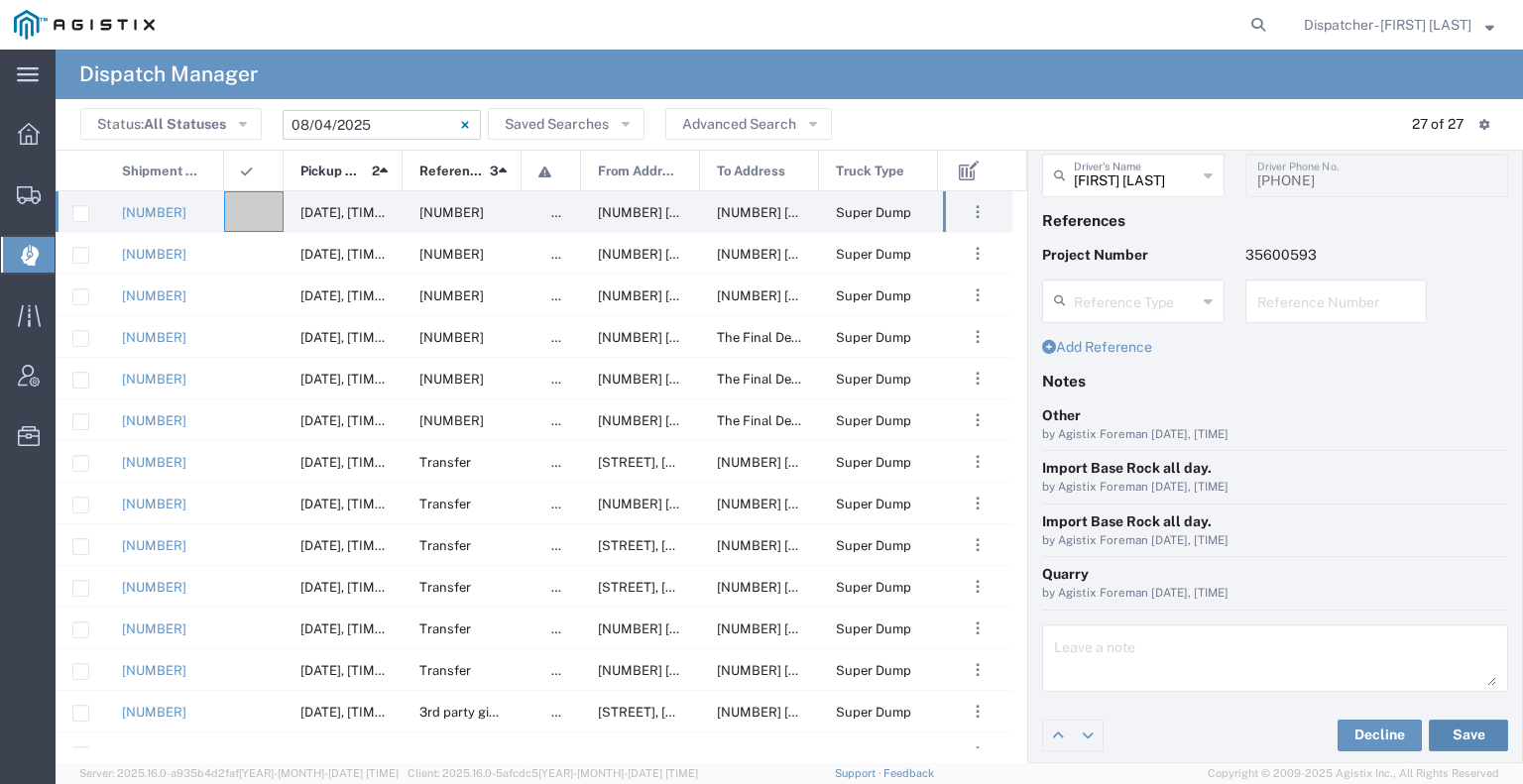 click on "Save" 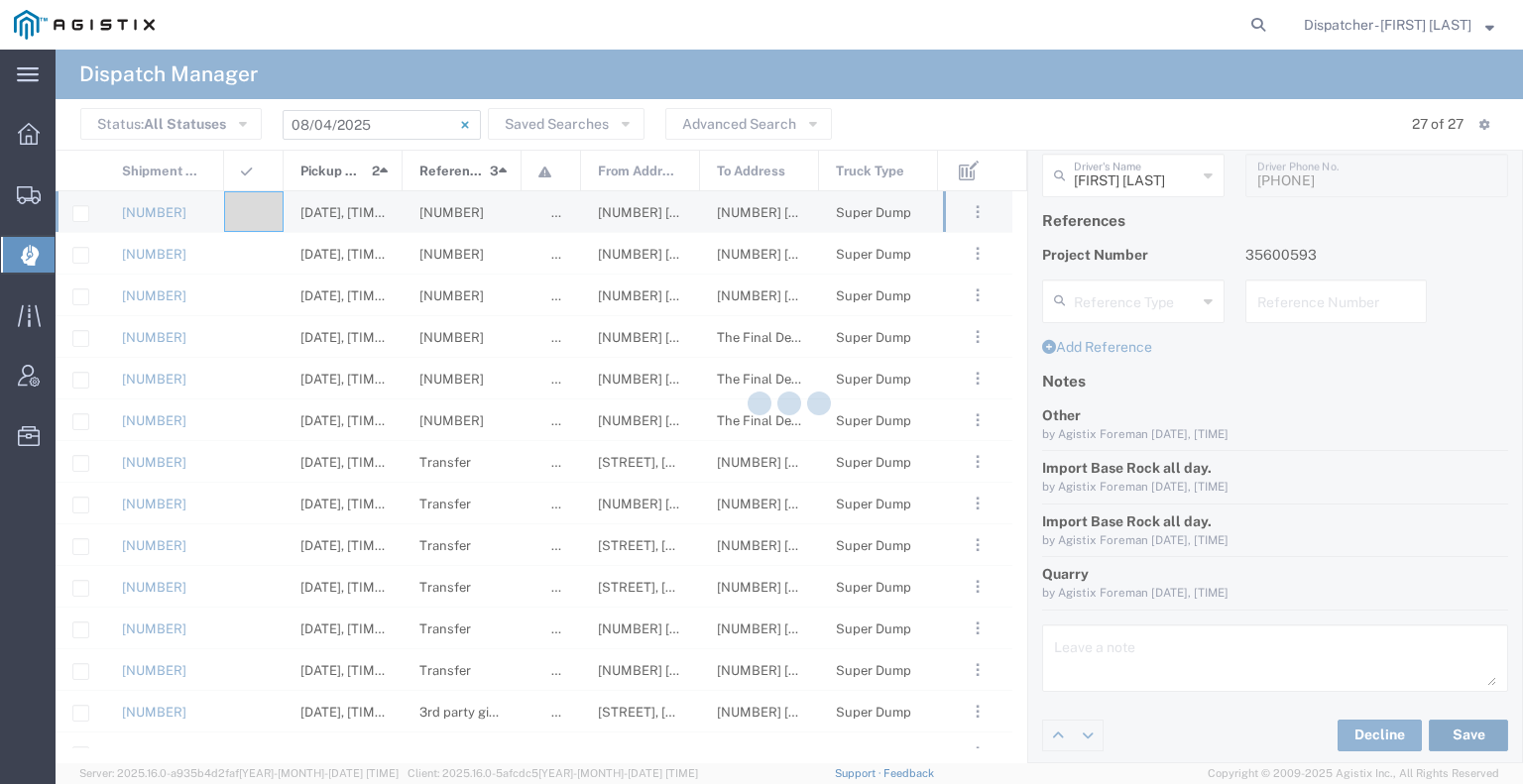 type on "[FIRST] [LAST]" 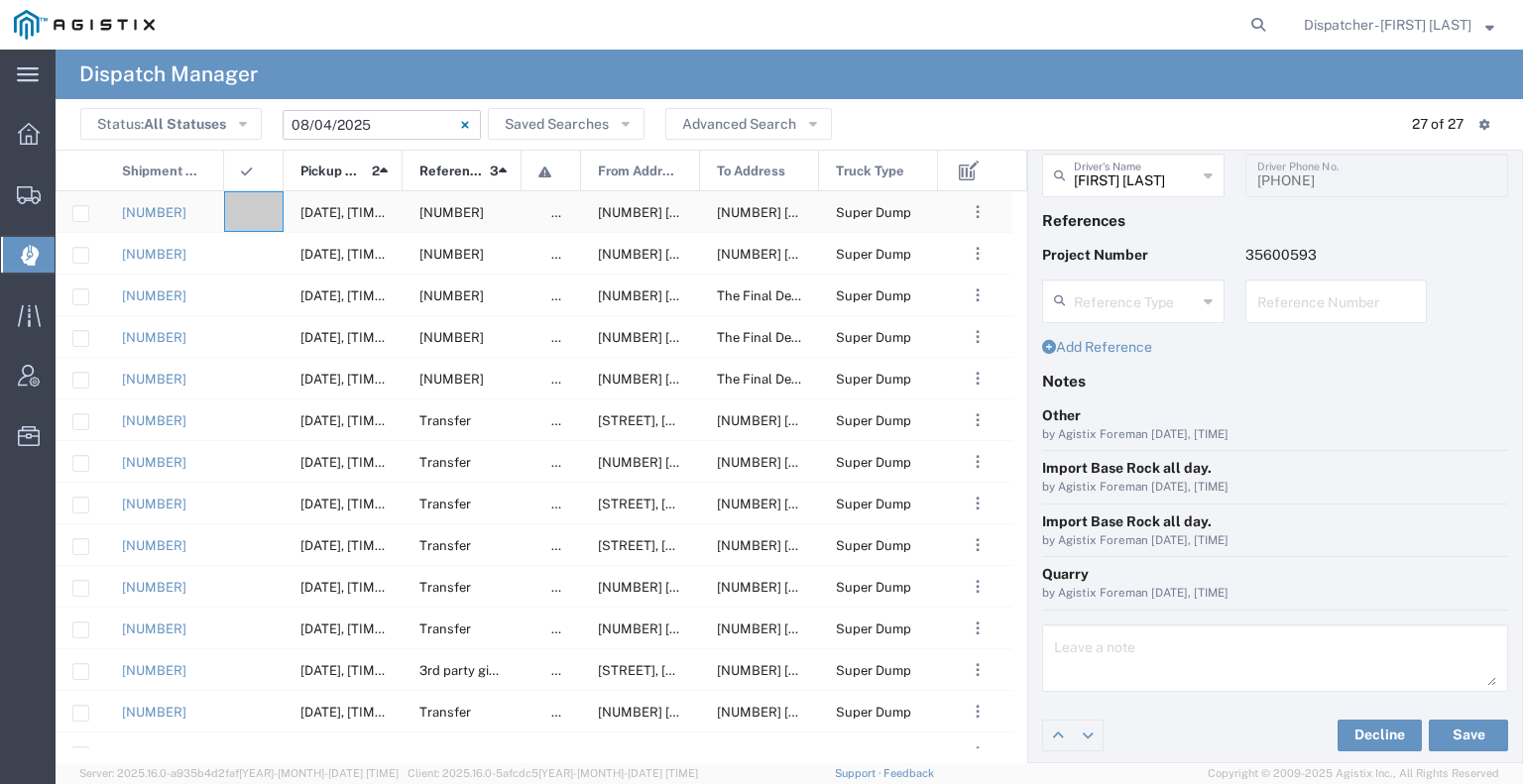 click 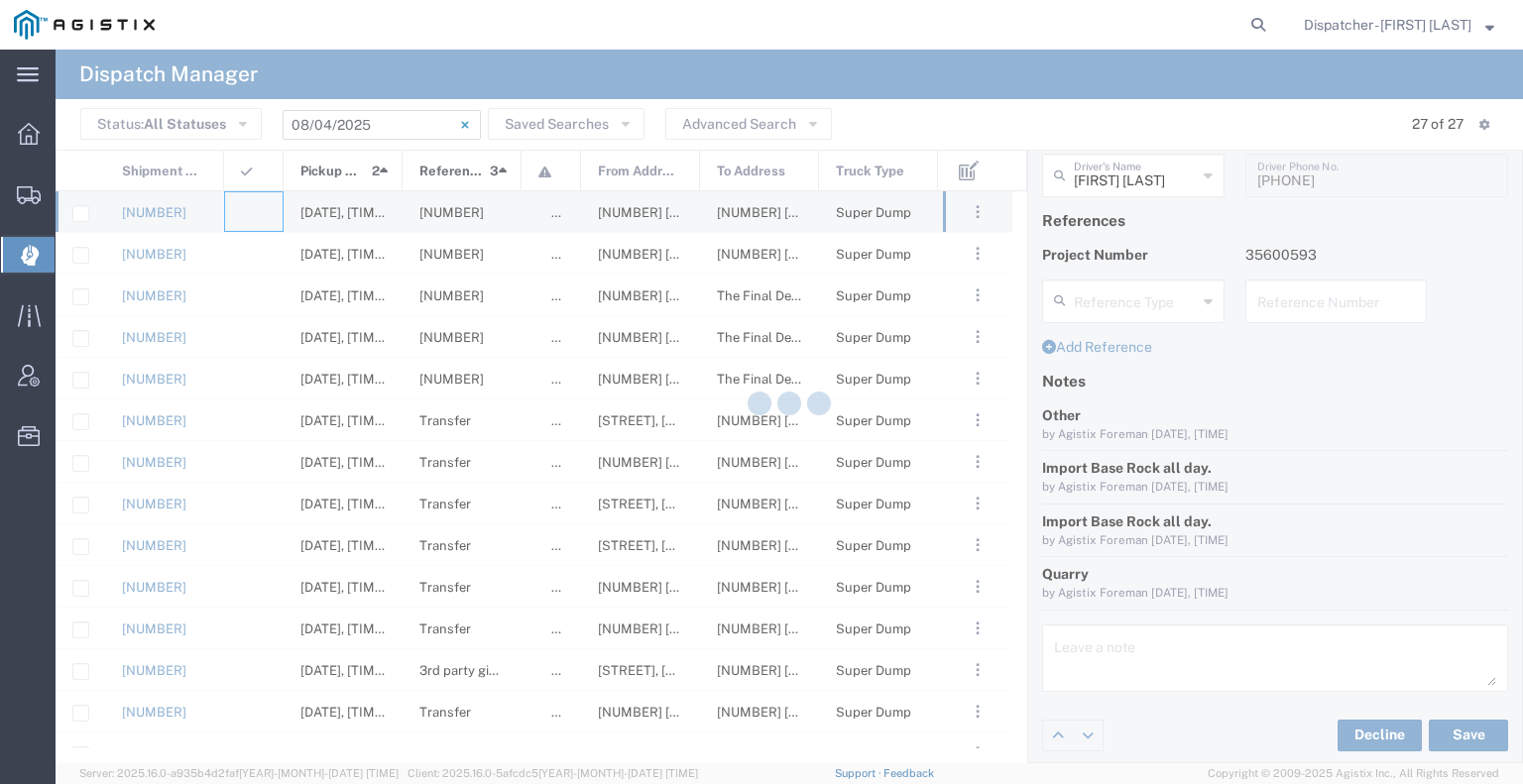 type 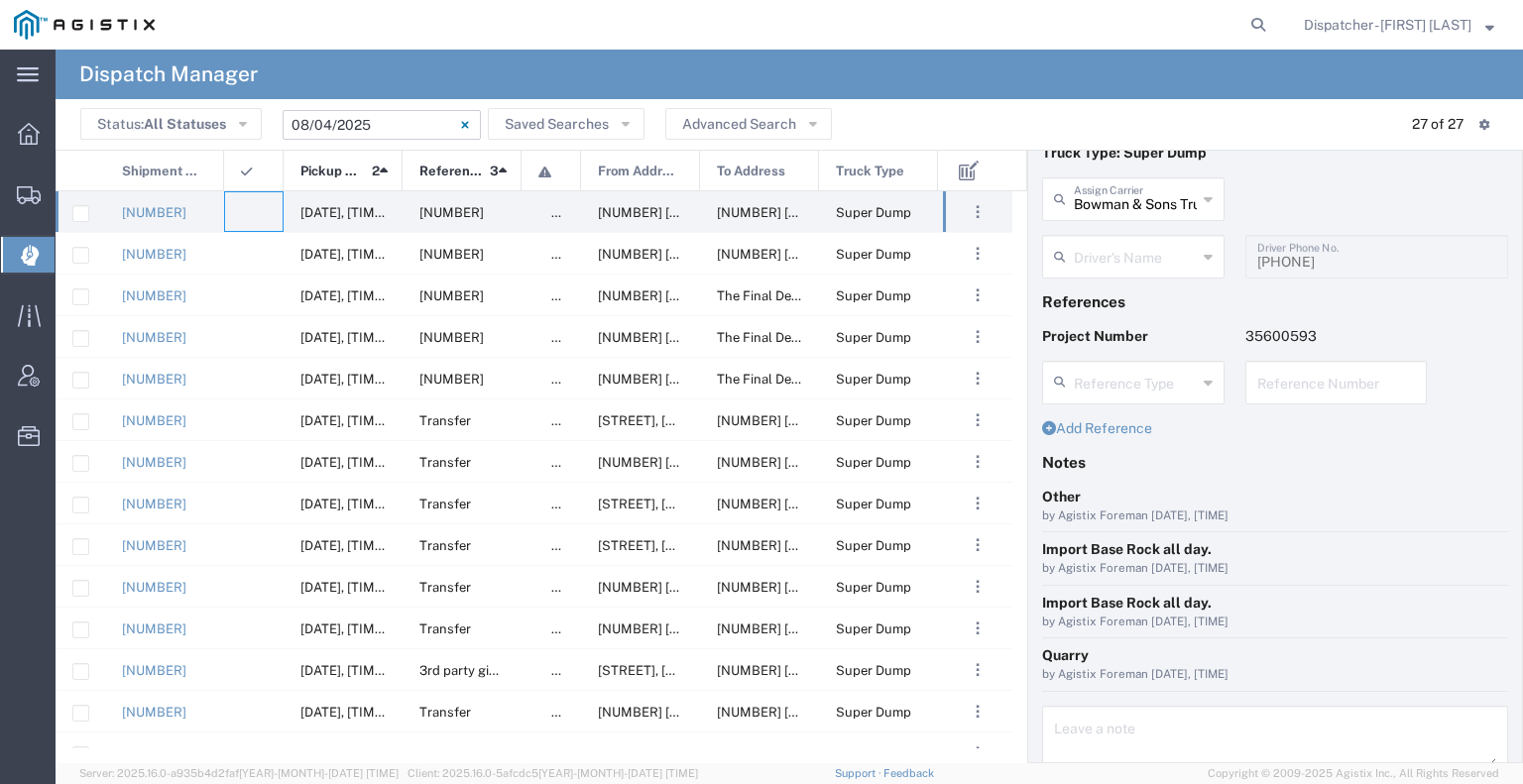 scroll, scrollTop: 0, scrollLeft: 0, axis: both 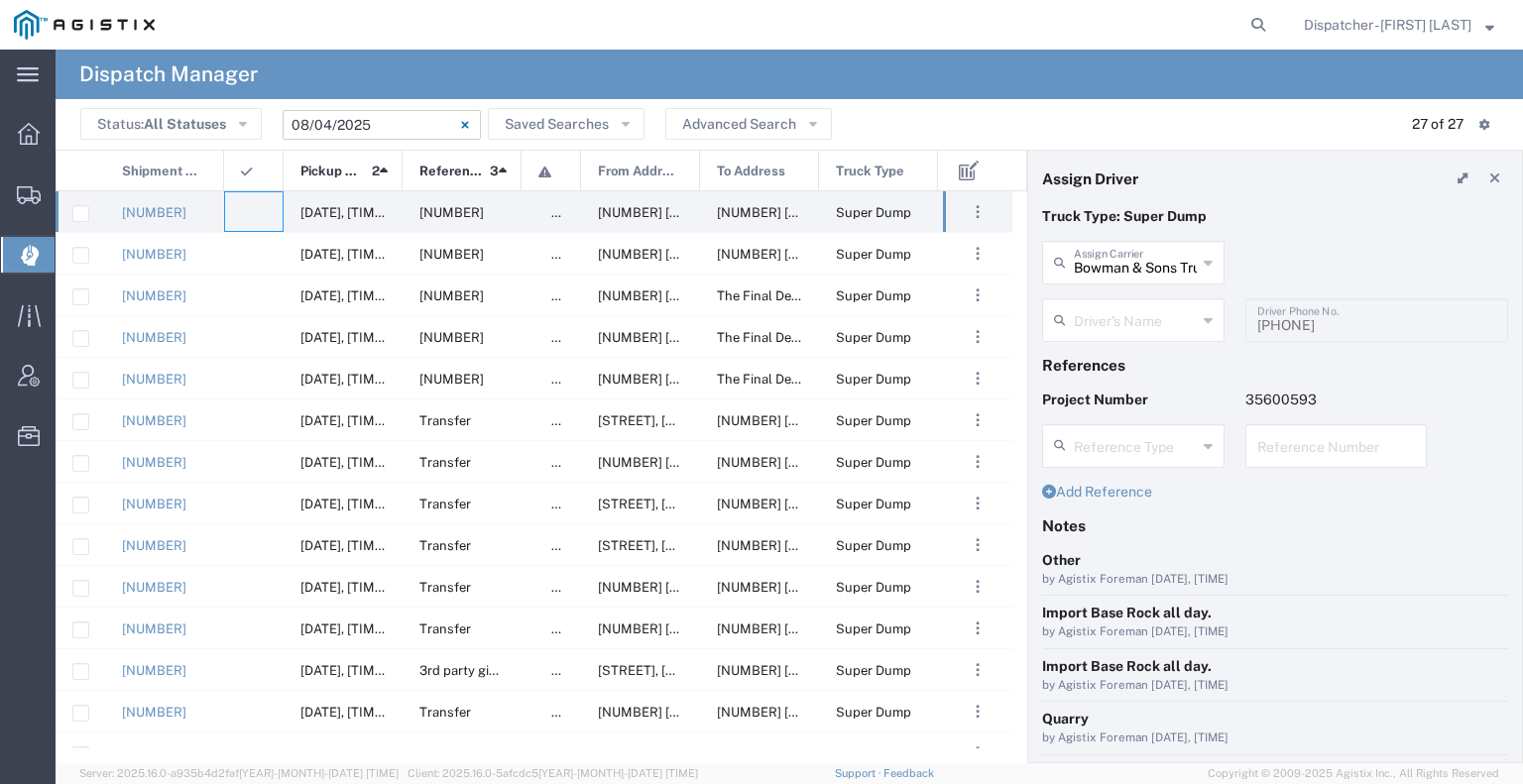 type 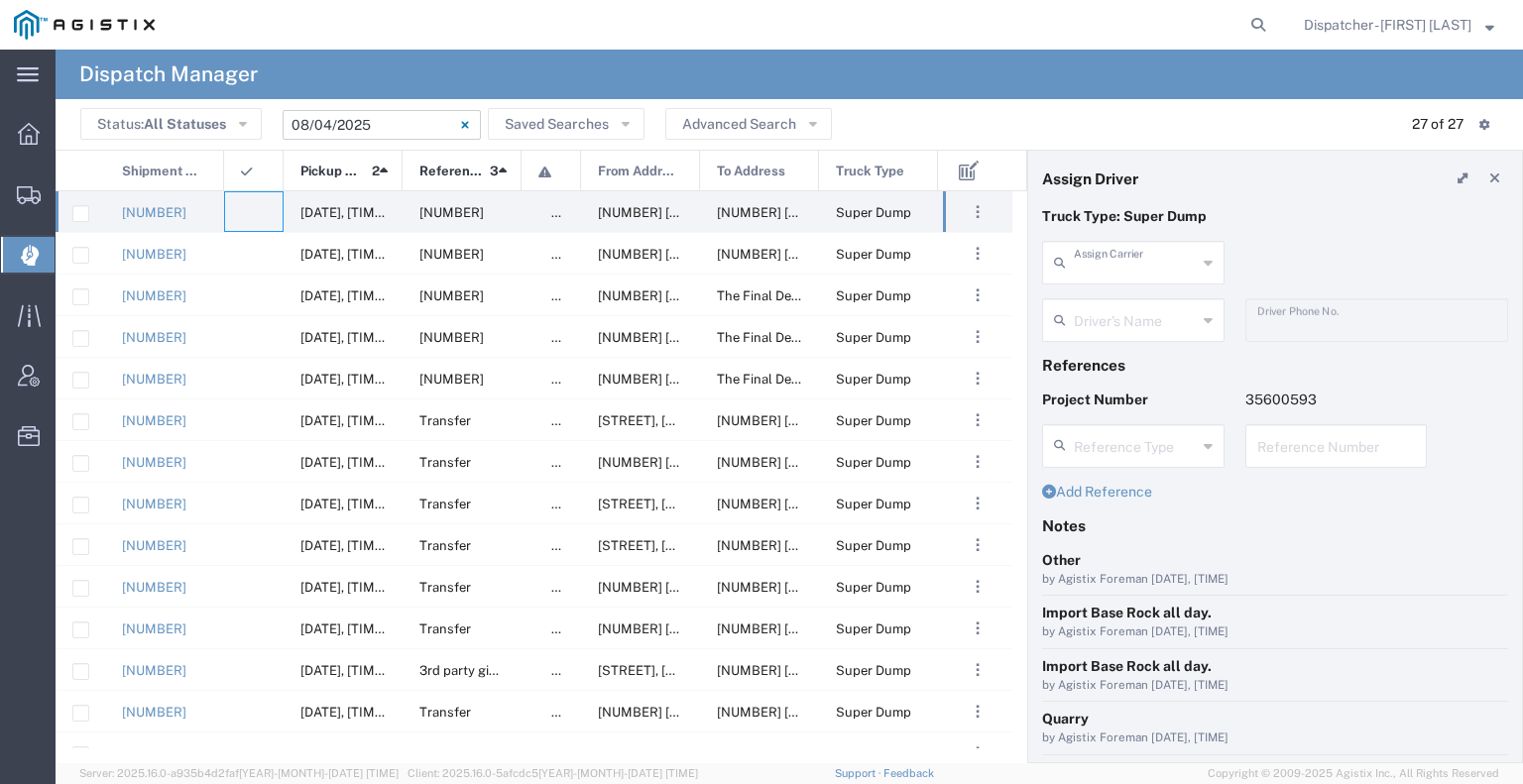 click at bounding box center (1135, 261) 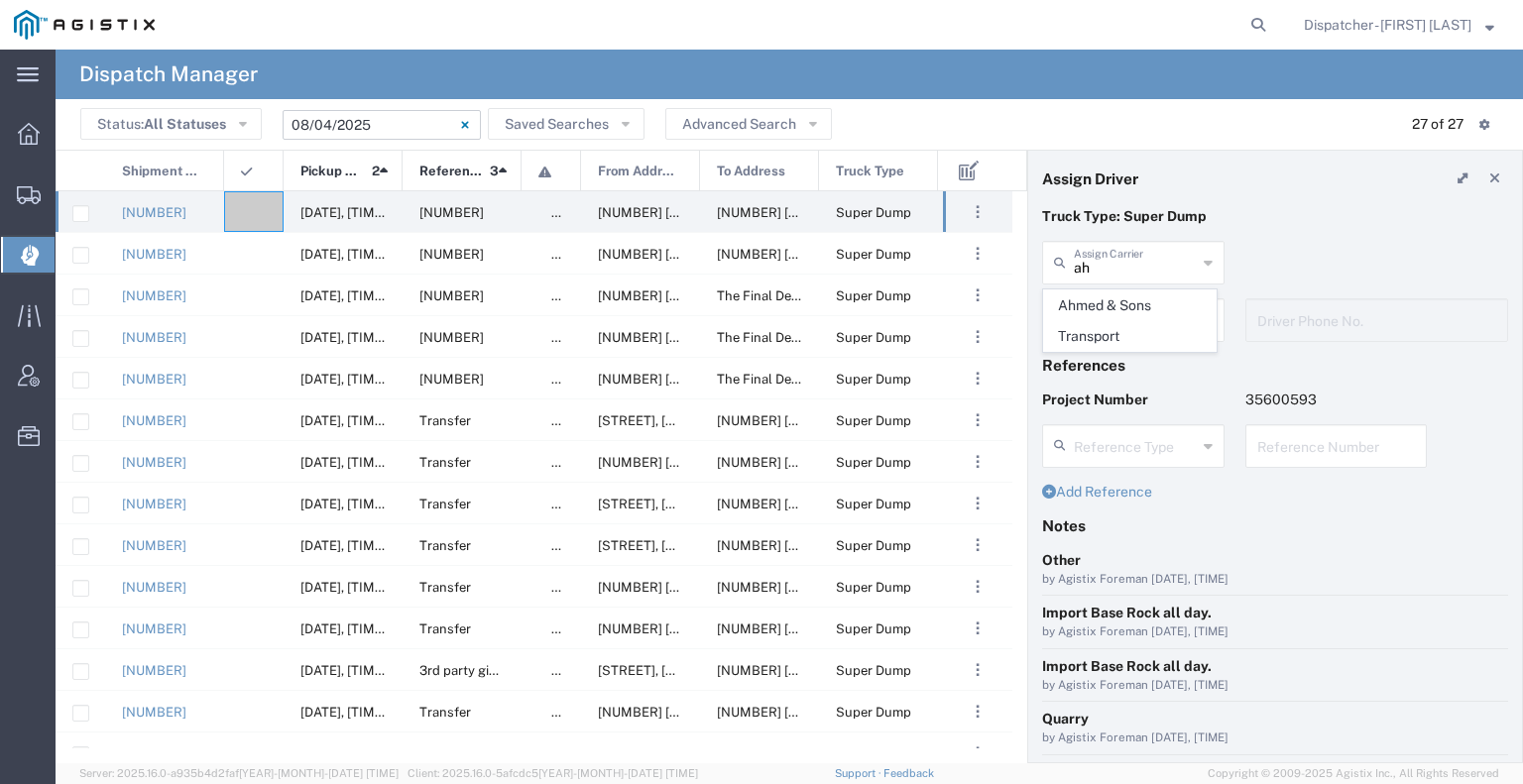 click on "Ahmed & Sons Transport" 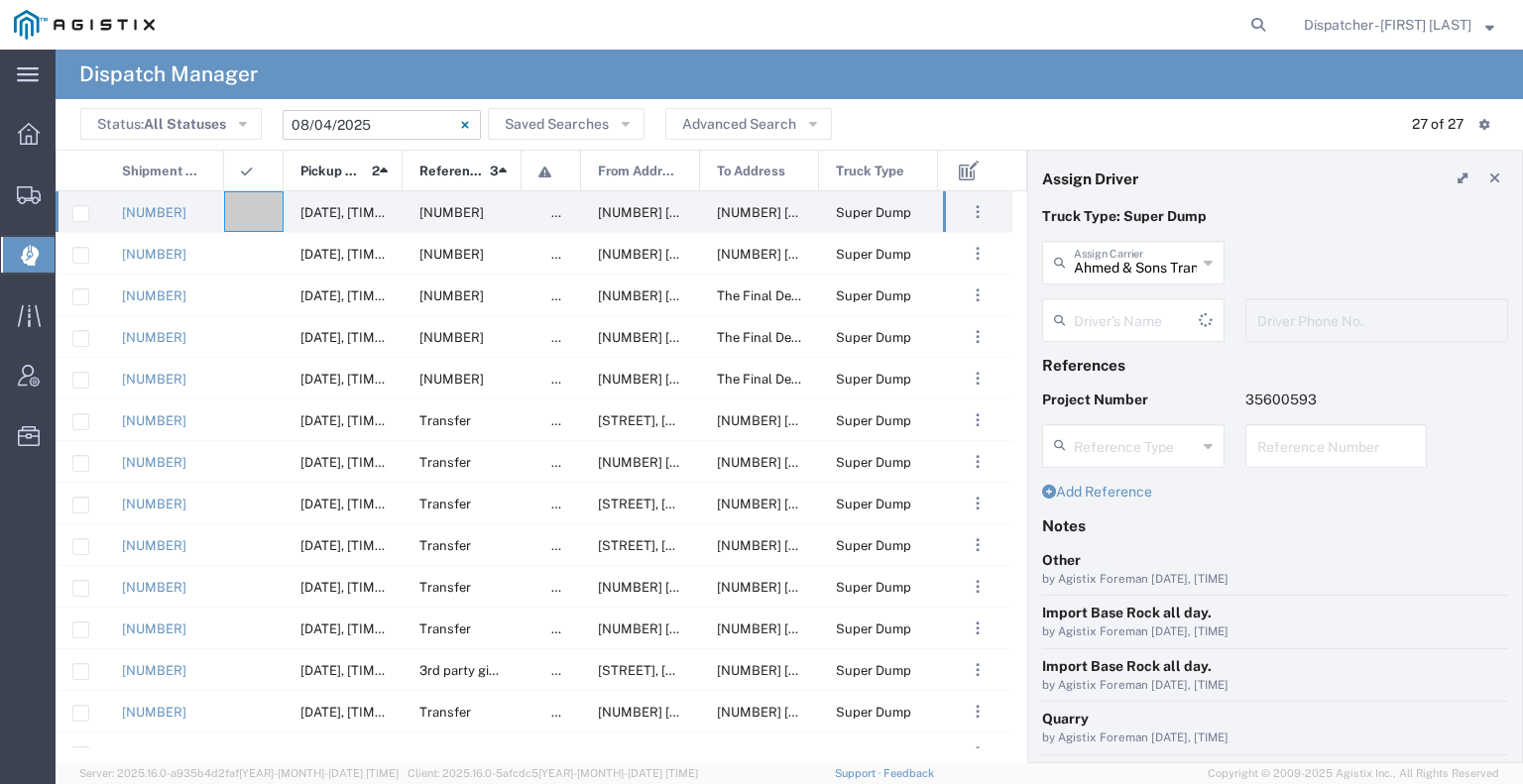click at bounding box center [1136, 318] 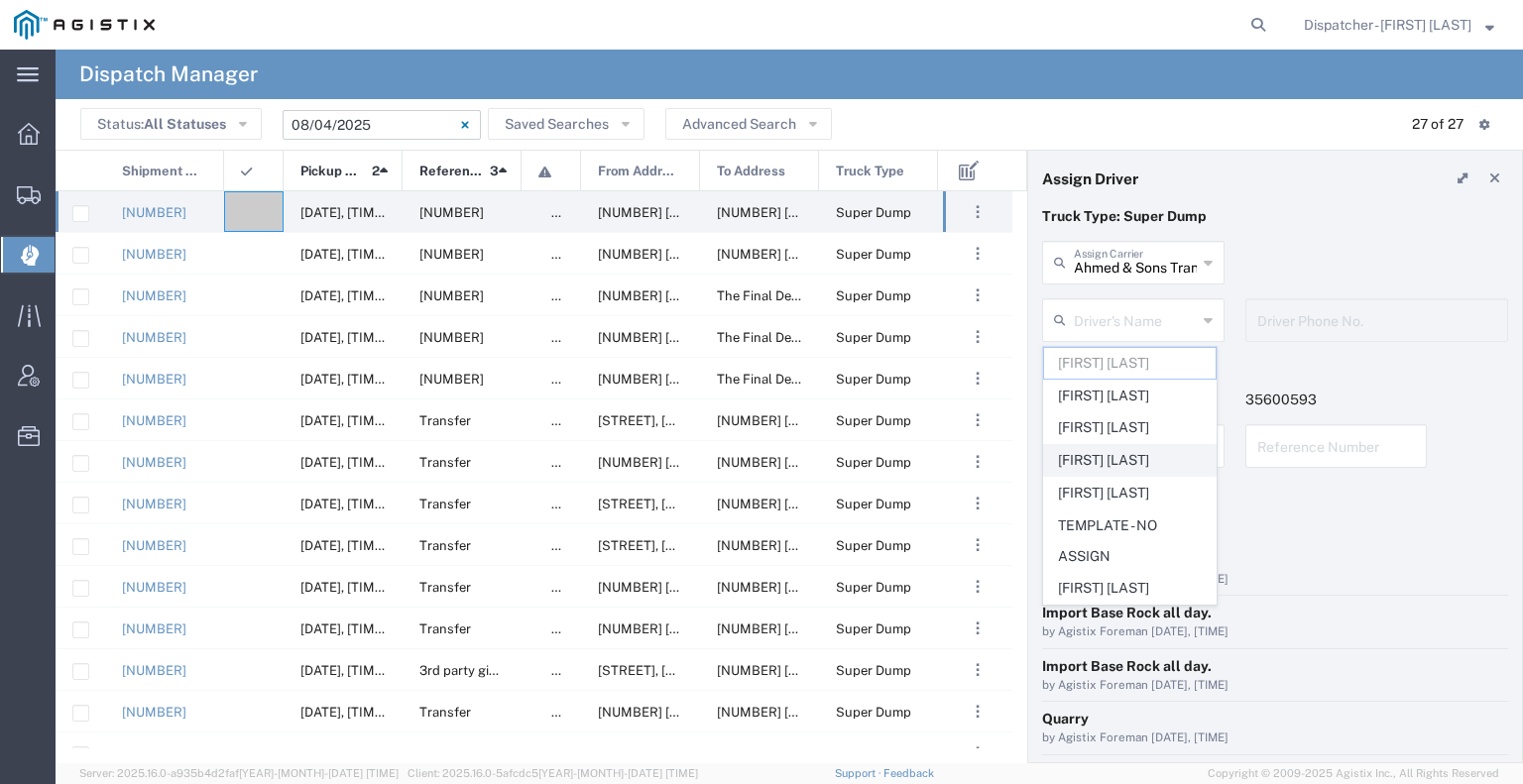 click on "[FIRST] [LAST]" 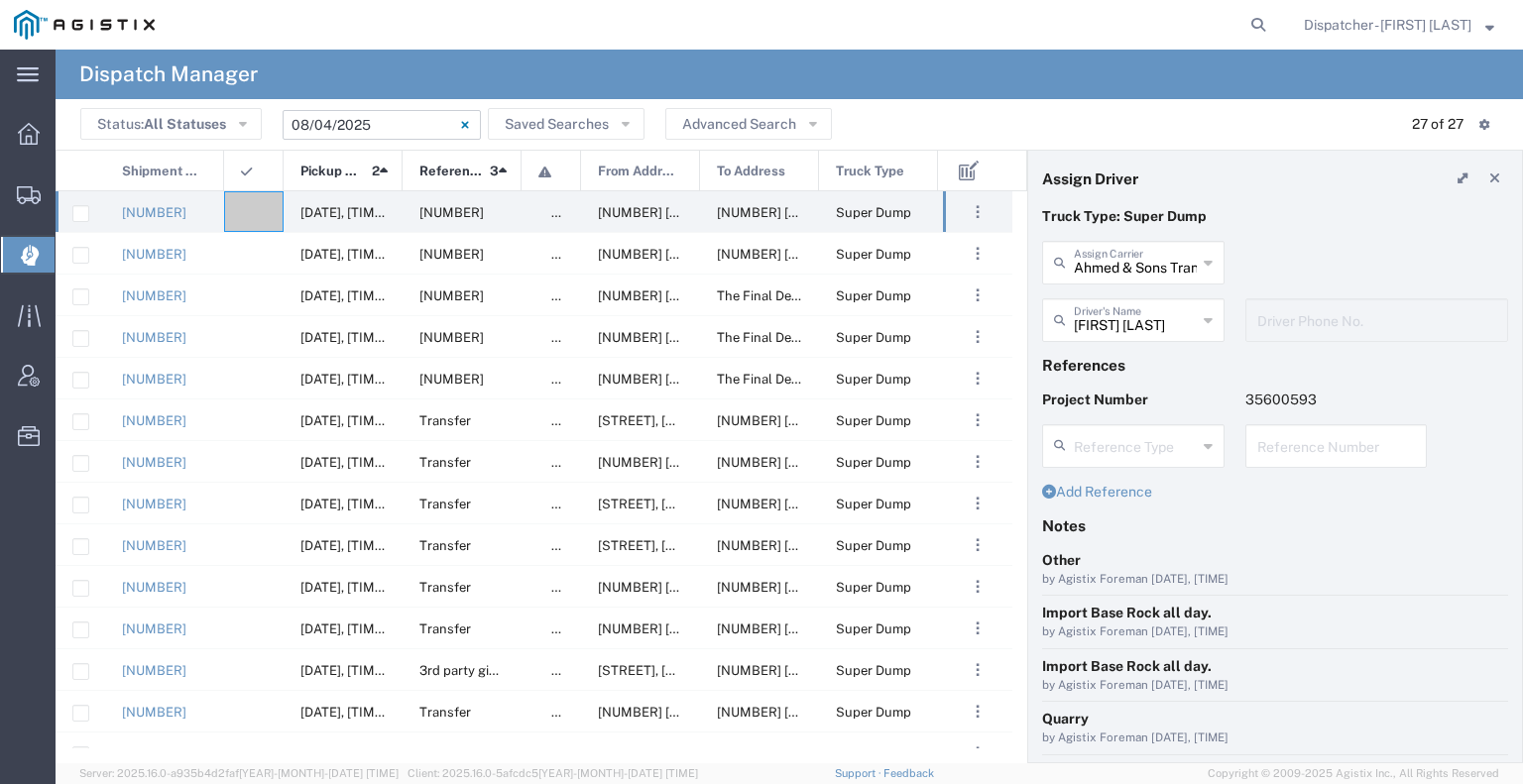 scroll, scrollTop: 145, scrollLeft: 0, axis: vertical 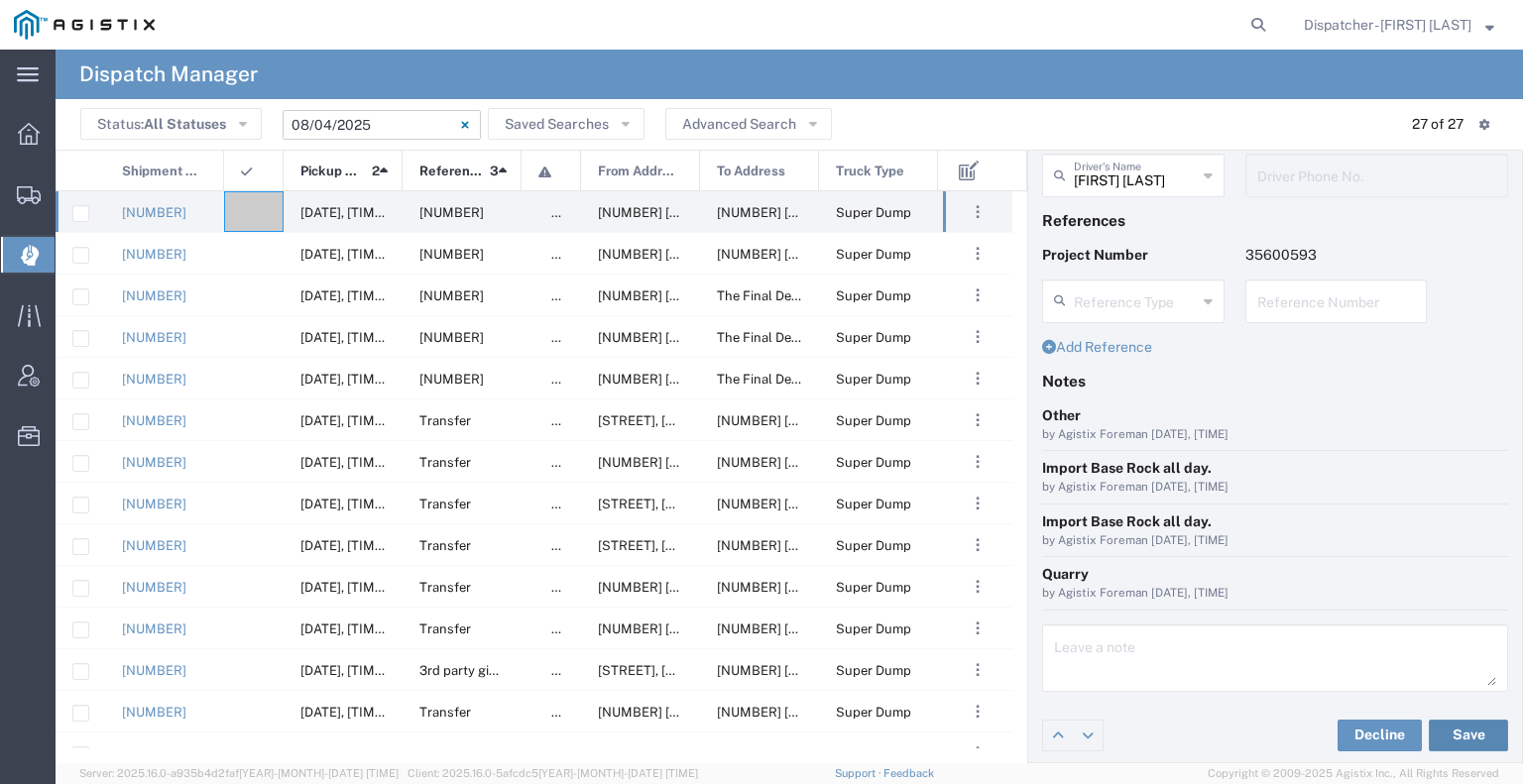 click on "Save" 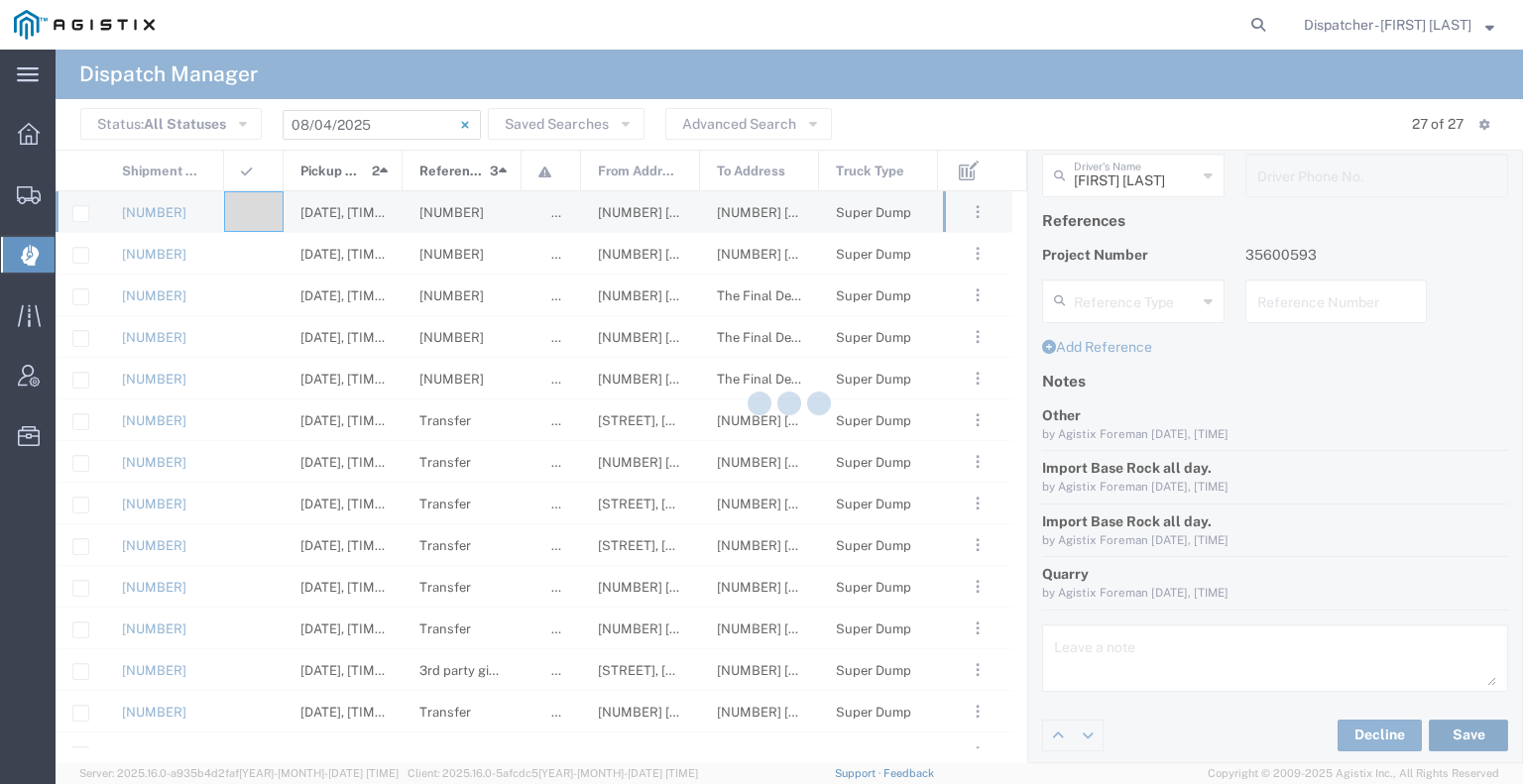 type on "[FIRST] [LAST]" 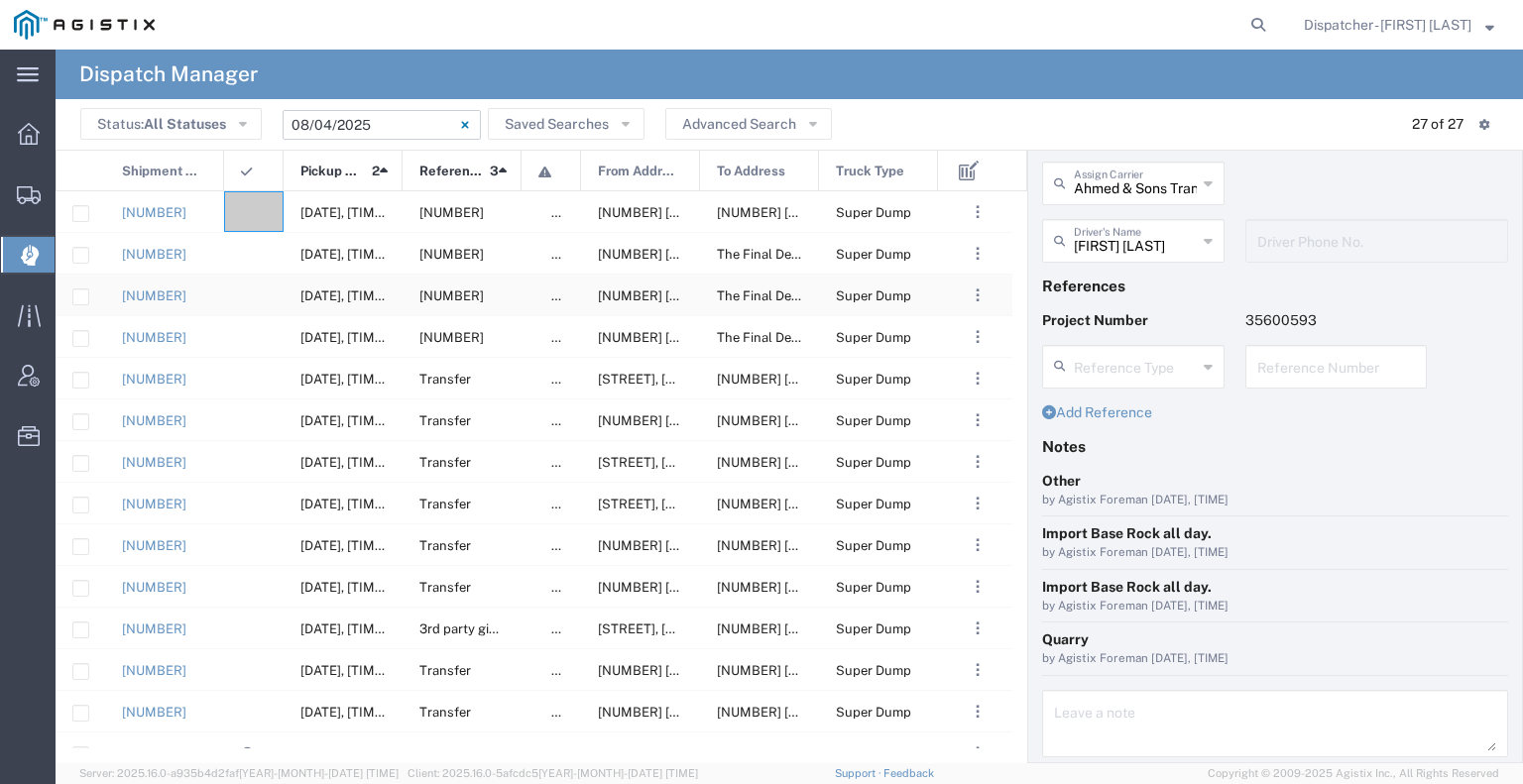 scroll, scrollTop: 46, scrollLeft: 0, axis: vertical 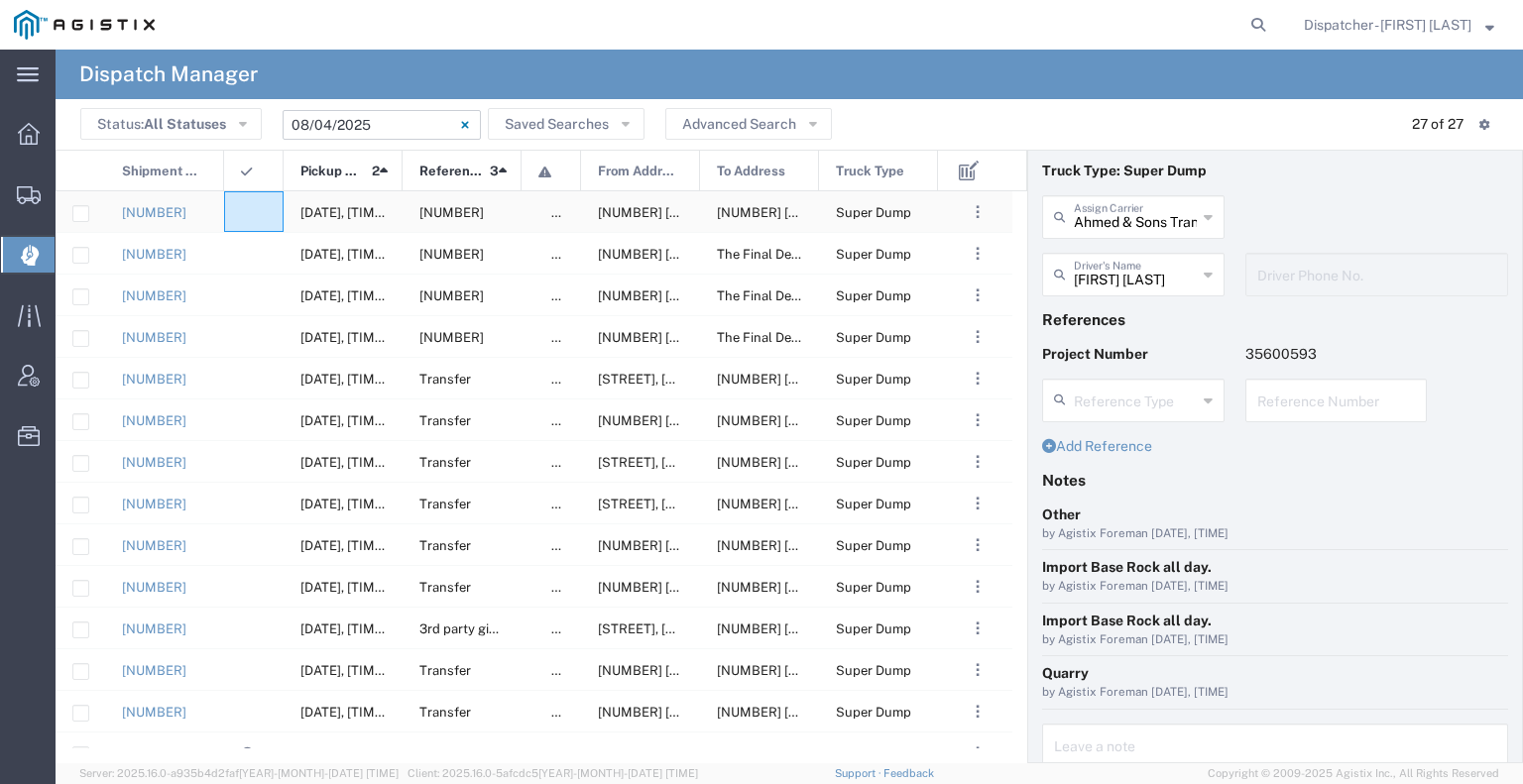 click 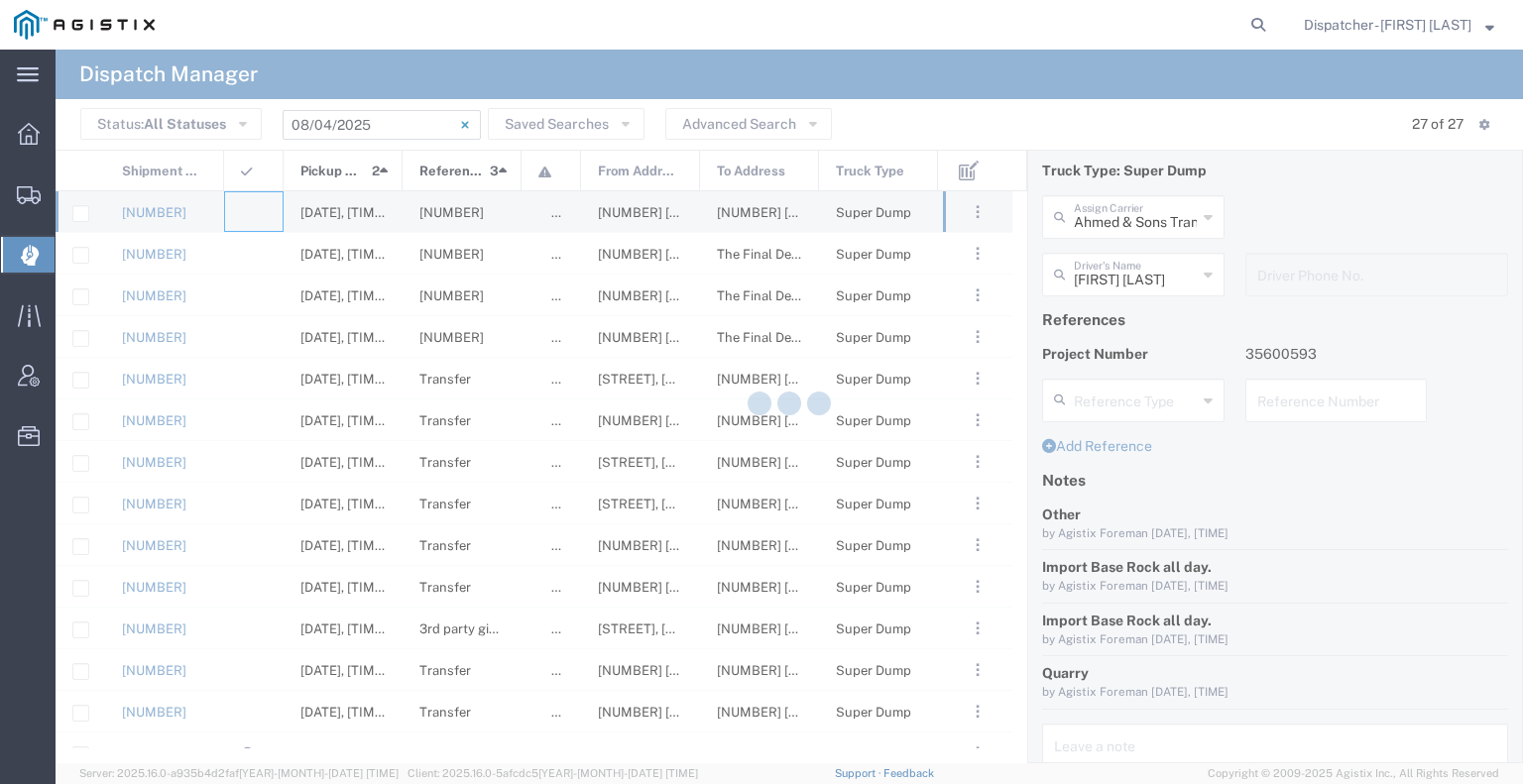 type 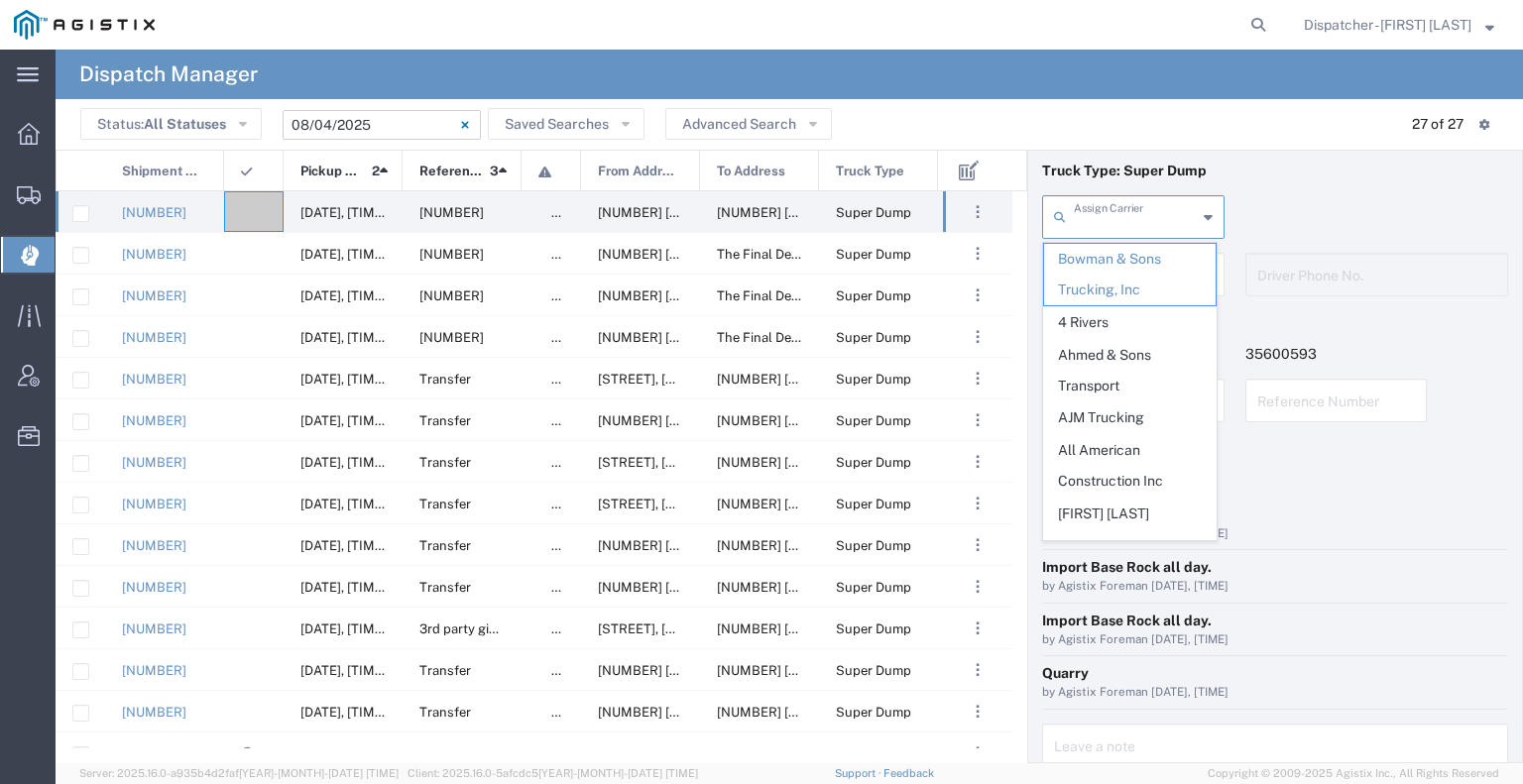 click at bounding box center [1135, 215] 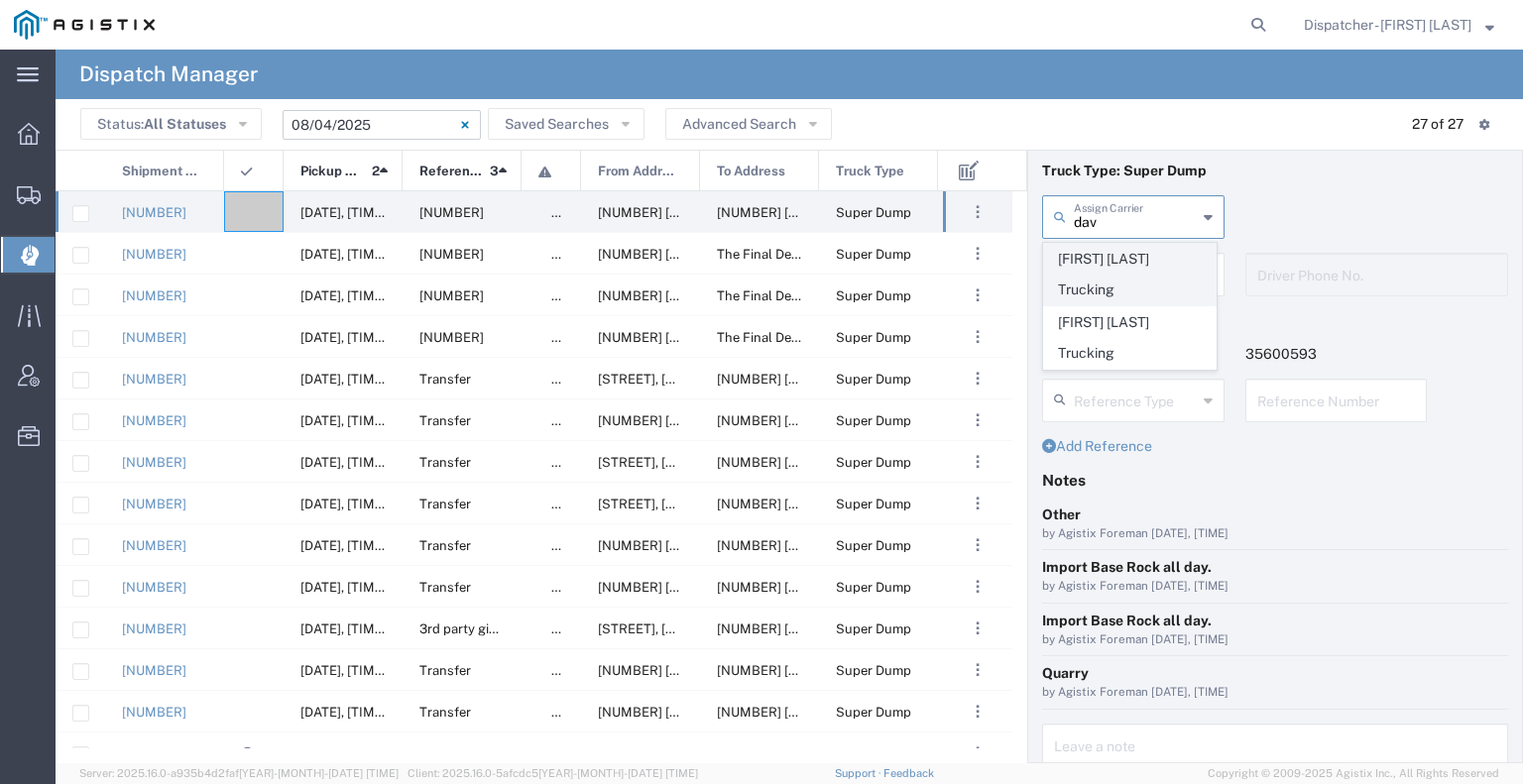 click on "[FIRST] [LAST] Trucking" 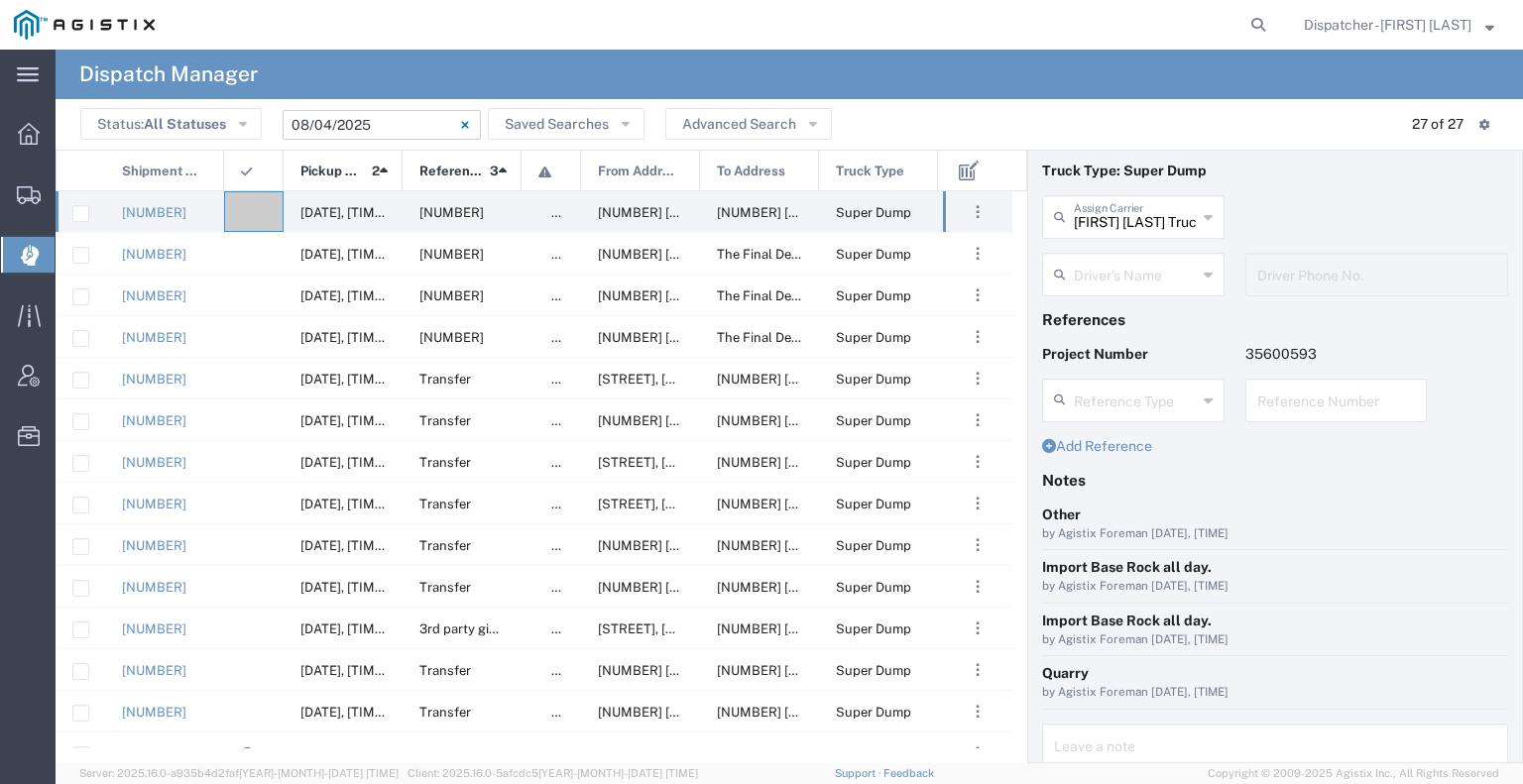 click at bounding box center [1135, 273] 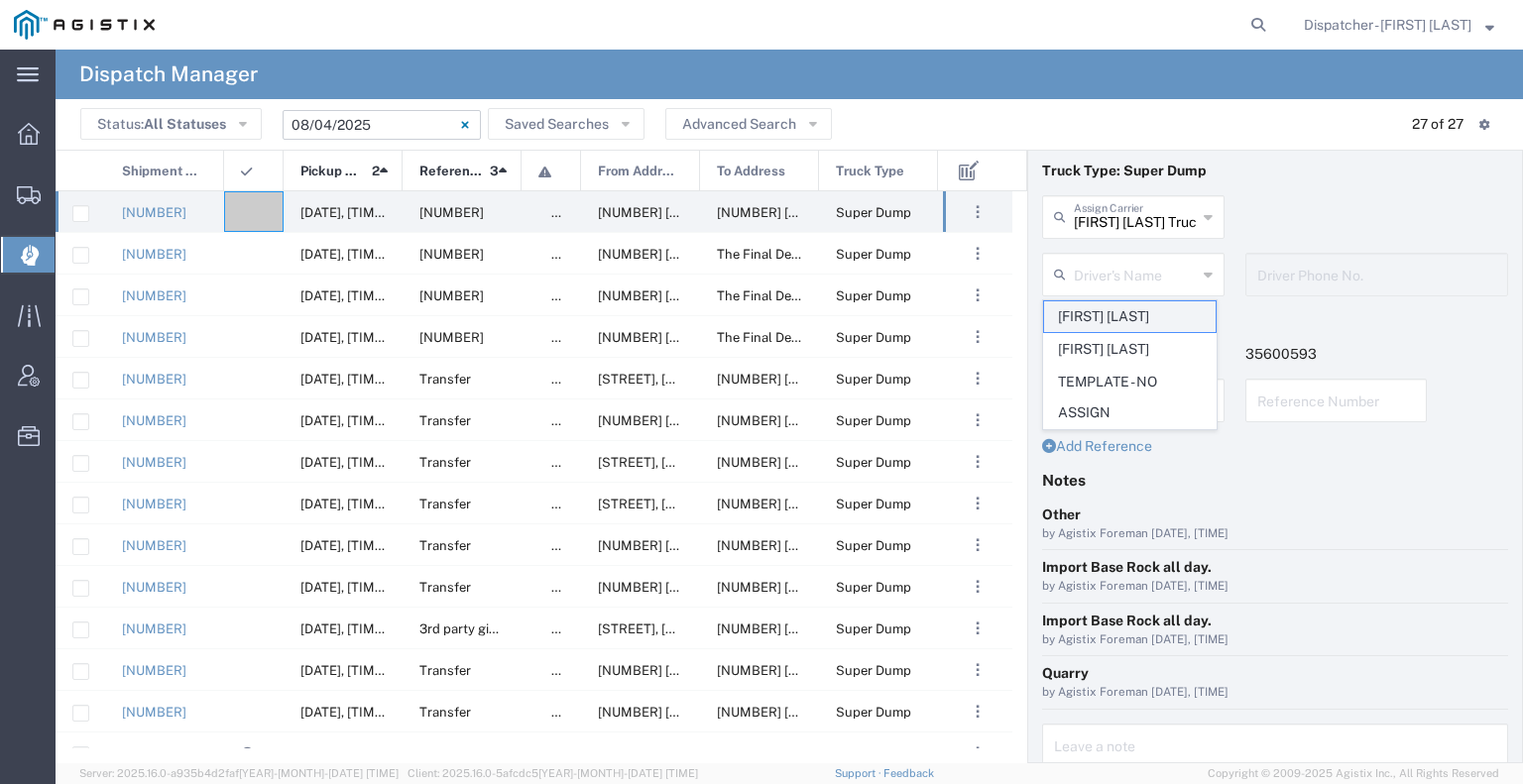 click on "[FIRST] [LAST]" 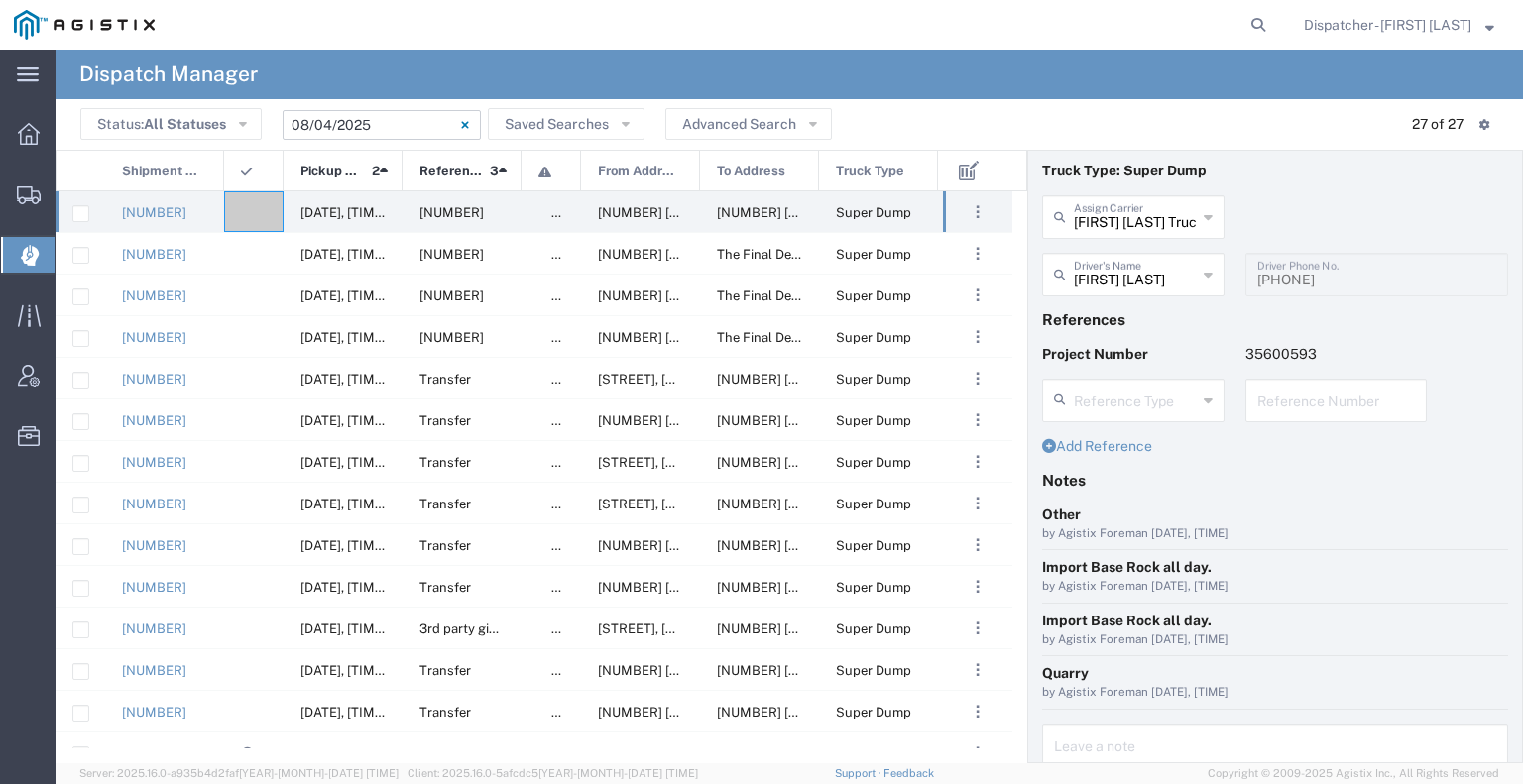 click on "[FIRST] [LAST]" at bounding box center [1135, 273] 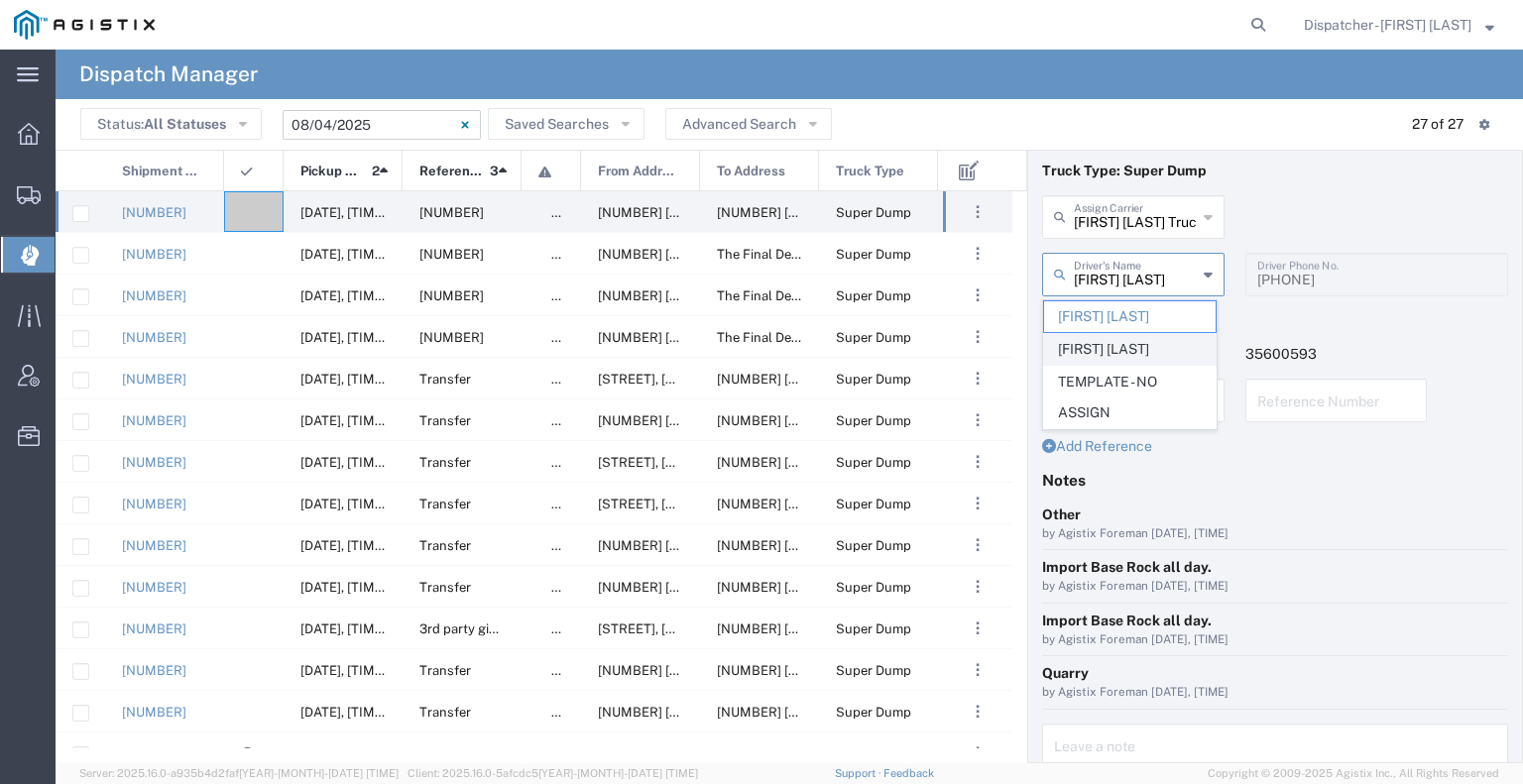 click on "[FIRST] [LAST]" 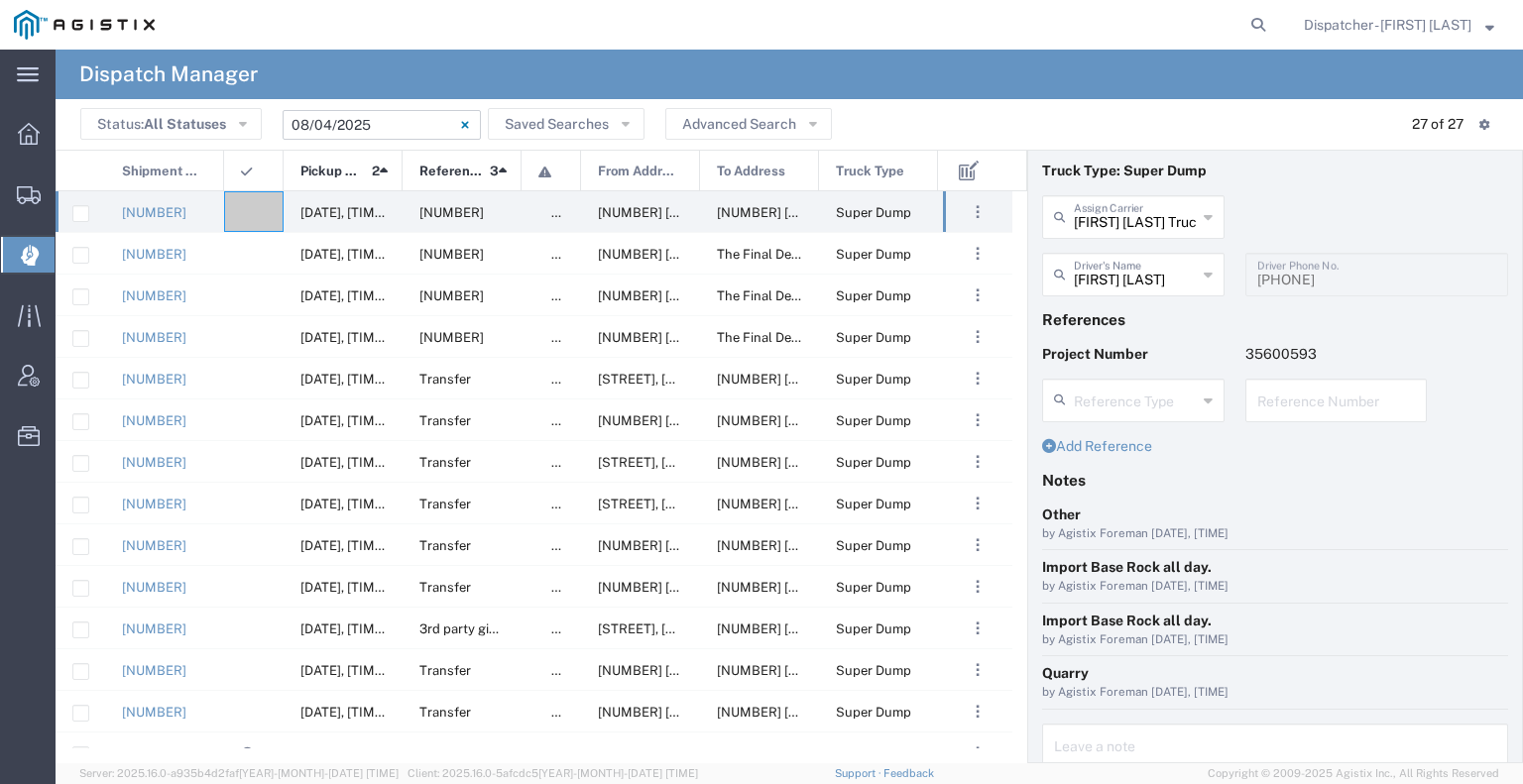 scroll, scrollTop: 145, scrollLeft: 0, axis: vertical 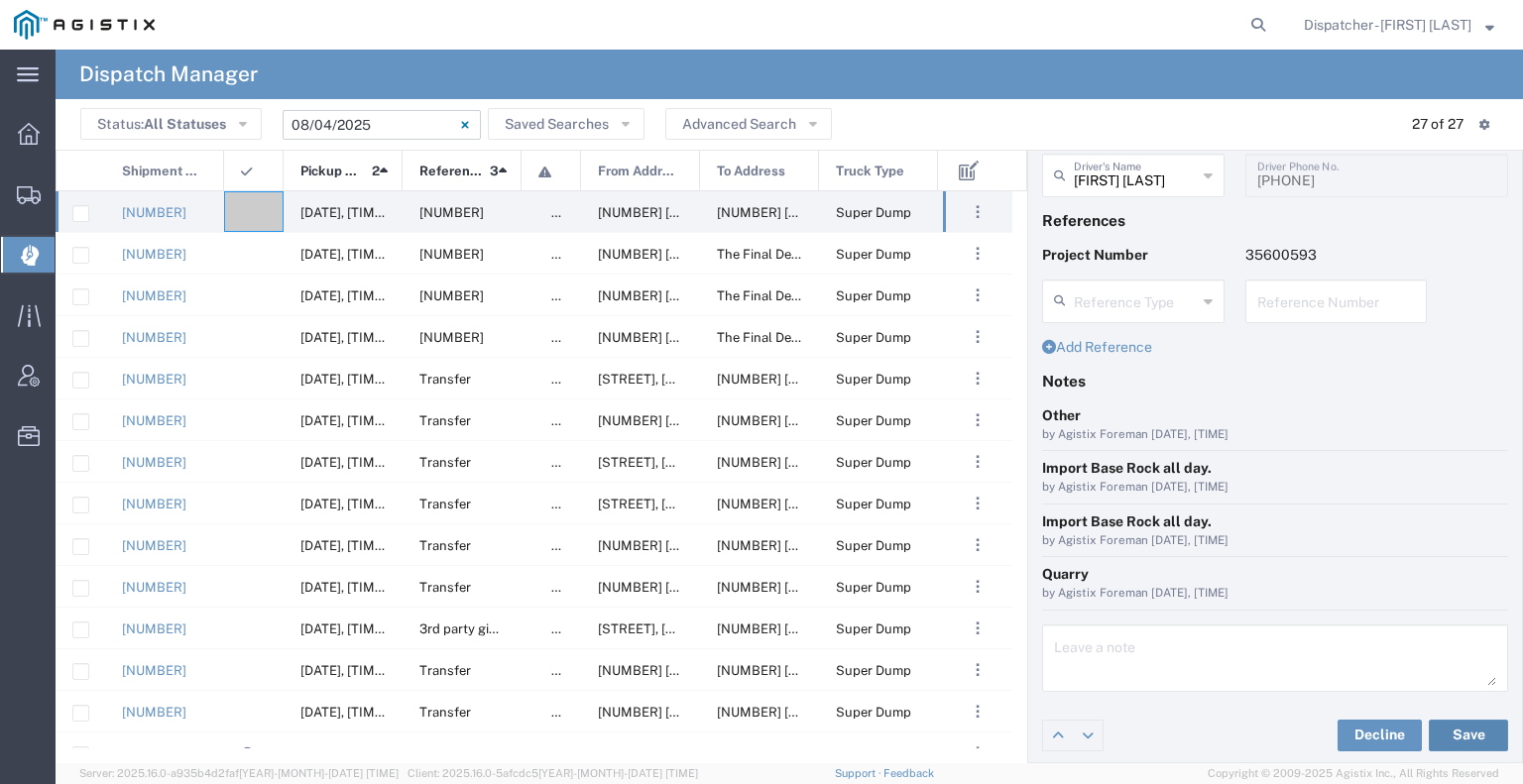 click on "Save" 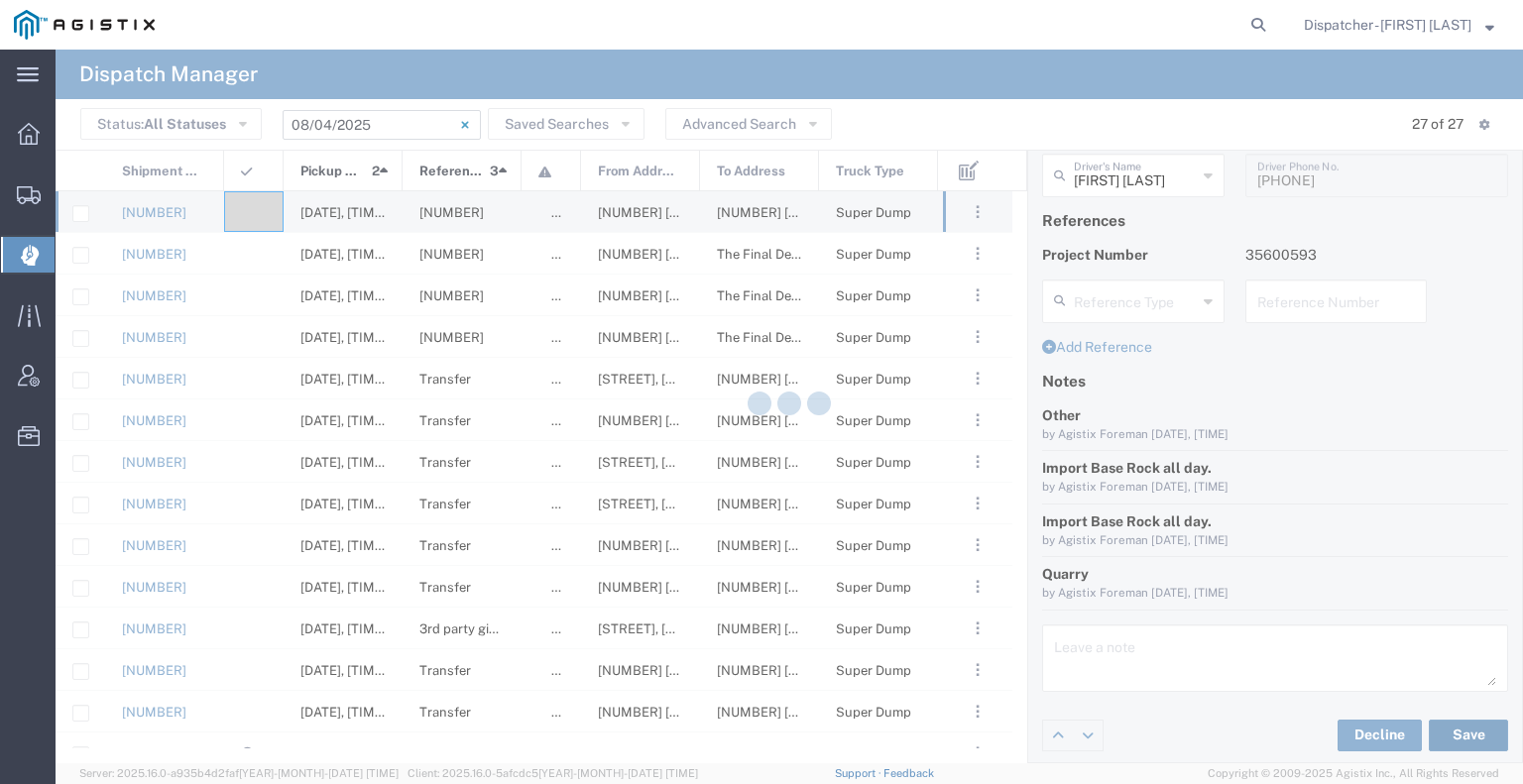 type on "[FIRST] [LAST]" 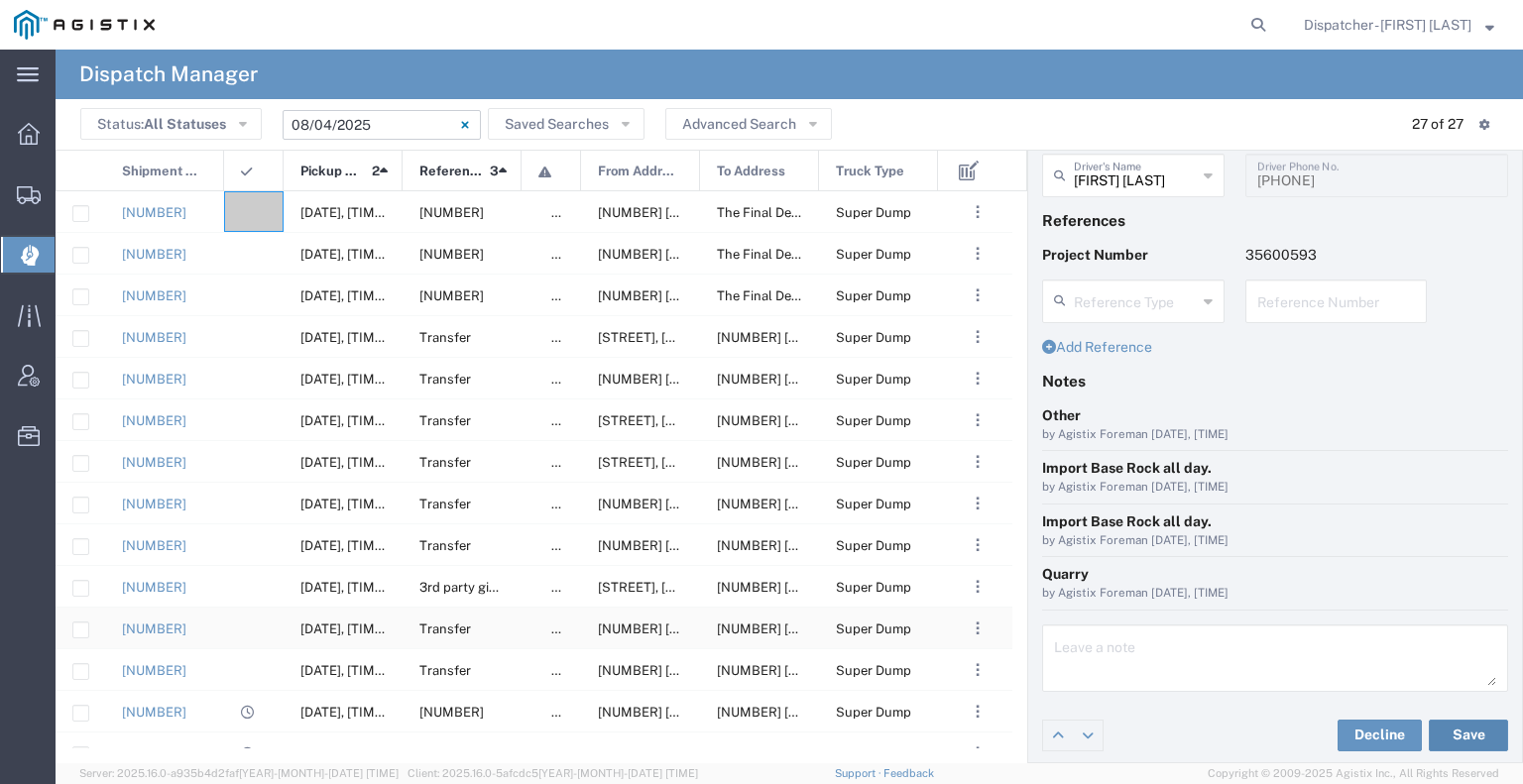 scroll, scrollTop: 567, scrollLeft: 0, axis: vertical 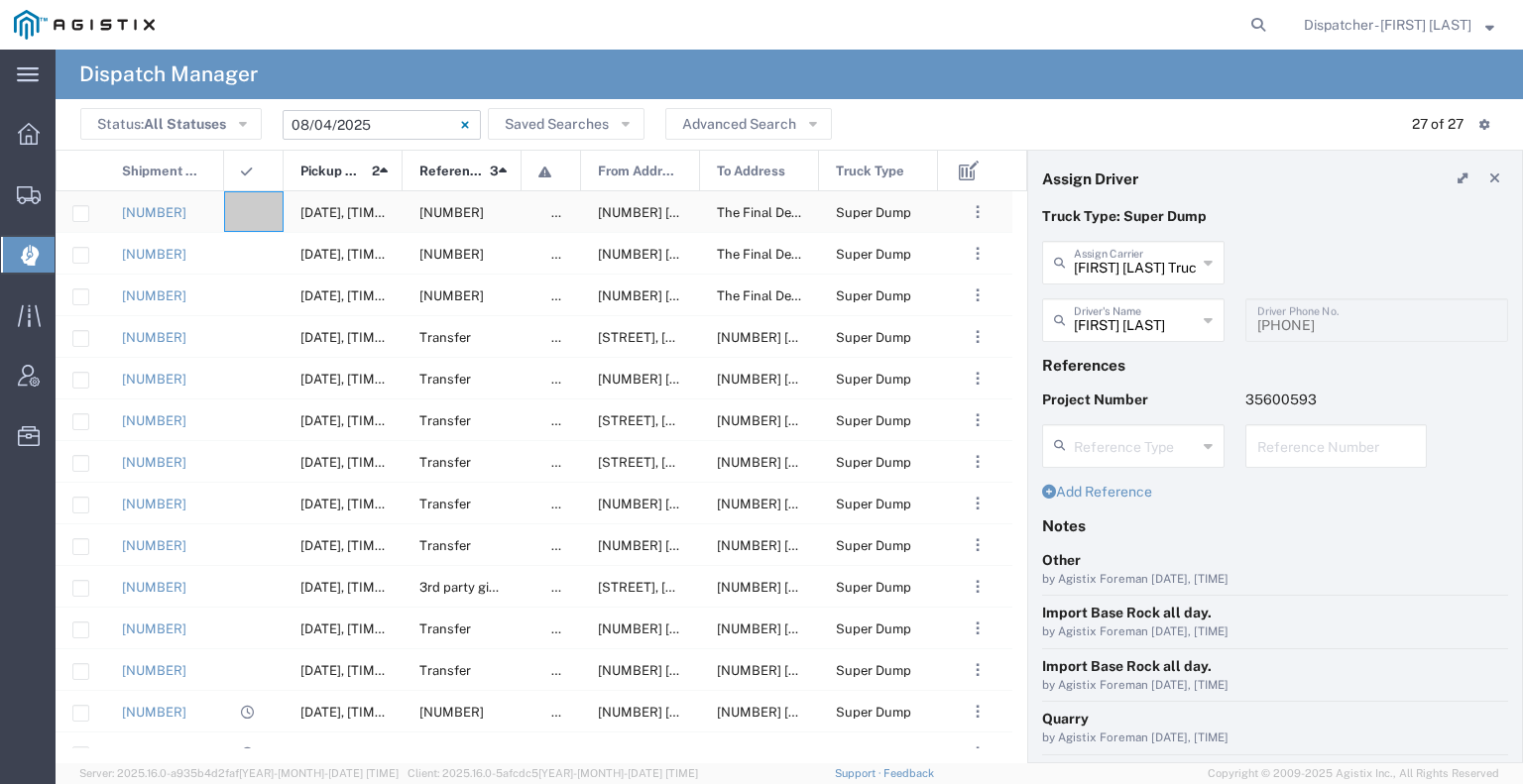 click 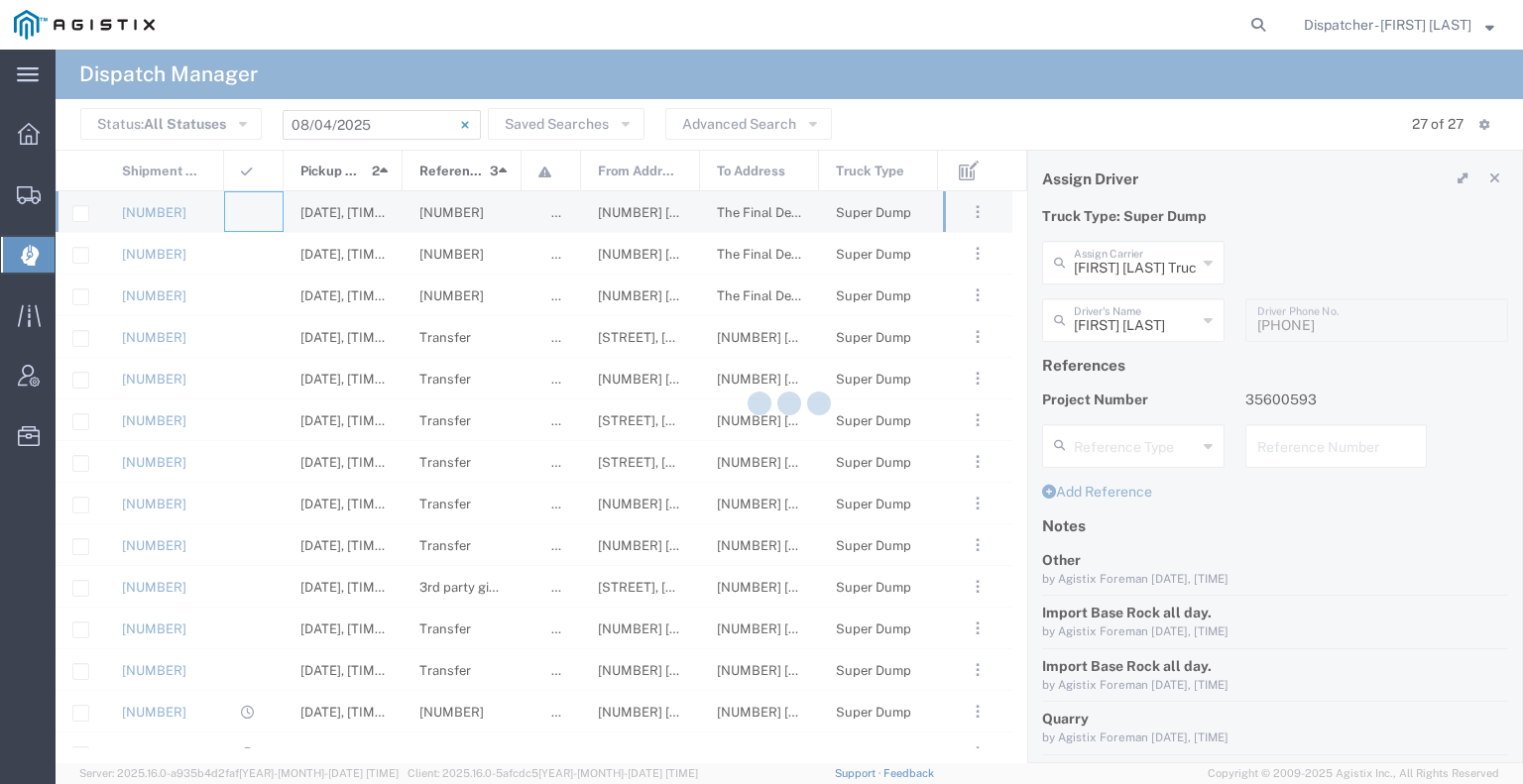 type 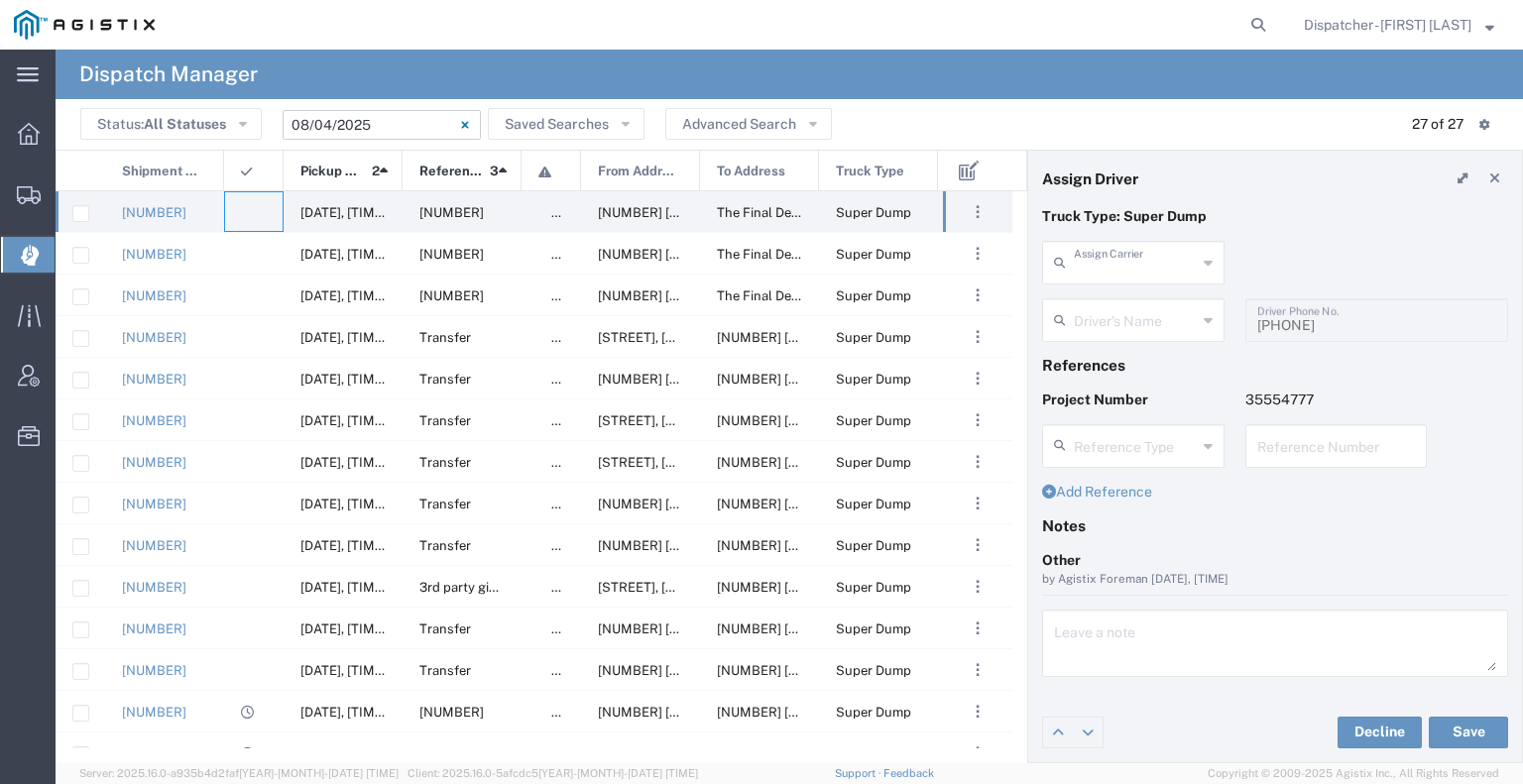 click at bounding box center (1135, 261) 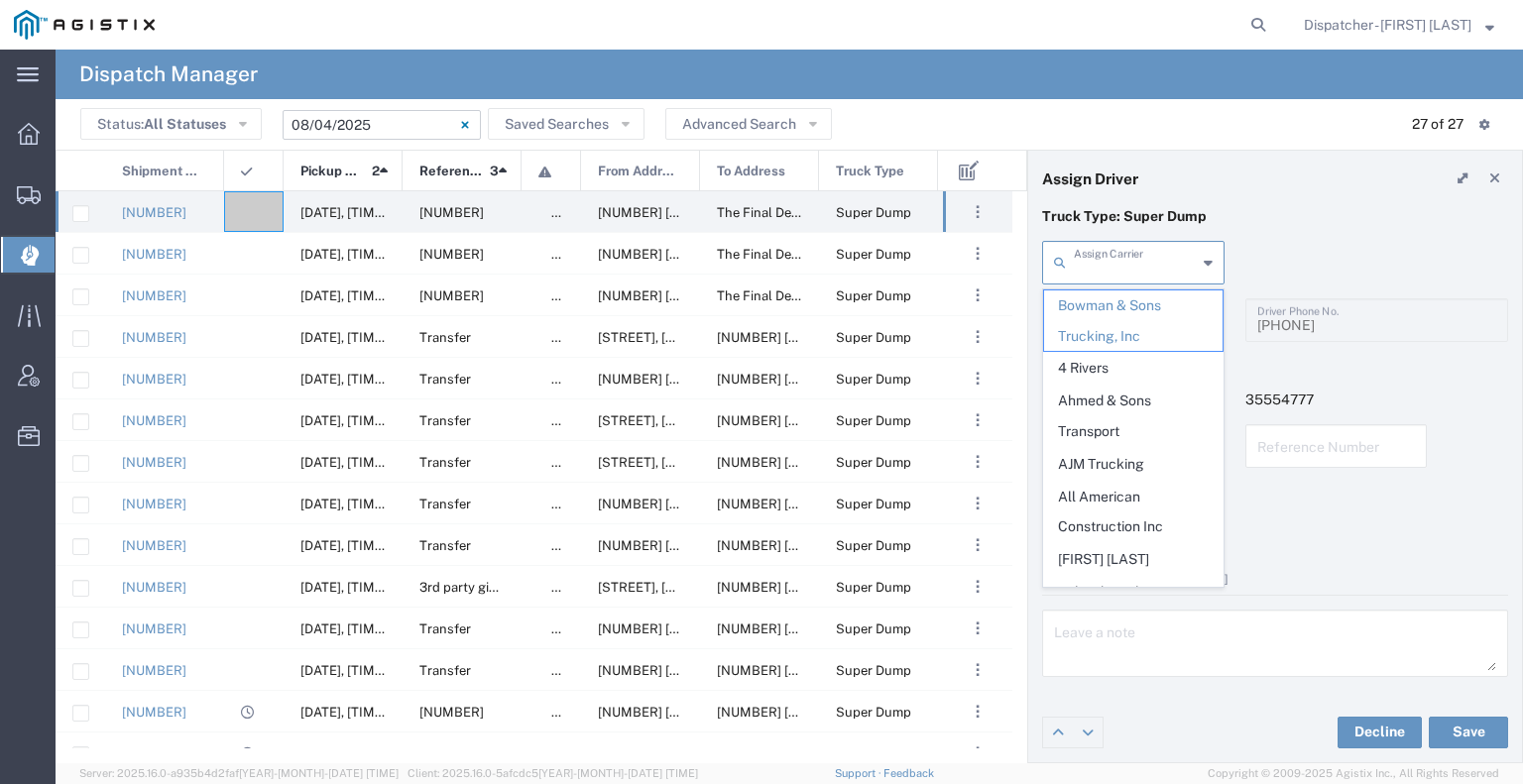 type on "s" 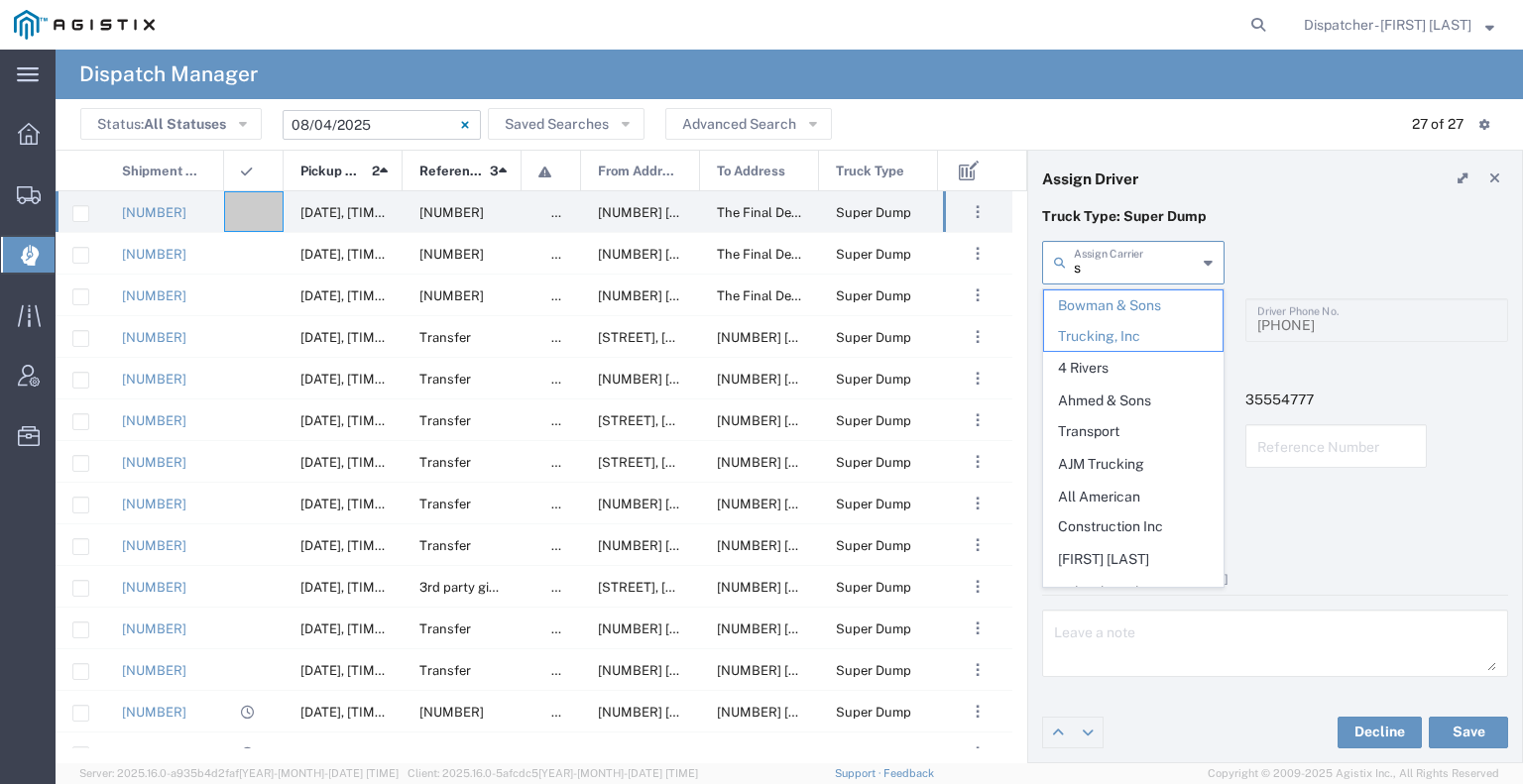 type 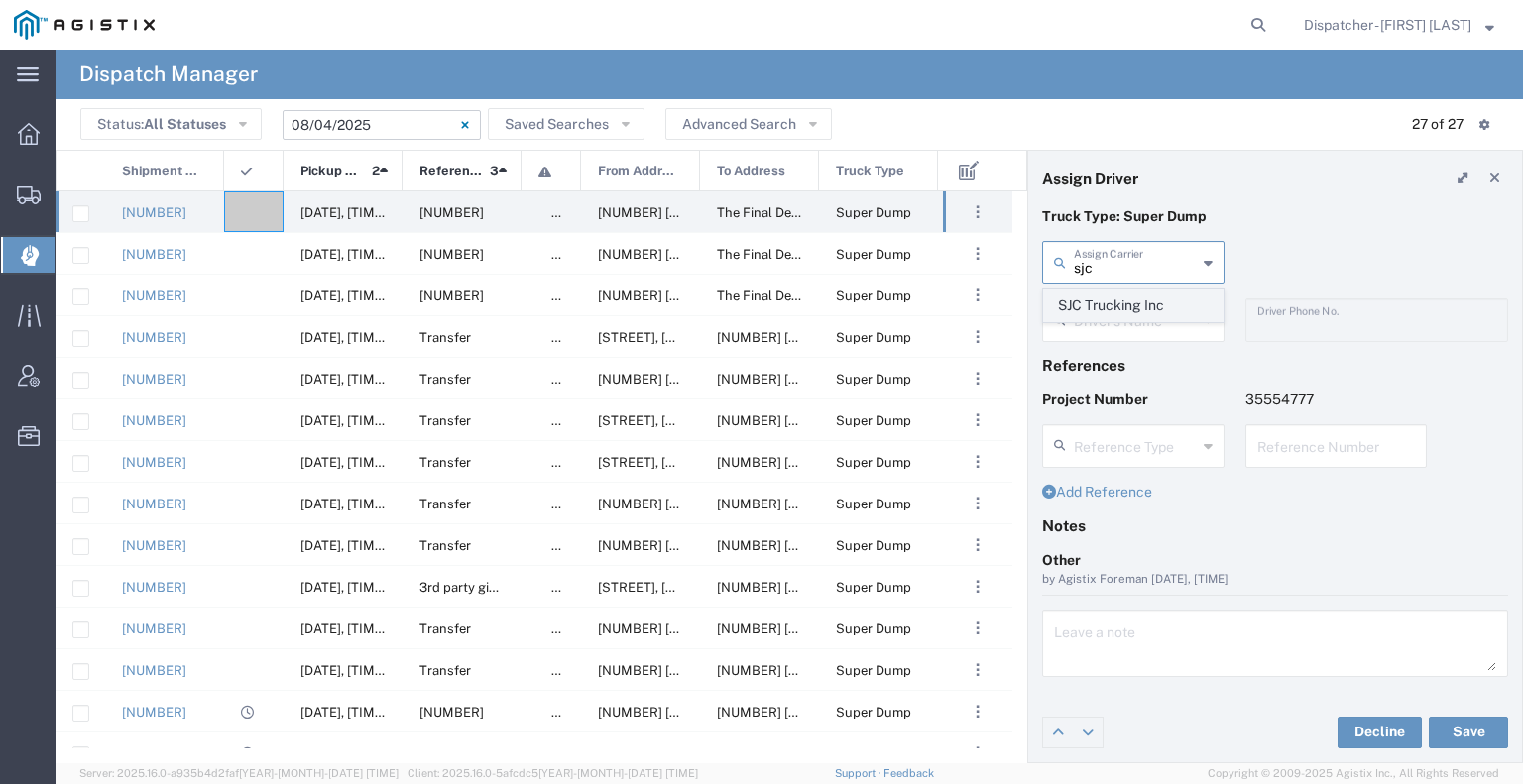 click on "SJC Trucking Inc" 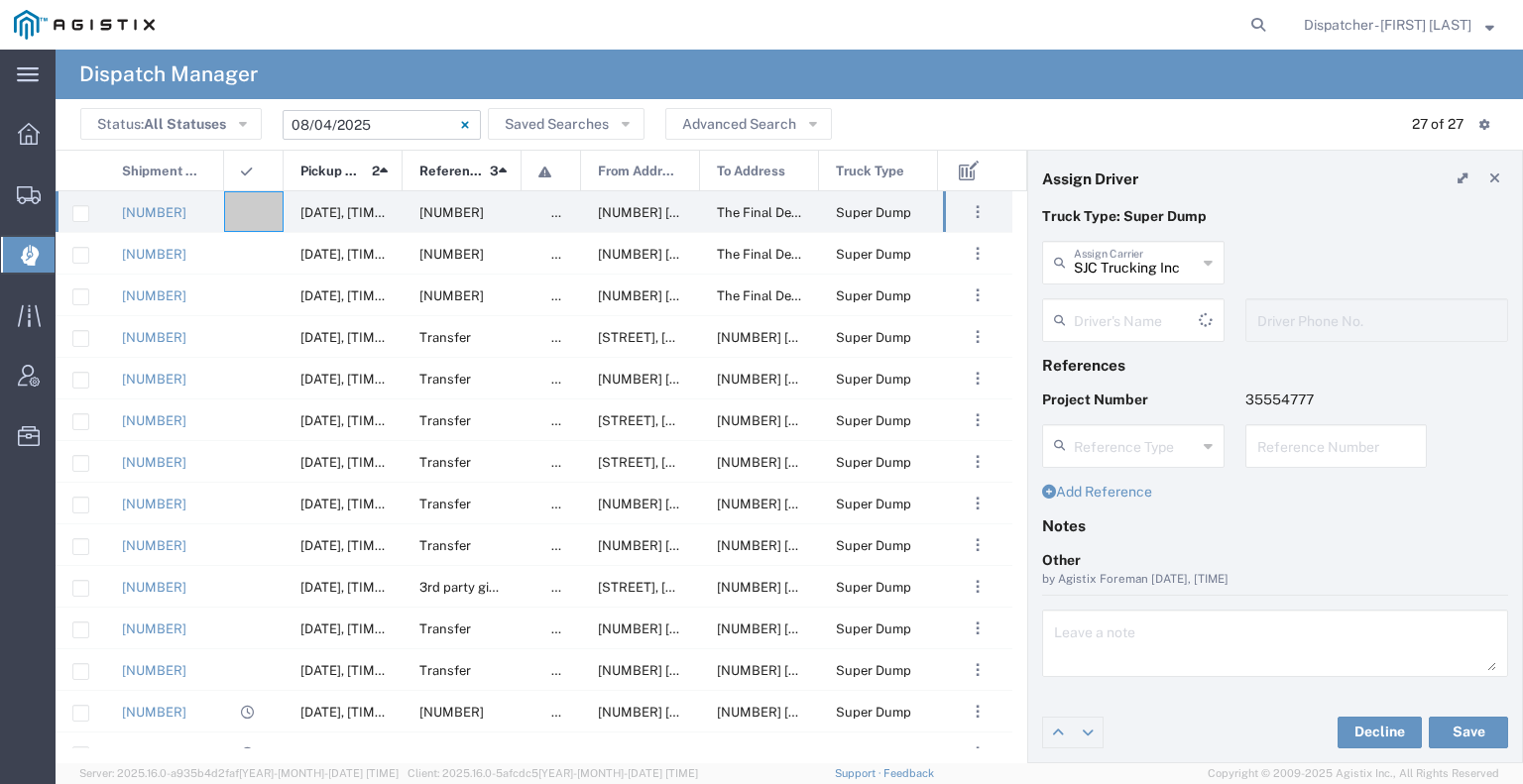 click at bounding box center [1136, 318] 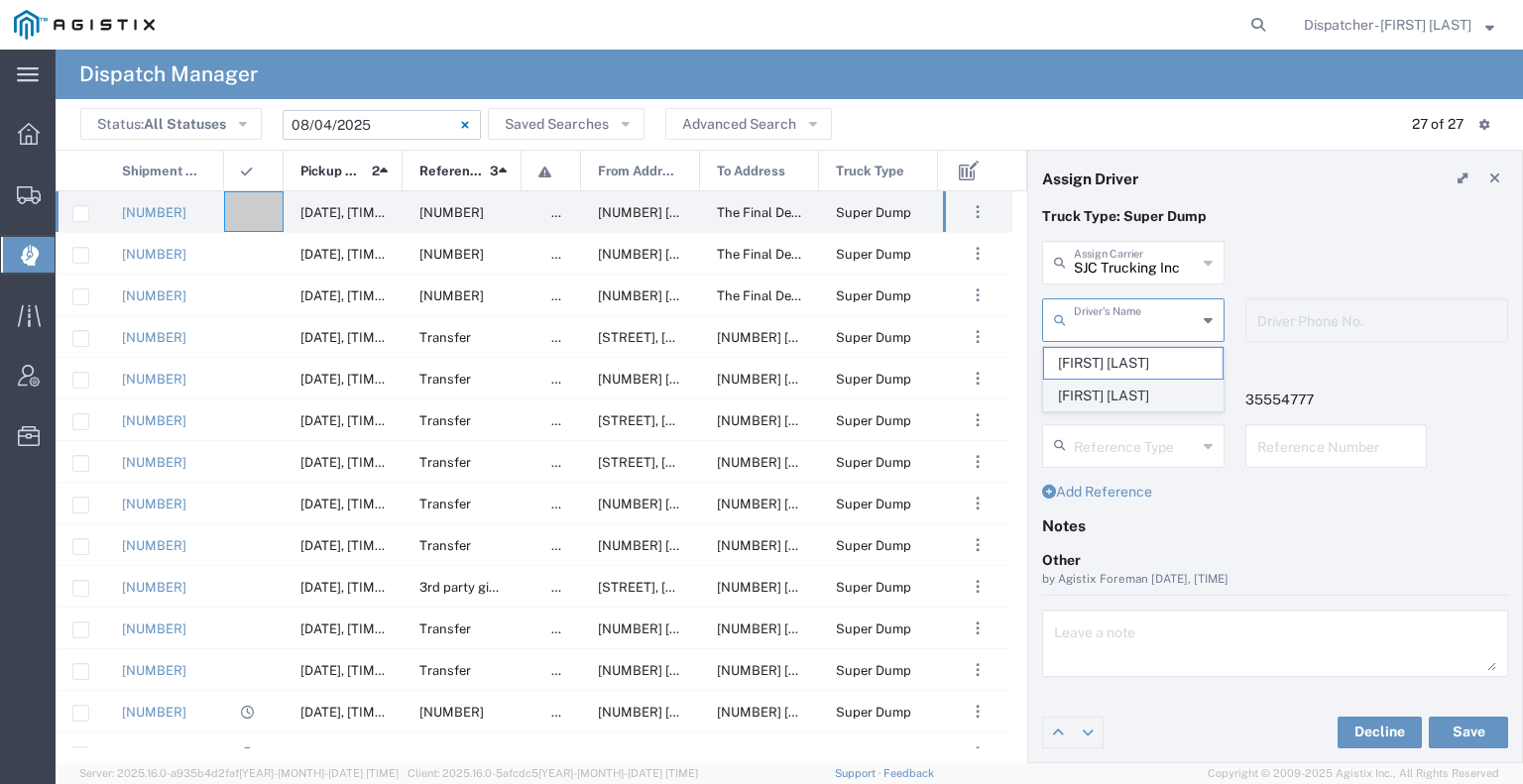 click on "[FIRST] [LAST]" 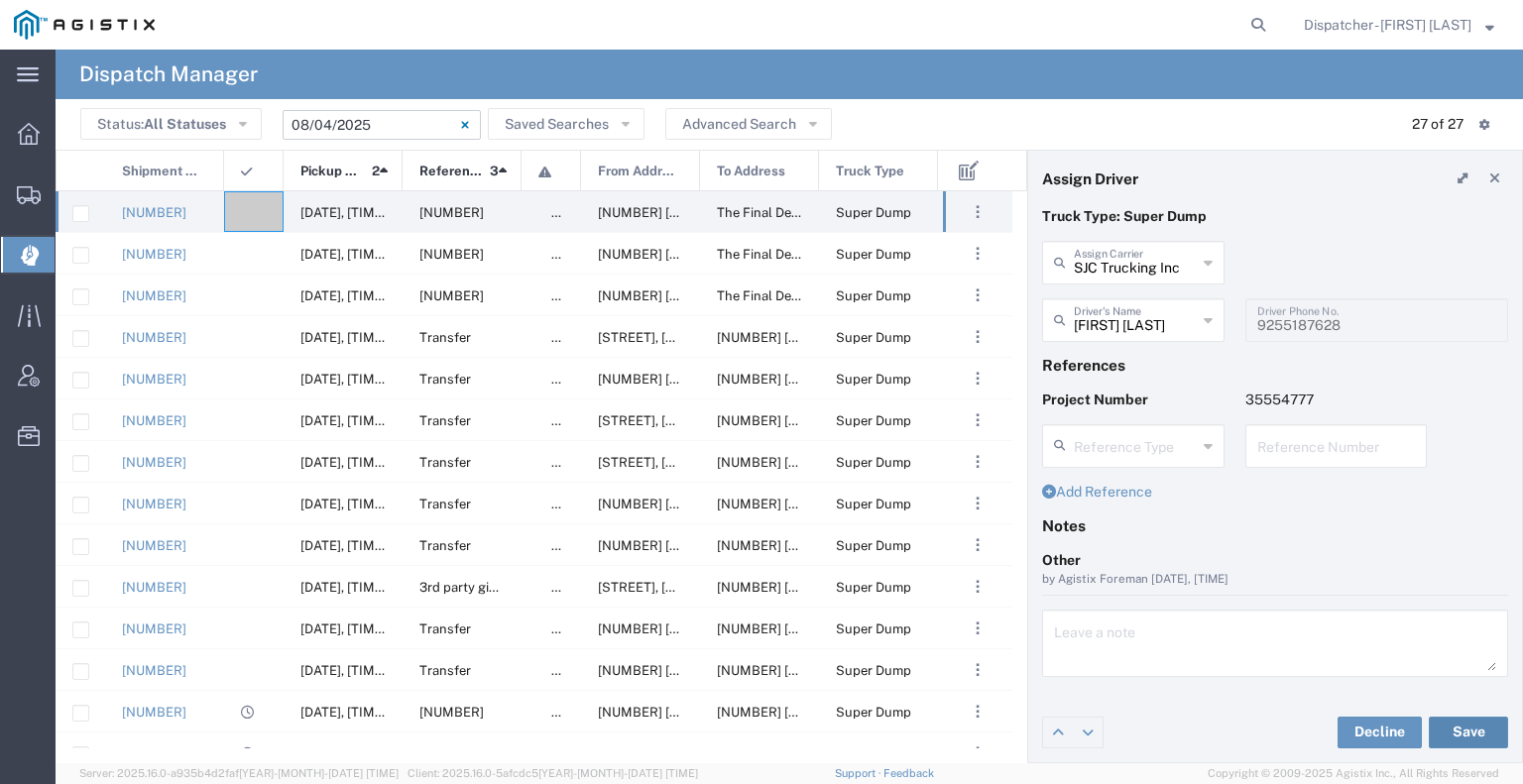 click on "Save" 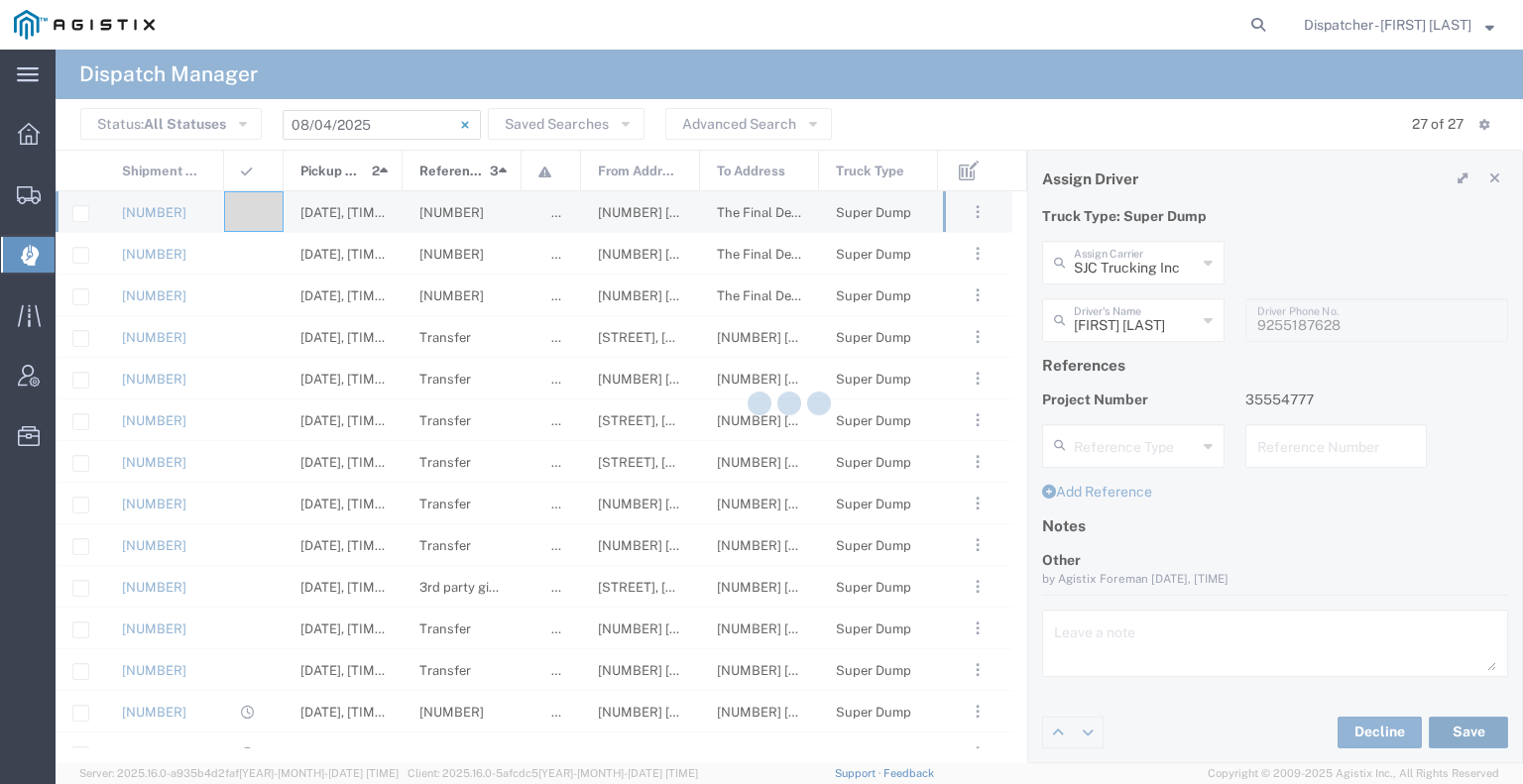 type on "[FIRST] [LAST]" 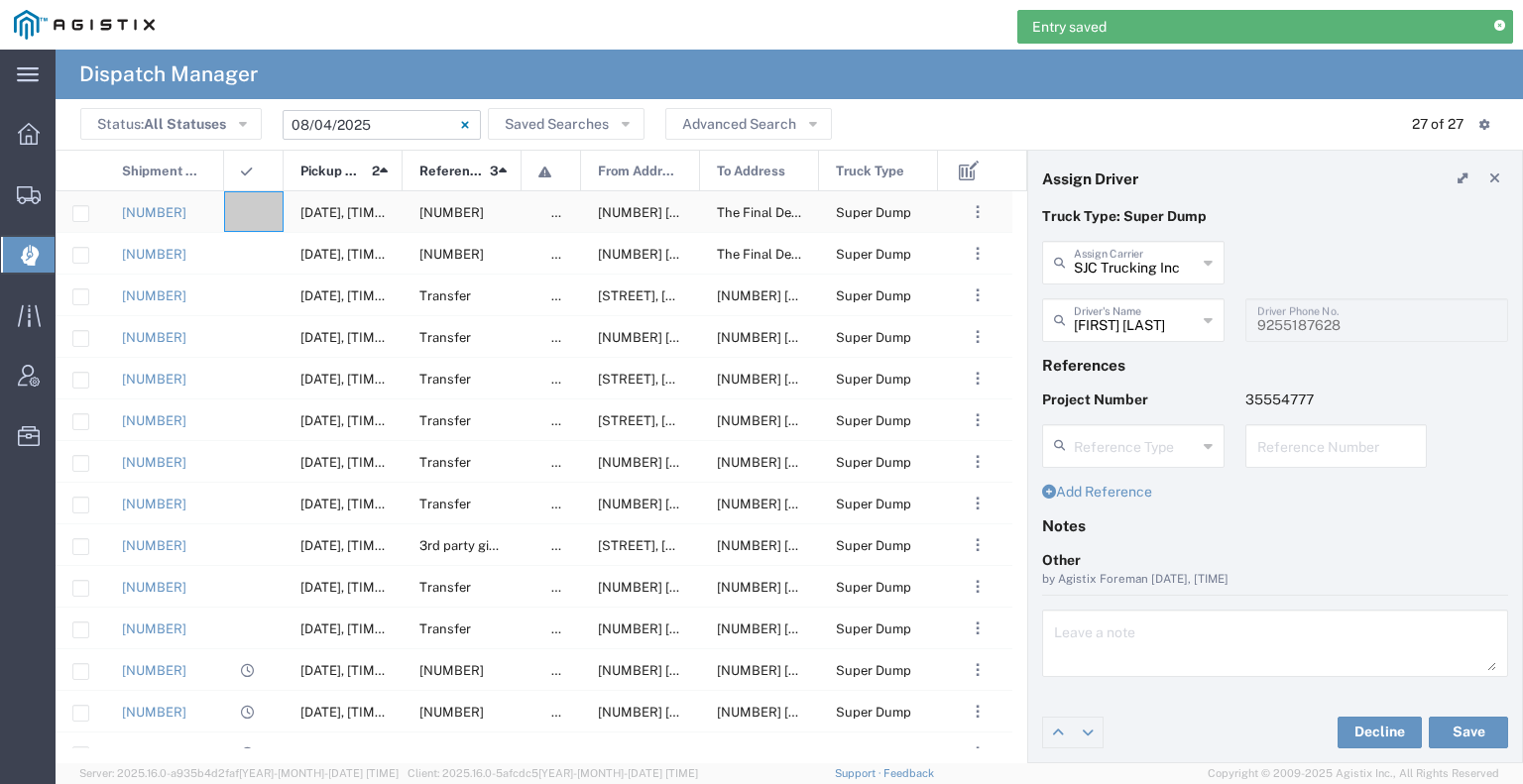 click 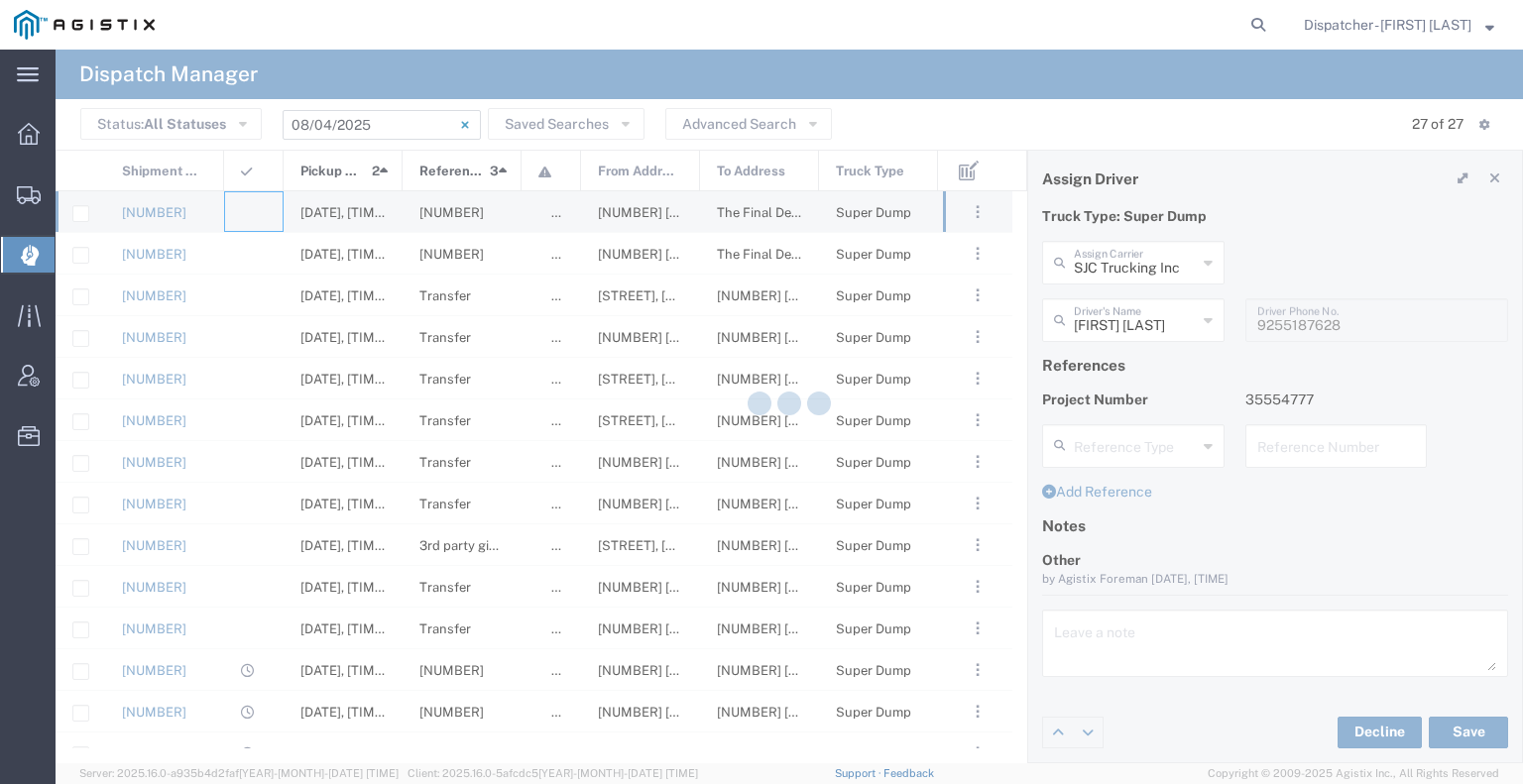 type 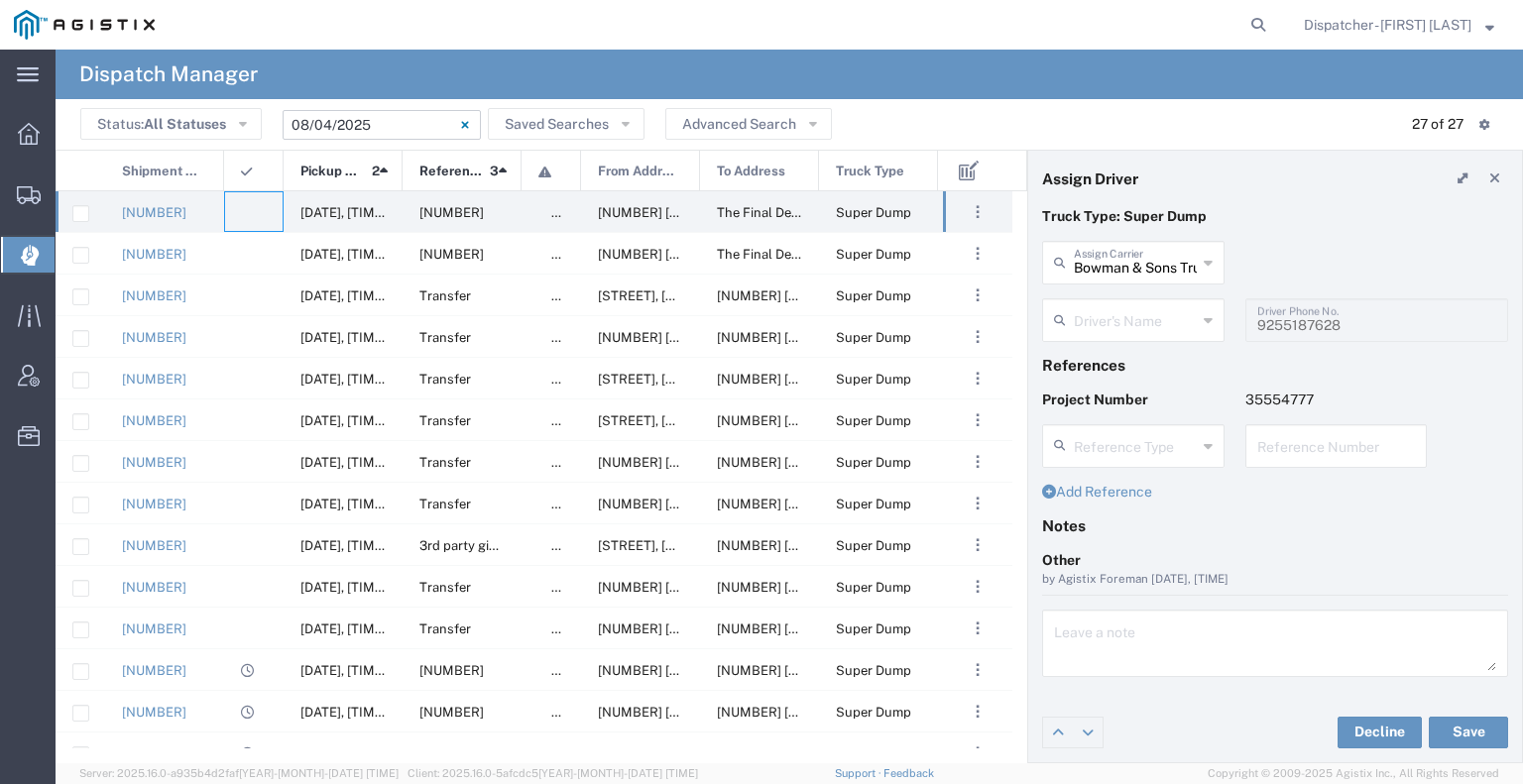 type 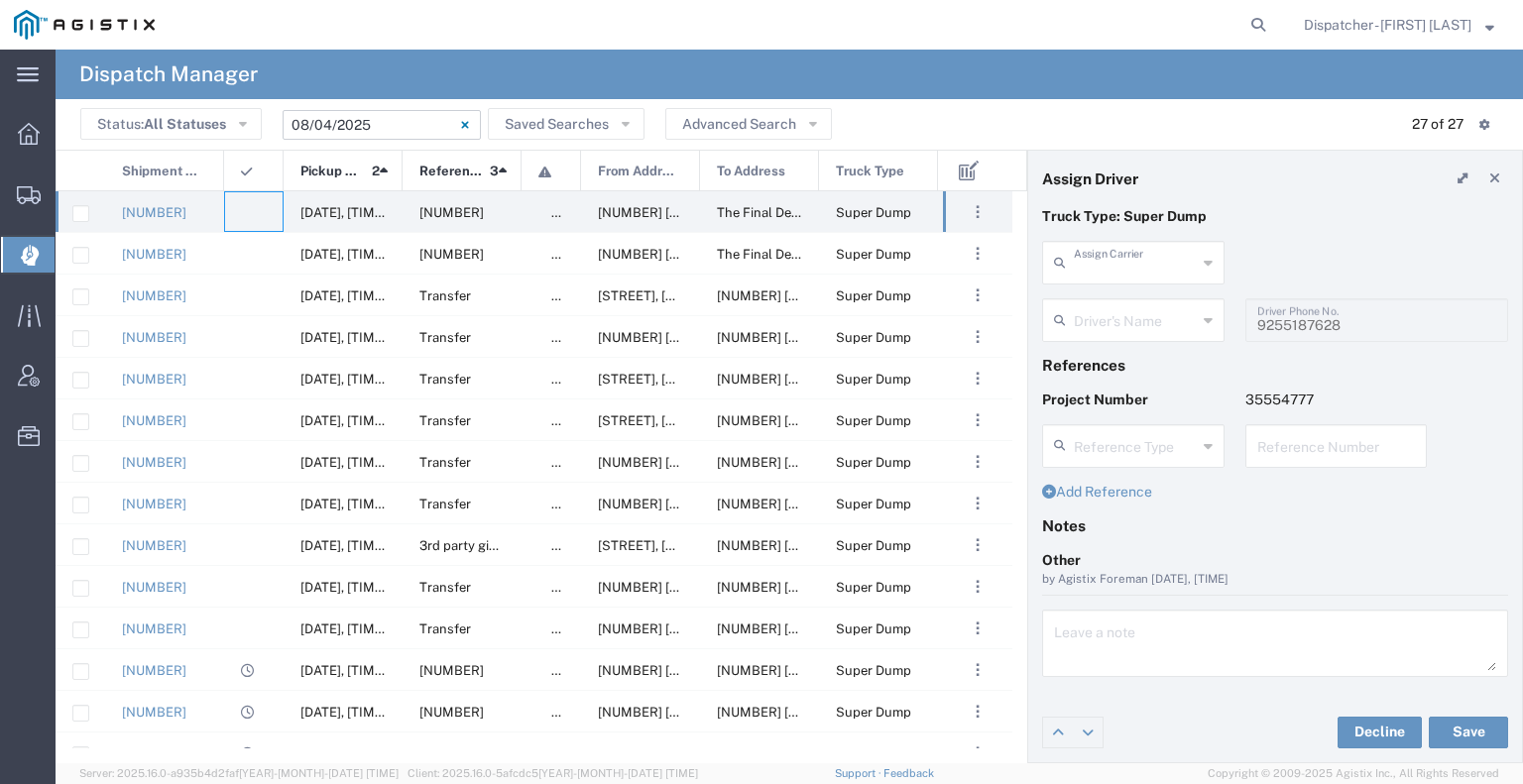 click at bounding box center [1135, 261] 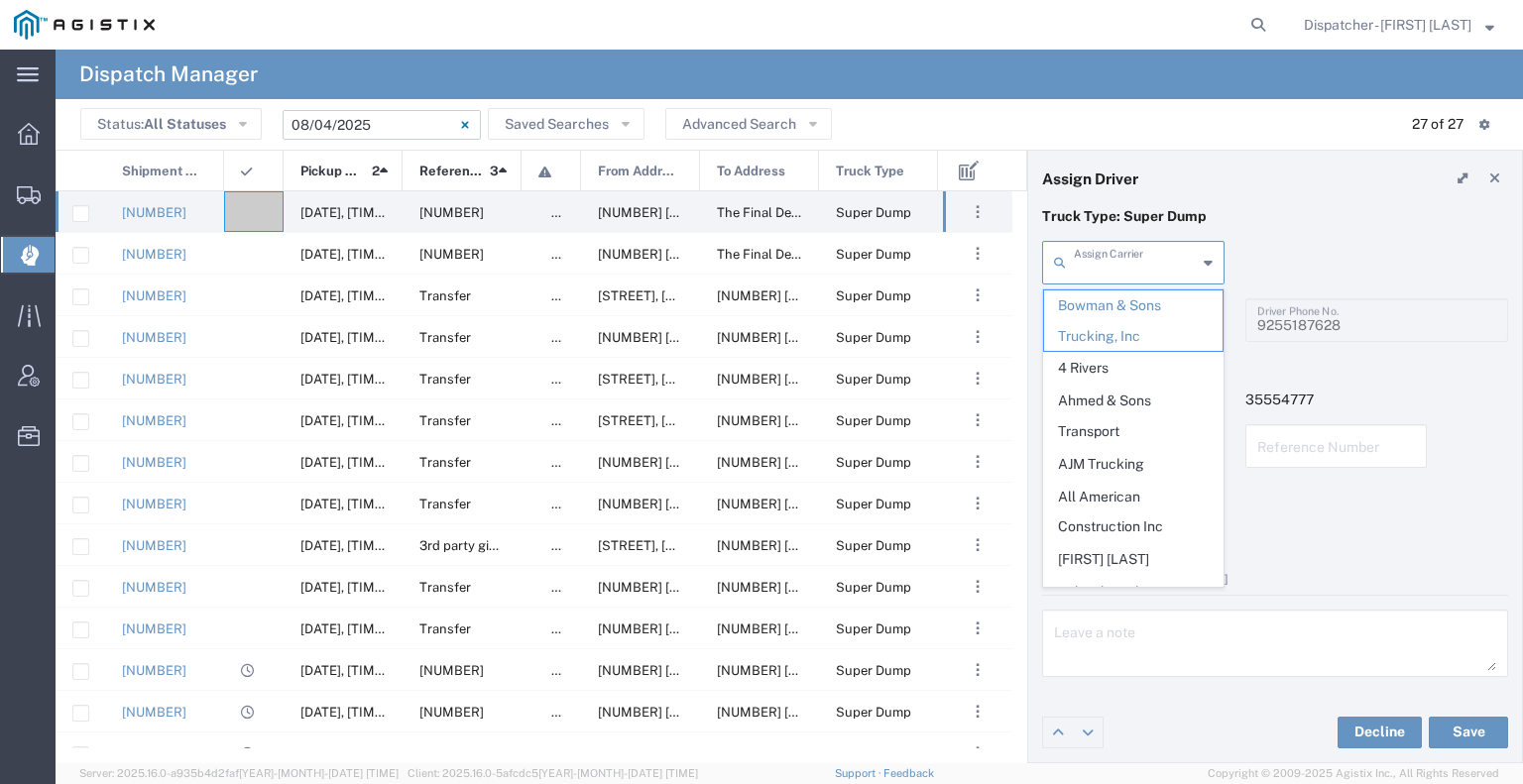 type 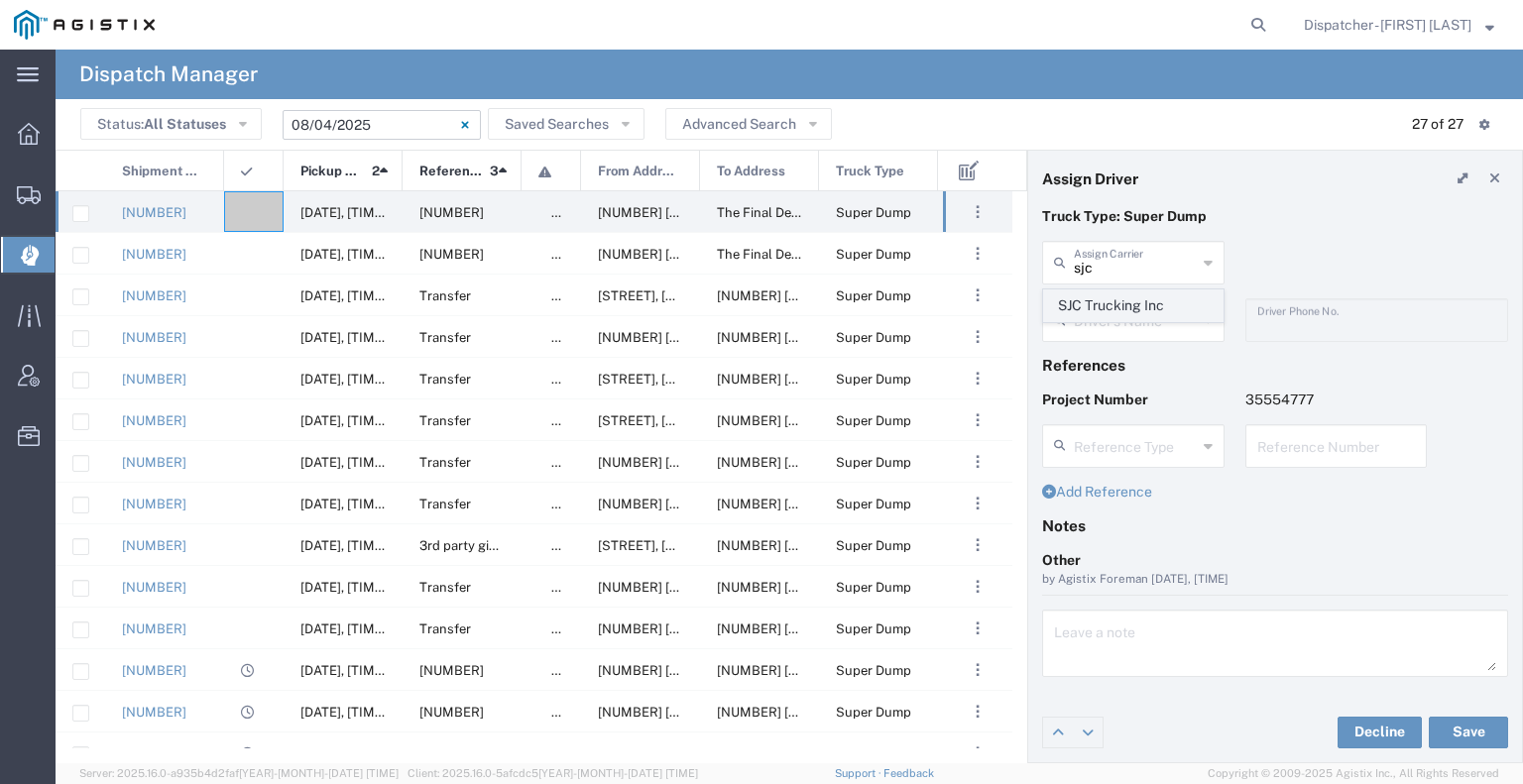 click on "SJC Trucking Inc" 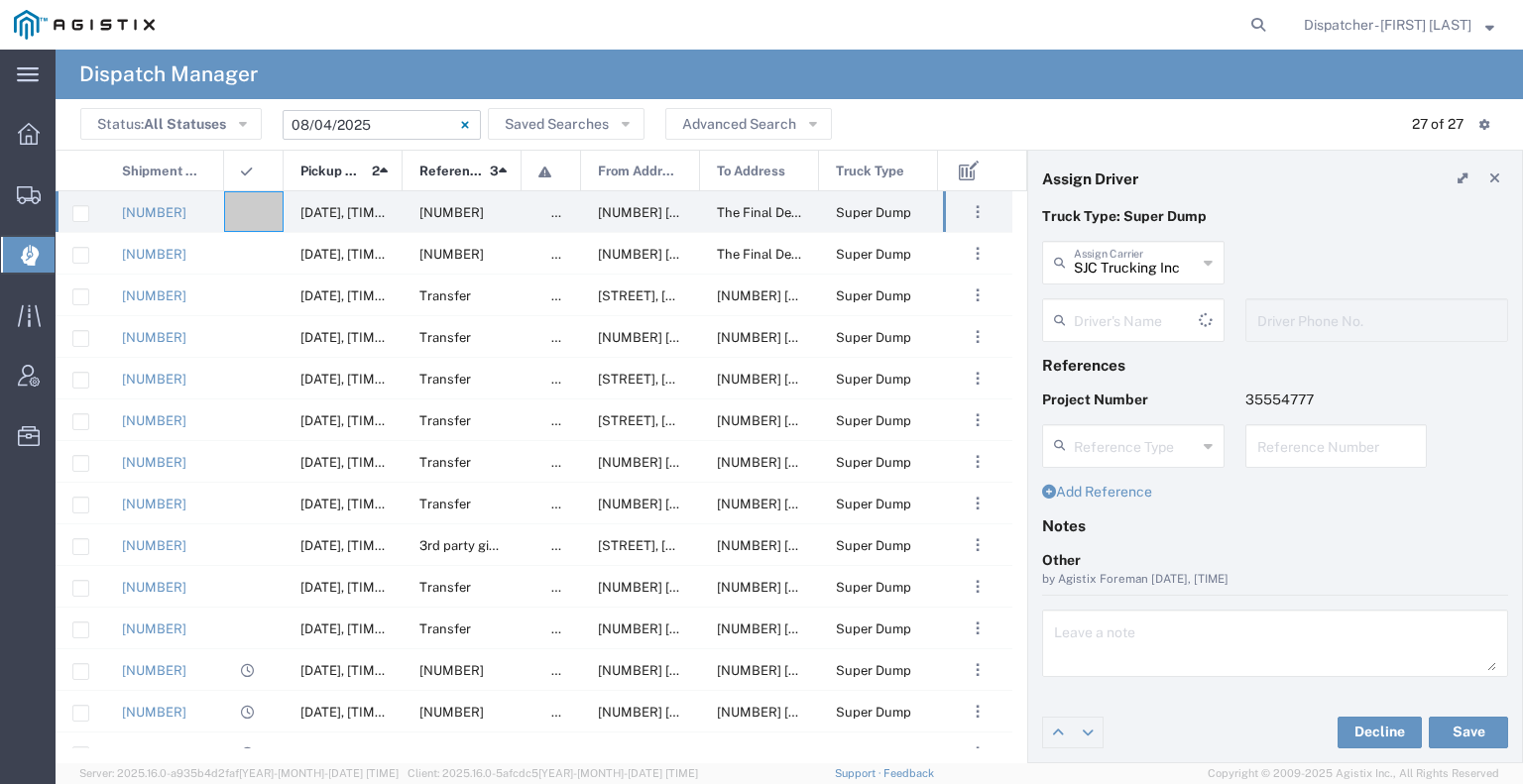 click at bounding box center [1136, 318] 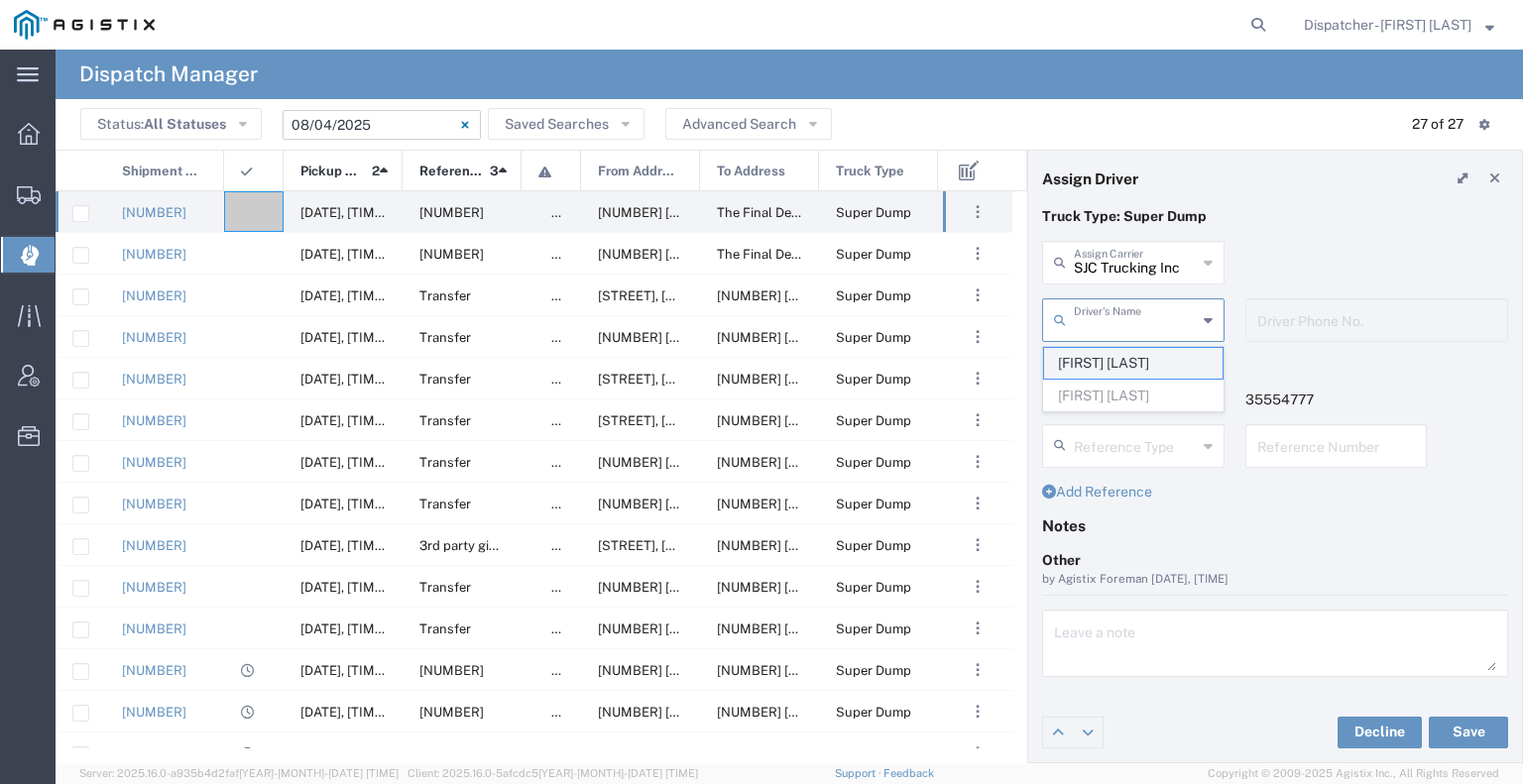 click on "[FIRST] [LAST]" 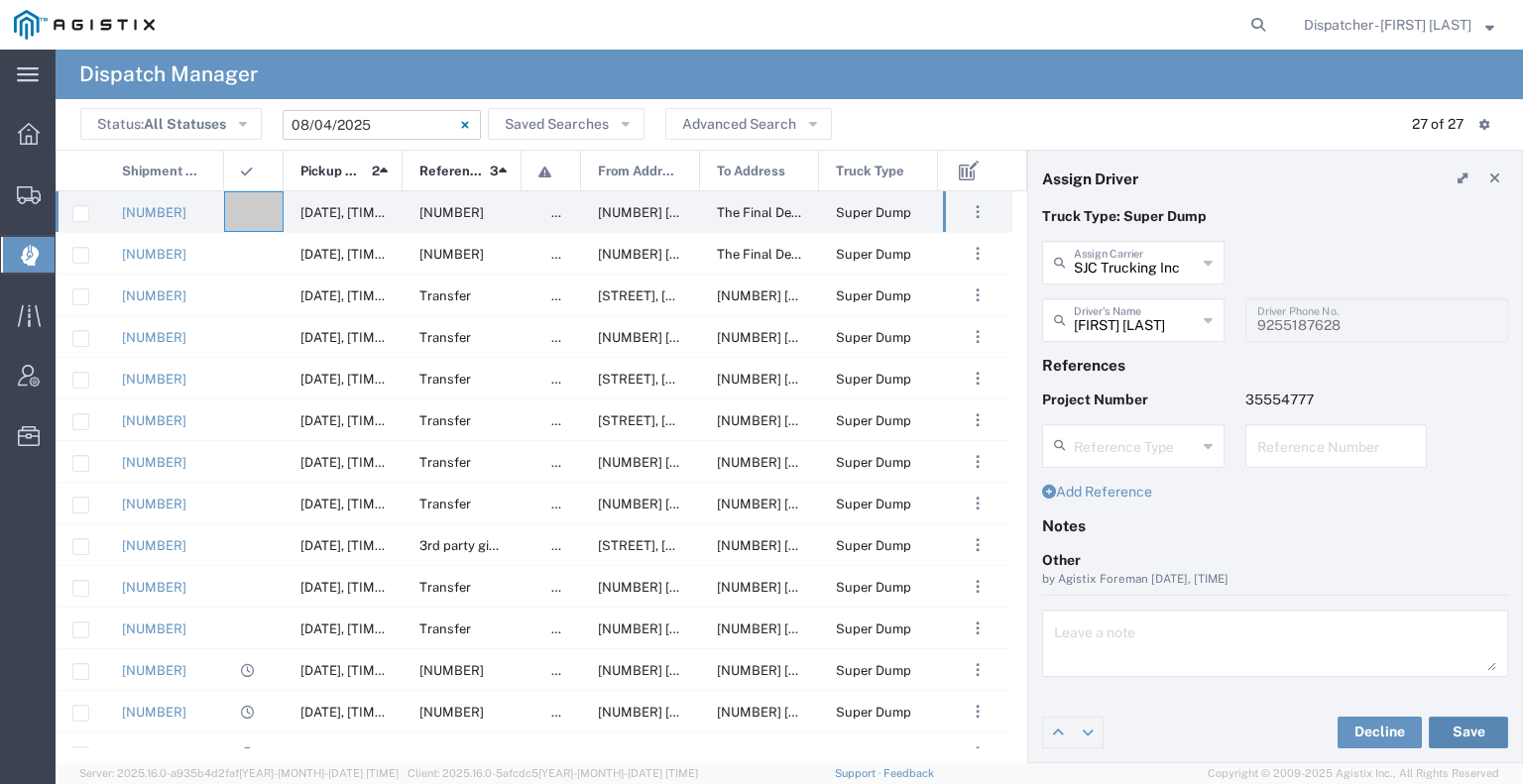 click on "Save" 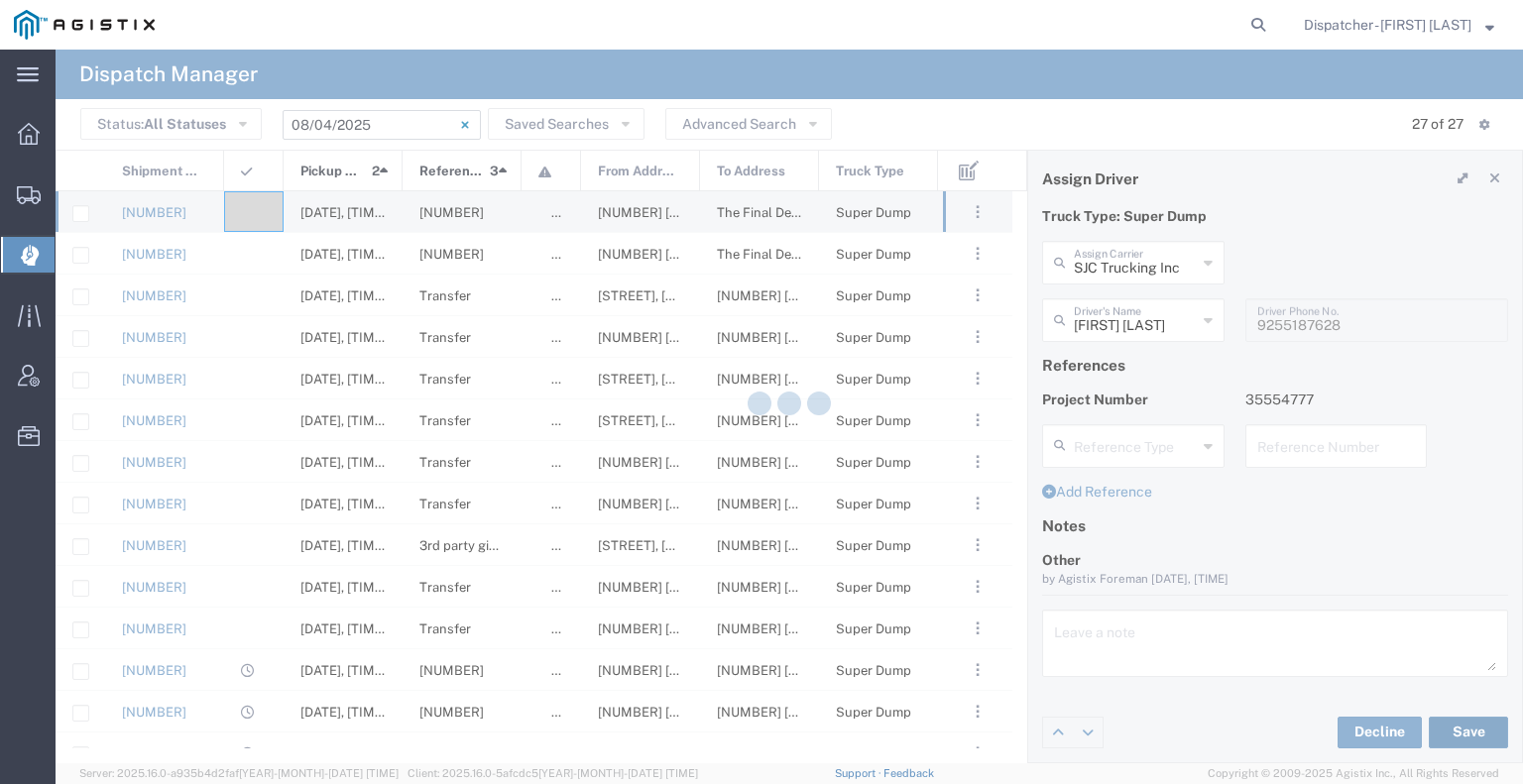 type on "[FIRST] [LAST]" 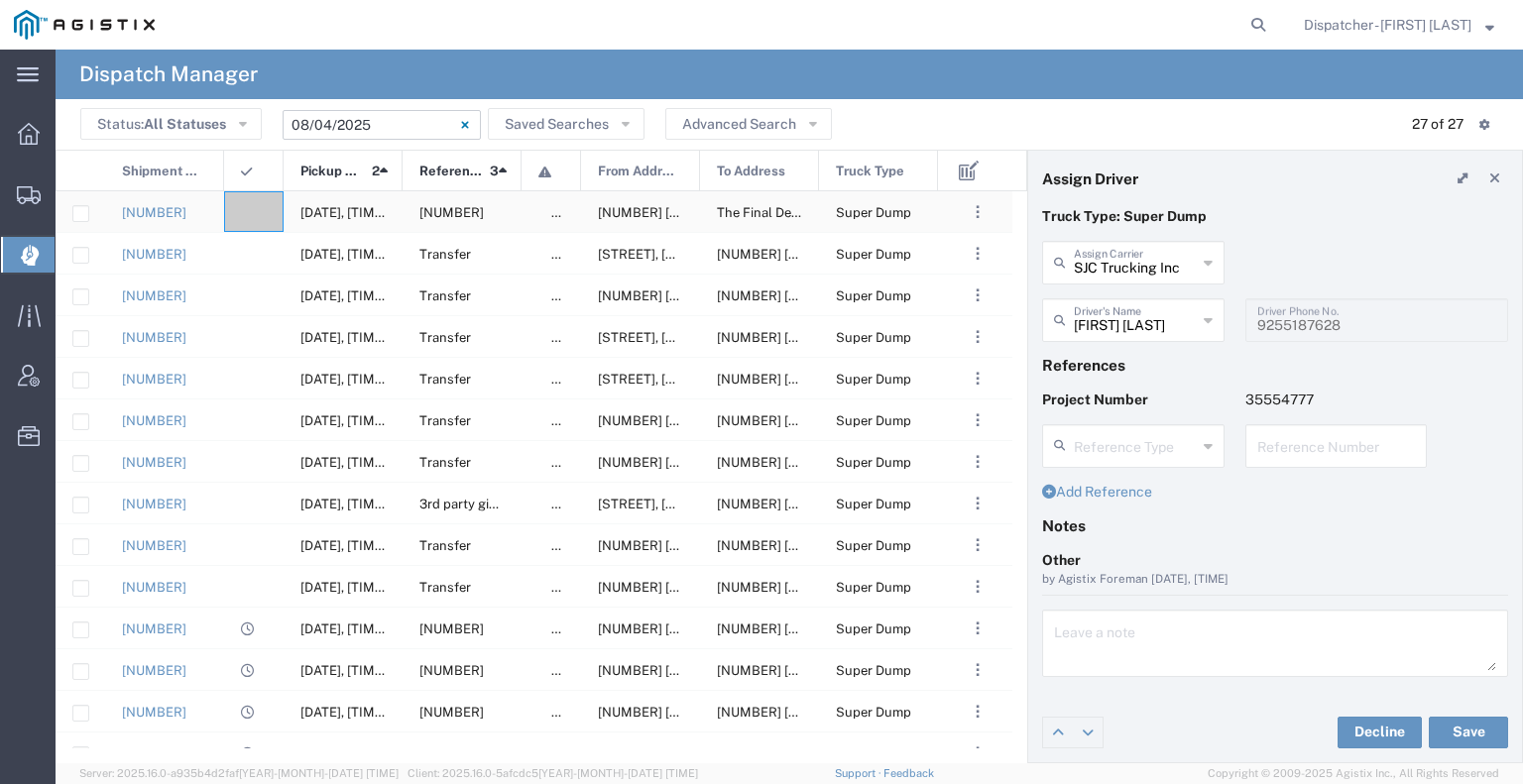 click 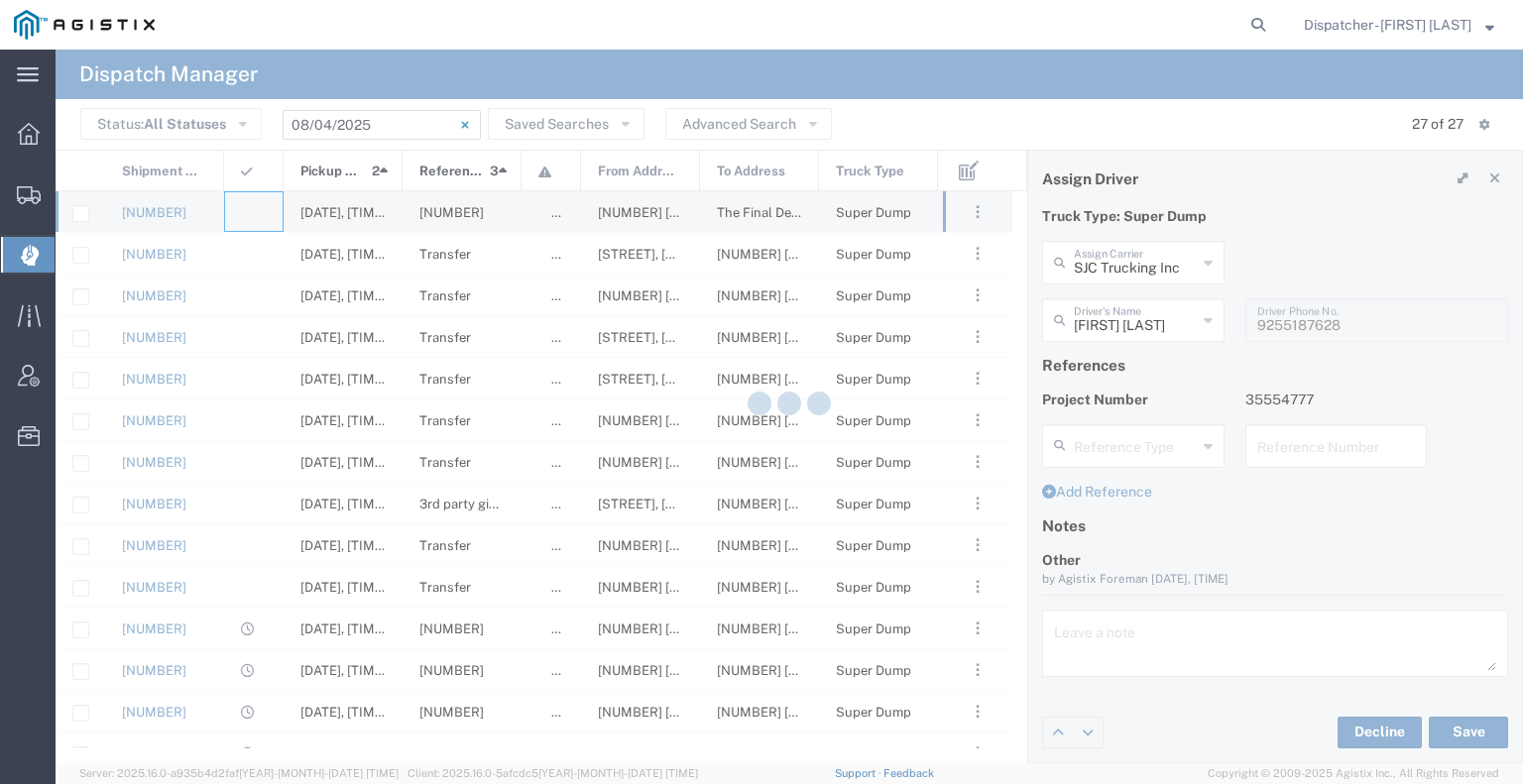 type 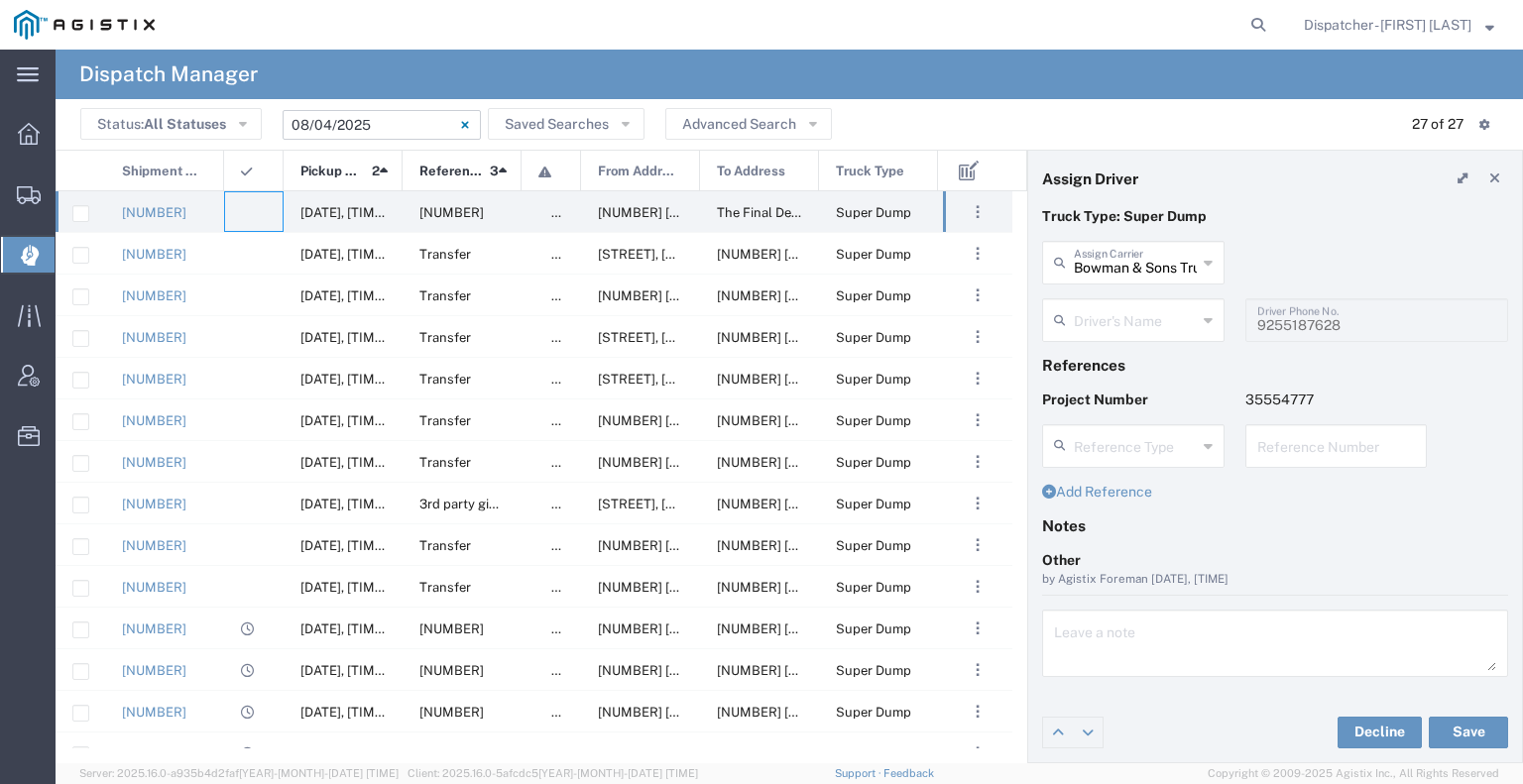 click on "Bowman & Sons Trucking, Inc" at bounding box center (1135, 261) 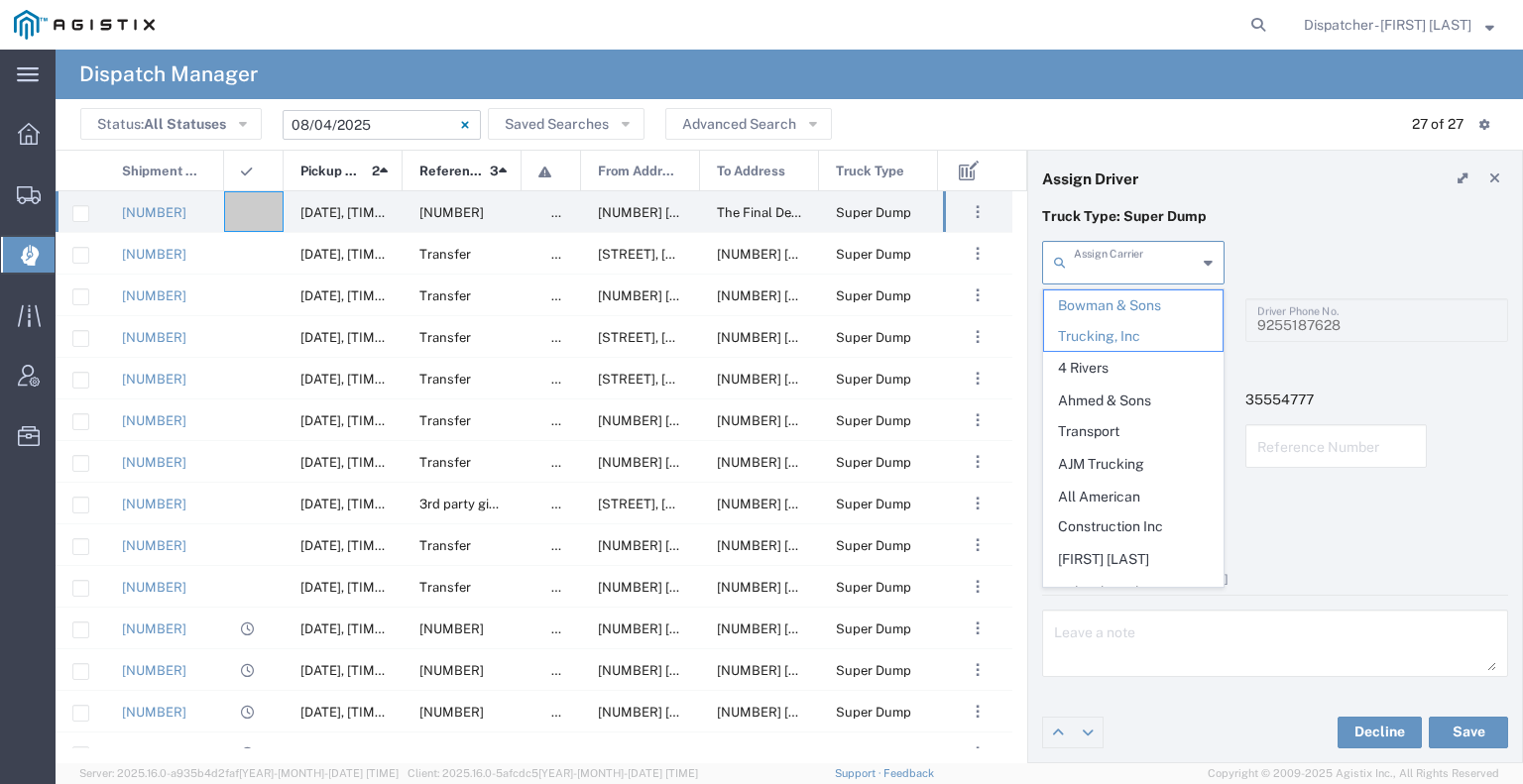 type 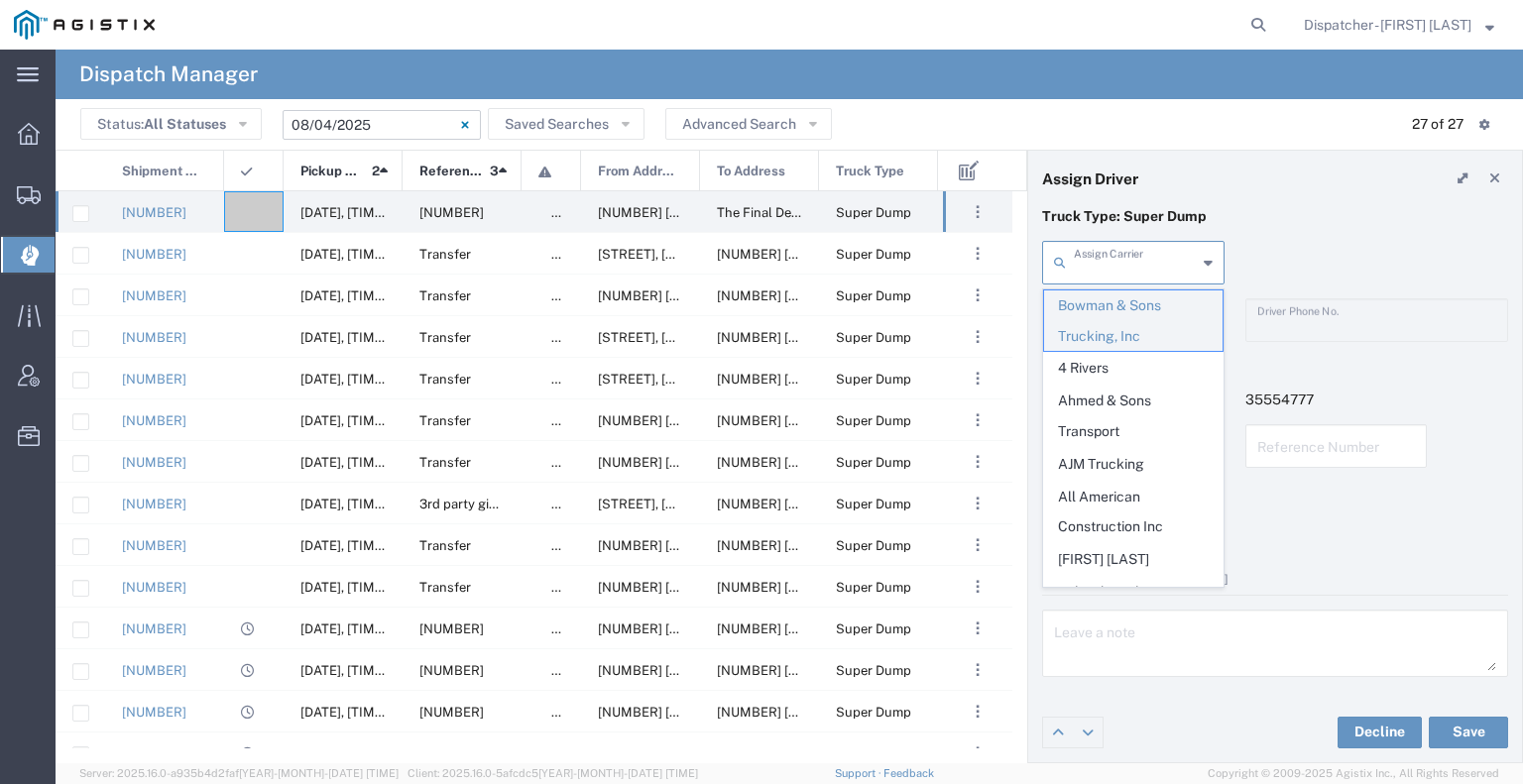 click on "Bowman & Sons Trucking, Inc" 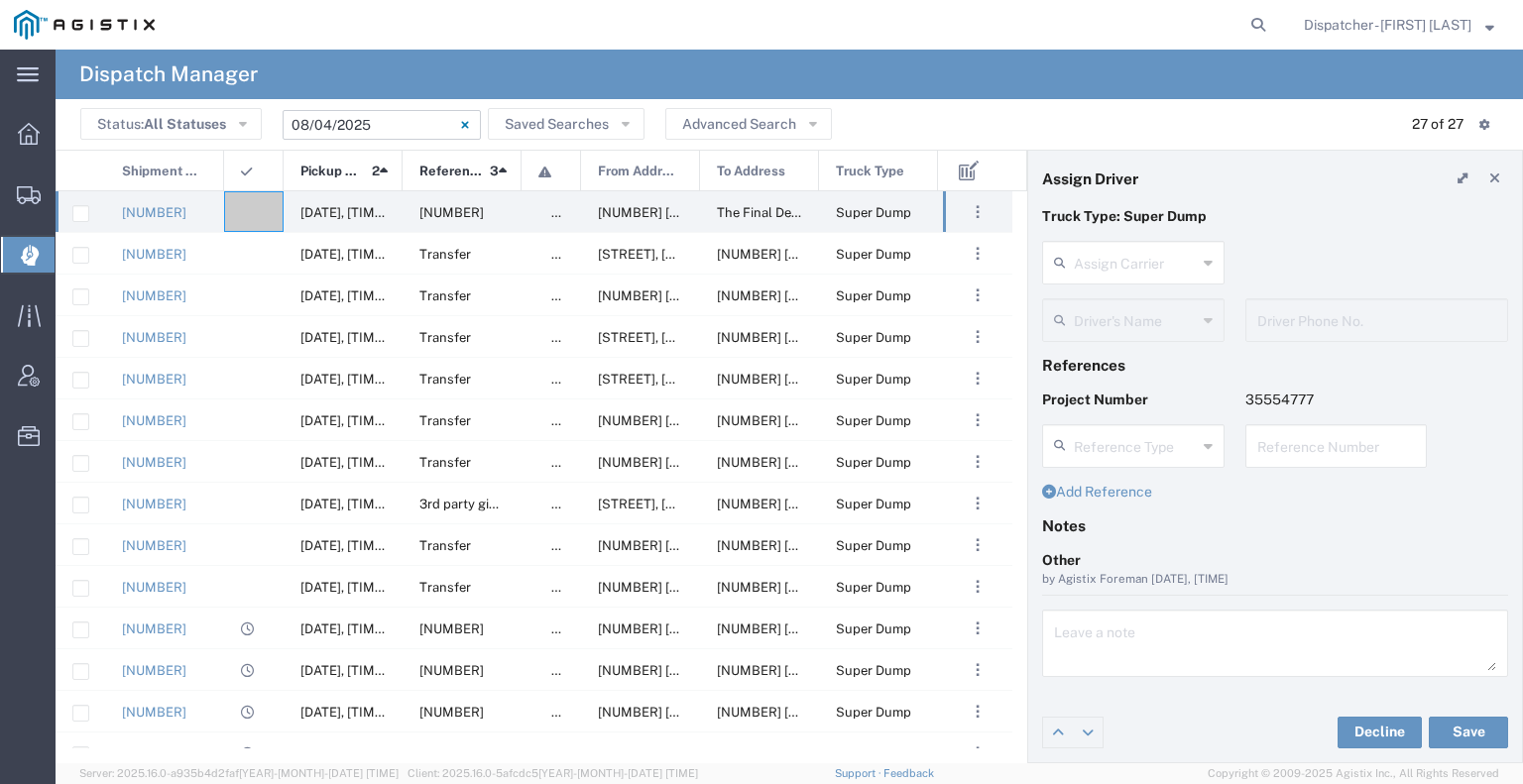 click at bounding box center (1135, 261) 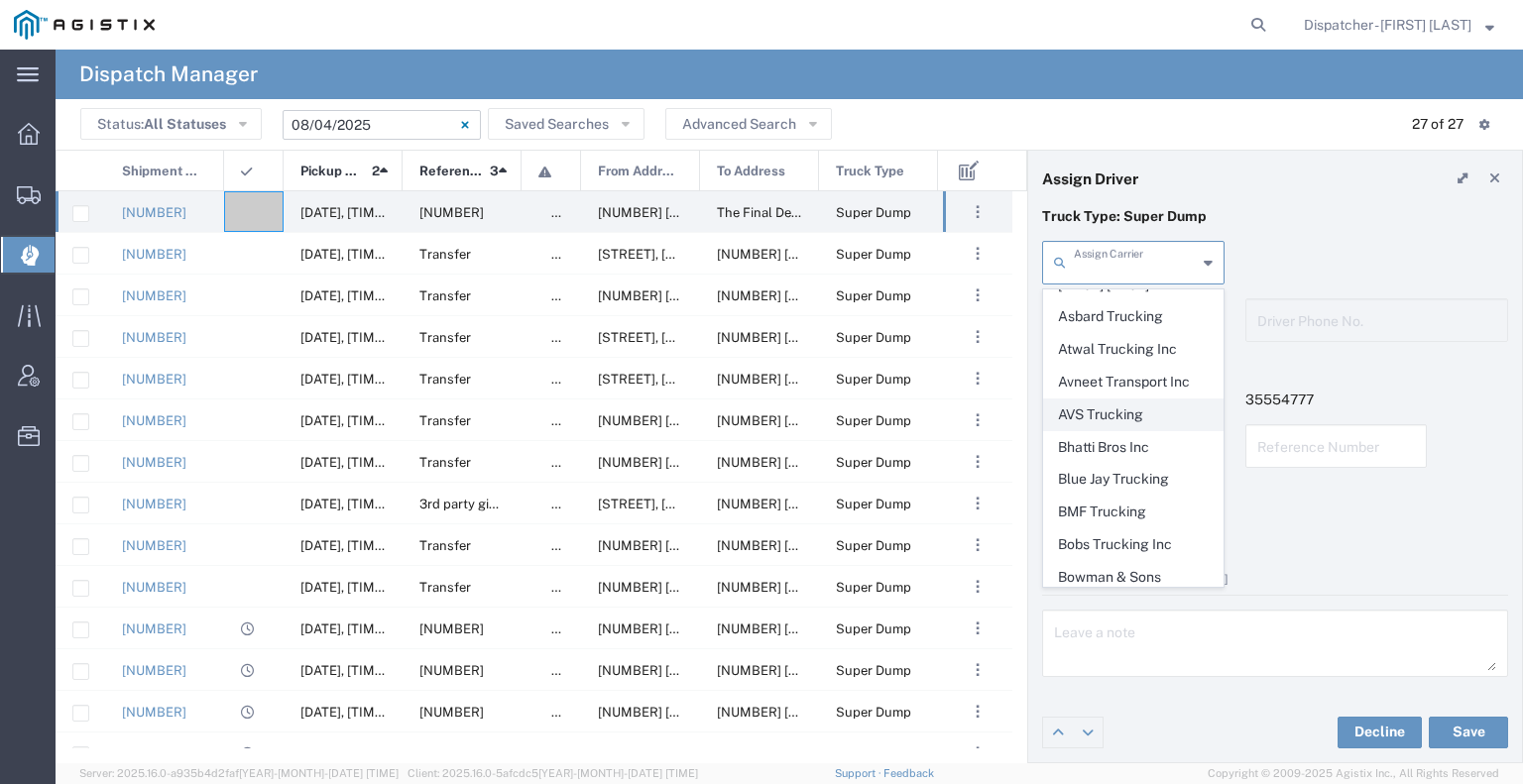 scroll, scrollTop: 297, scrollLeft: 0, axis: vertical 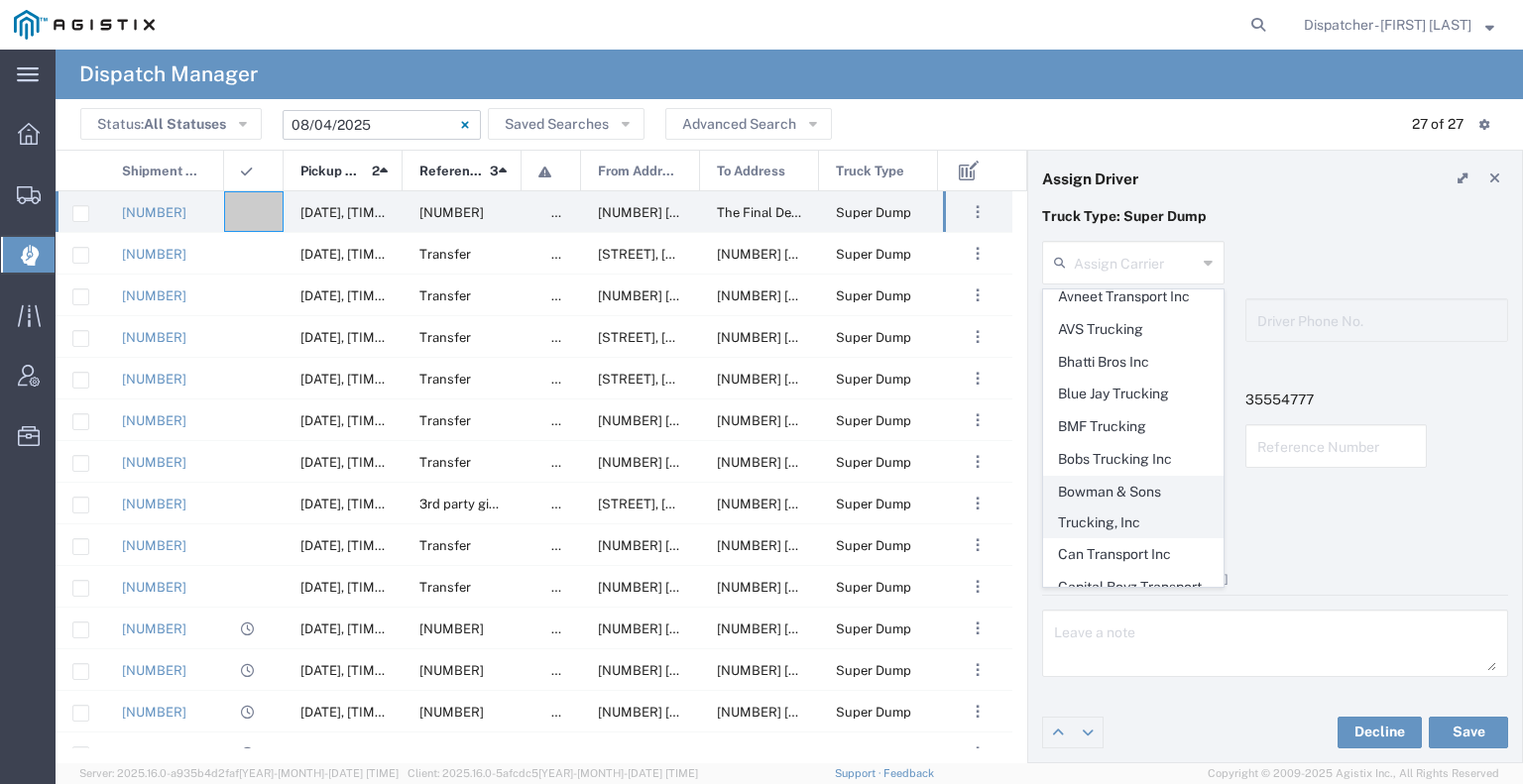 click on "Bowman & Sons Trucking, Inc" 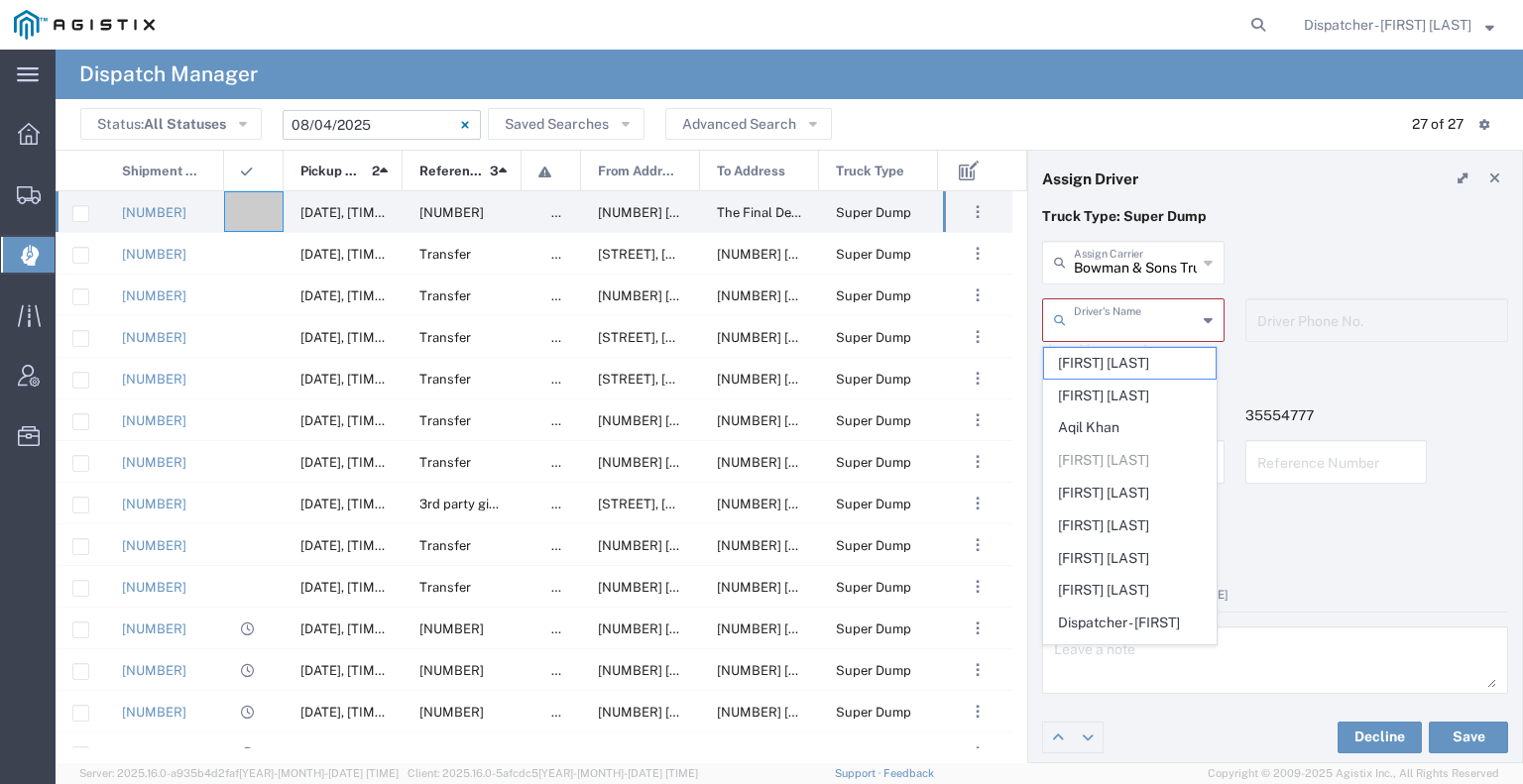 click at bounding box center (1135, 318) 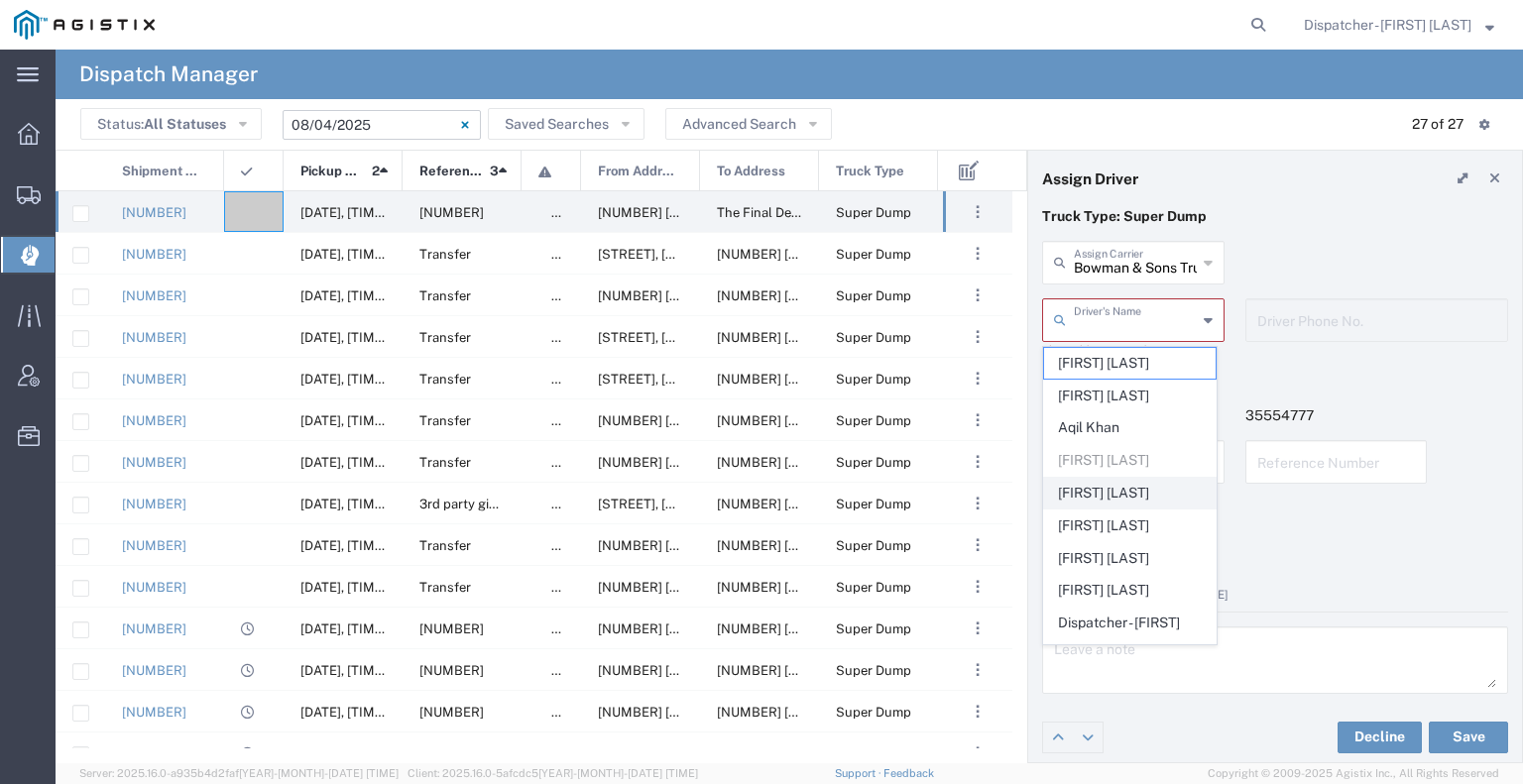 click on "[FIRST] [LAST]" 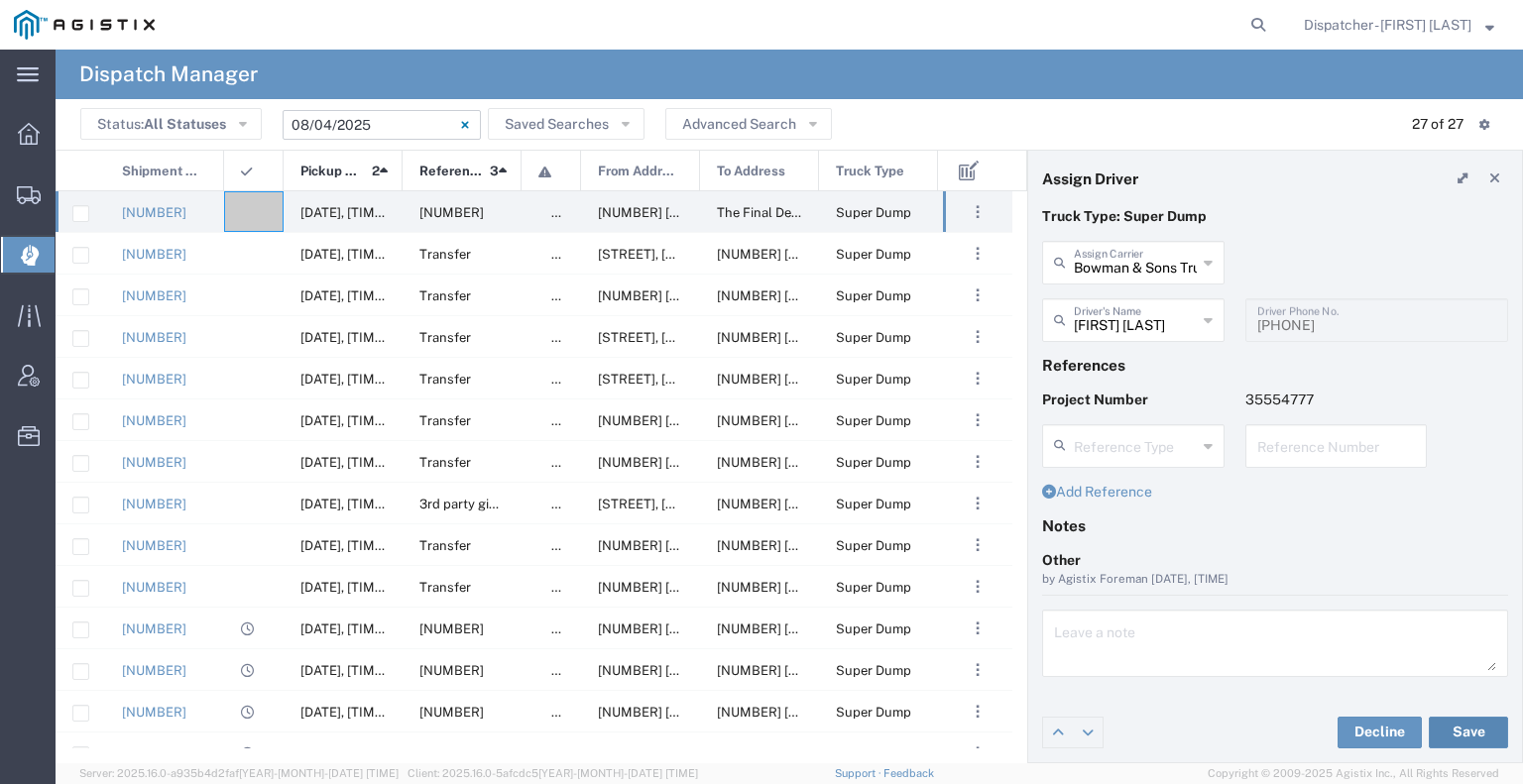 click on "Save" 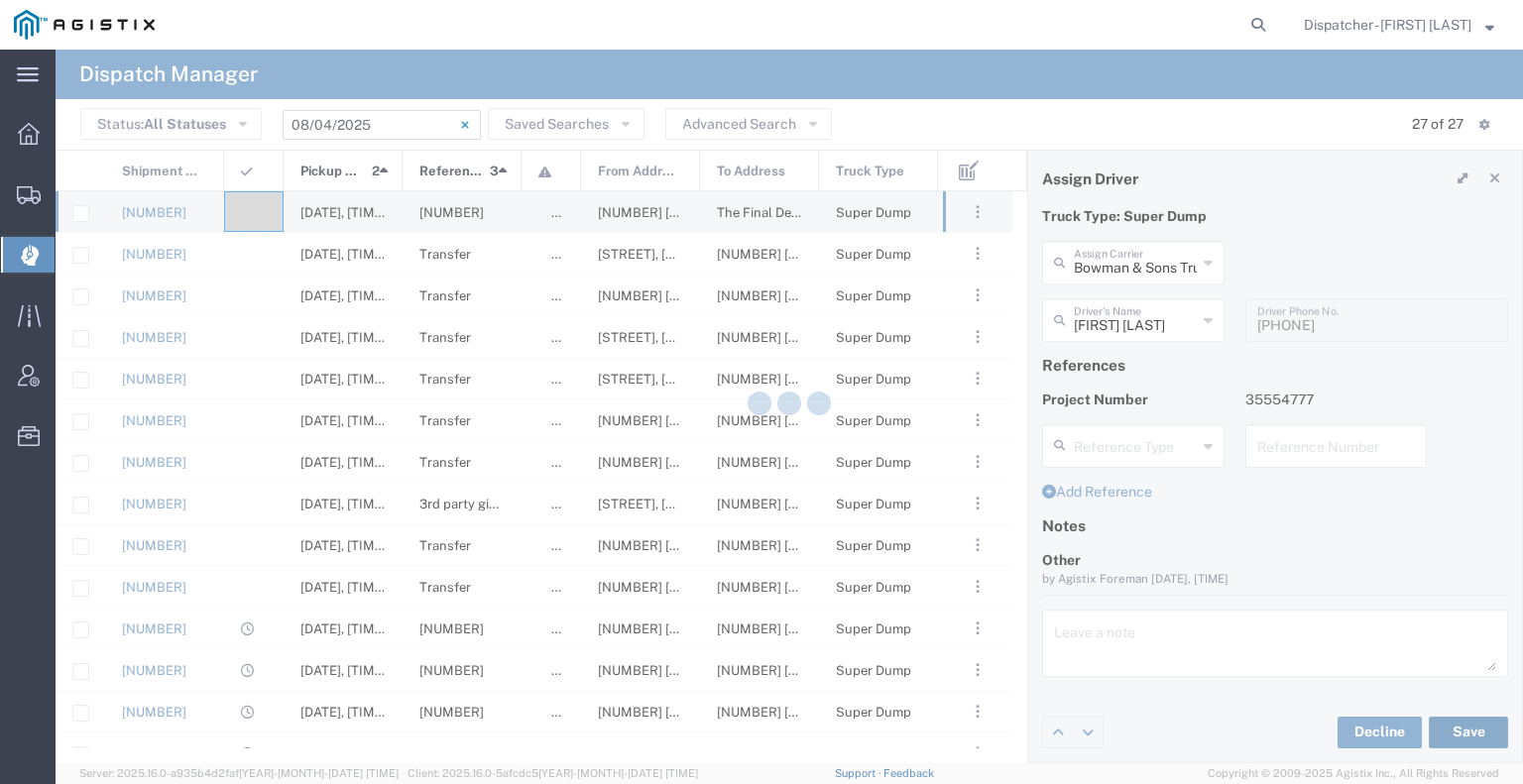 type on "[FIRST] [LAST]" 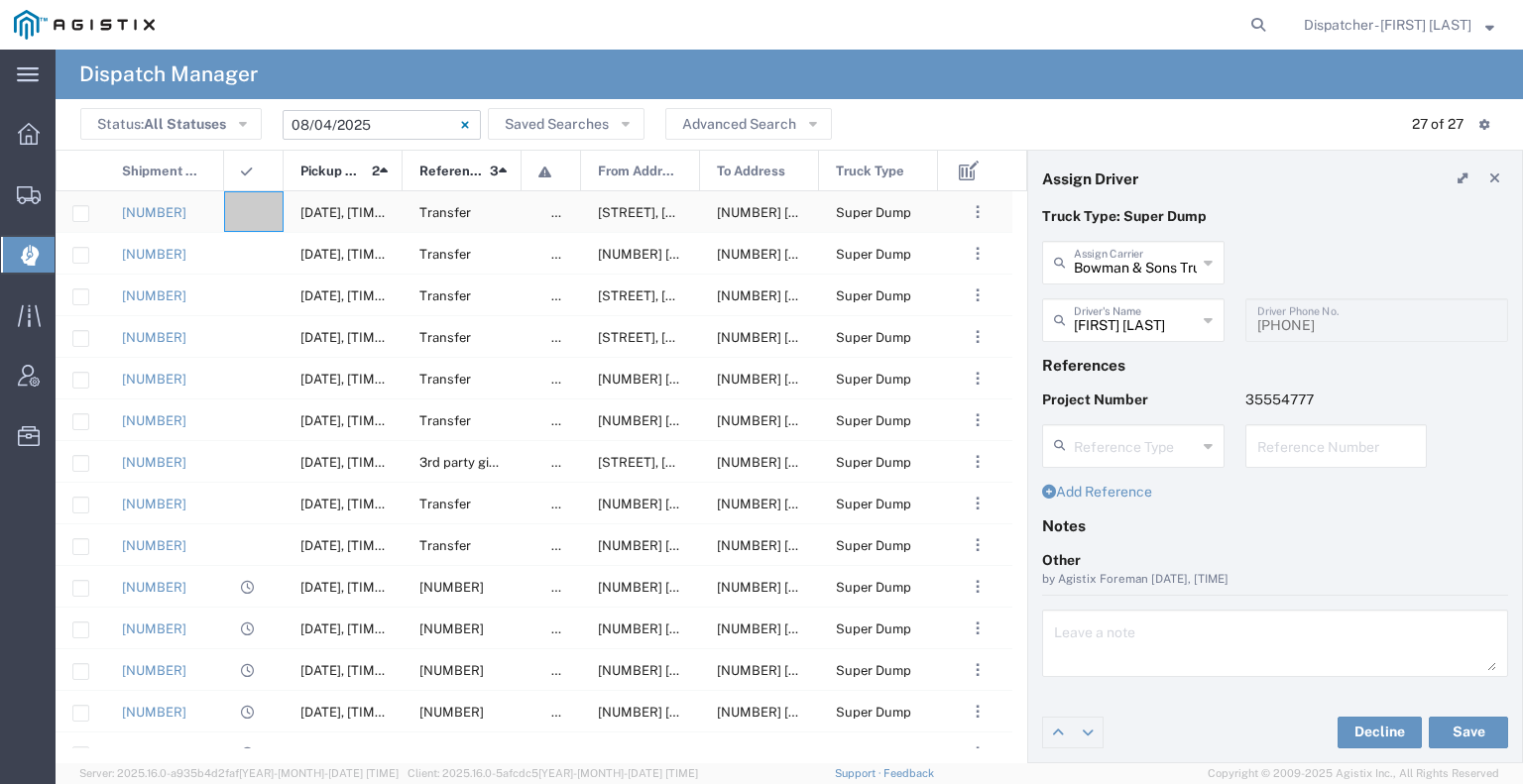 click 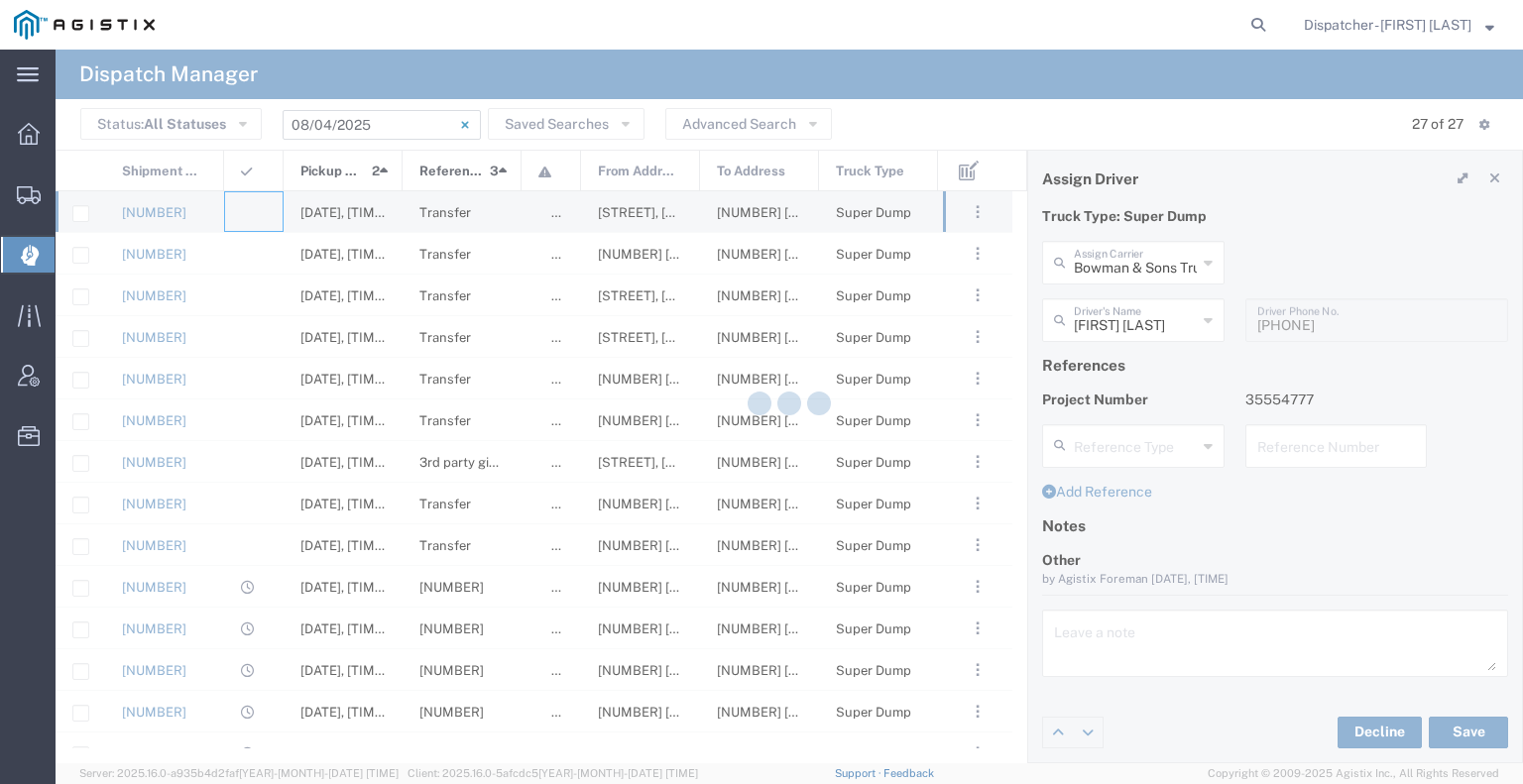 type 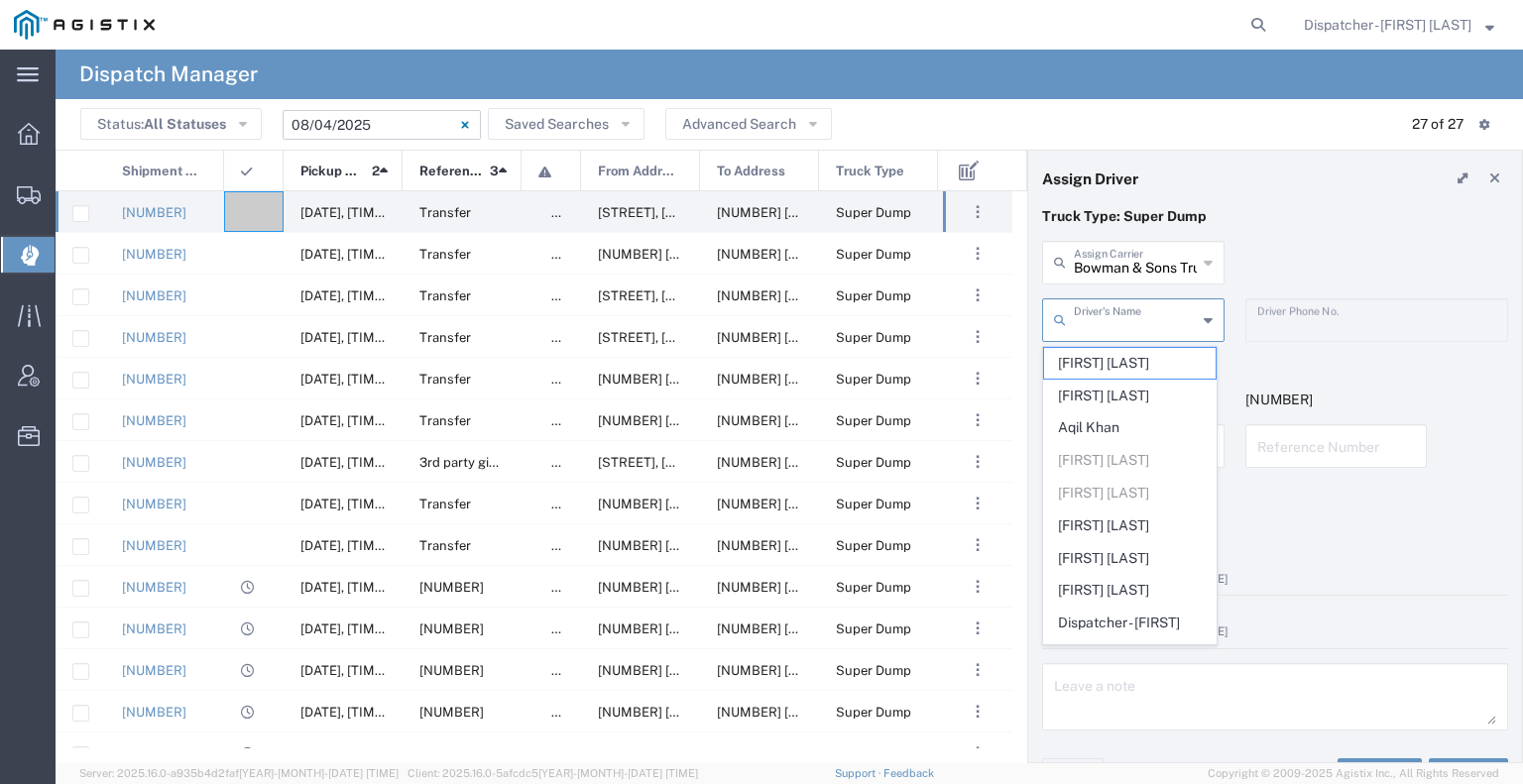 click at bounding box center (1135, 318) 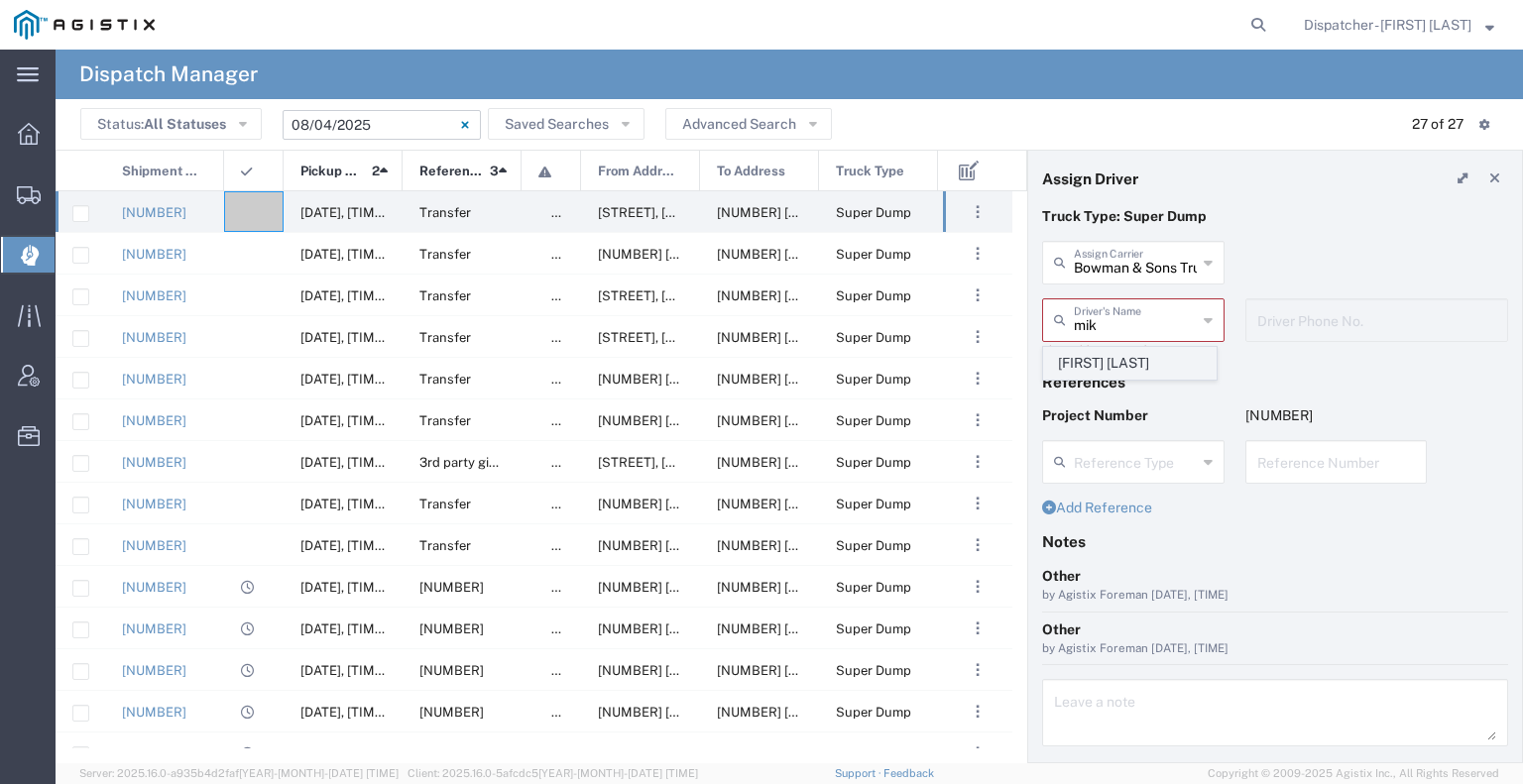click on "[FIRST] [LAST]" 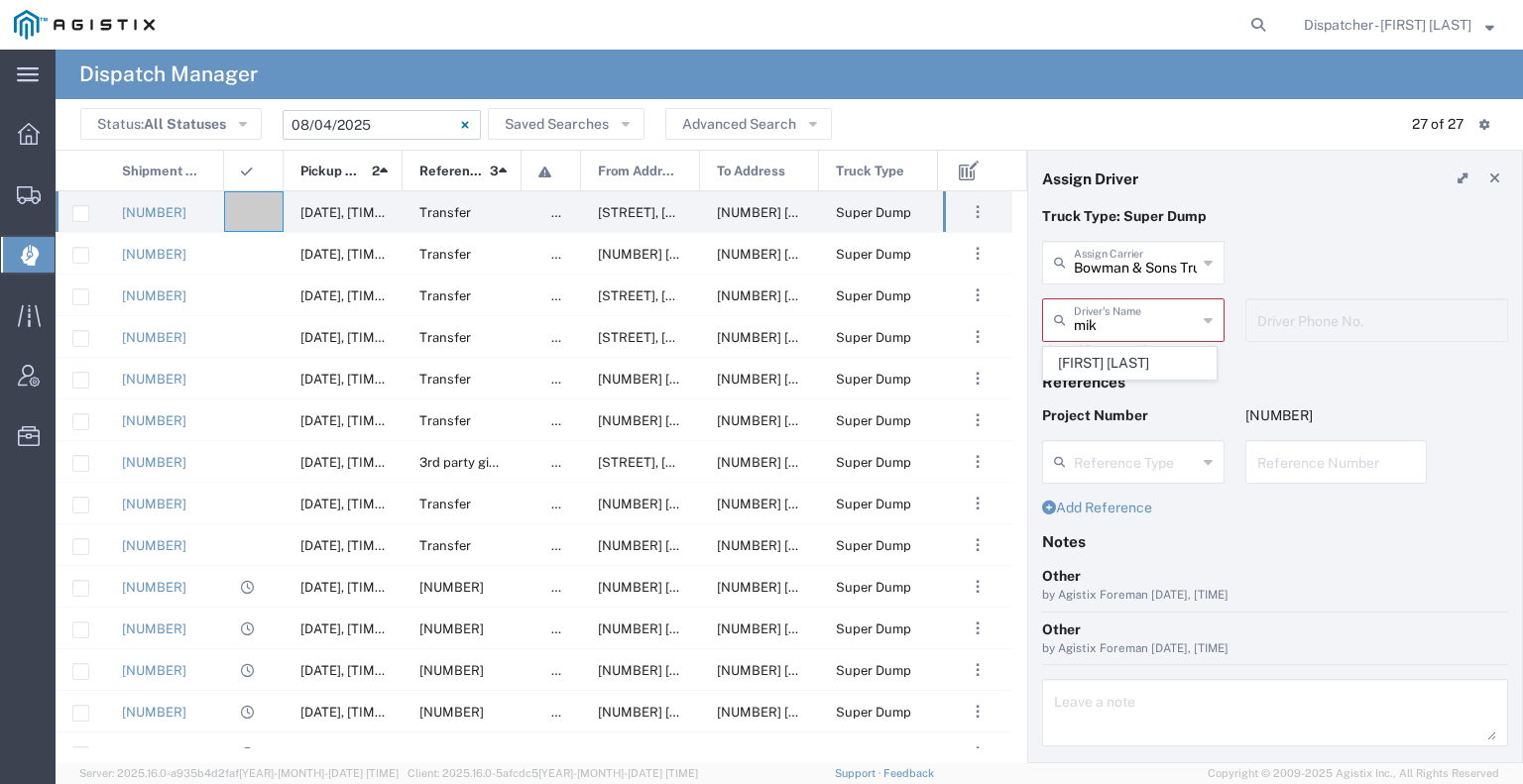 type on "[FIRST] [LAST]" 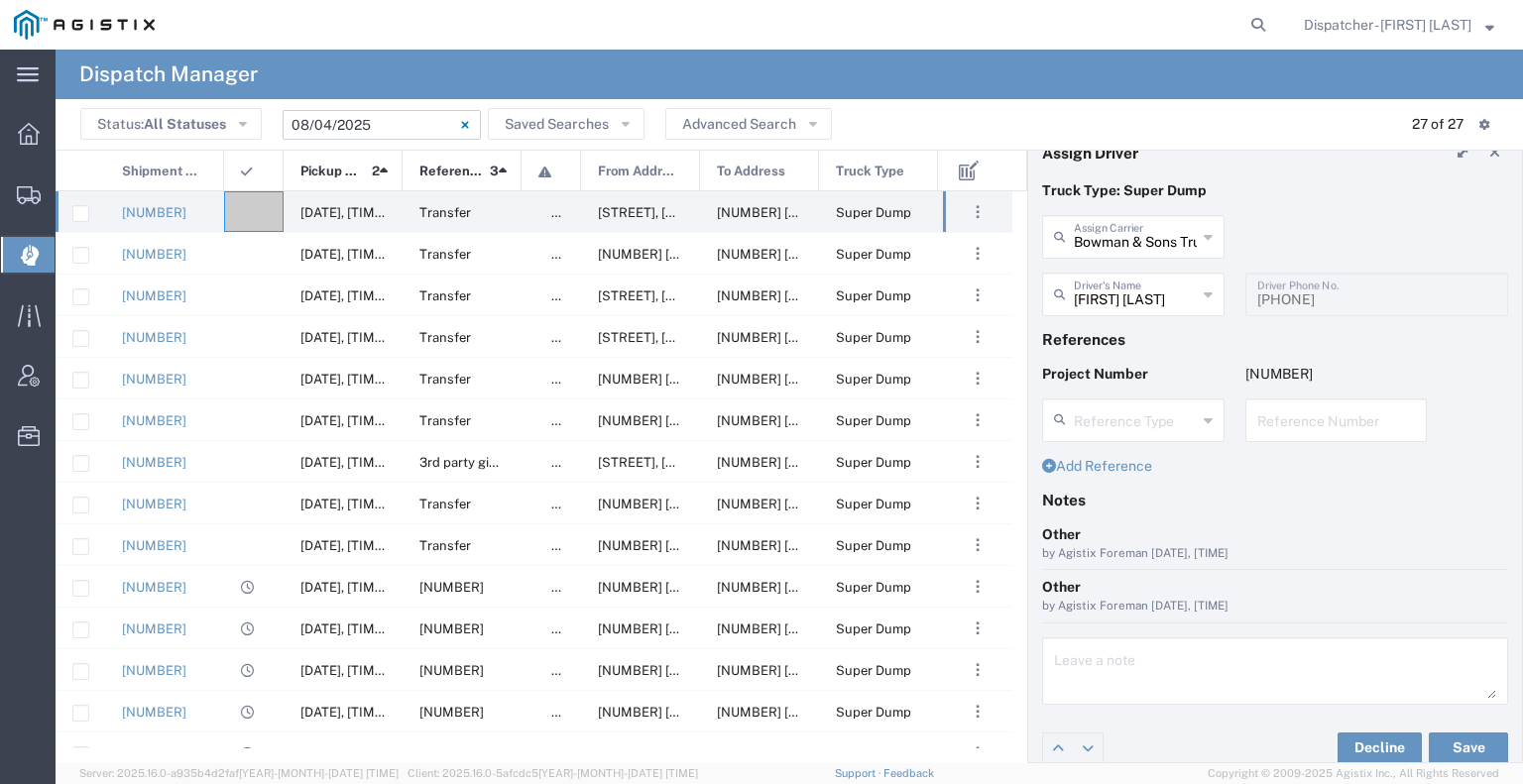scroll, scrollTop: 39, scrollLeft: 0, axis: vertical 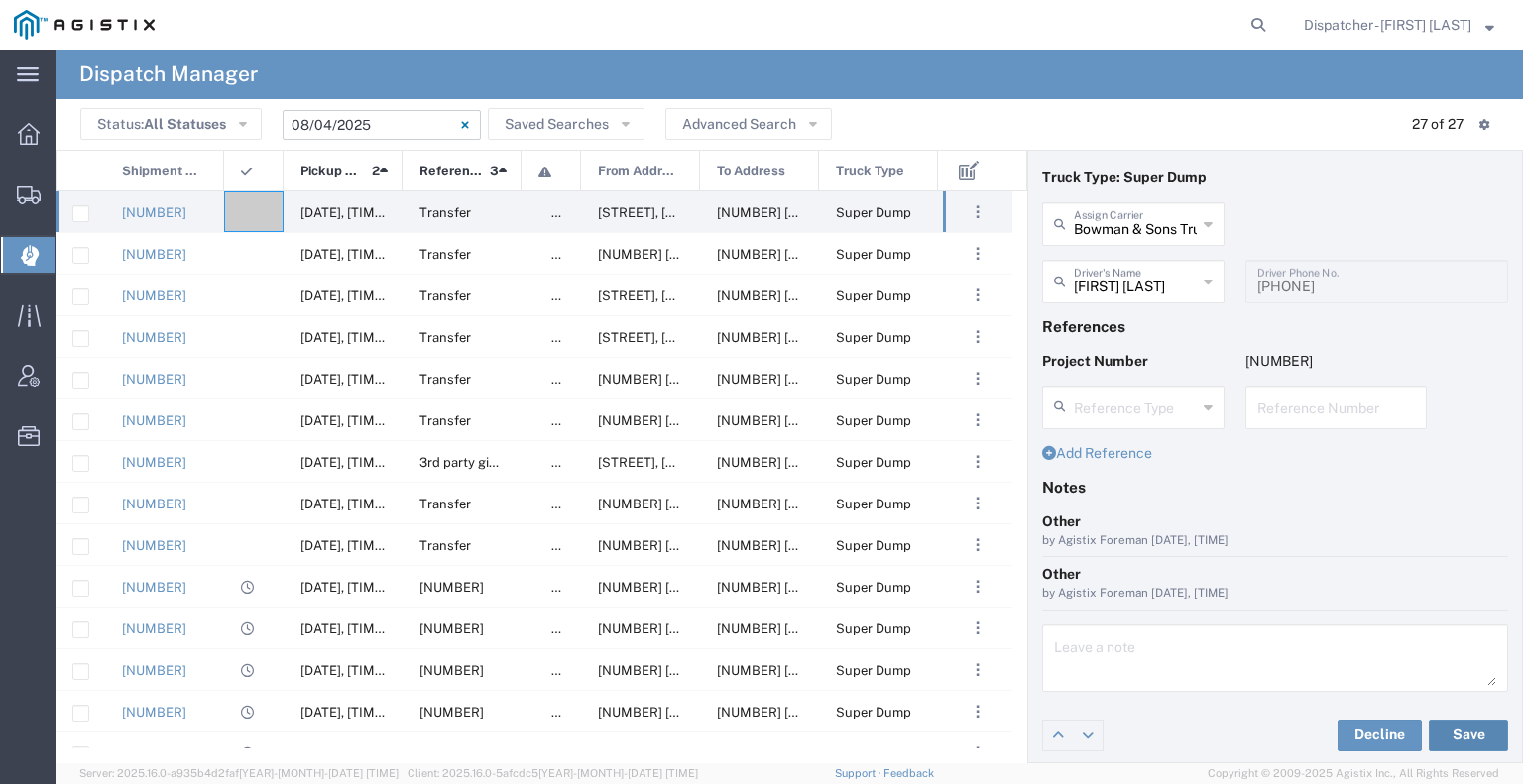 click on "Save" 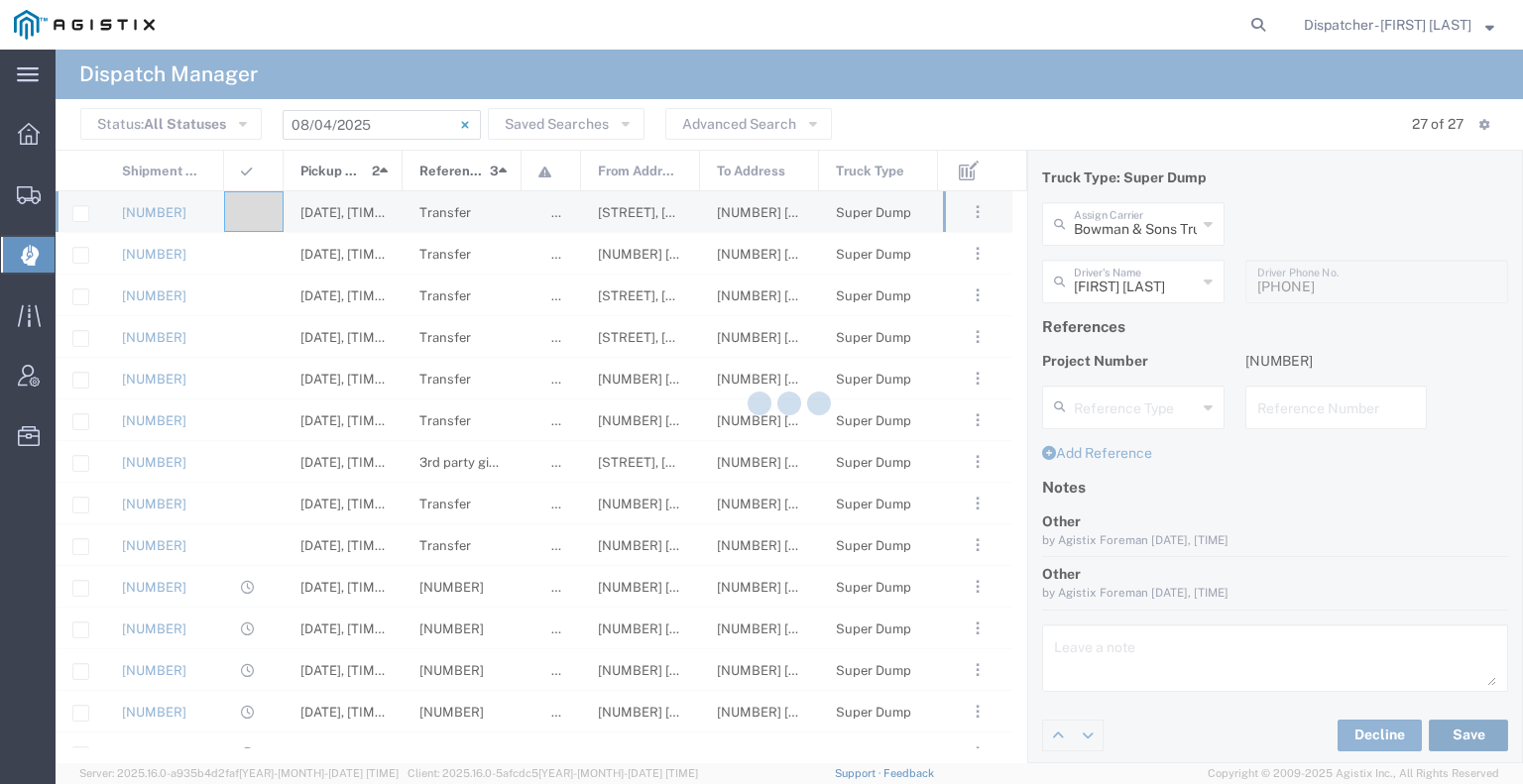 type on "[FIRST] [LAST]" 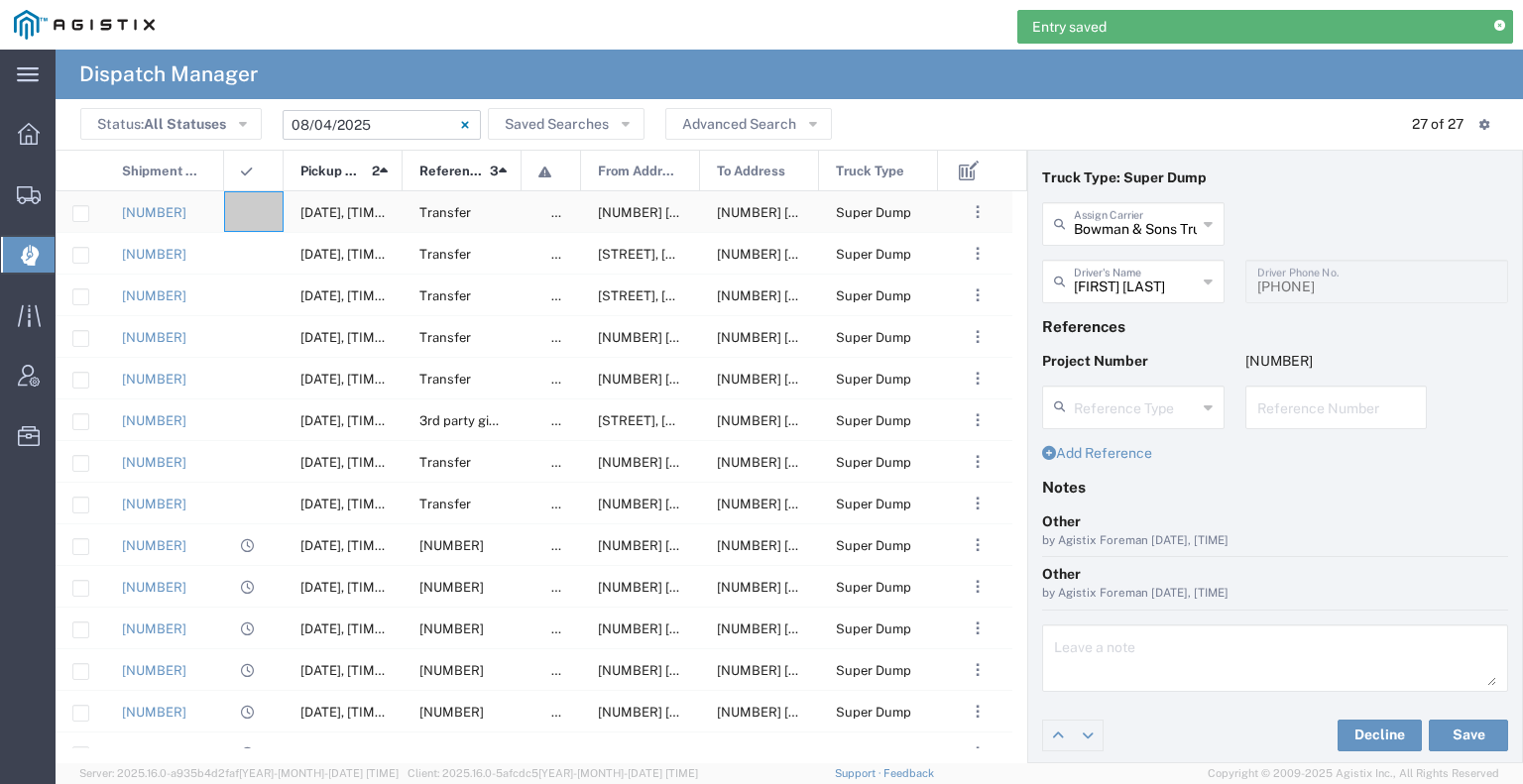 click 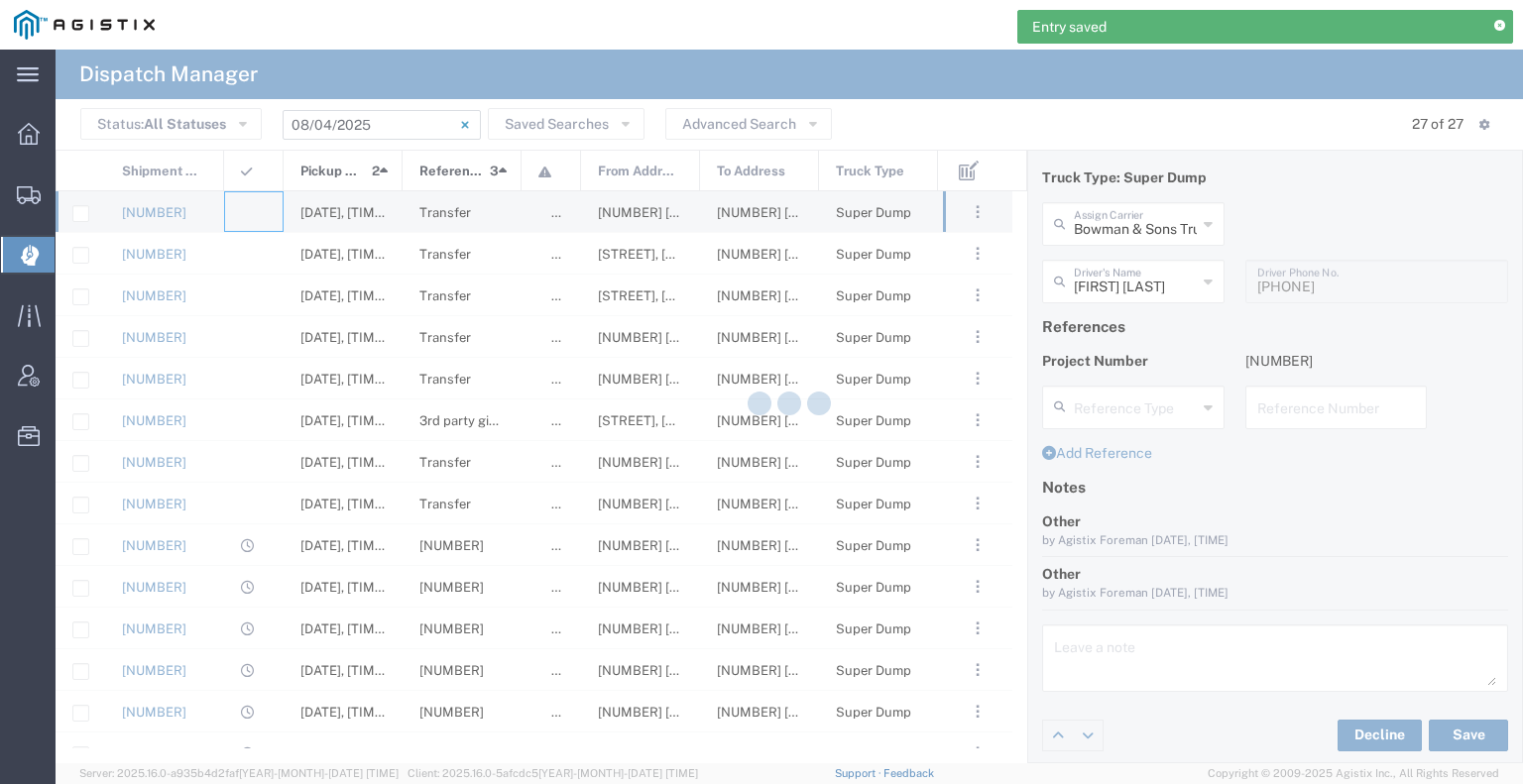 type 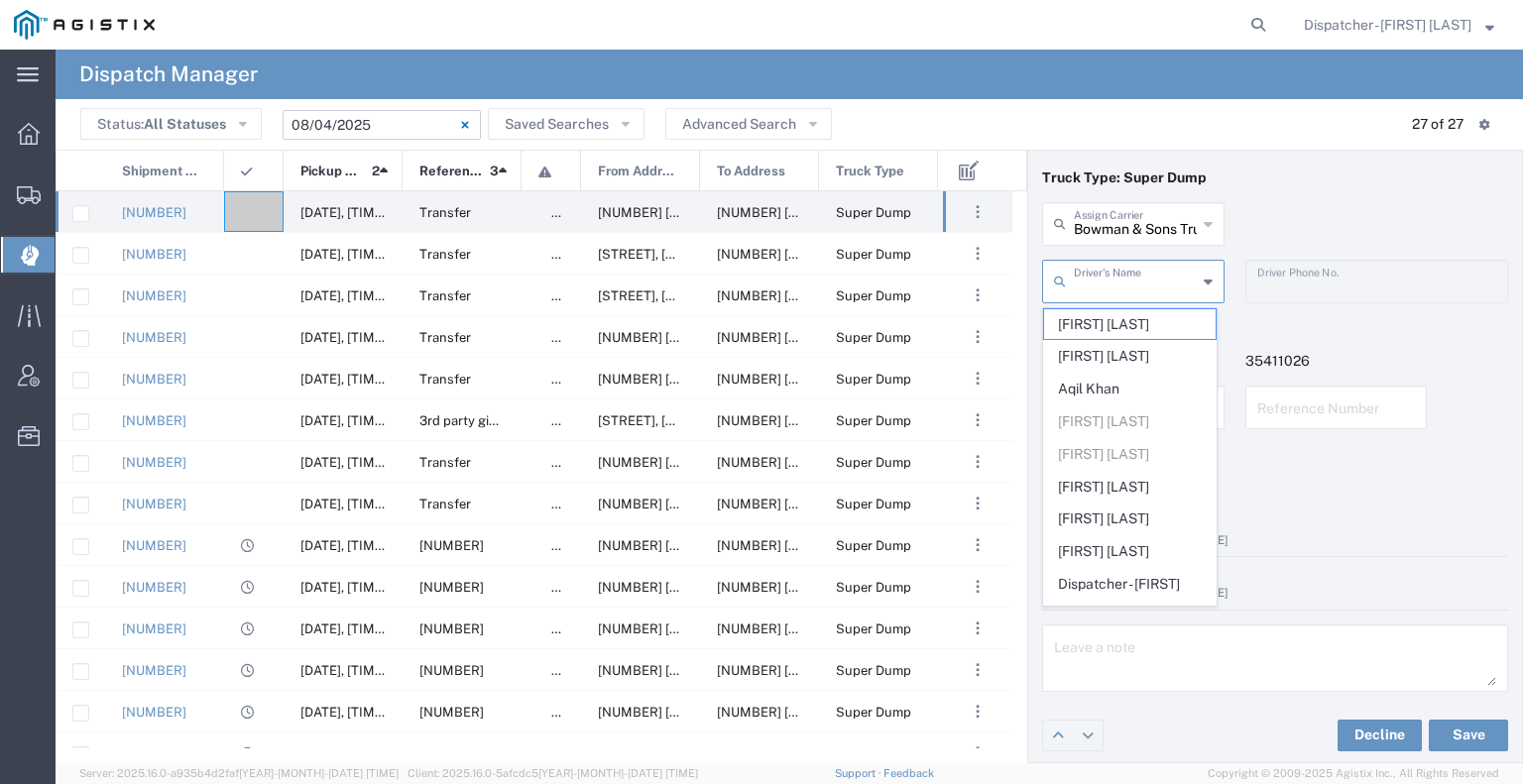 click at bounding box center (1135, 280) 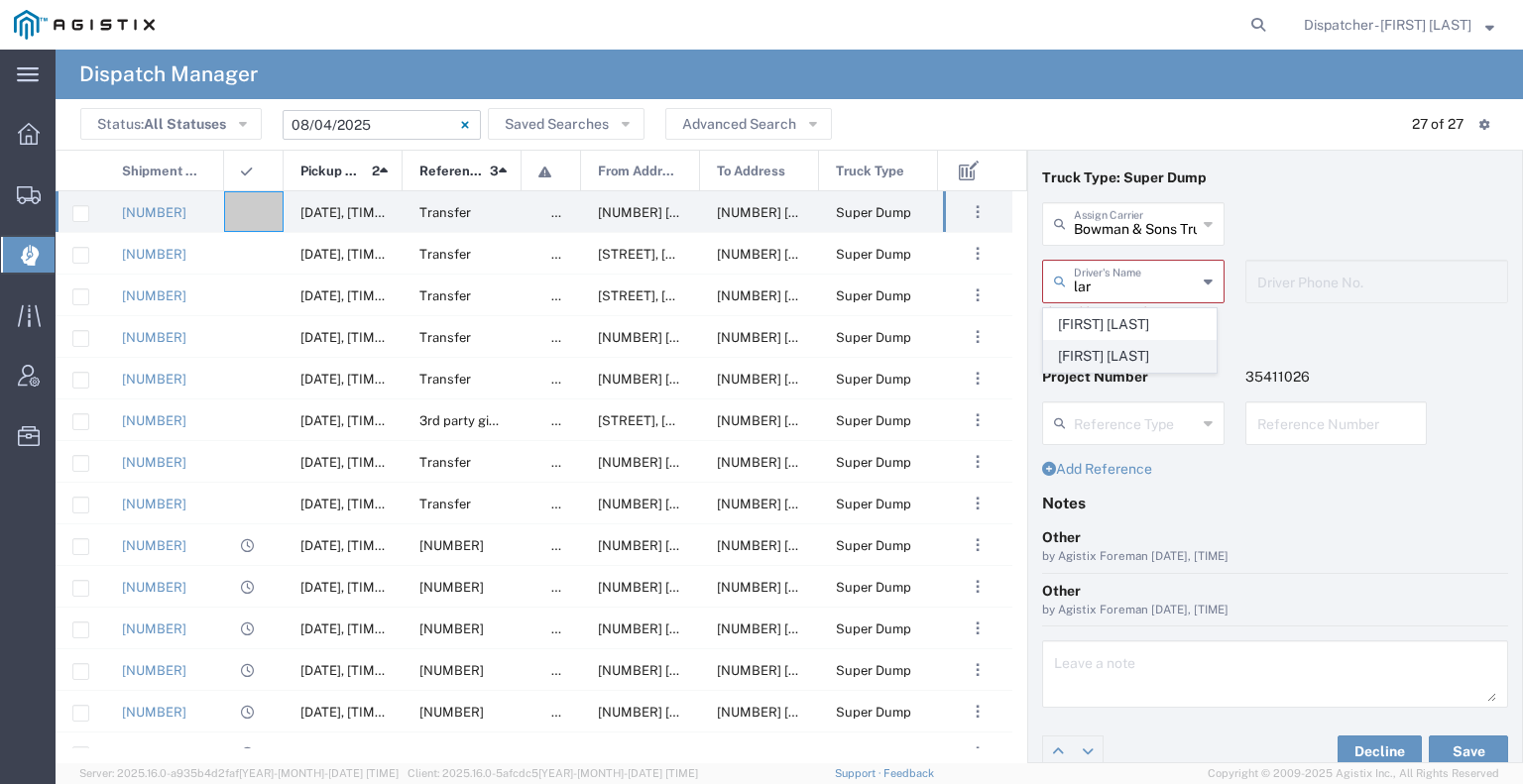 click on "[FIRST] [LAST]" 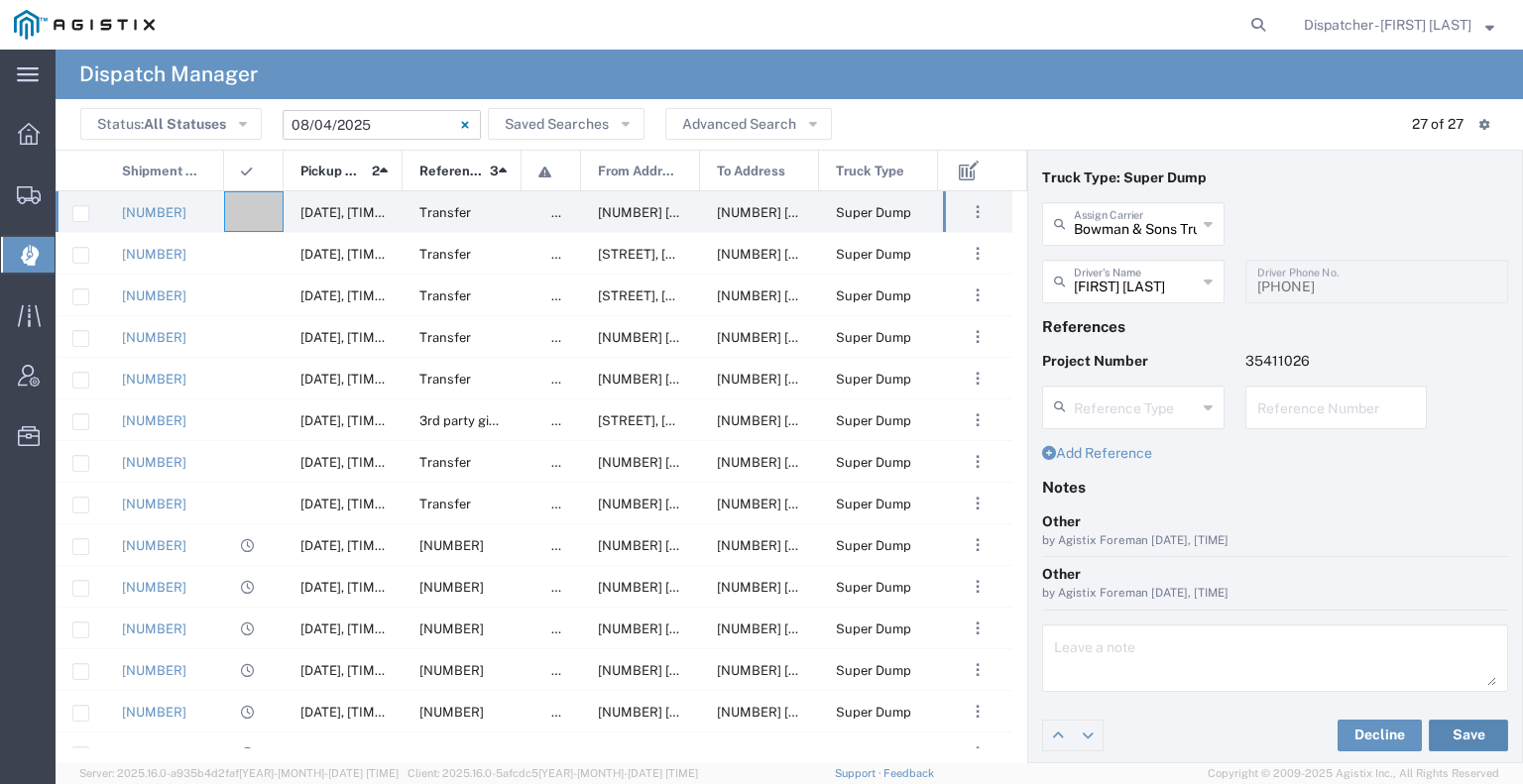click on "Save" 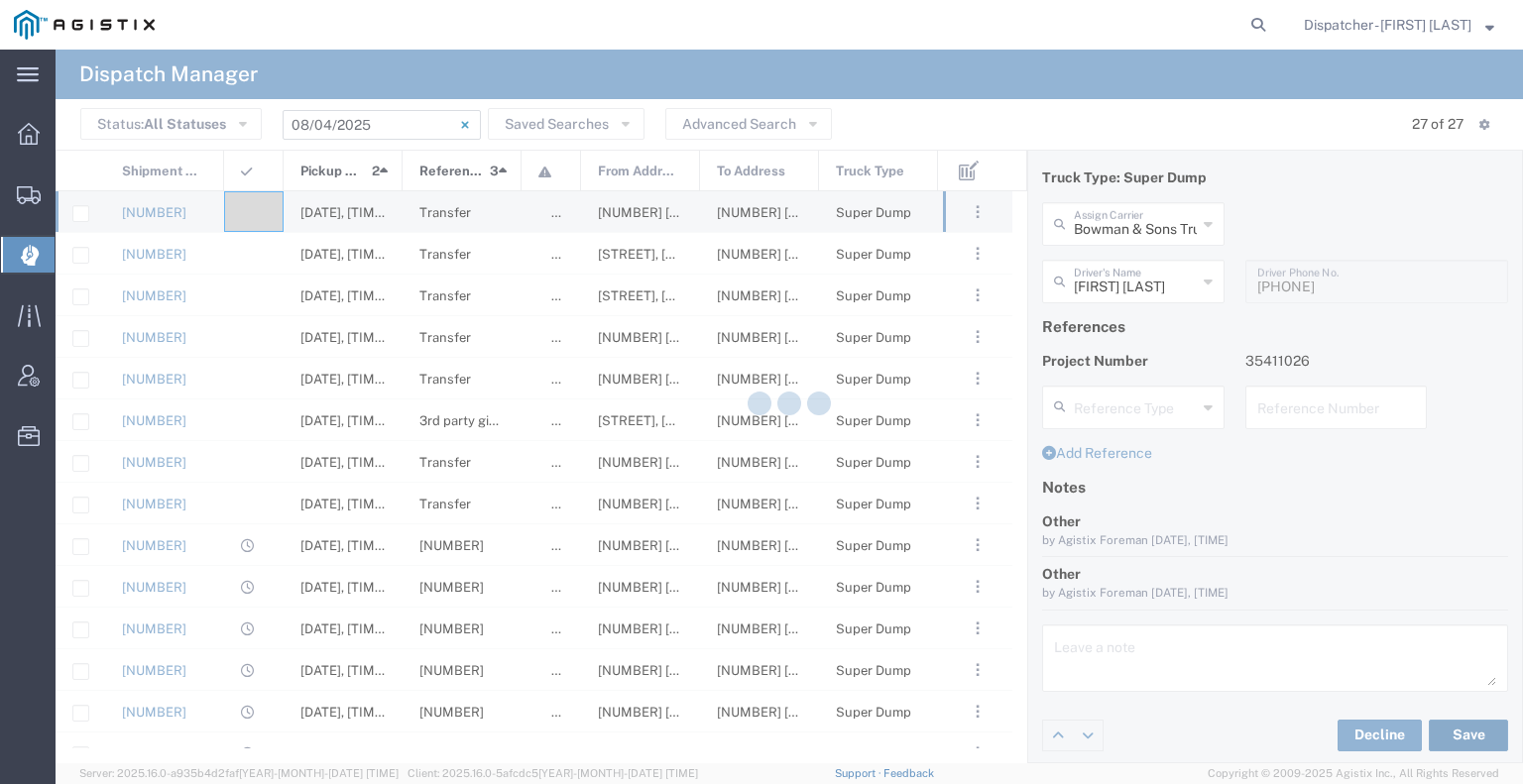type on "[FIRST] [LAST]" 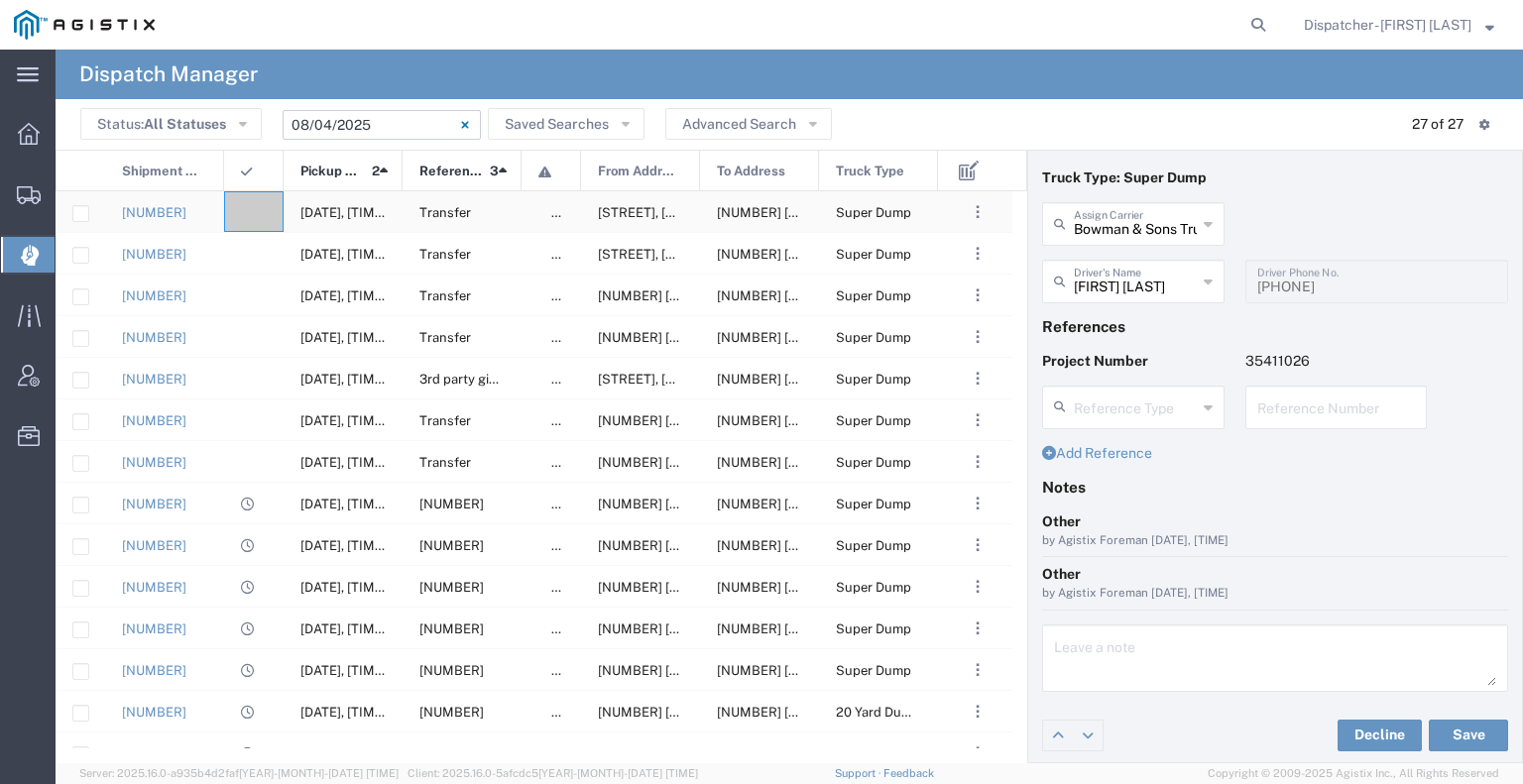 click 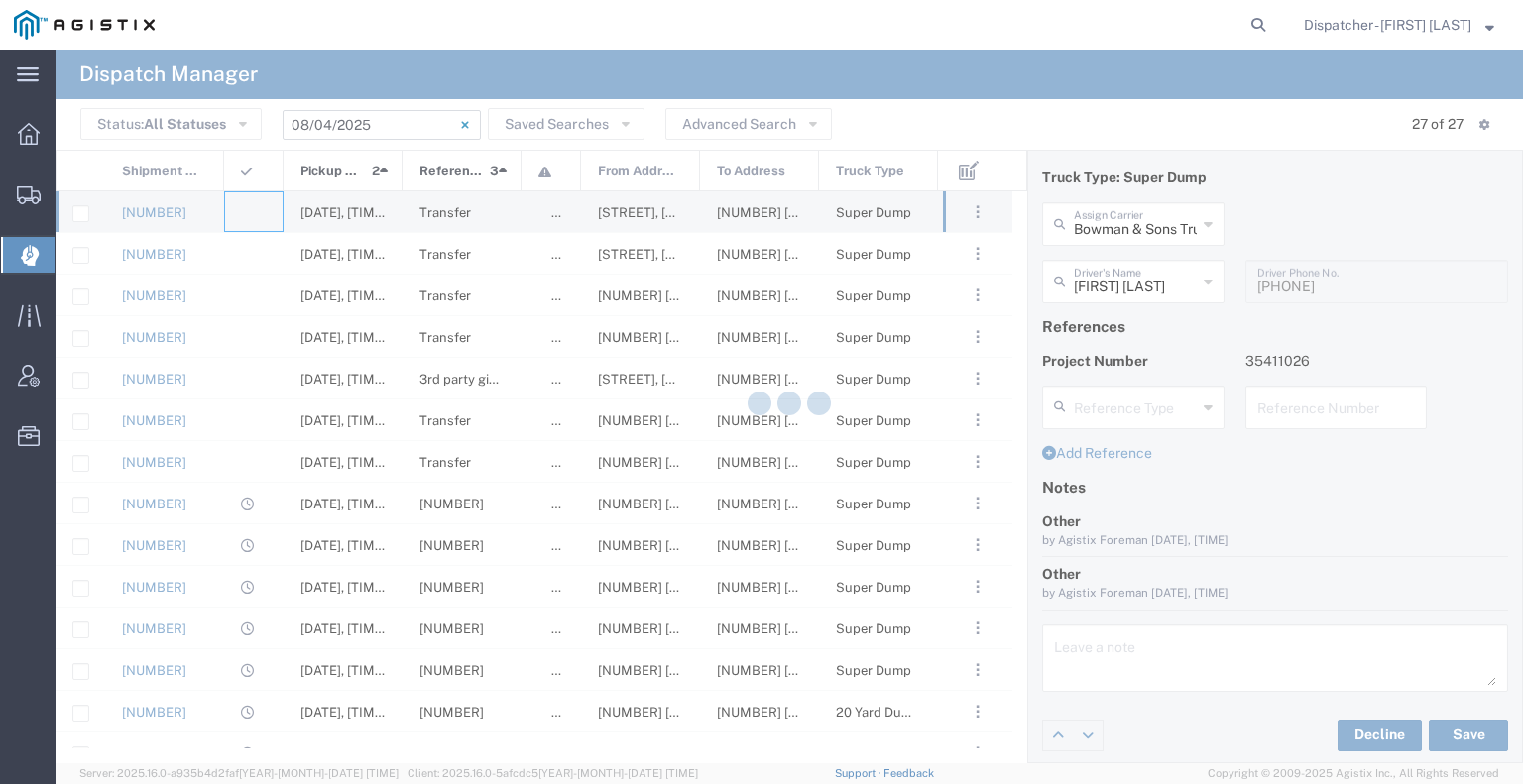 type 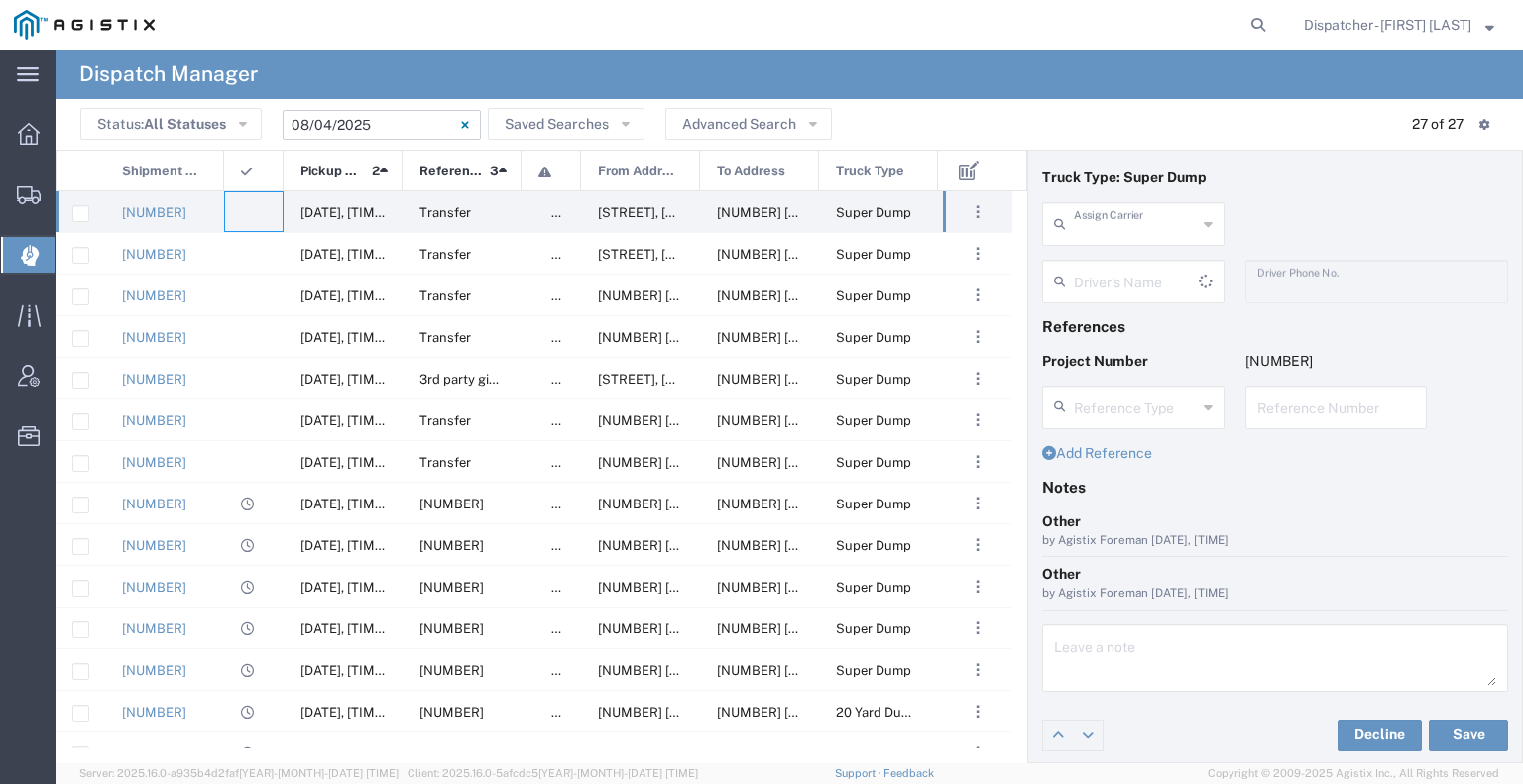 click at bounding box center [1135, 222] 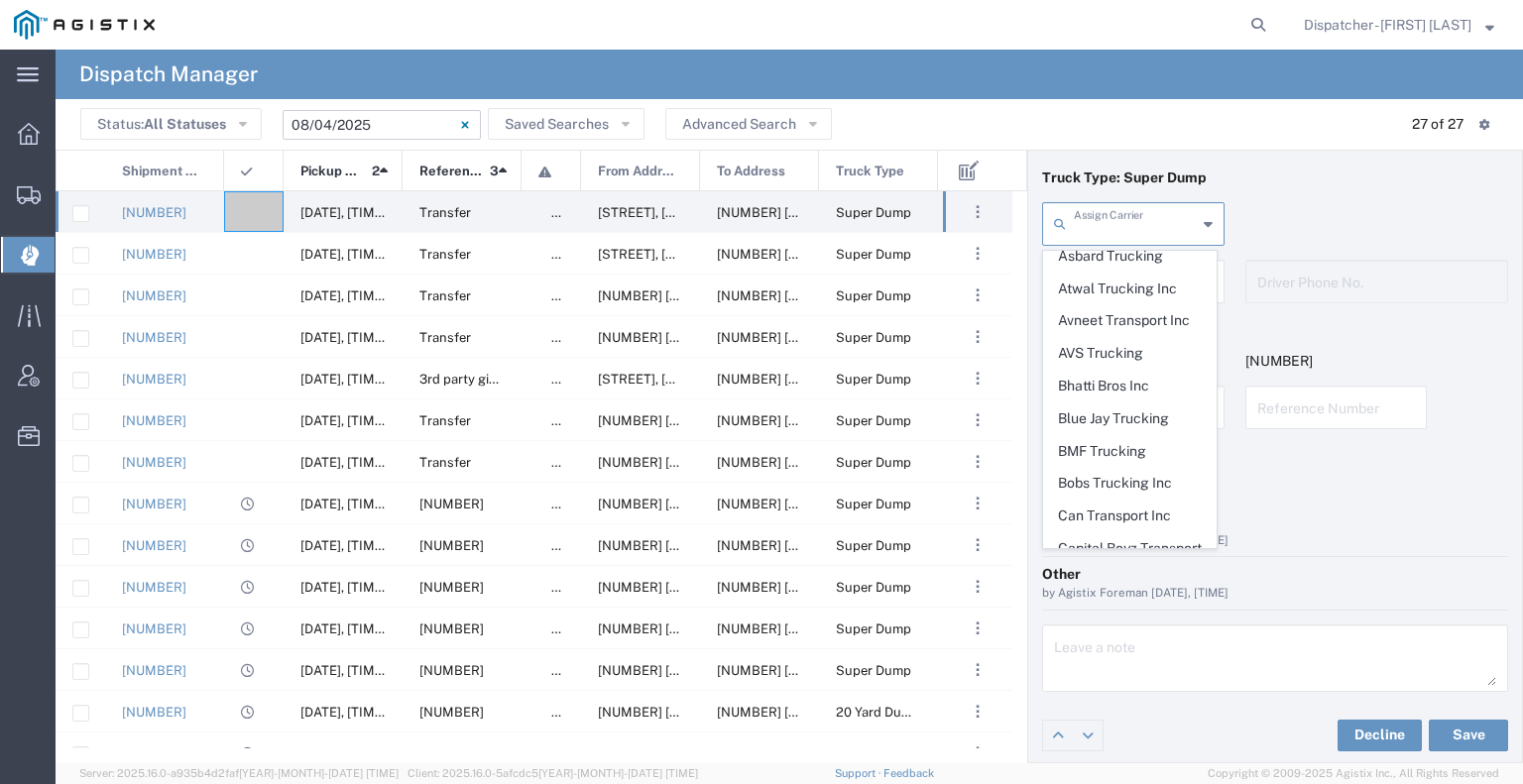 scroll, scrollTop: 0, scrollLeft: 0, axis: both 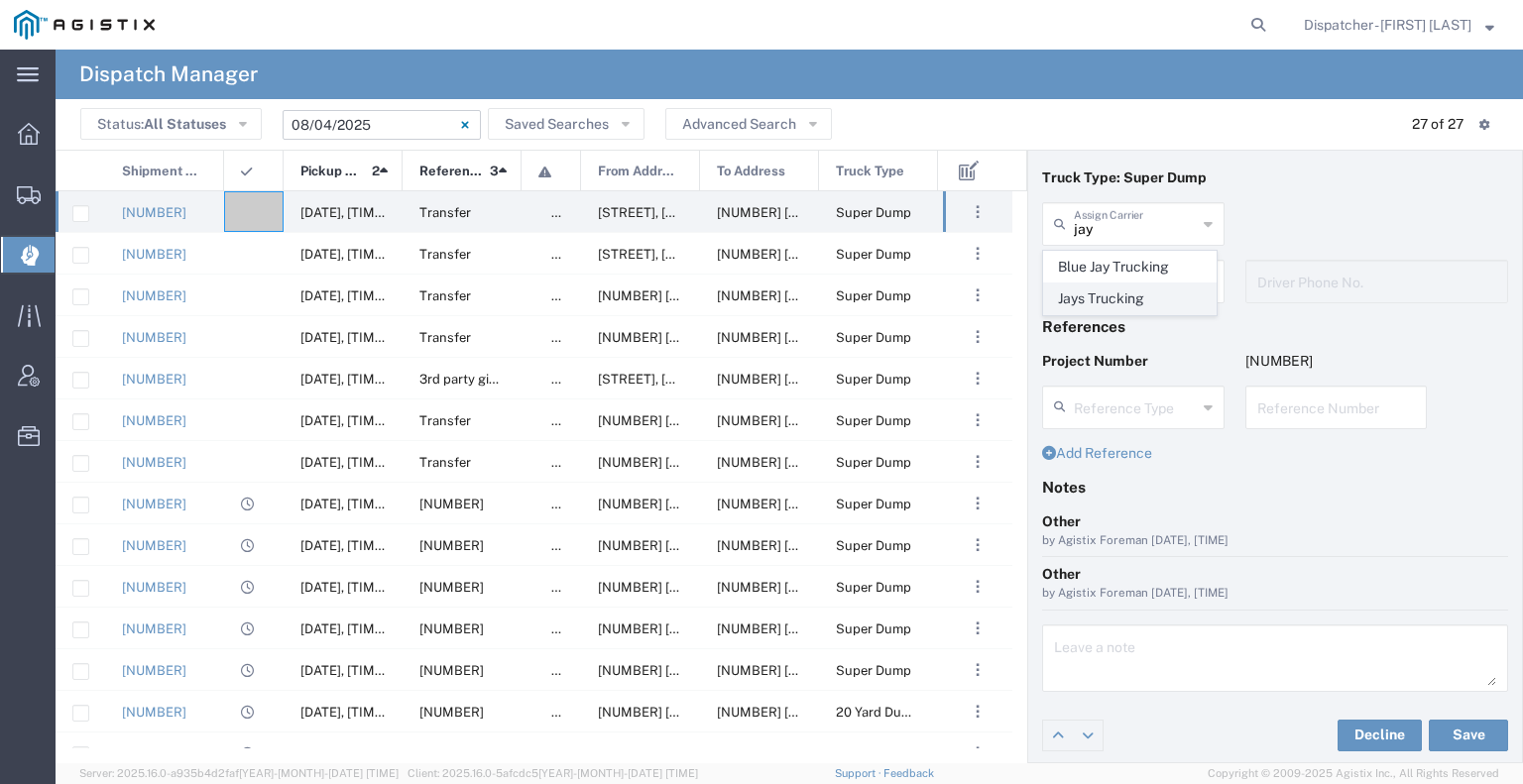 click on "Jays Trucking" 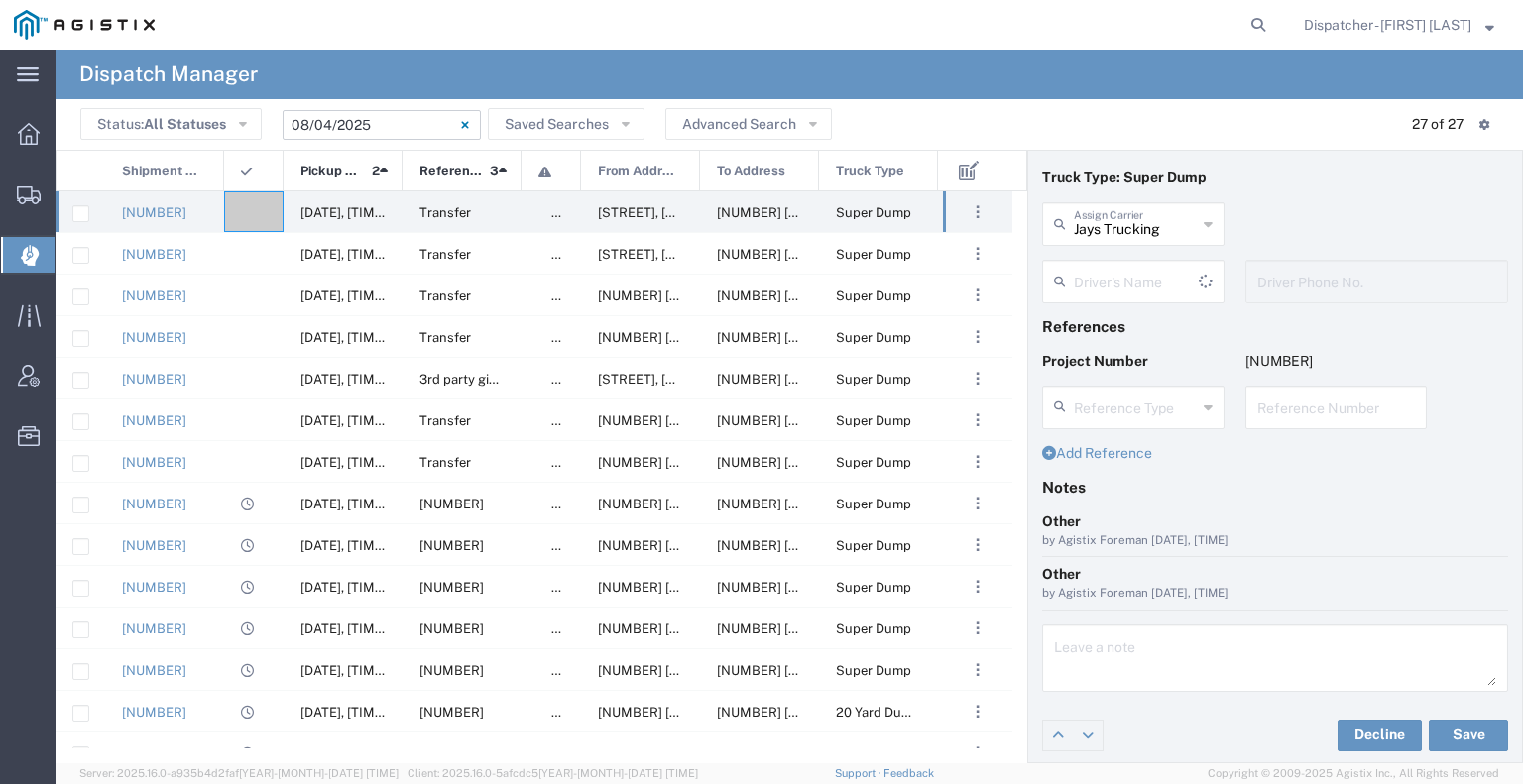click at bounding box center (1136, 280) 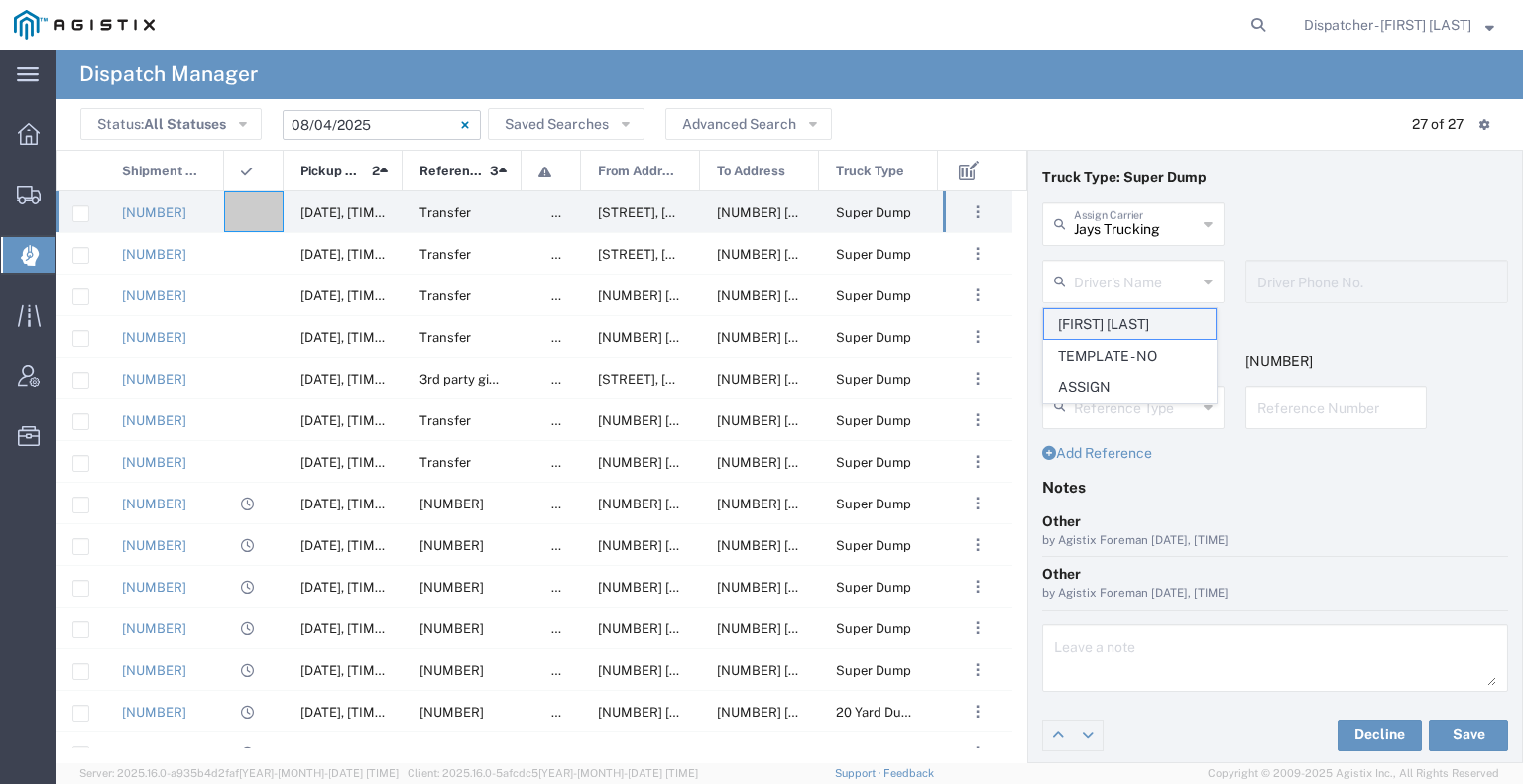 click on "[FIRST] [LAST]" 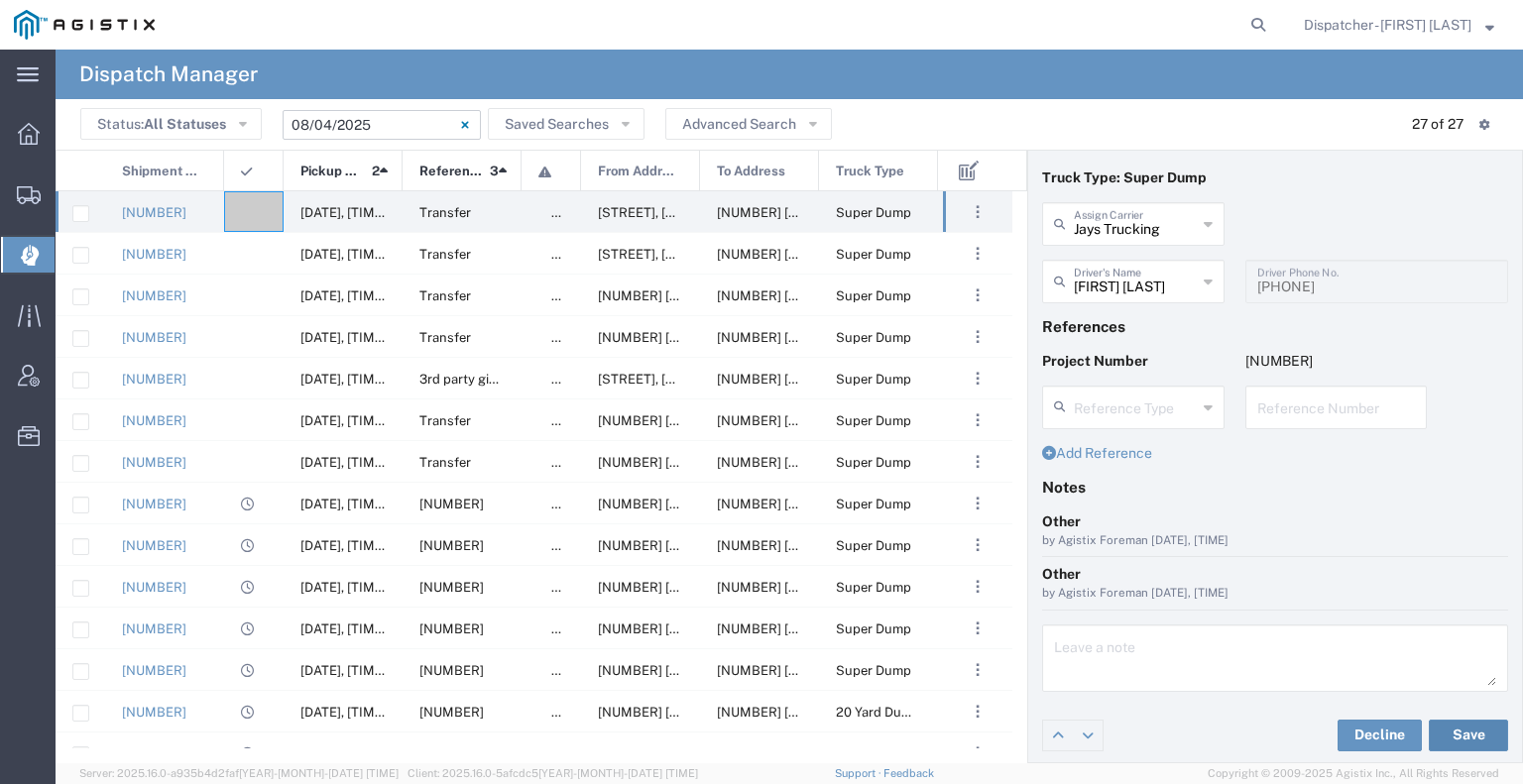 click on "Save" 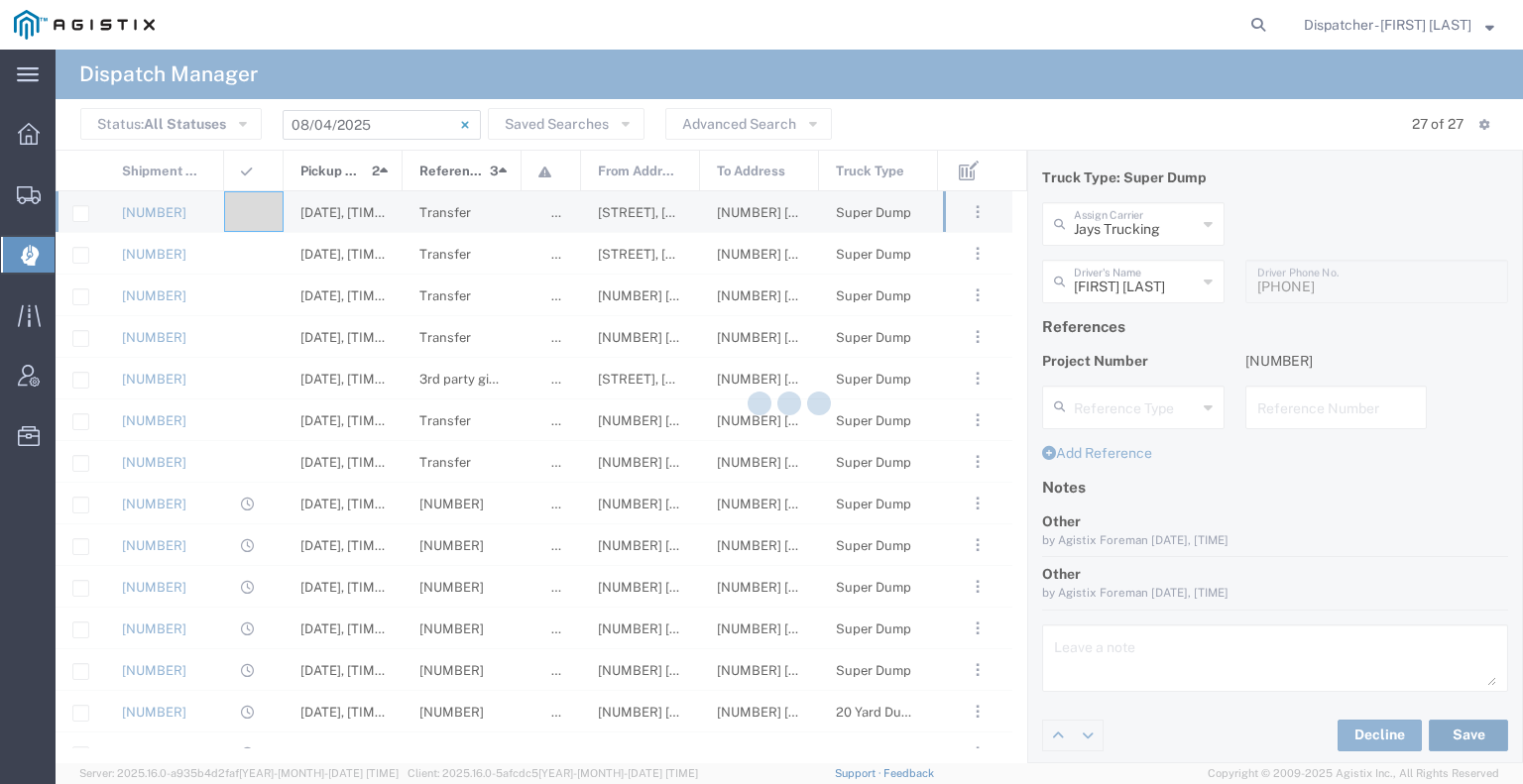 type on "[FIRST] [LAST]" 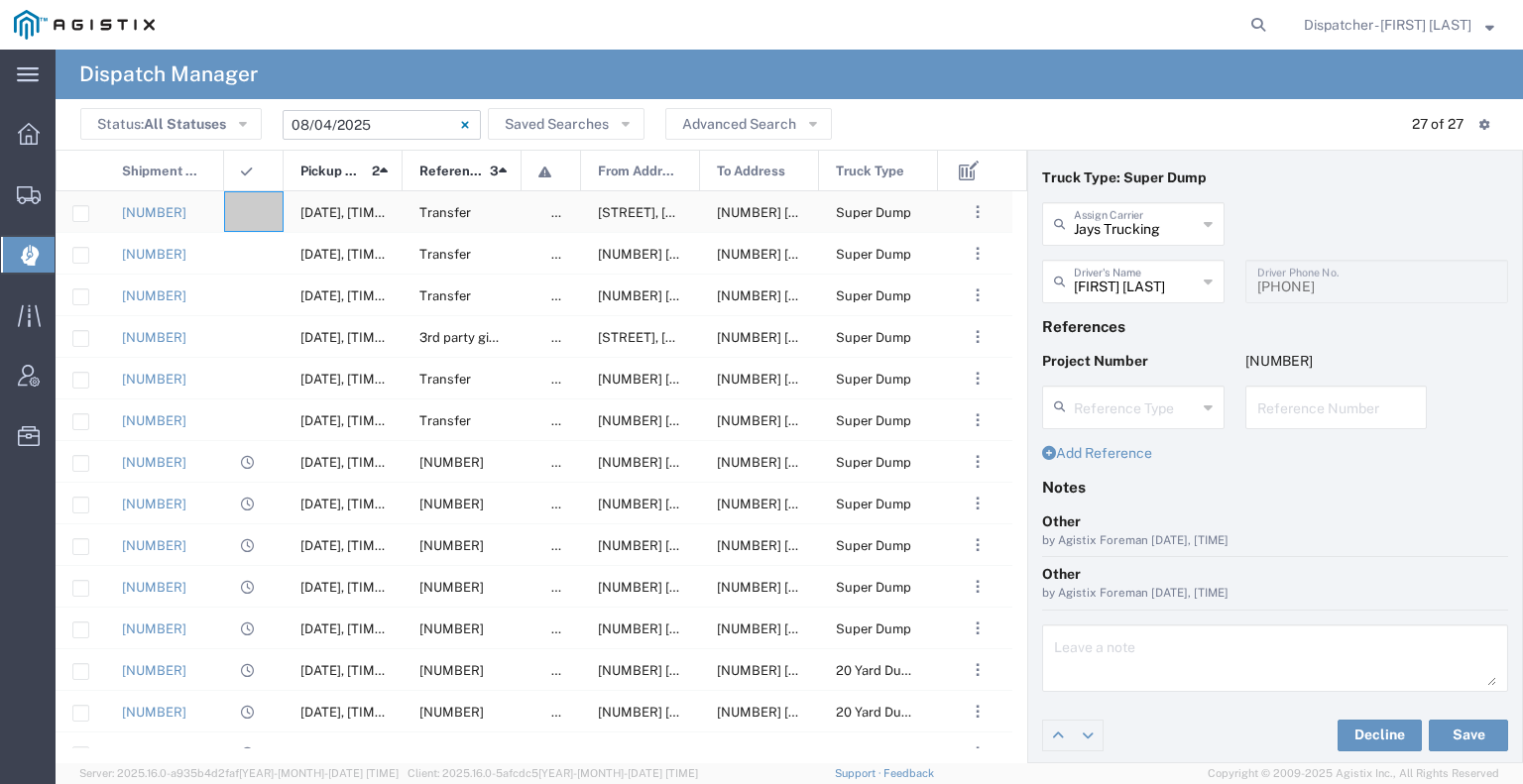 click 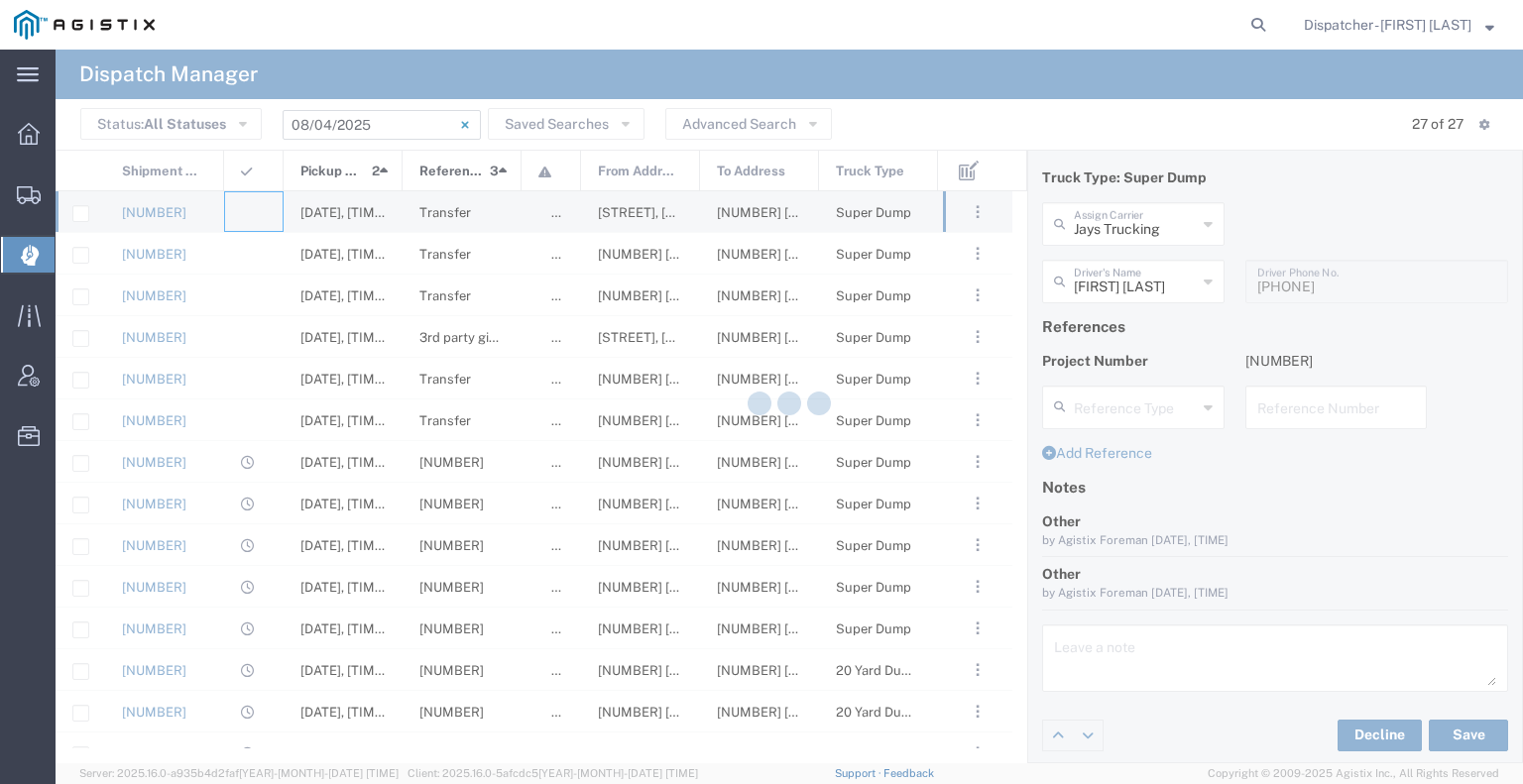 type 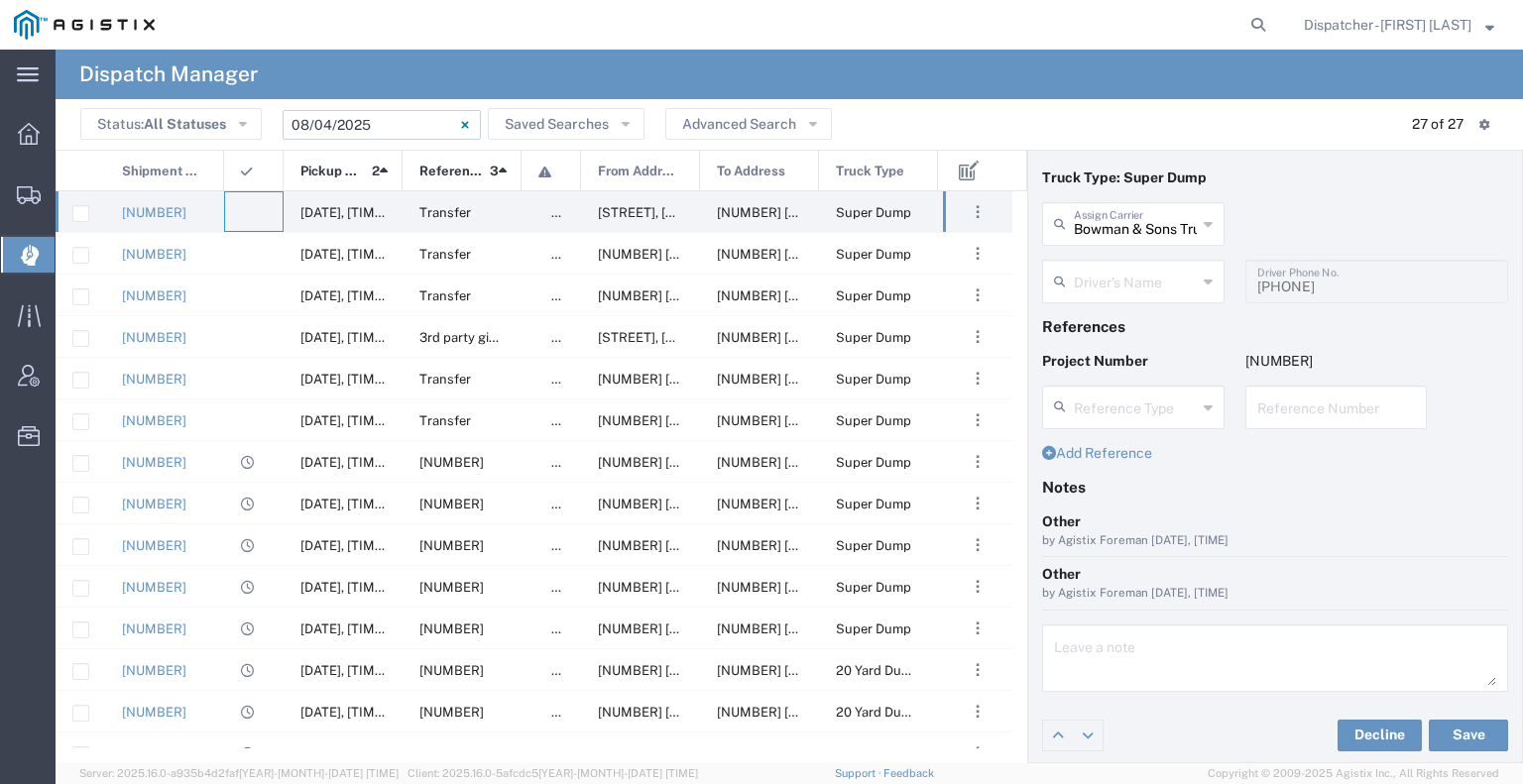 click on "Bowman & Sons Trucking, Inc" at bounding box center [1135, 222] 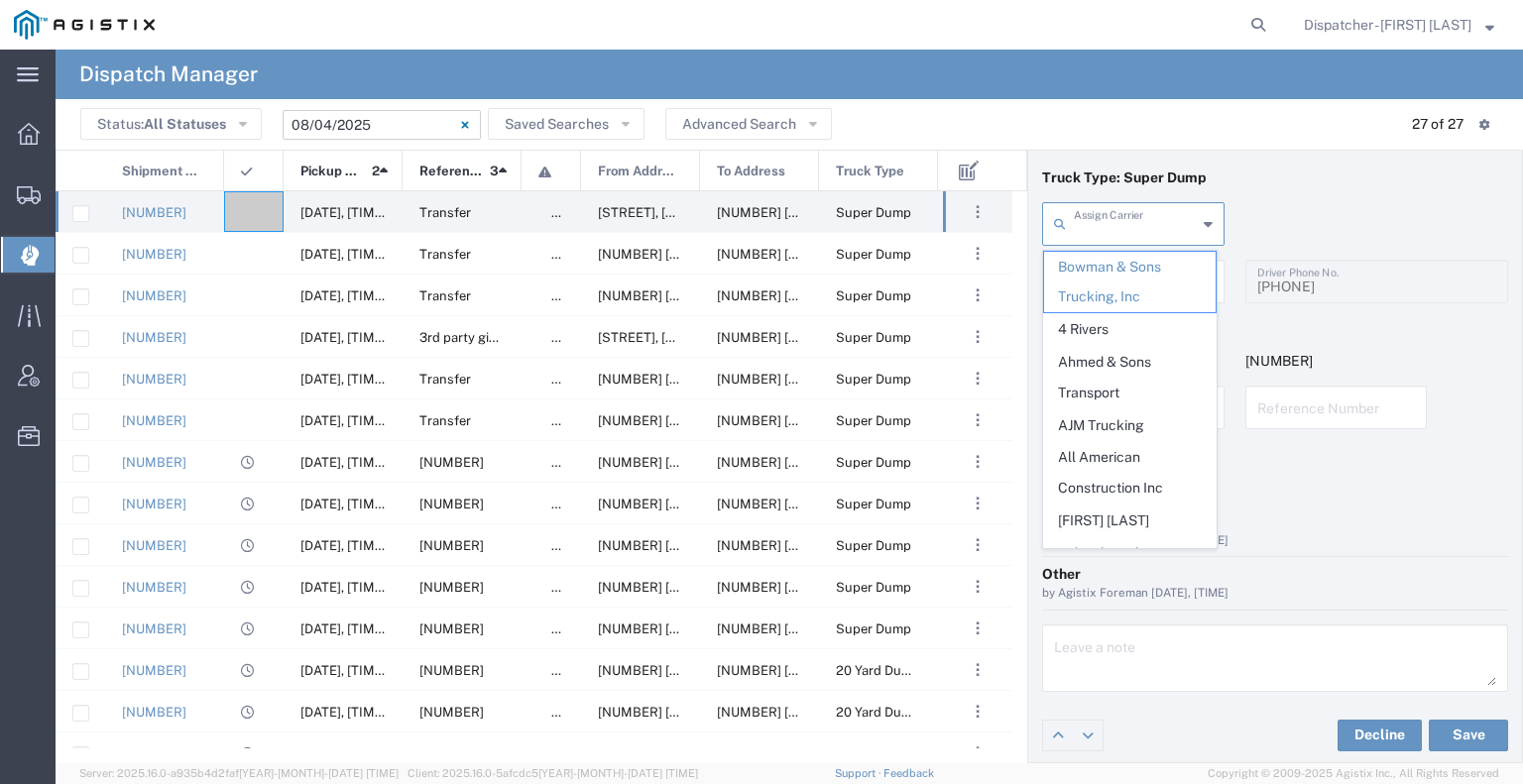type 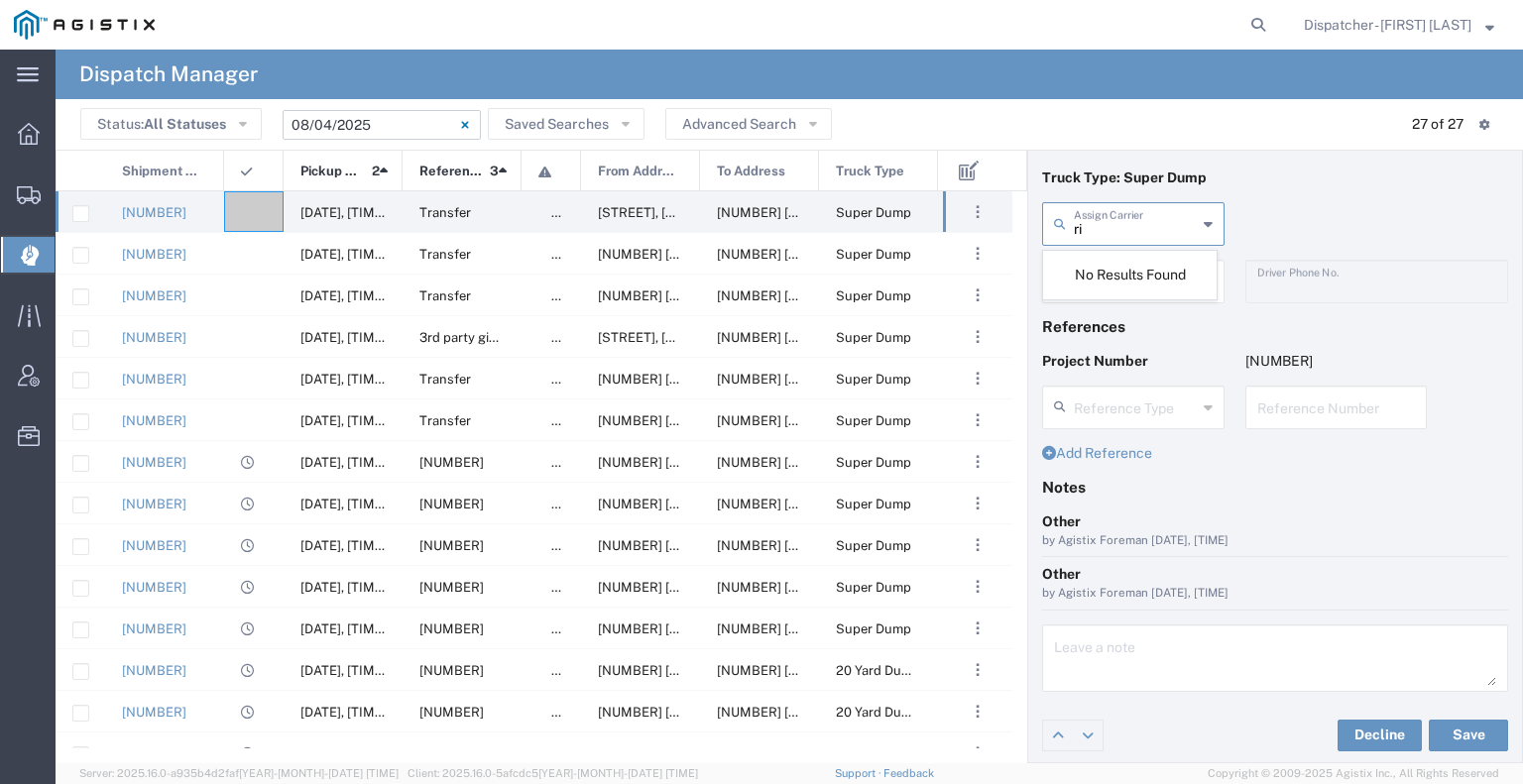 type on "r" 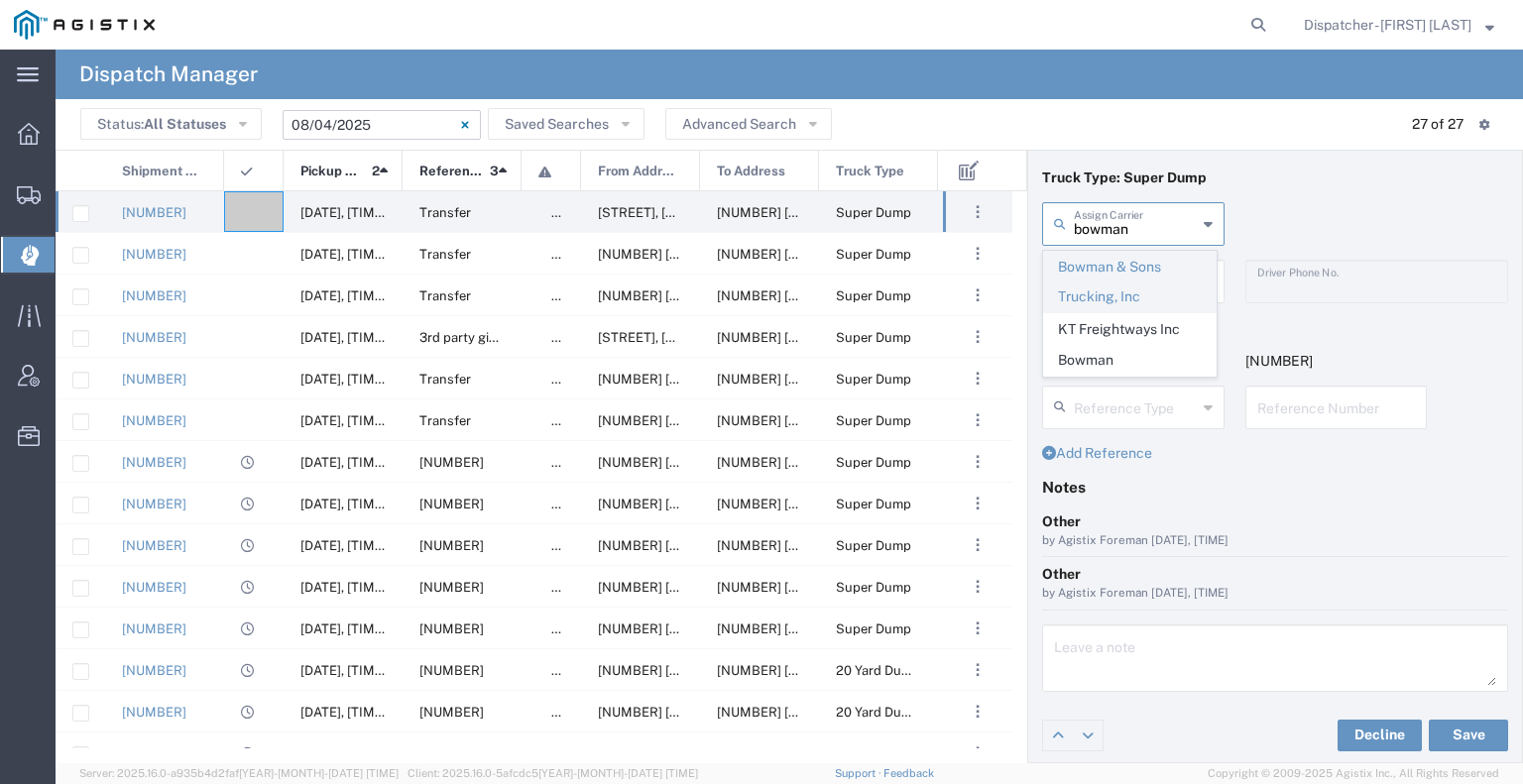 type on "bowman" 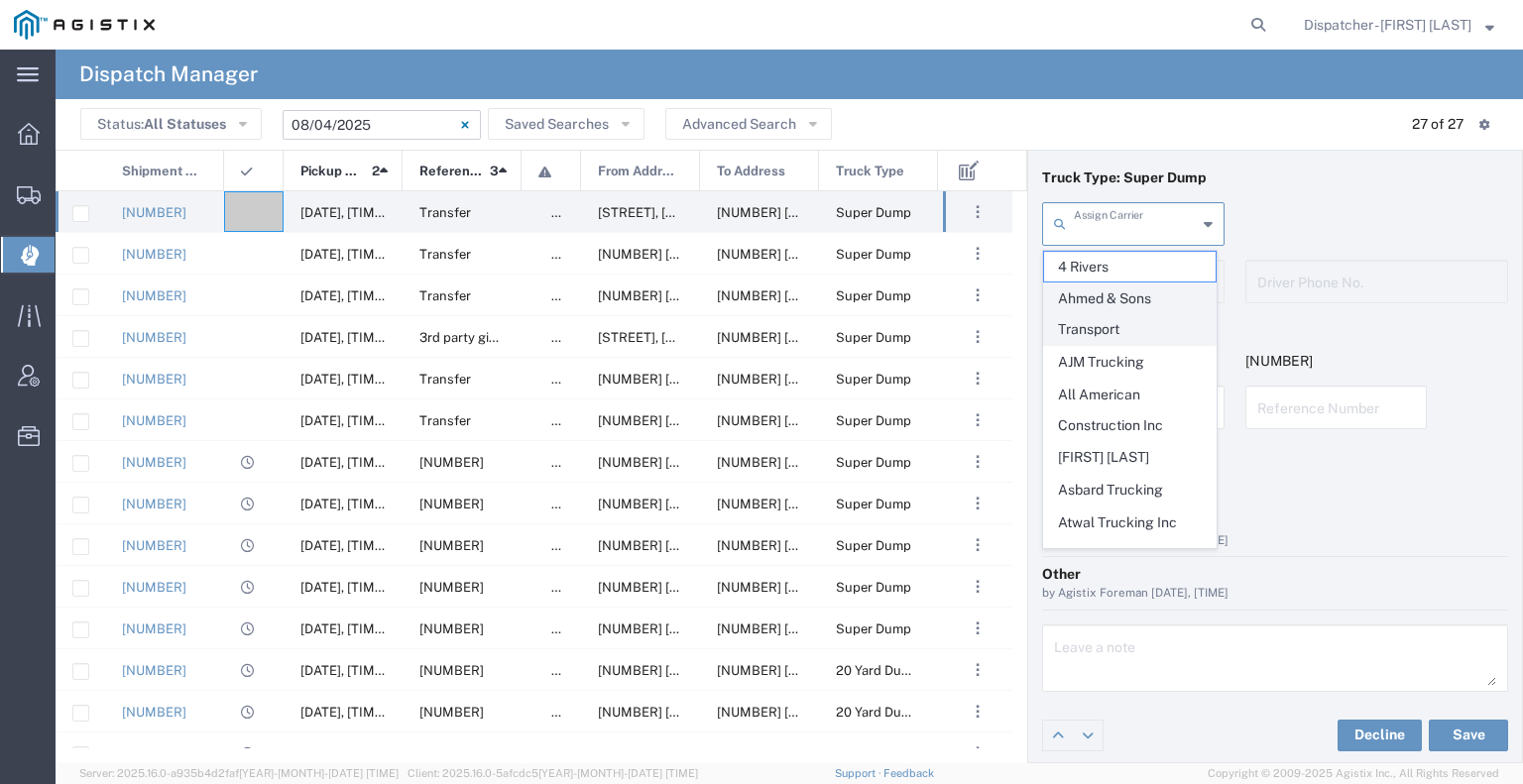 drag, startPoint x: 1132, startPoint y: 231, endPoint x: 1133, endPoint y: 305, distance: 74.00676 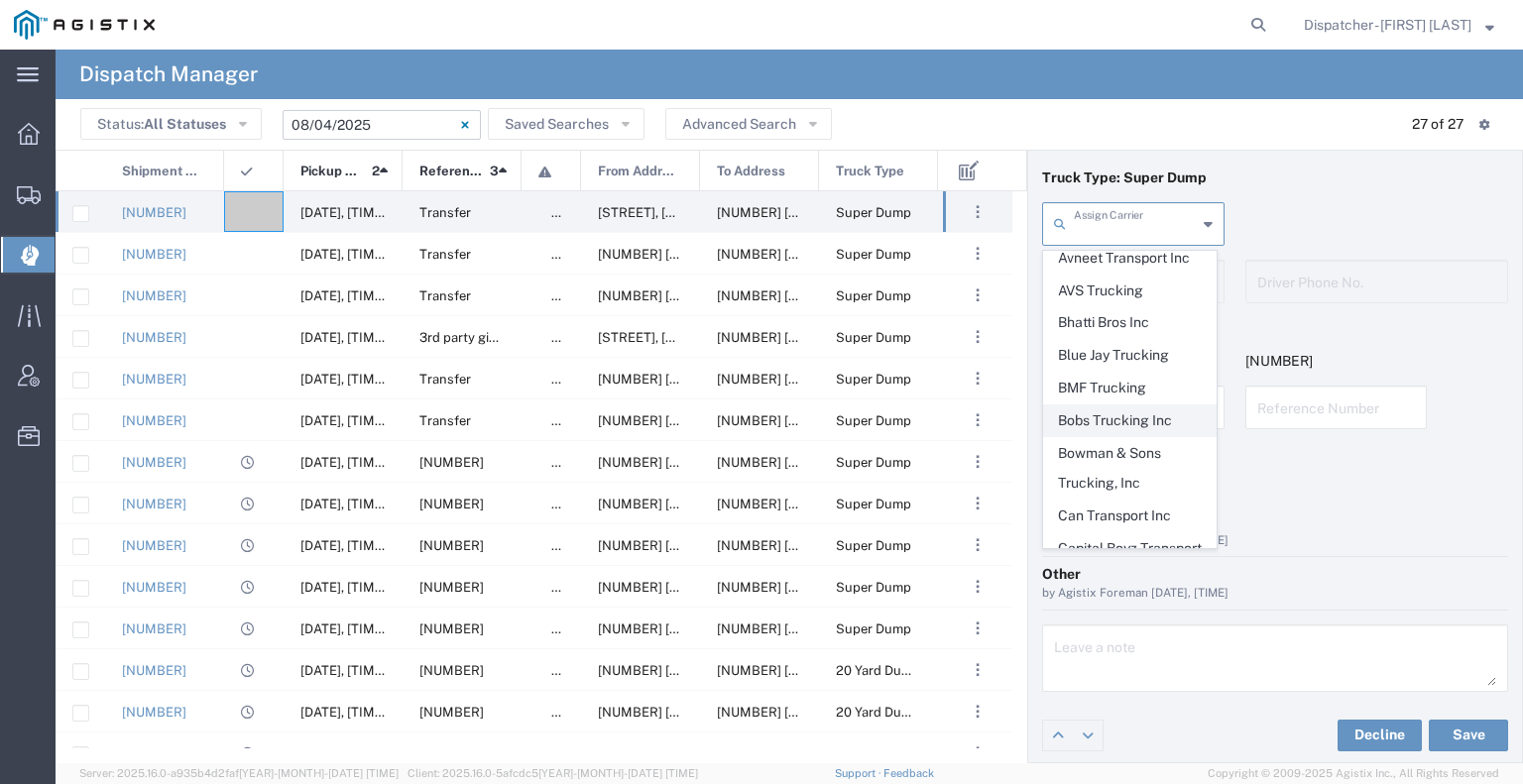 scroll, scrollTop: 396, scrollLeft: 0, axis: vertical 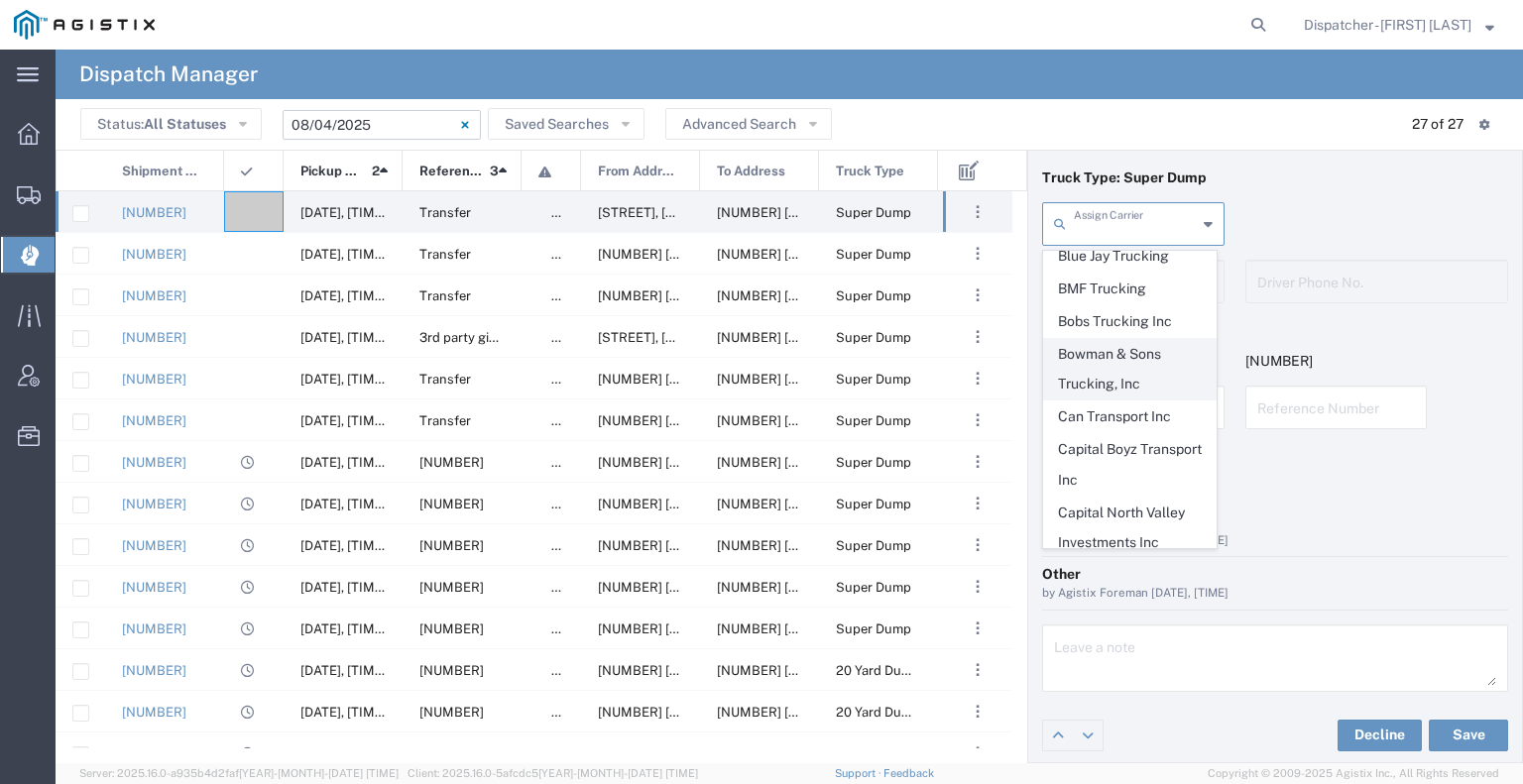 click on "Bowman & Sons Trucking, Inc" 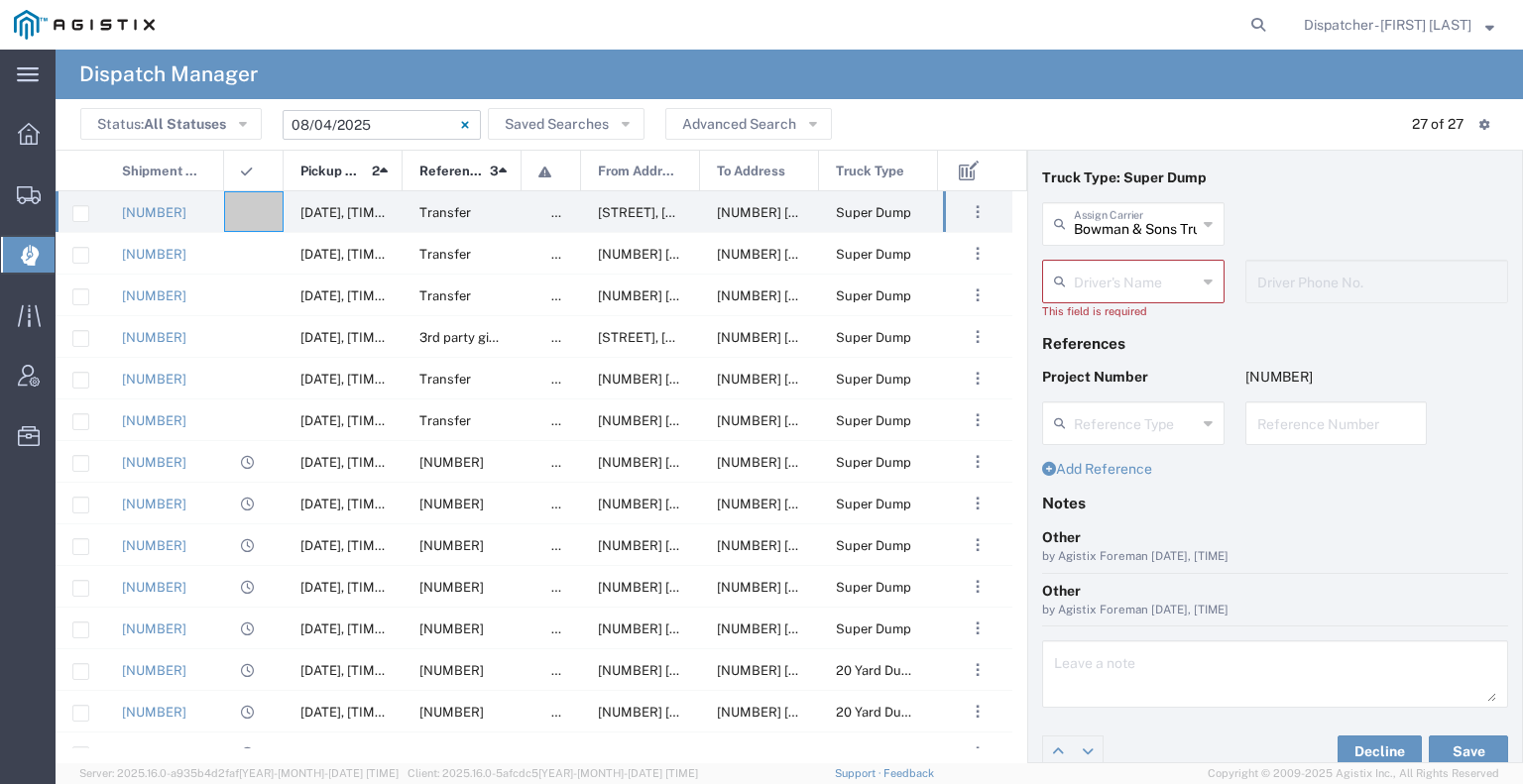 click at bounding box center [1135, 280] 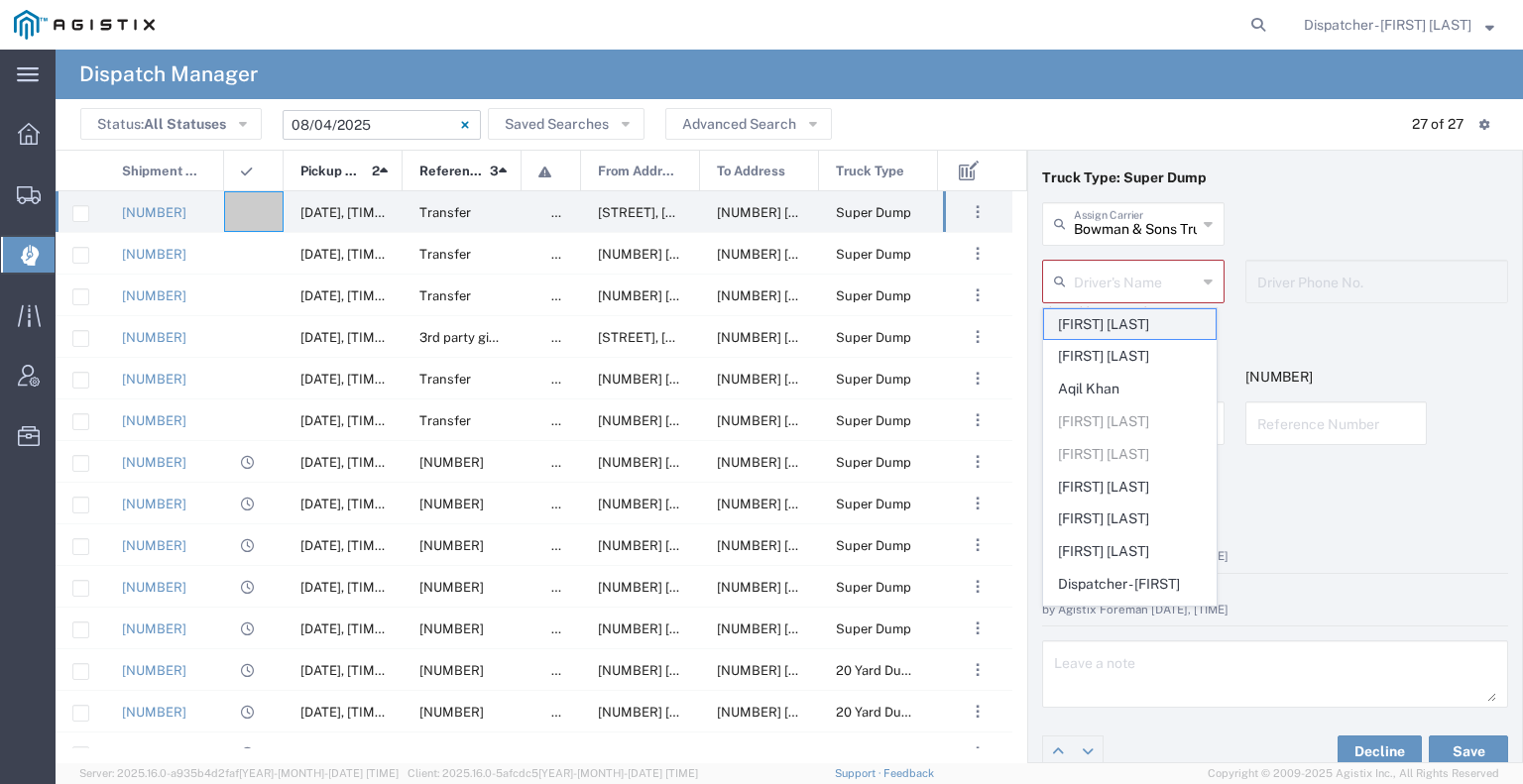 click on "[FIRST] [LAST]" 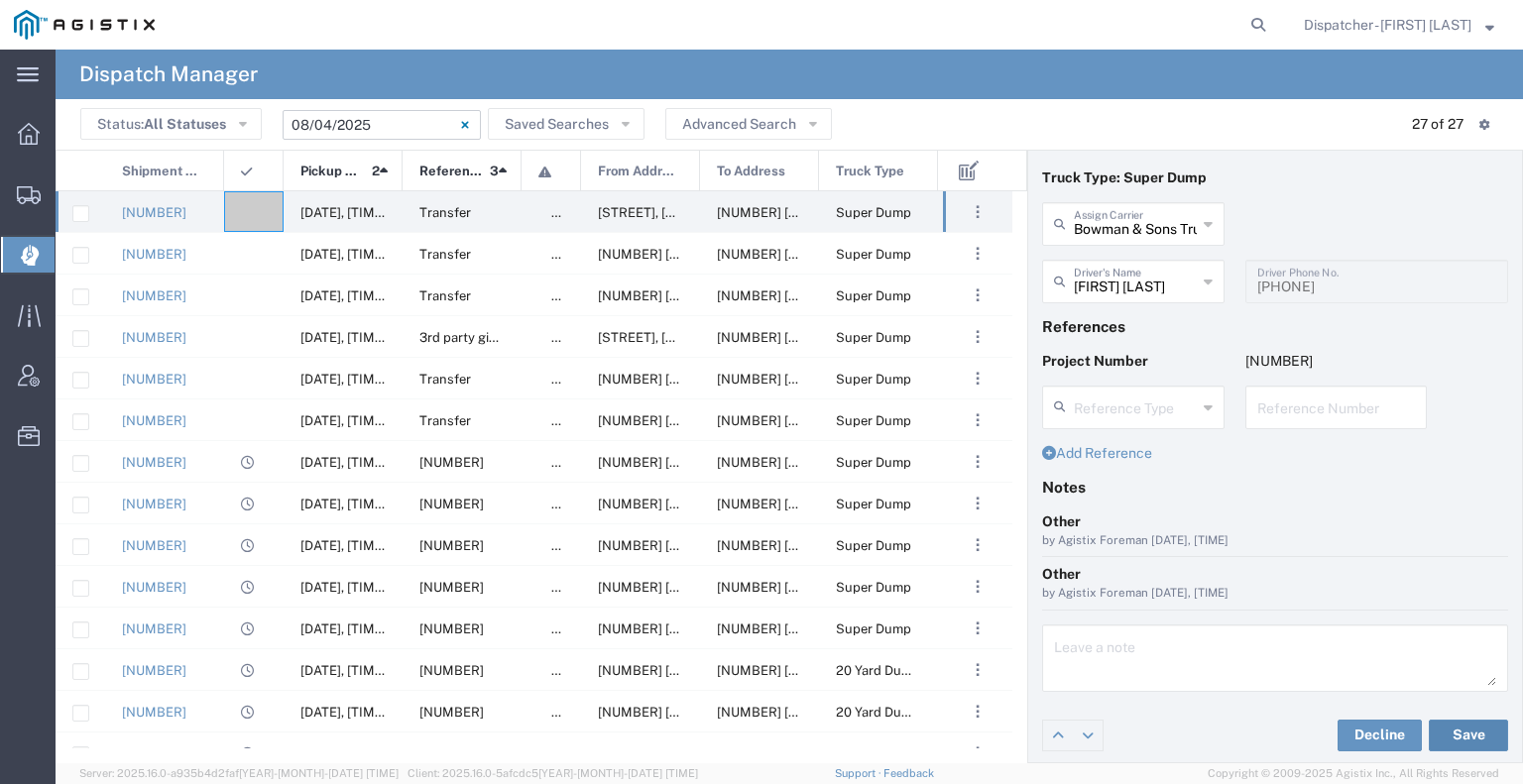 click on "Save" 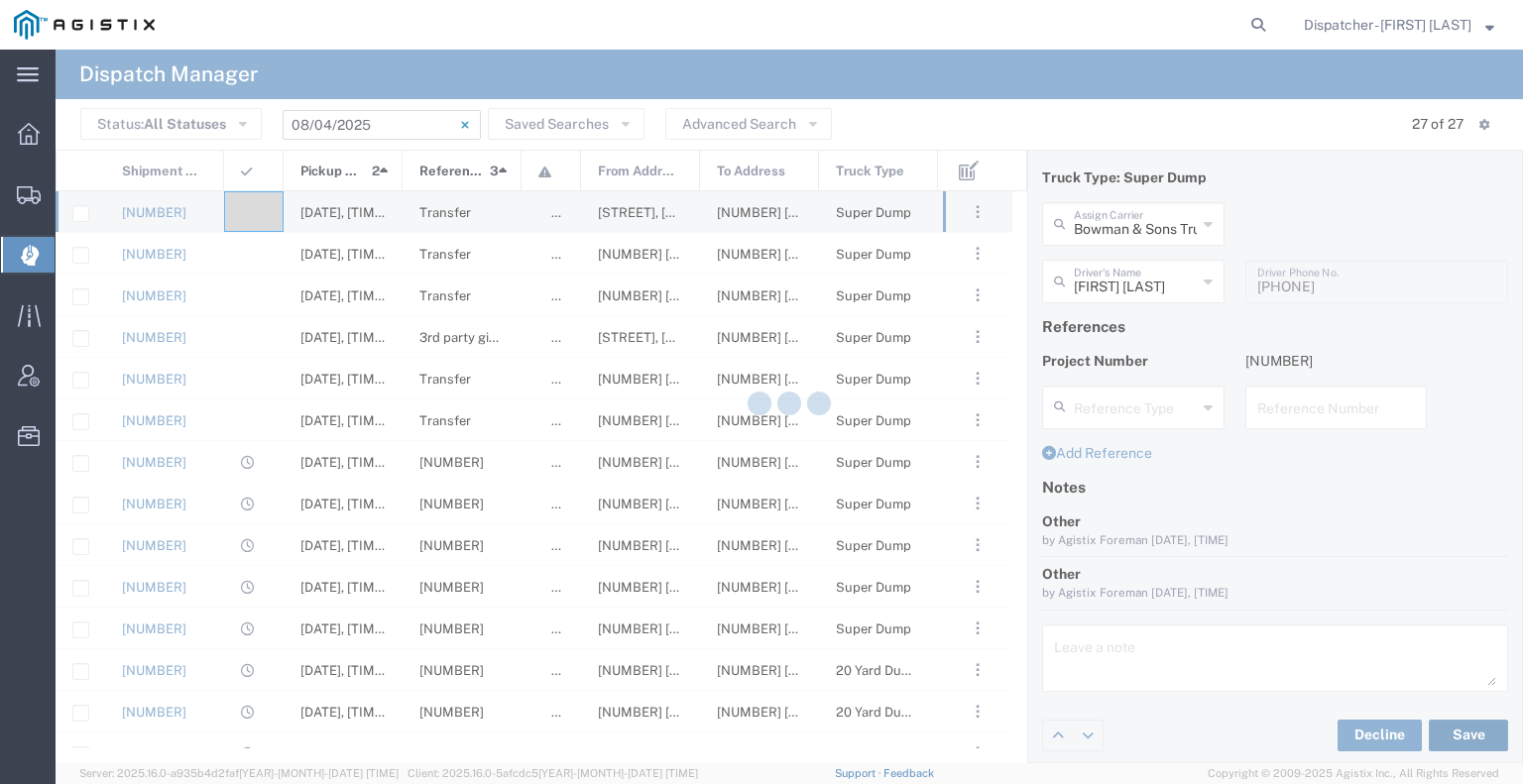 type on "[FIRST] [LAST]" 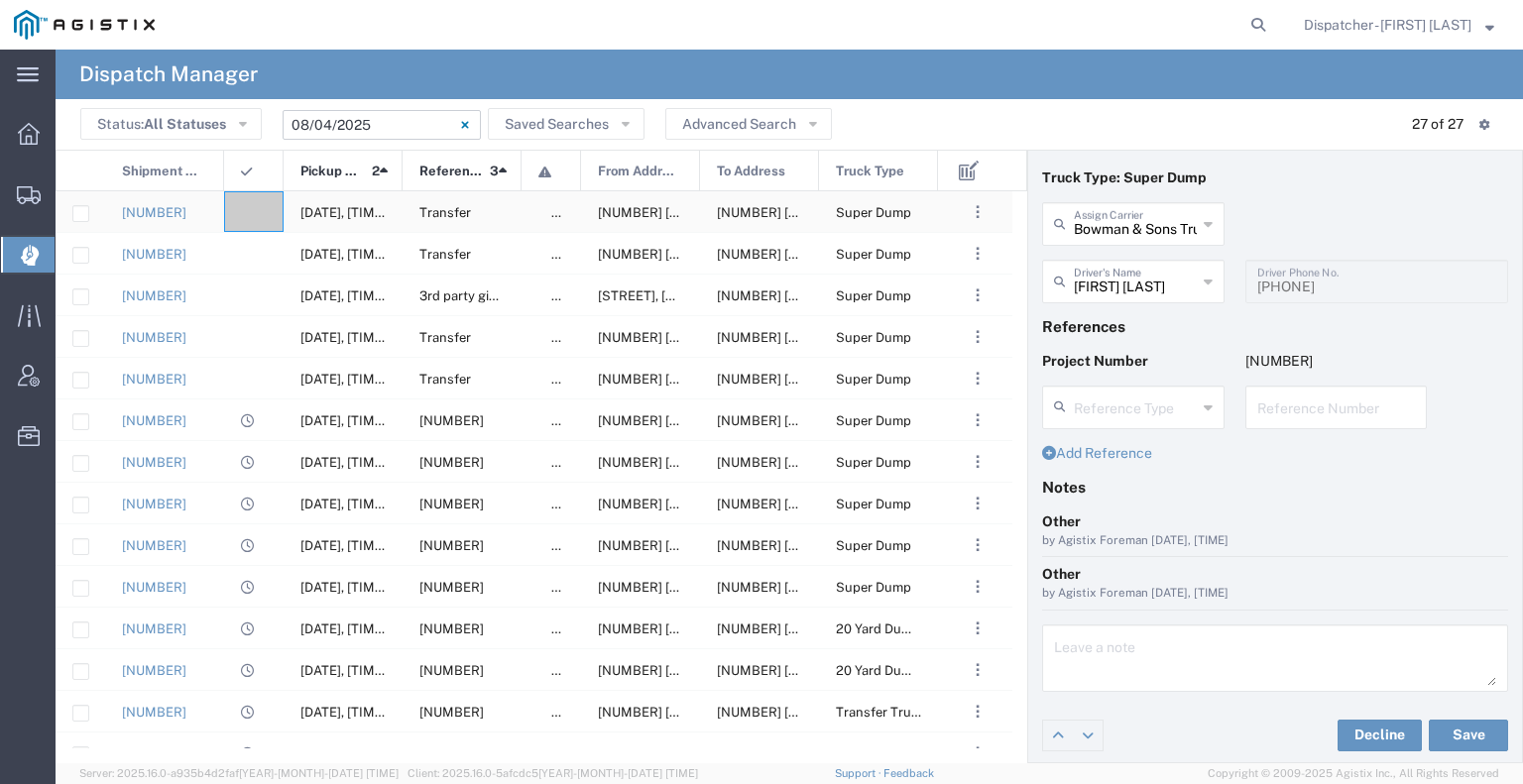 click 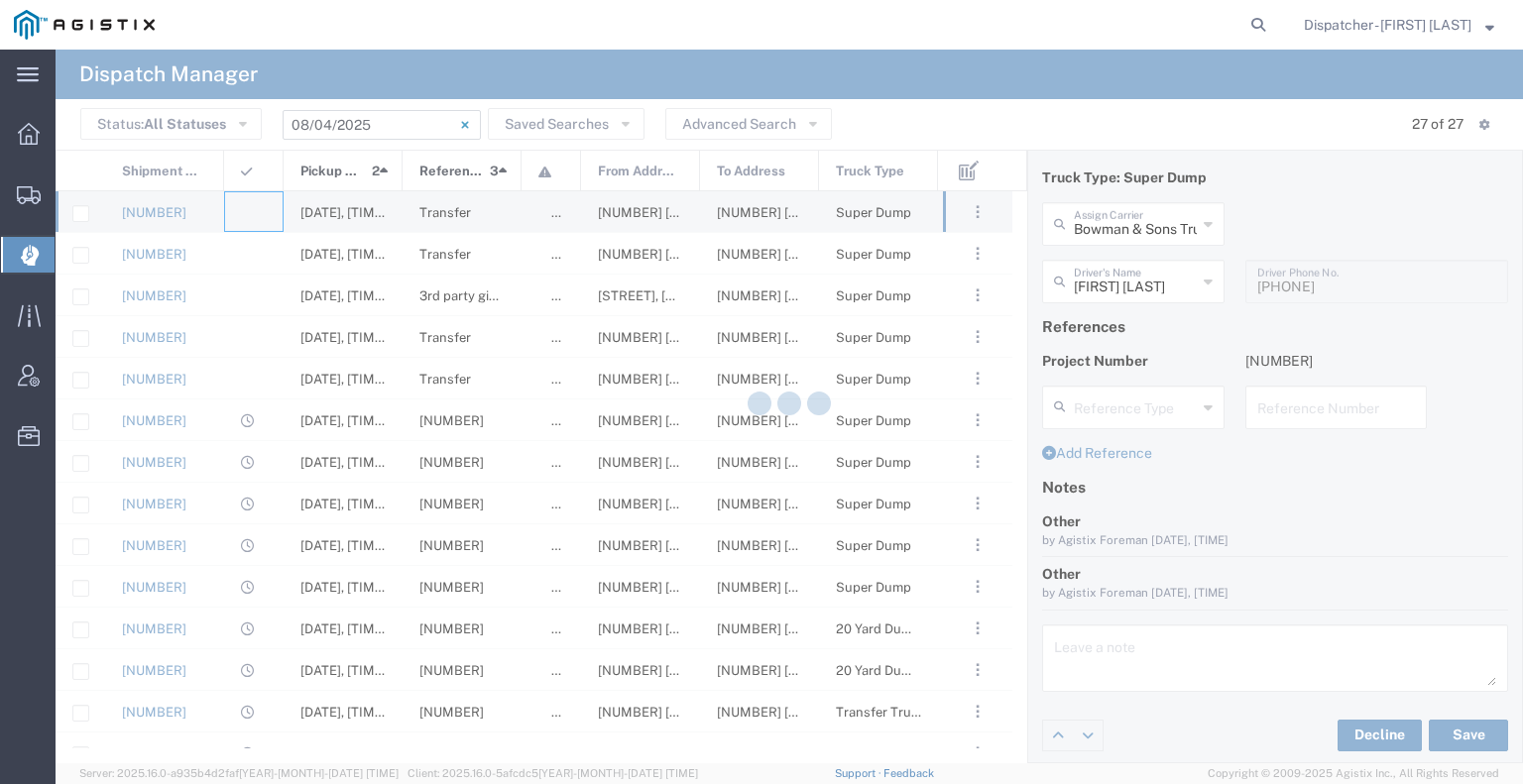 type 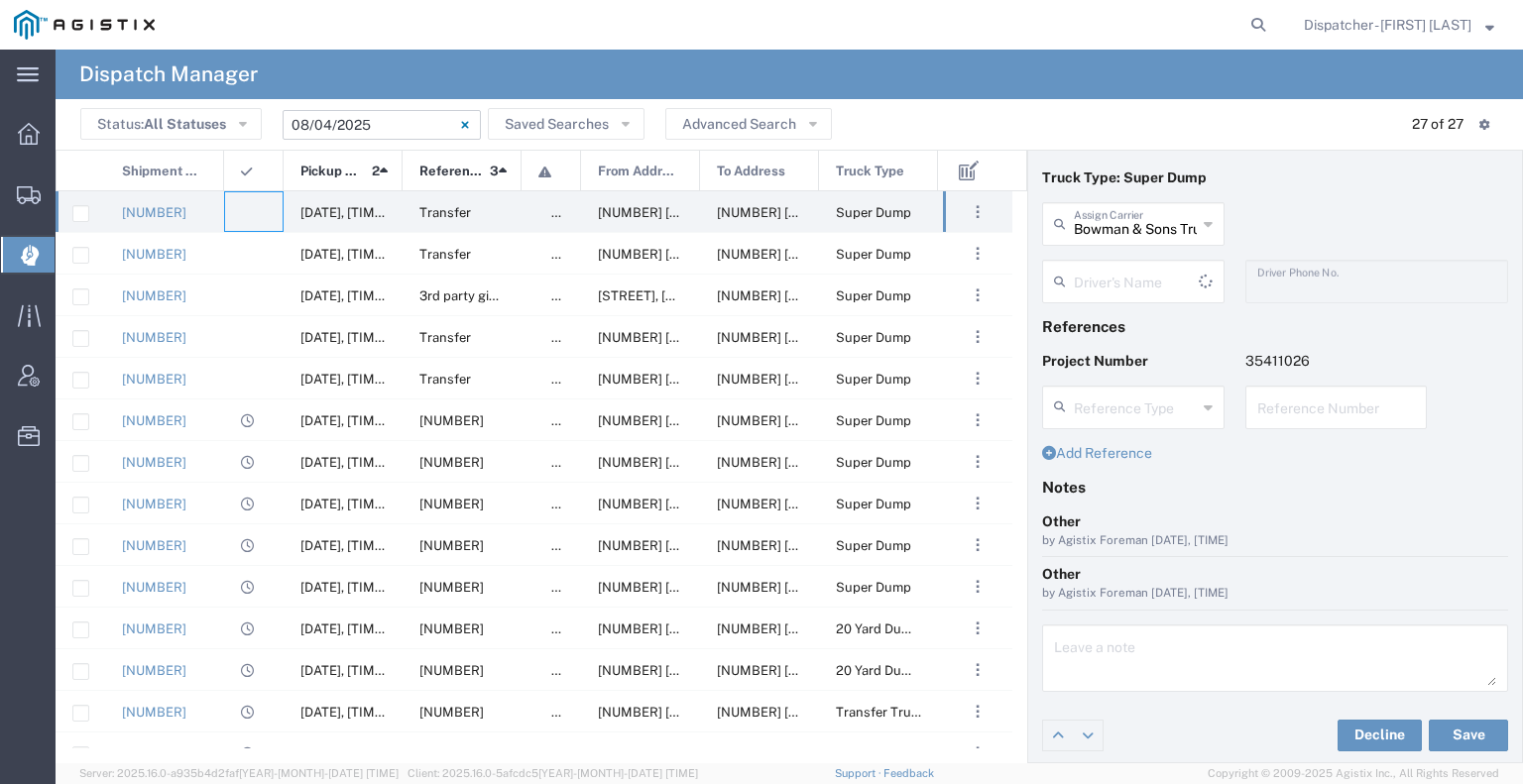 click on "Bowman & Sons Trucking, Inc" at bounding box center (1135, 222) 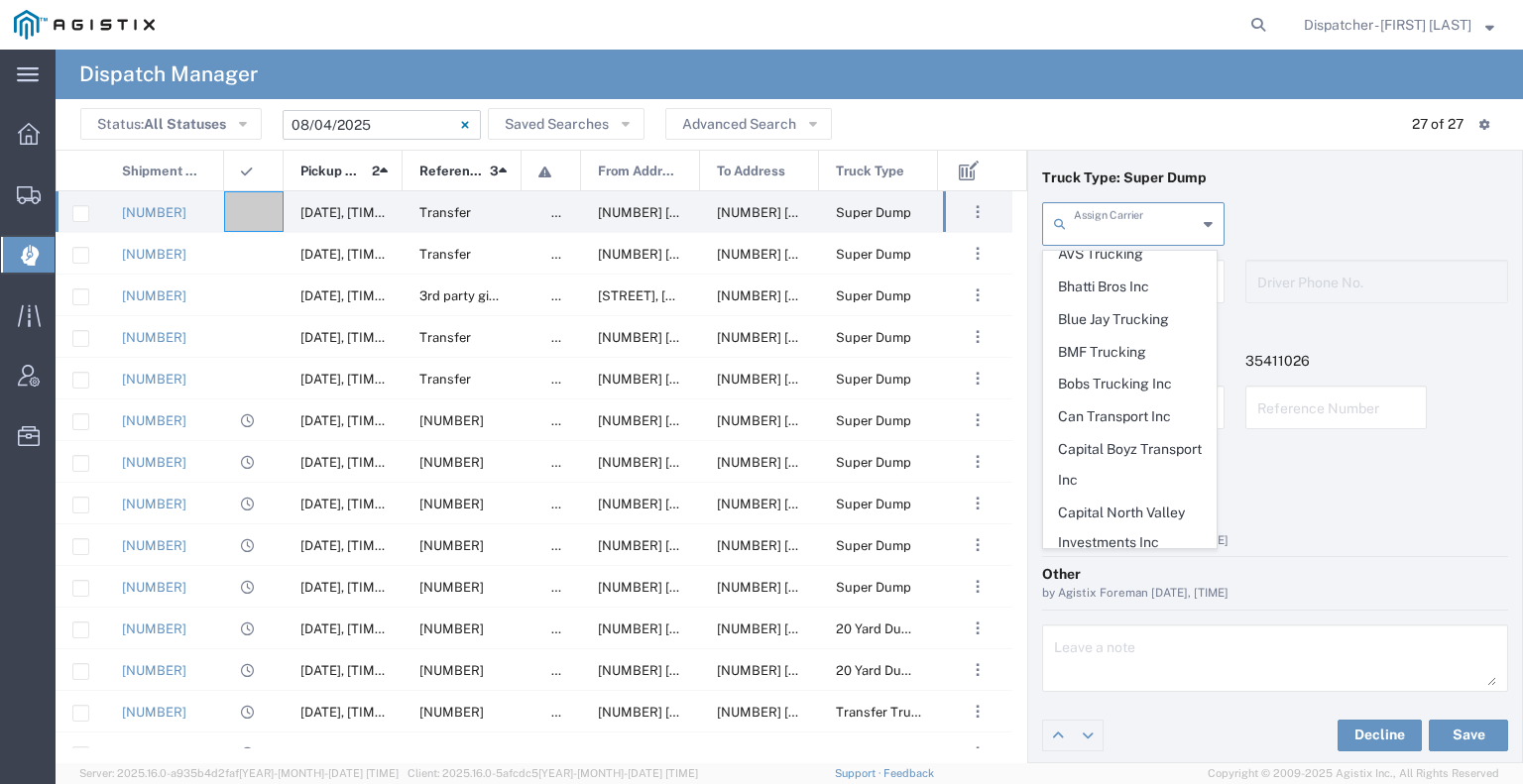 scroll, scrollTop: 0, scrollLeft: 0, axis: both 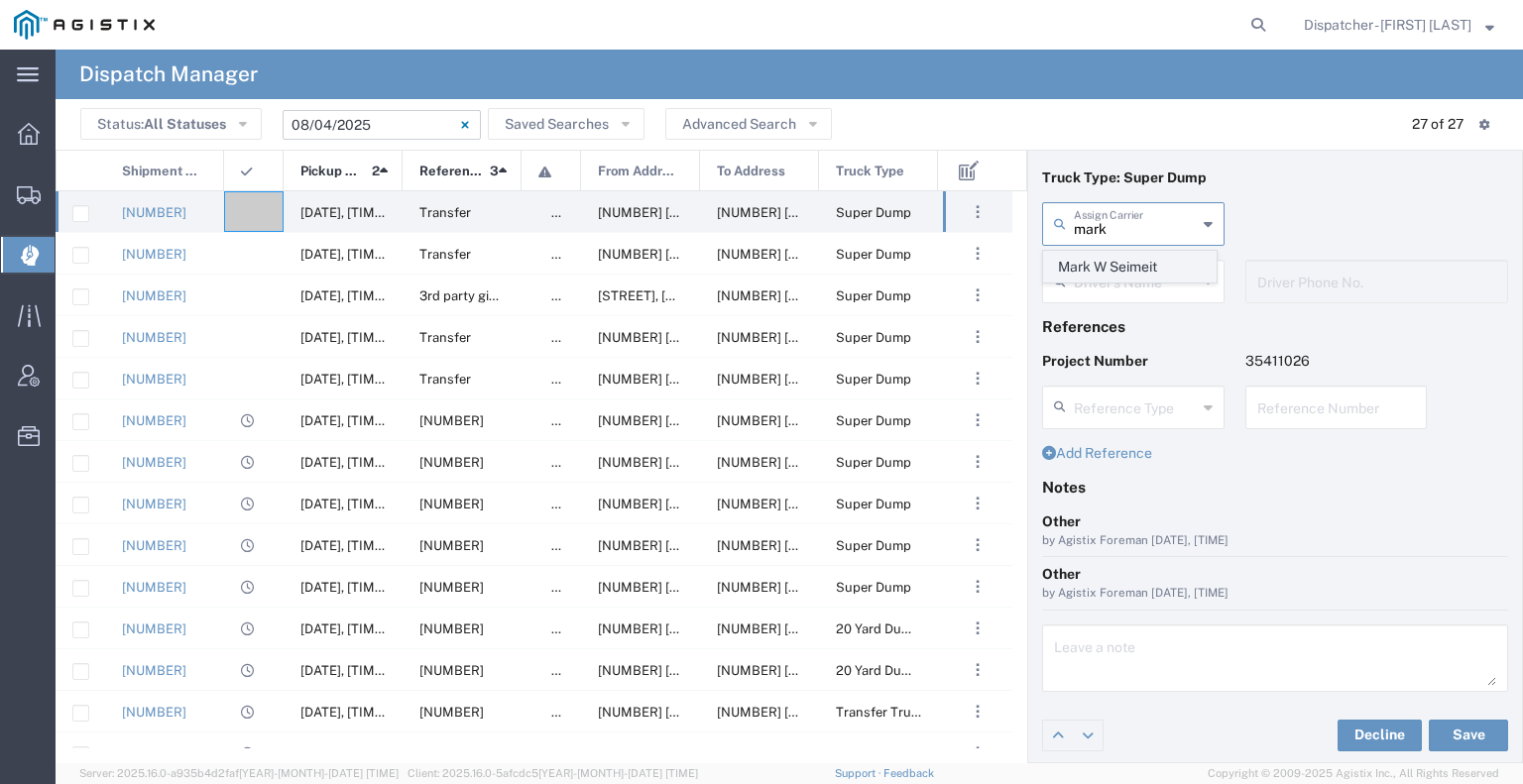 click on "Mark W Seimeit" 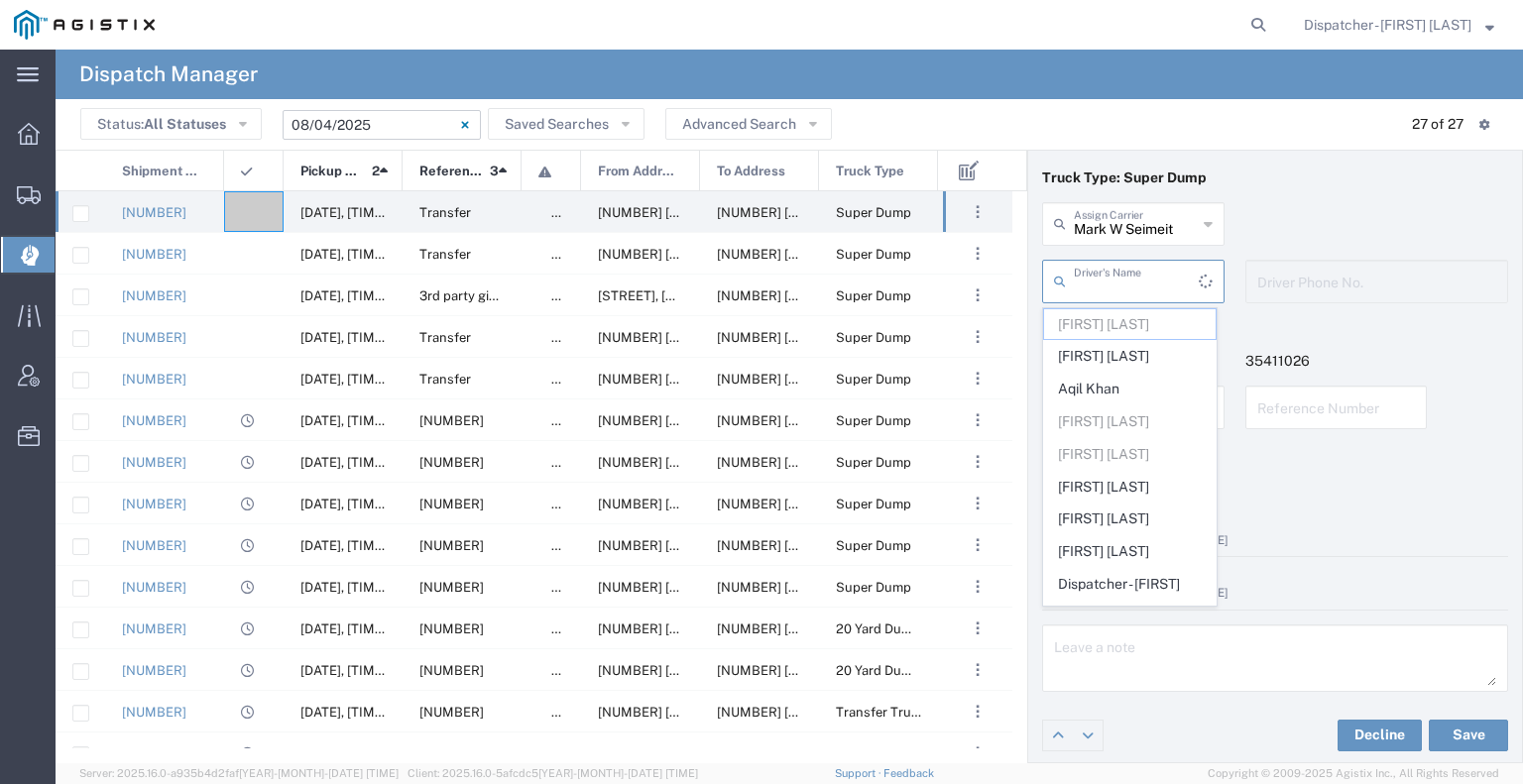 click at bounding box center (1136, 280) 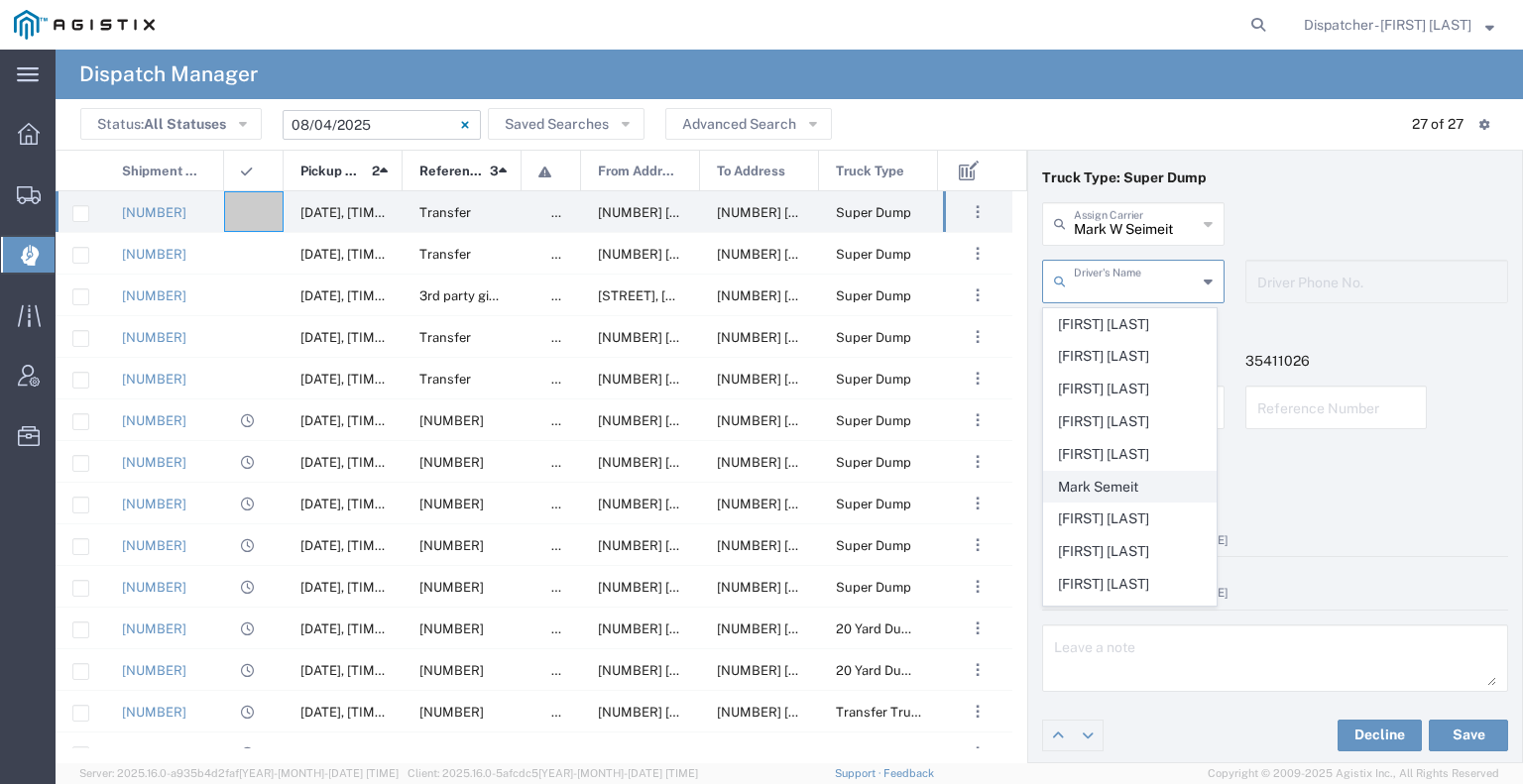 click on "Mark Semeit" 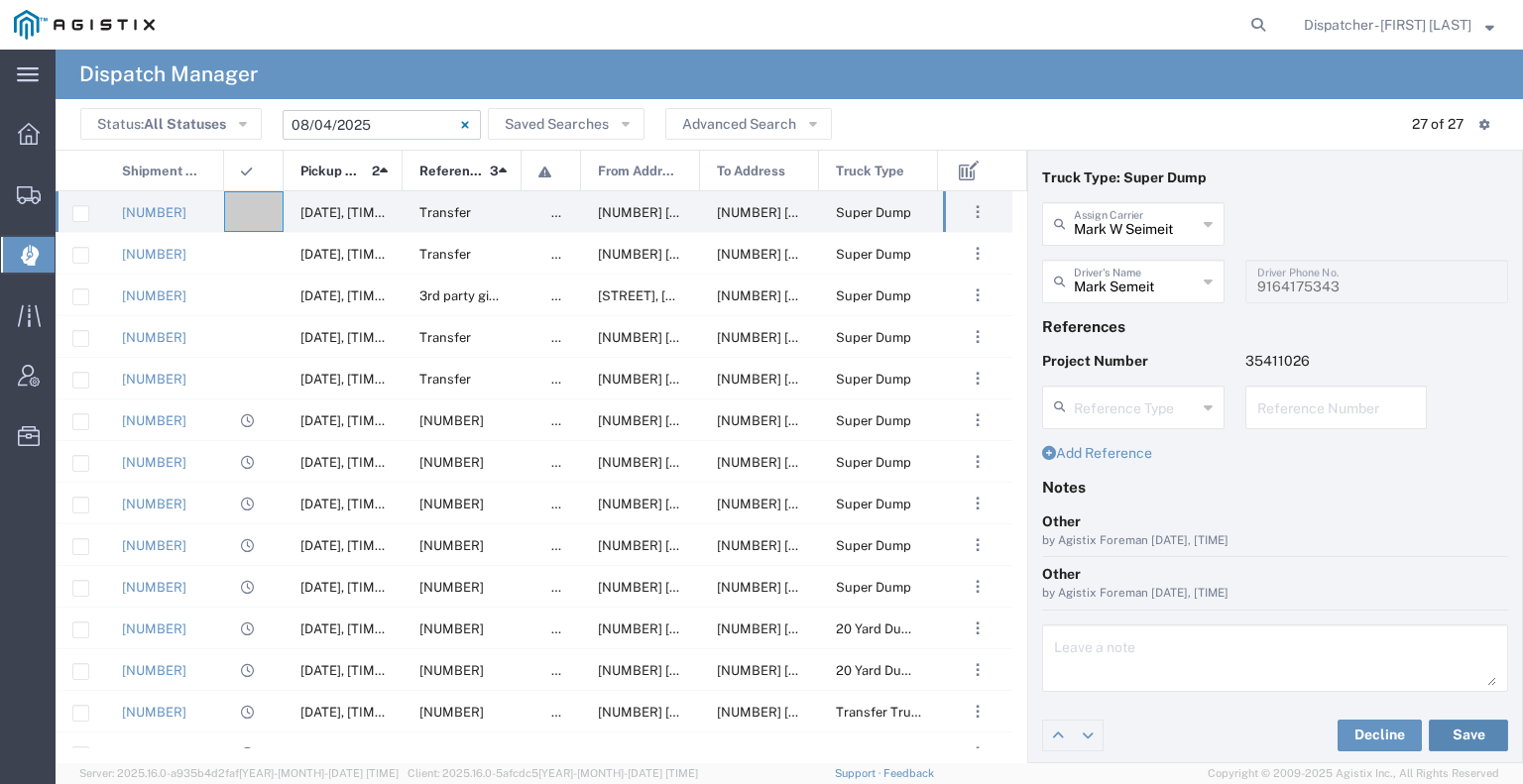 click on "Save" 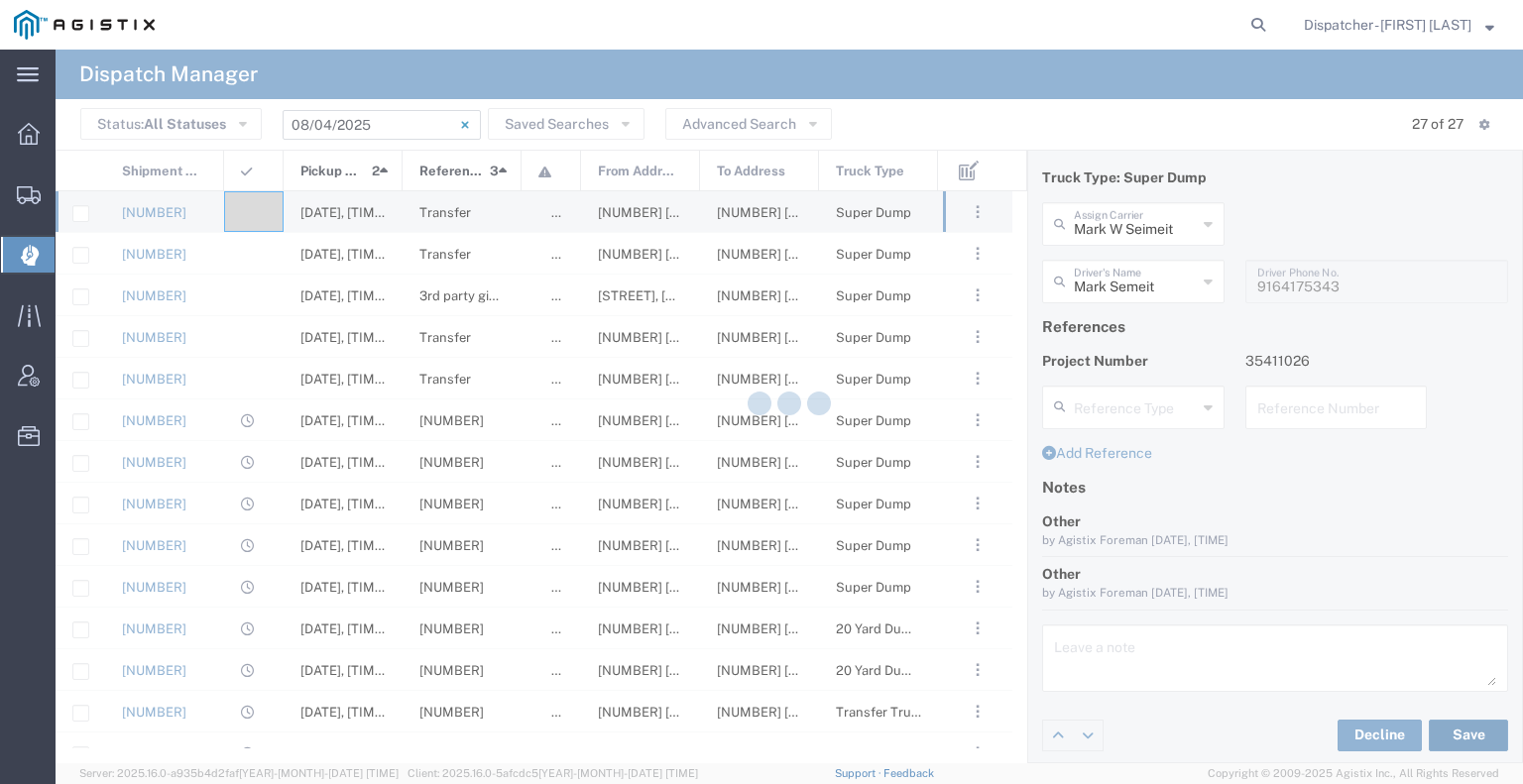 type on "Mark Semeit" 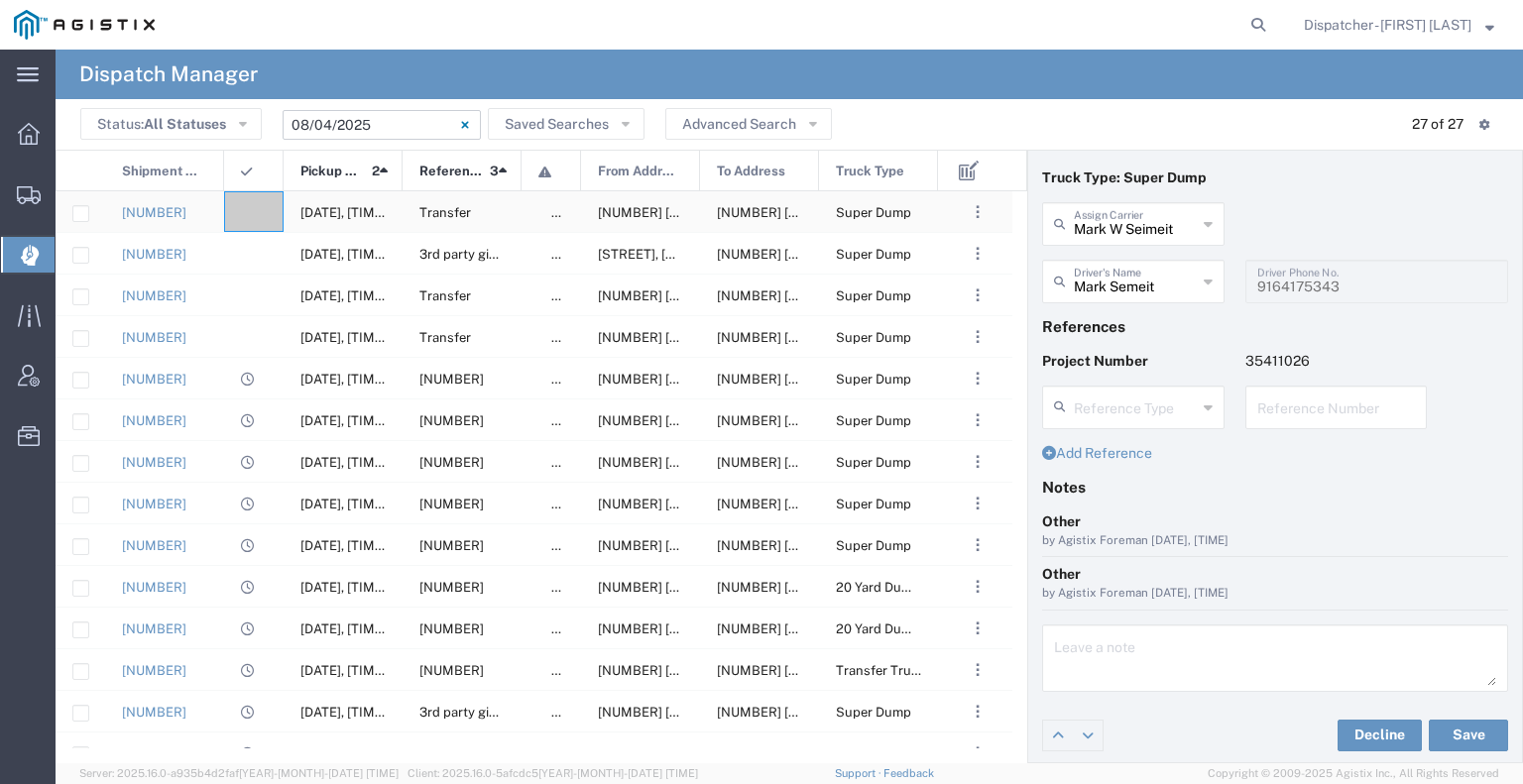 click 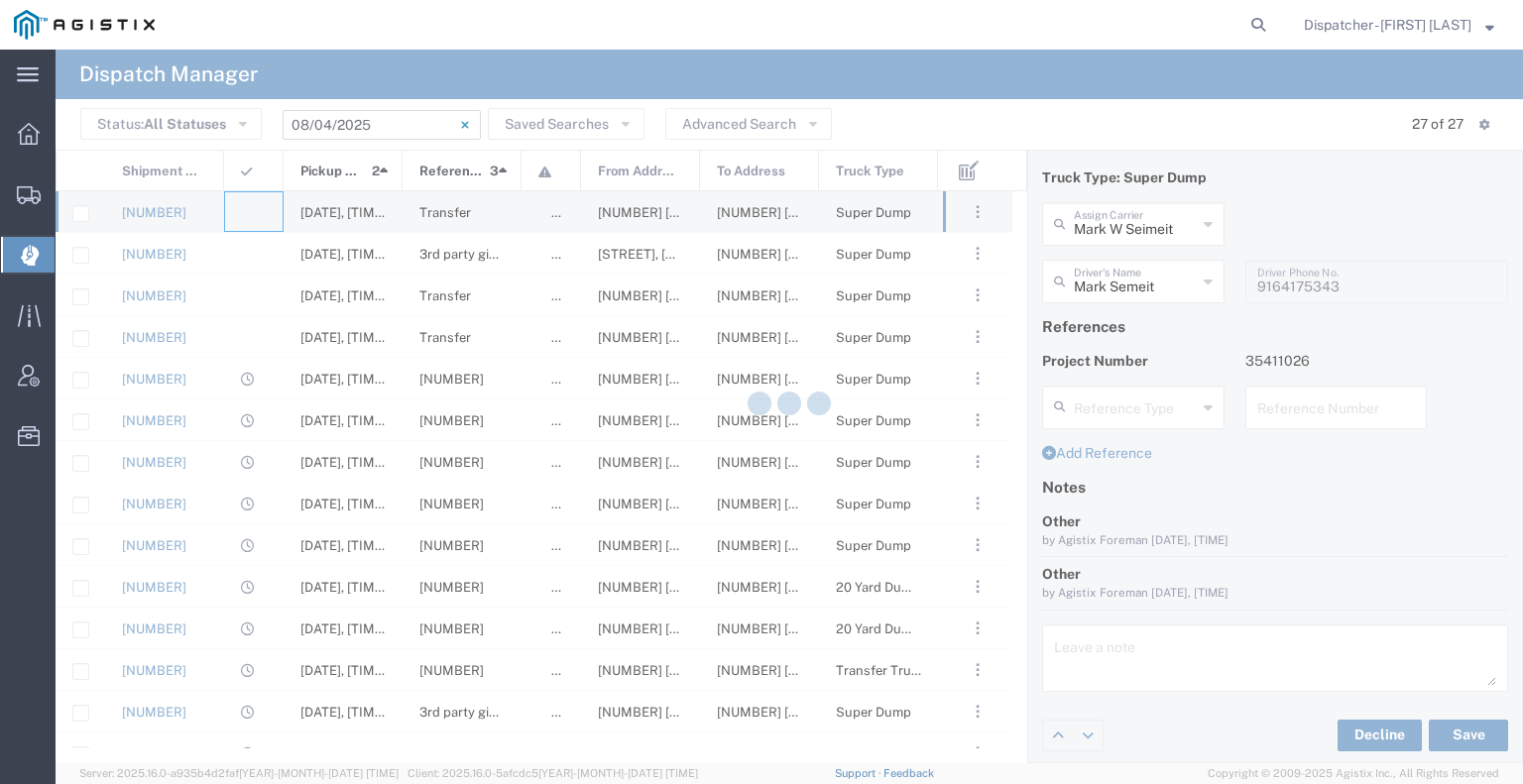 type 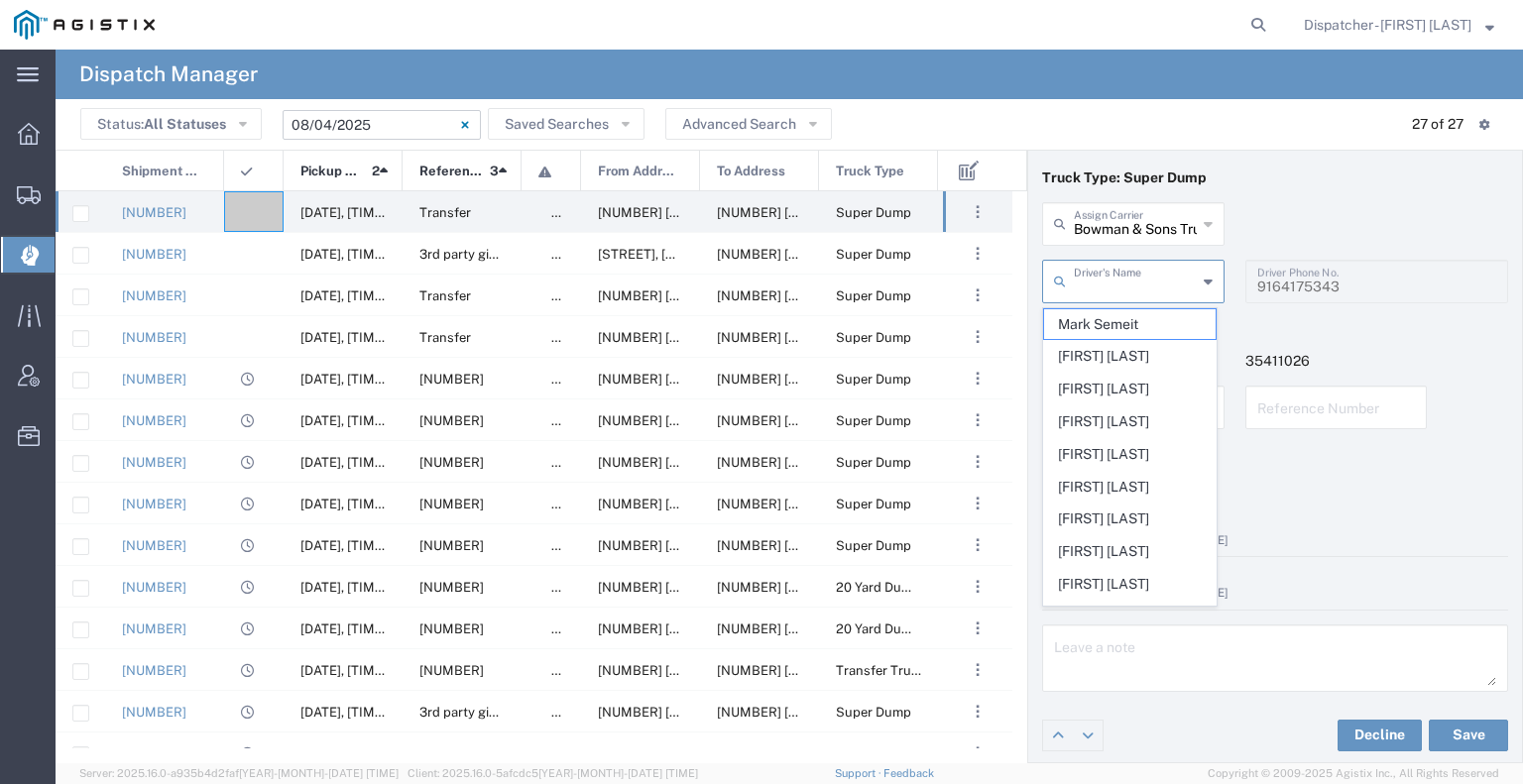 click at bounding box center [1135, 280] 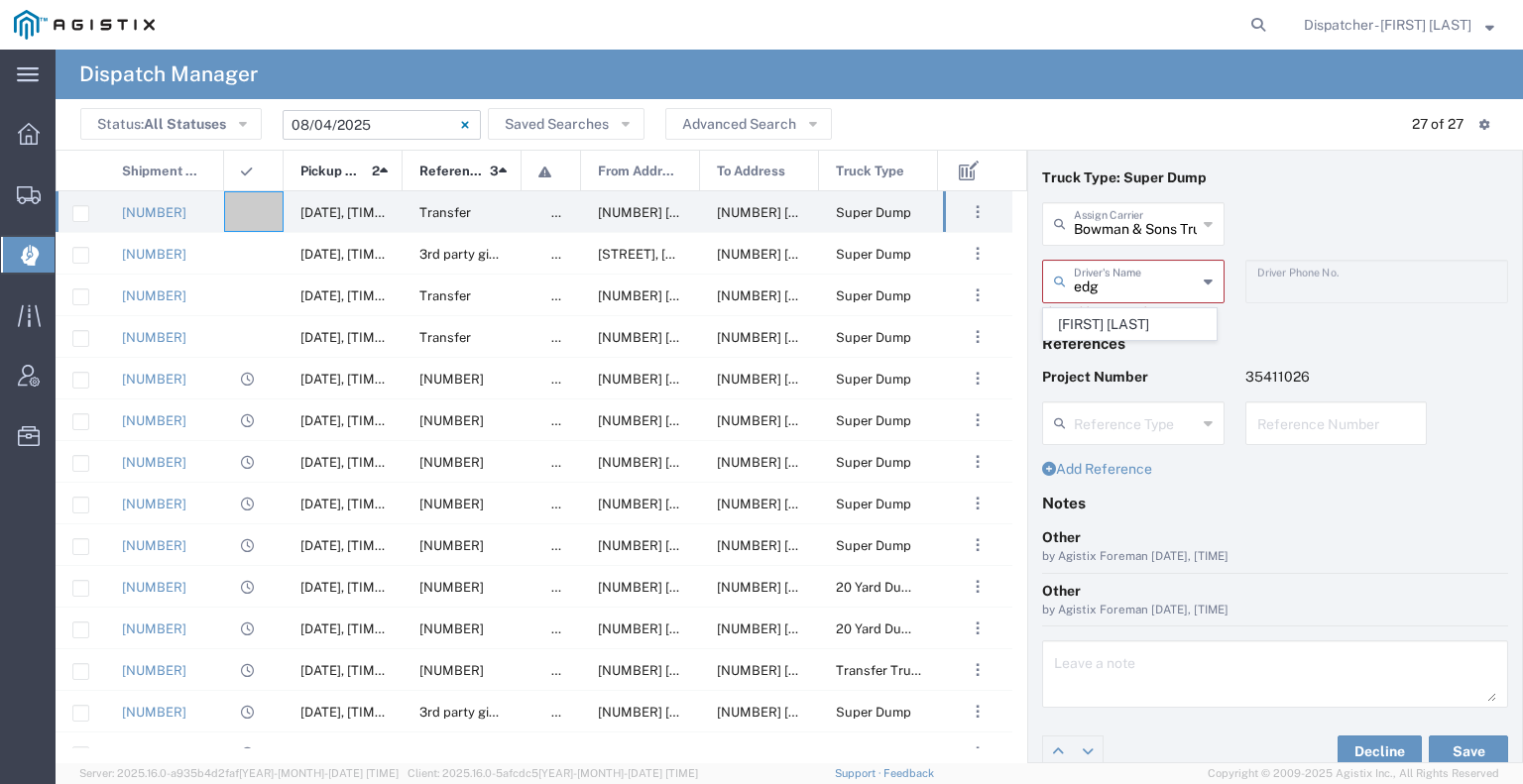 click on "[FIRST] [LAST]" 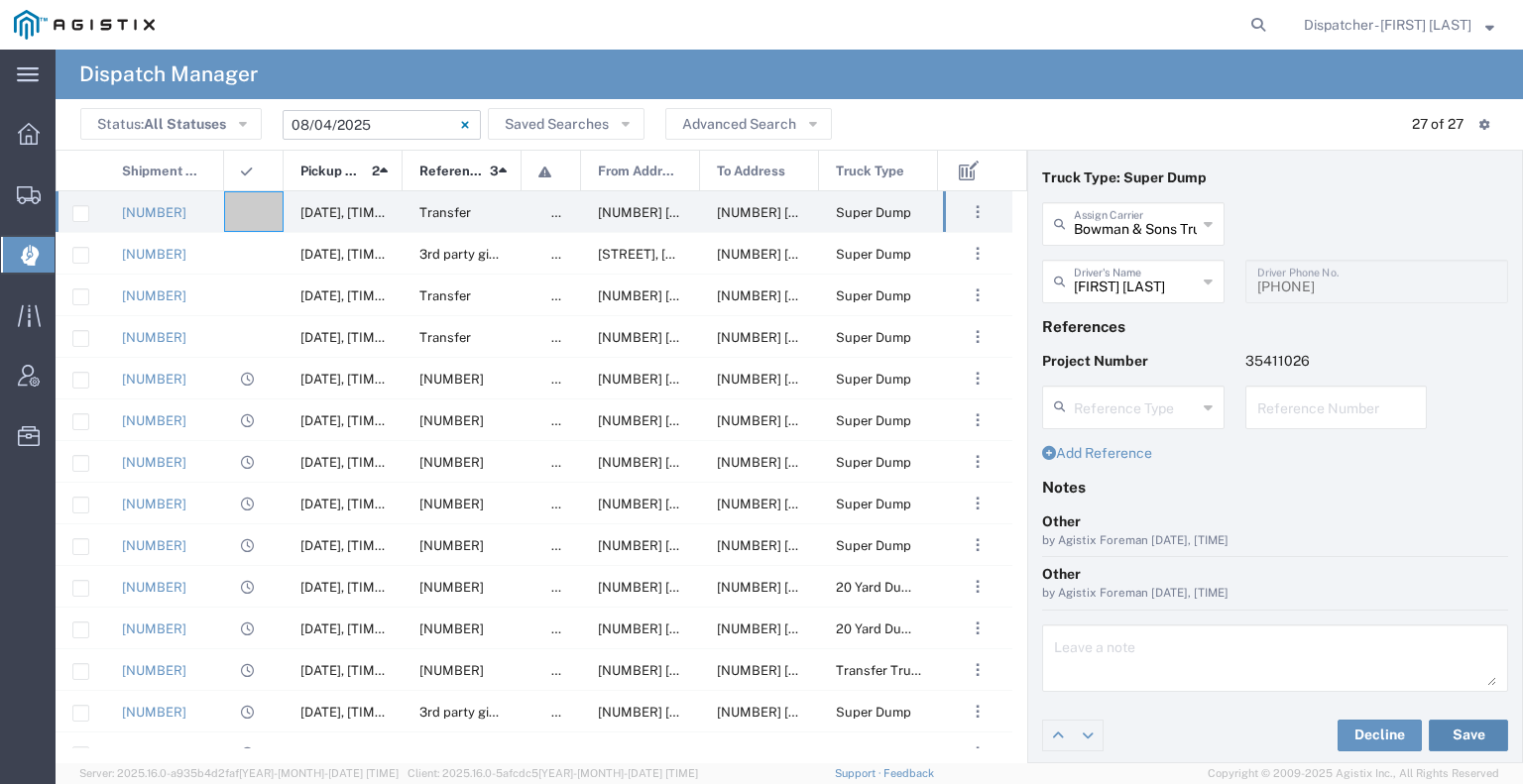 click on "Save" 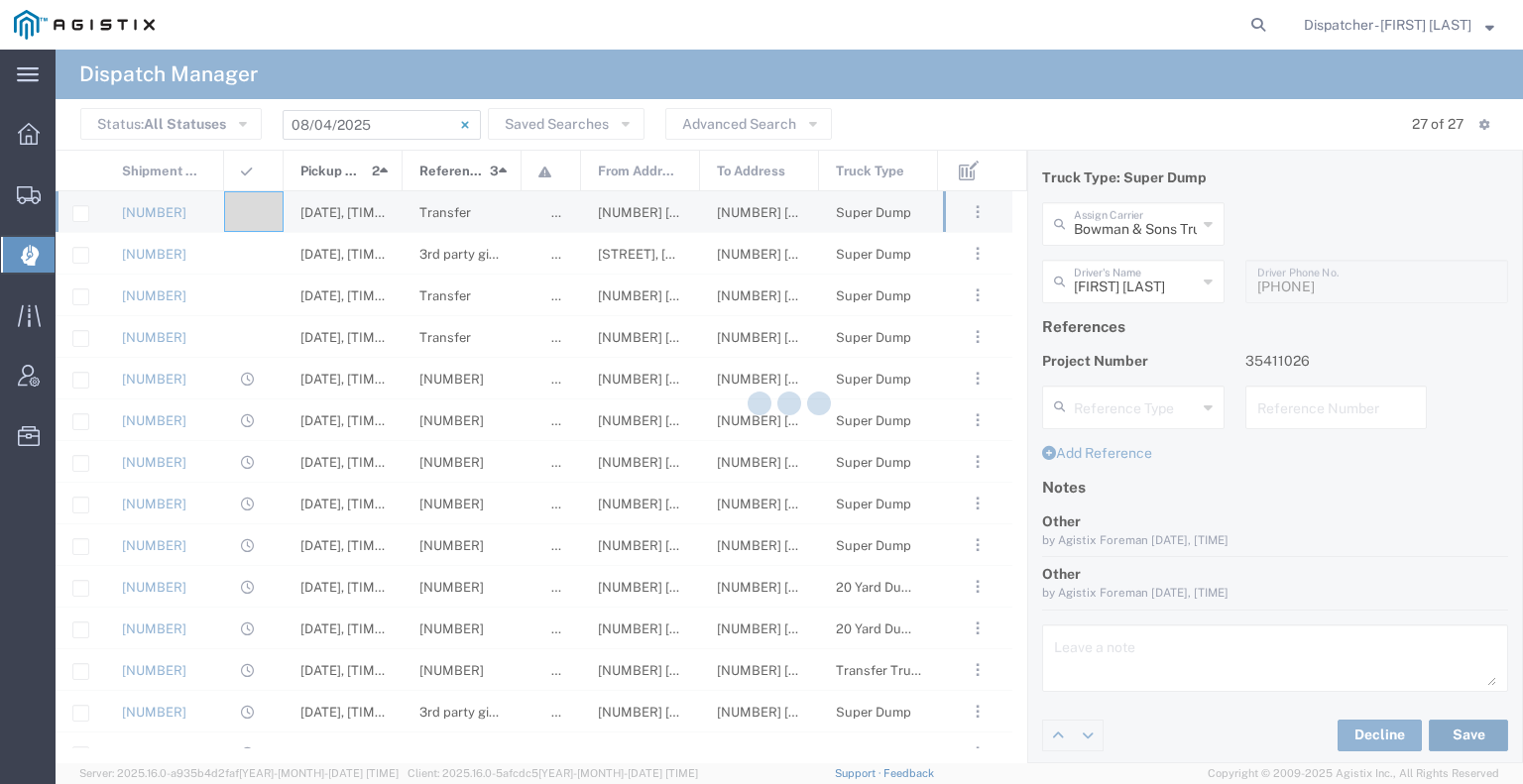 type on "[FIRST] [LAST]" 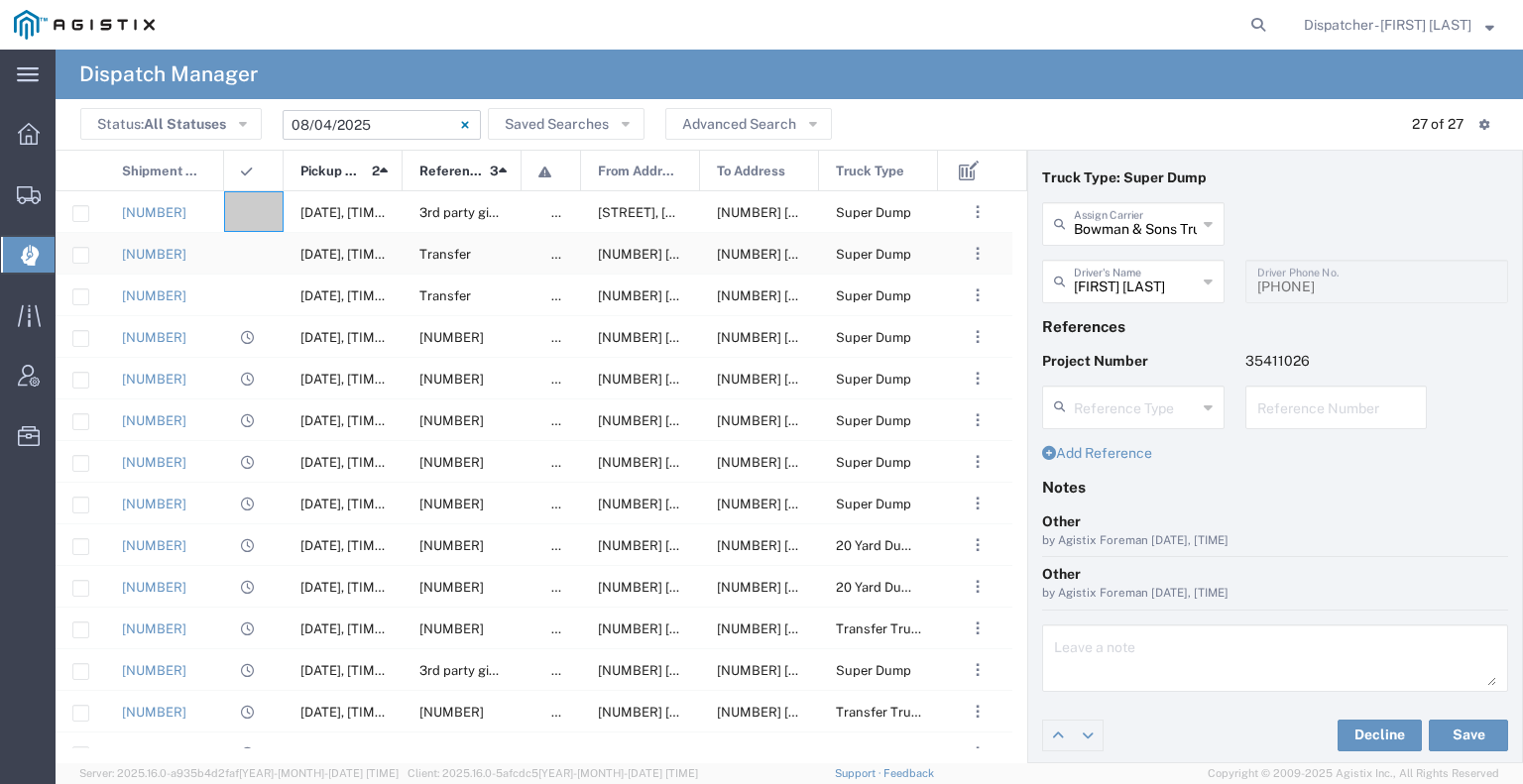 click 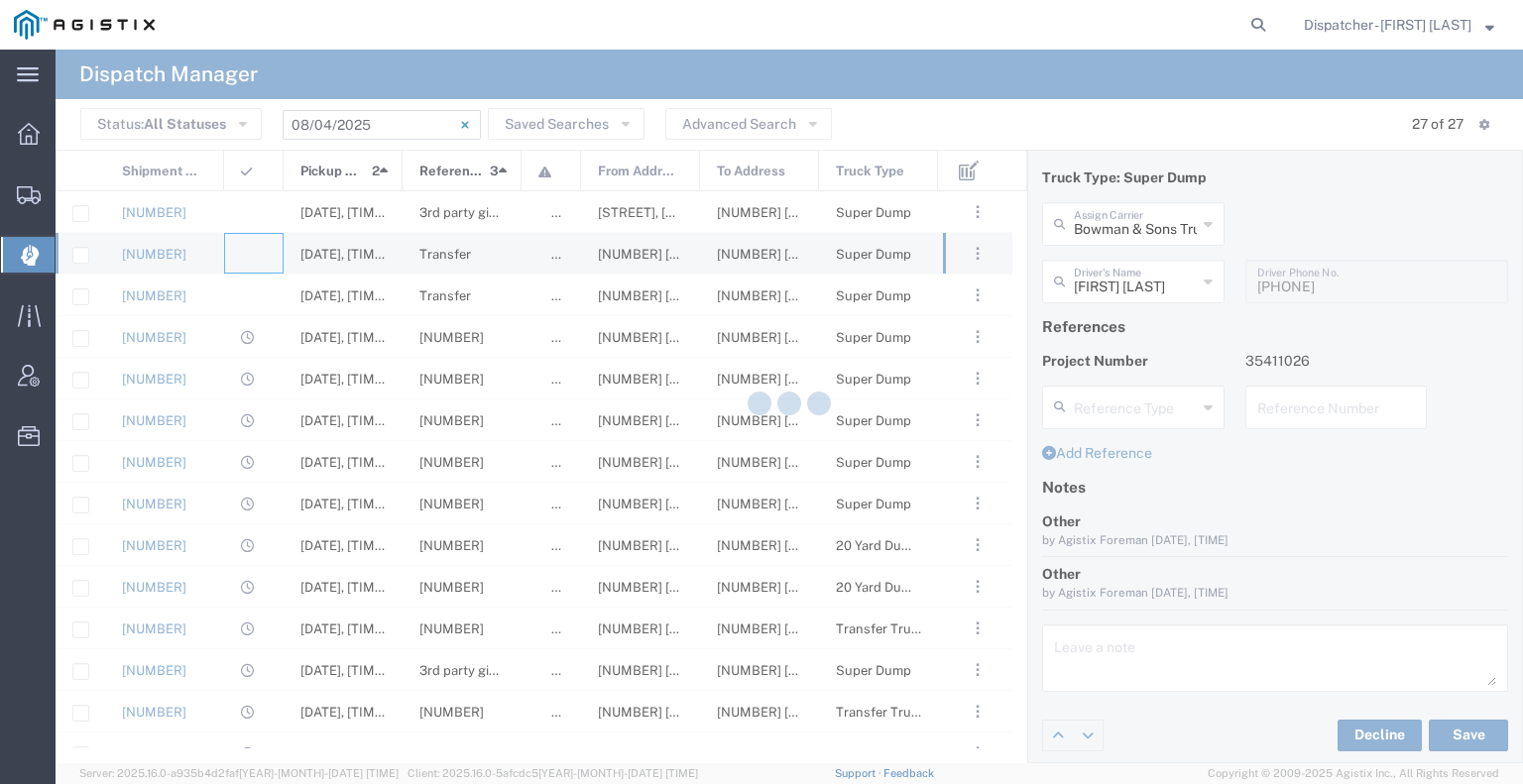 type 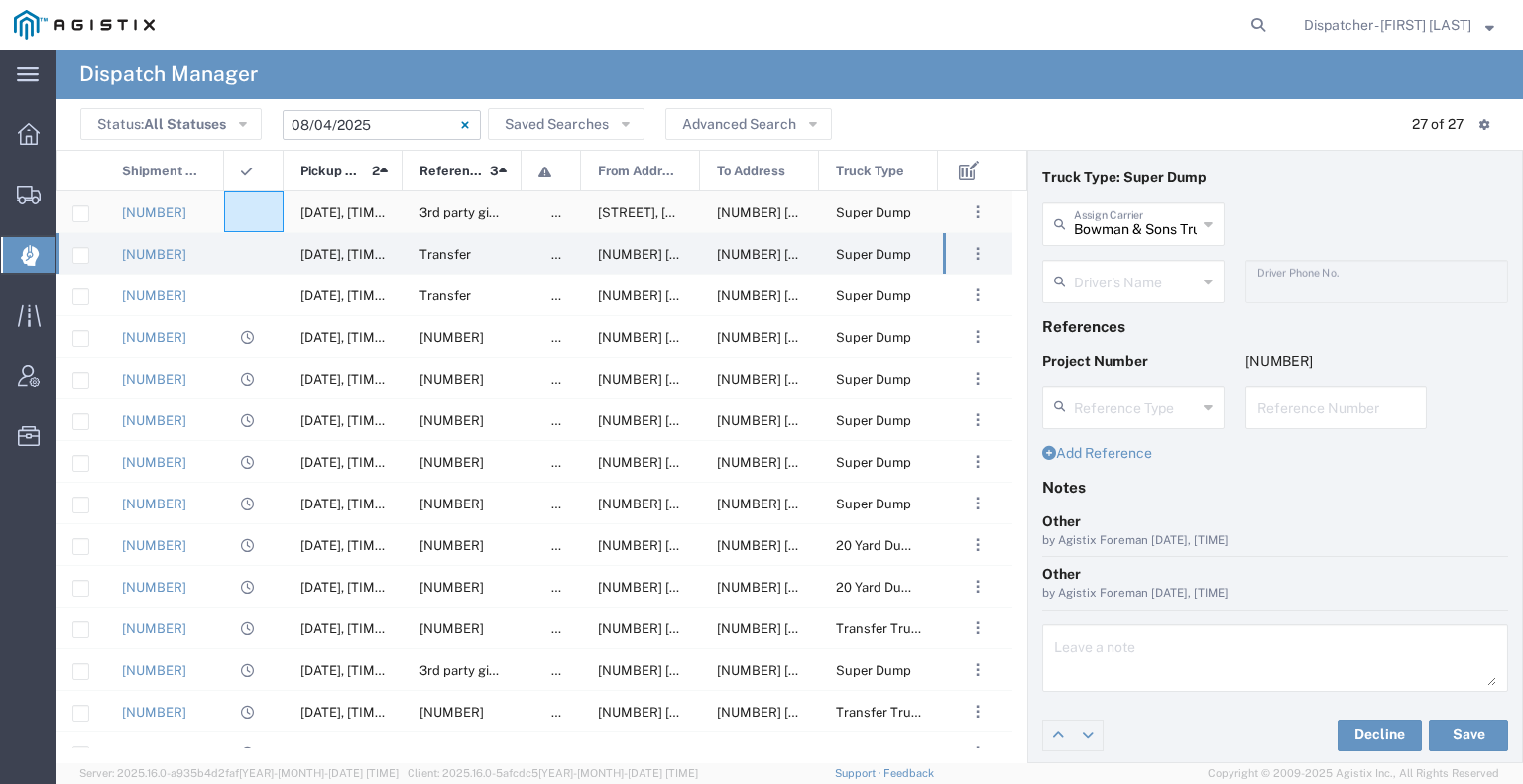 click 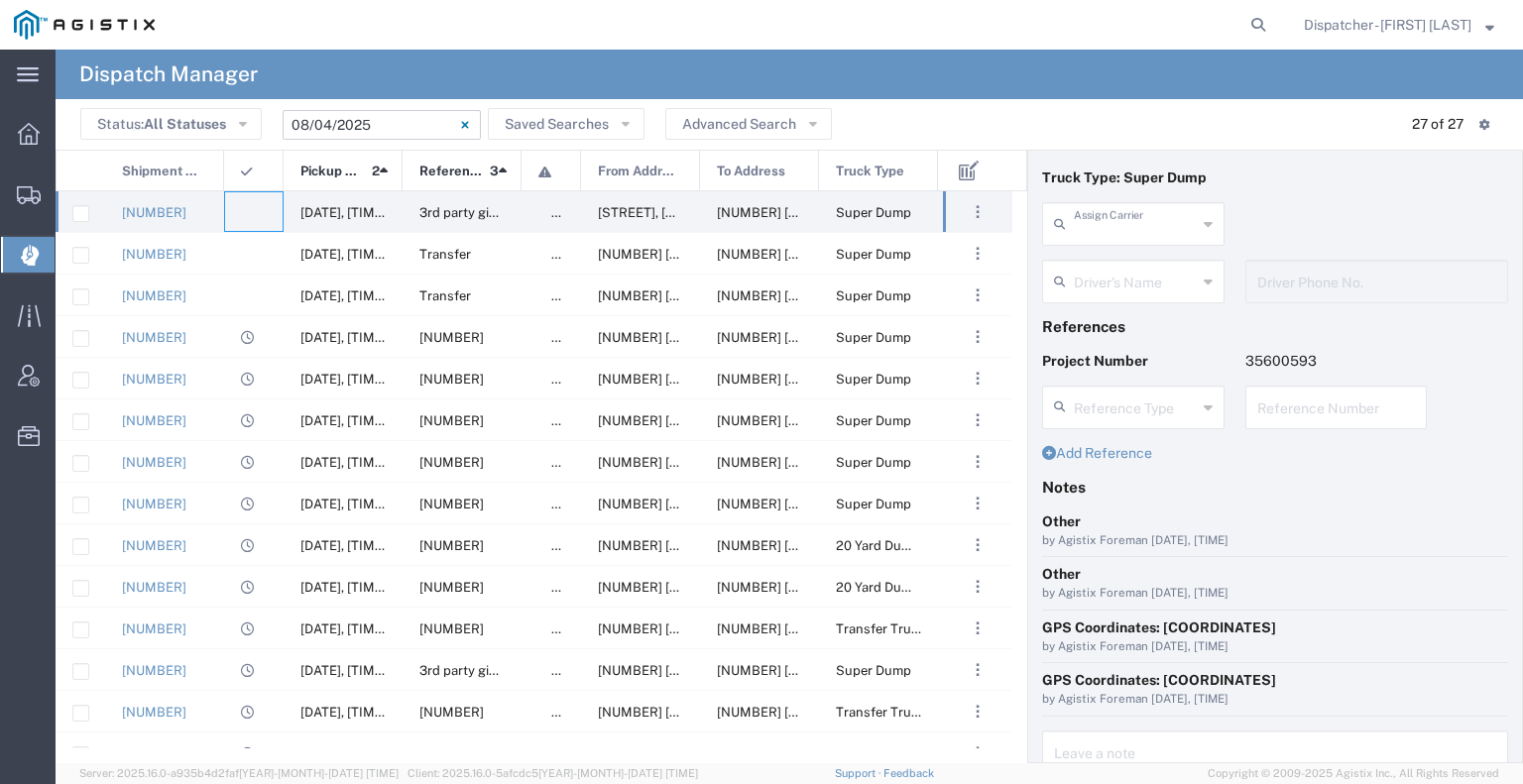 click at bounding box center [1135, 222] 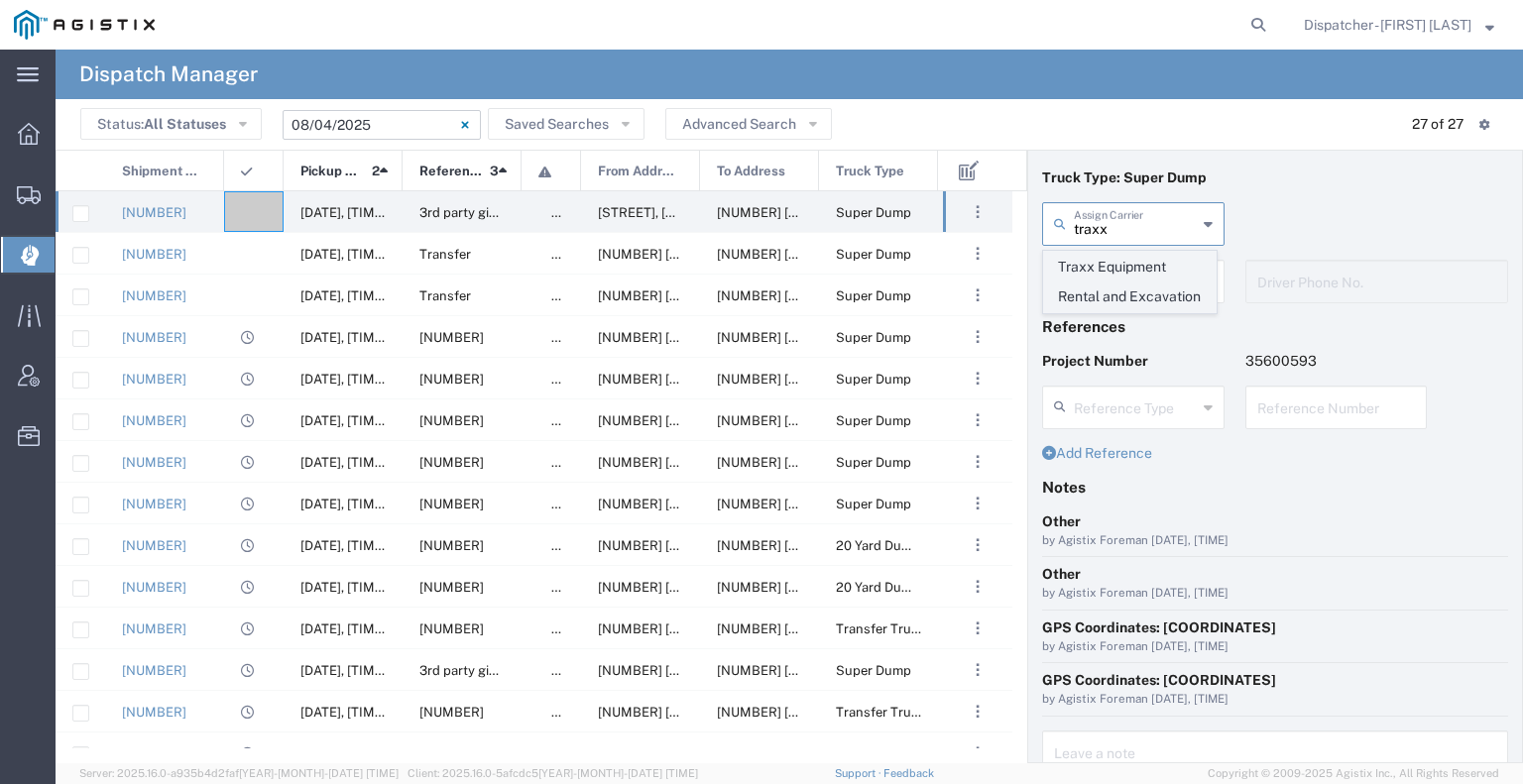 click on "Traxx Equipment Rental and Excavation" 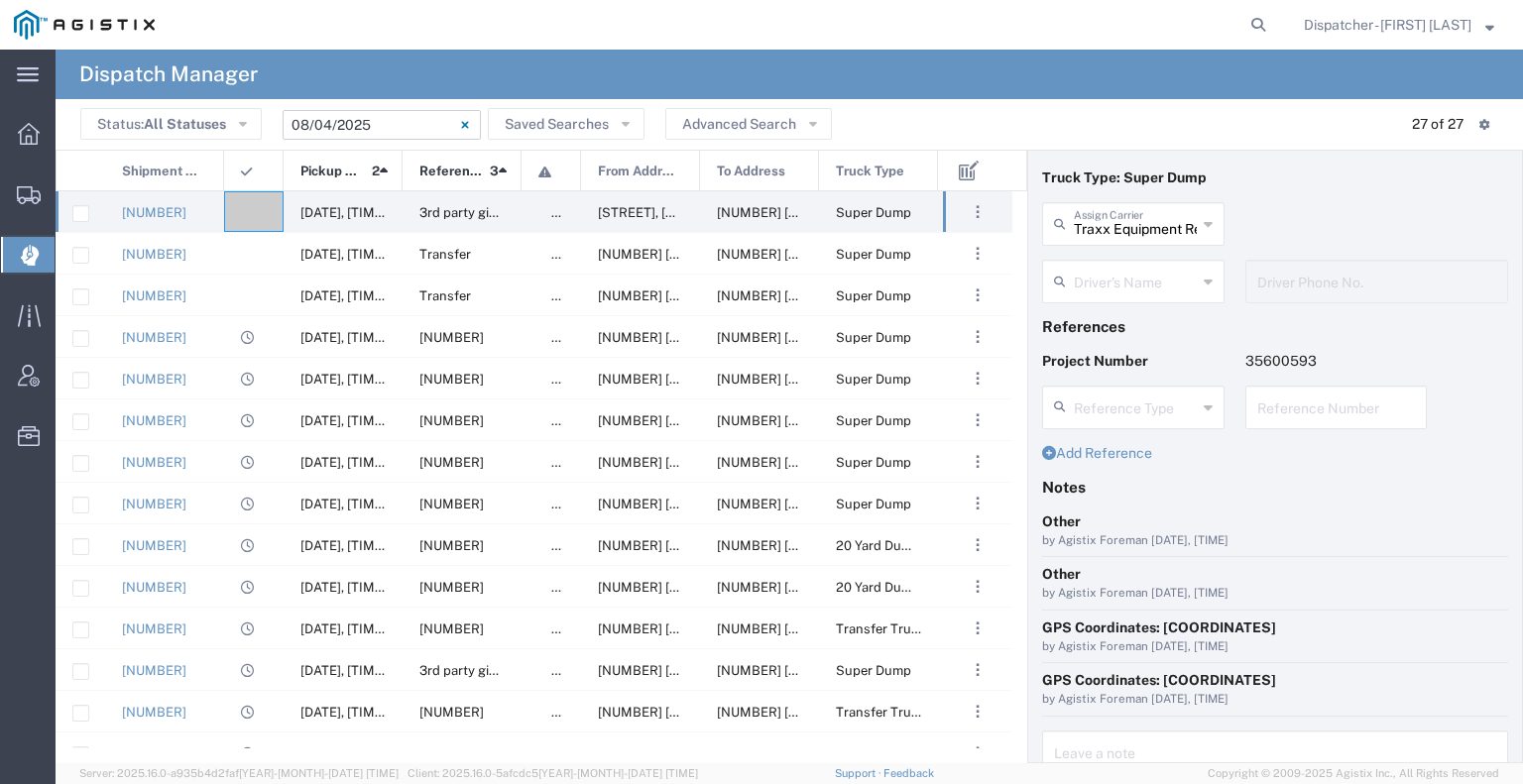 click at bounding box center [1135, 280] 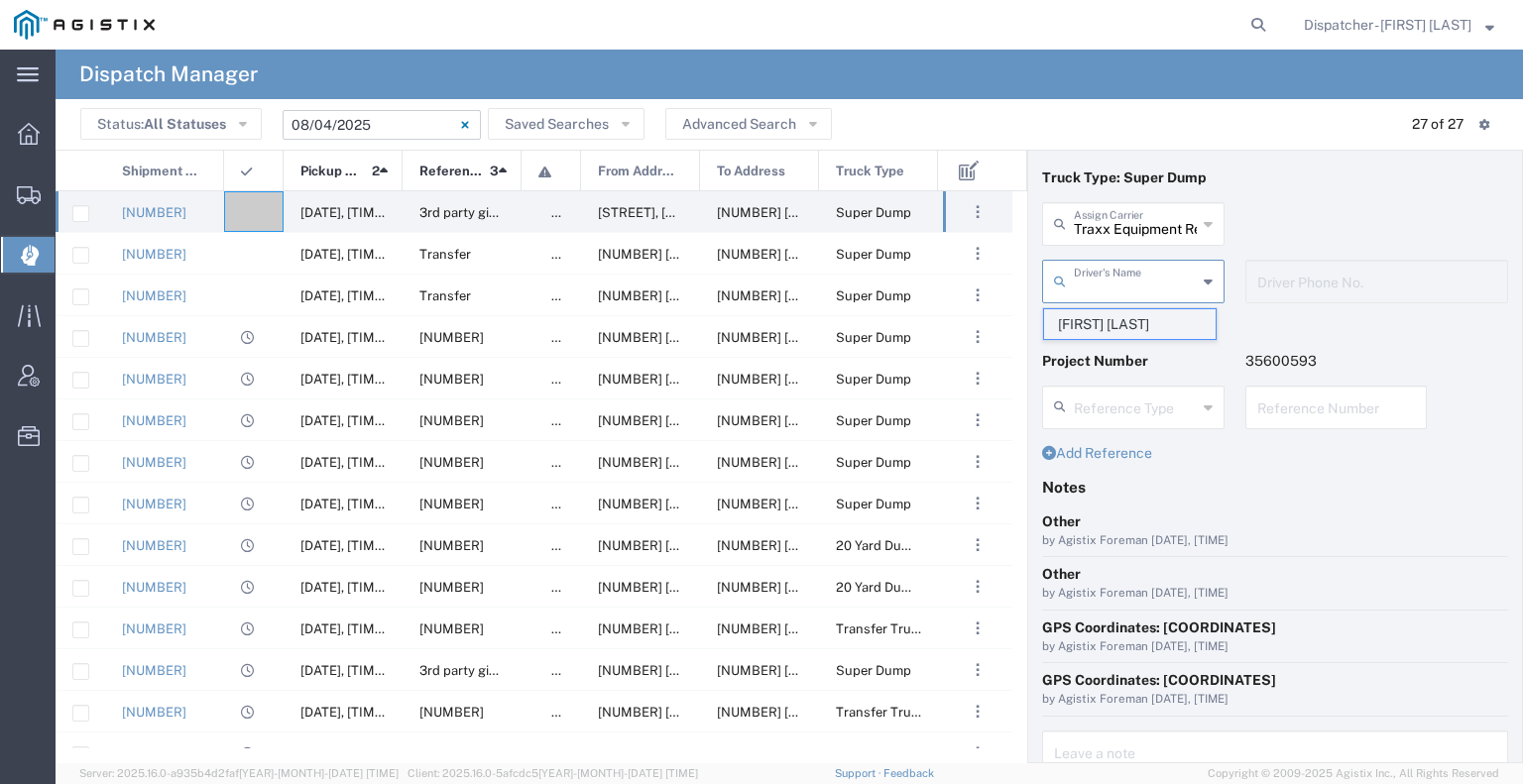 click on "[FIRST] [LAST]" 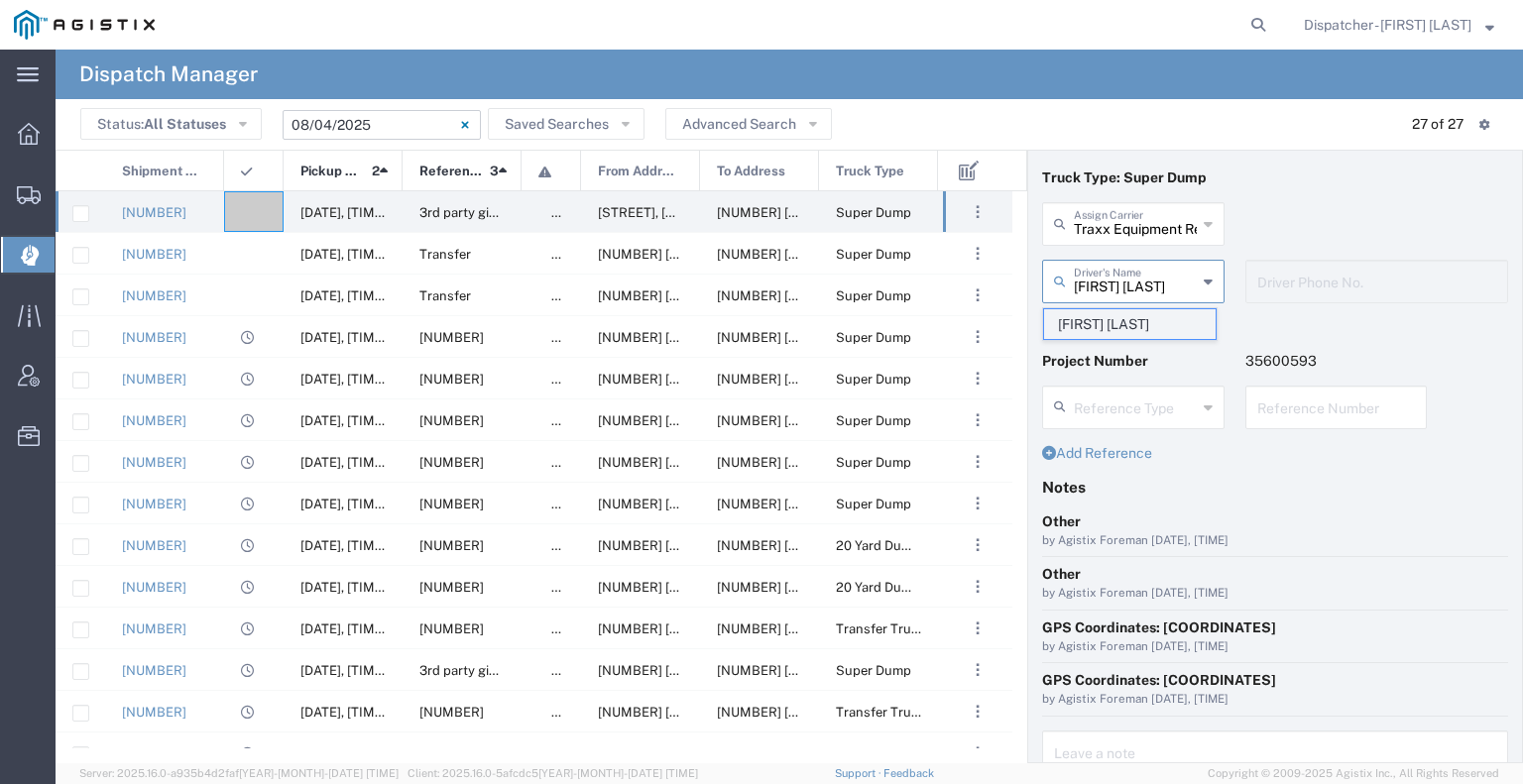 type on "[PHONE]" 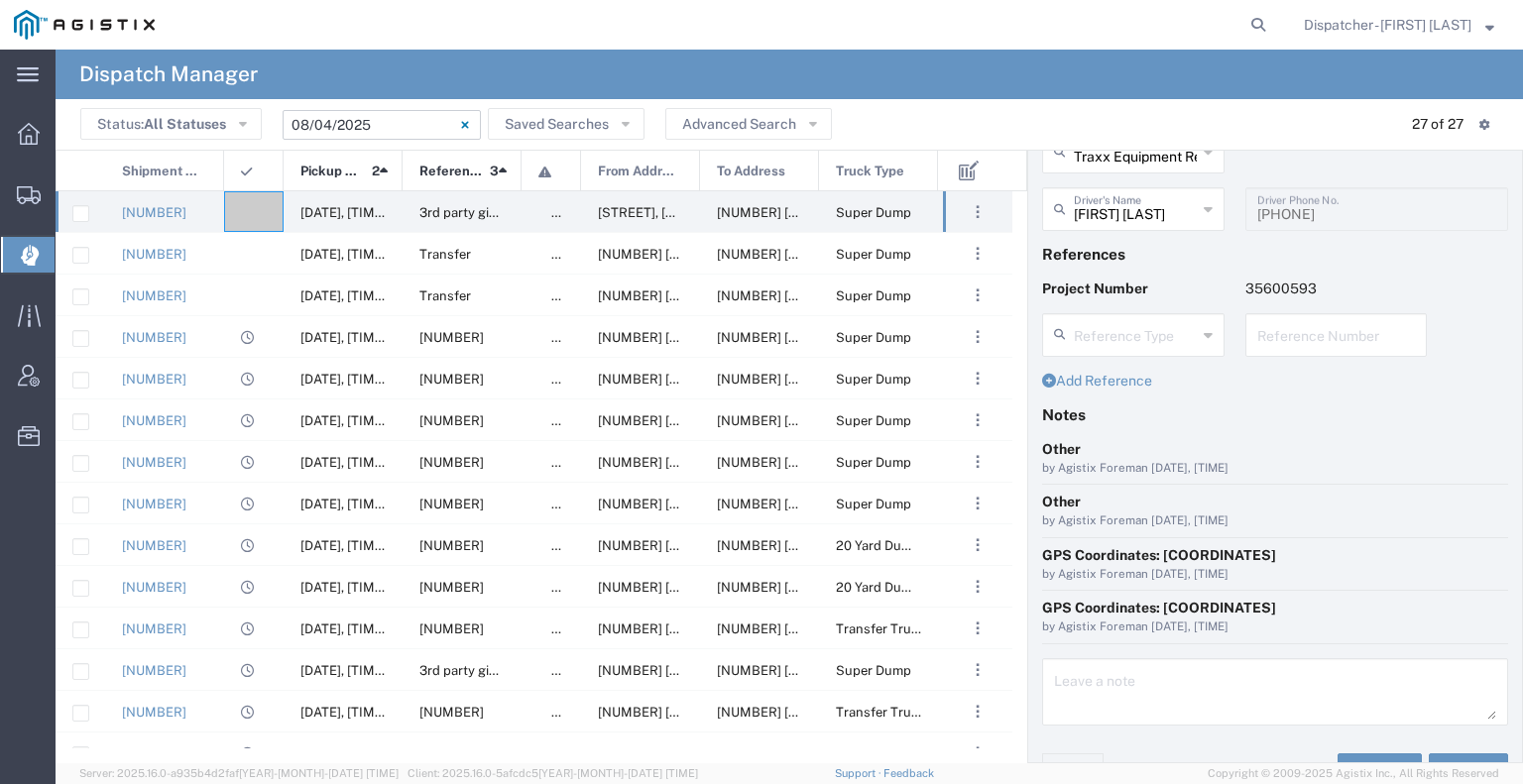 scroll, scrollTop: 145, scrollLeft: 0, axis: vertical 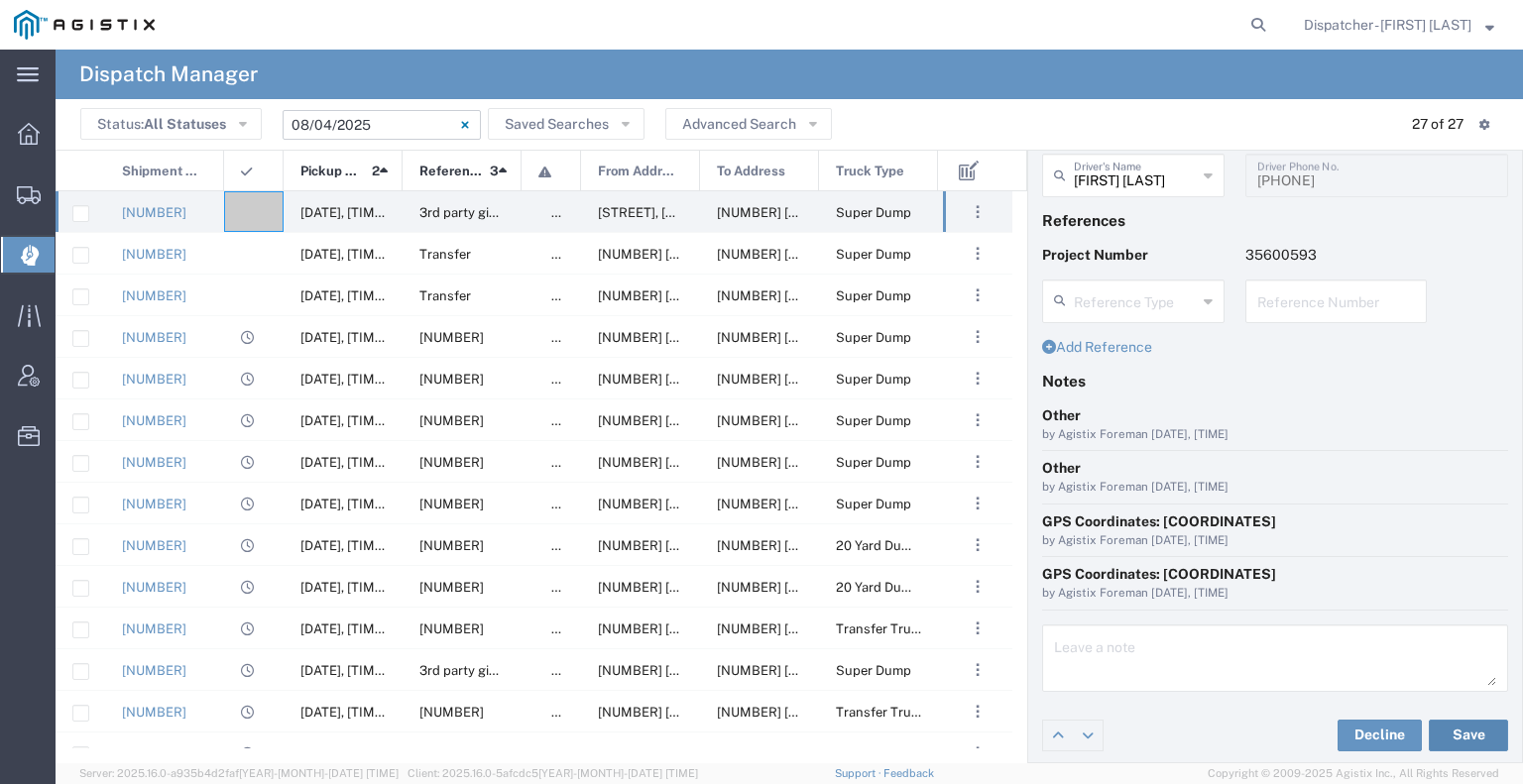click on "Save" 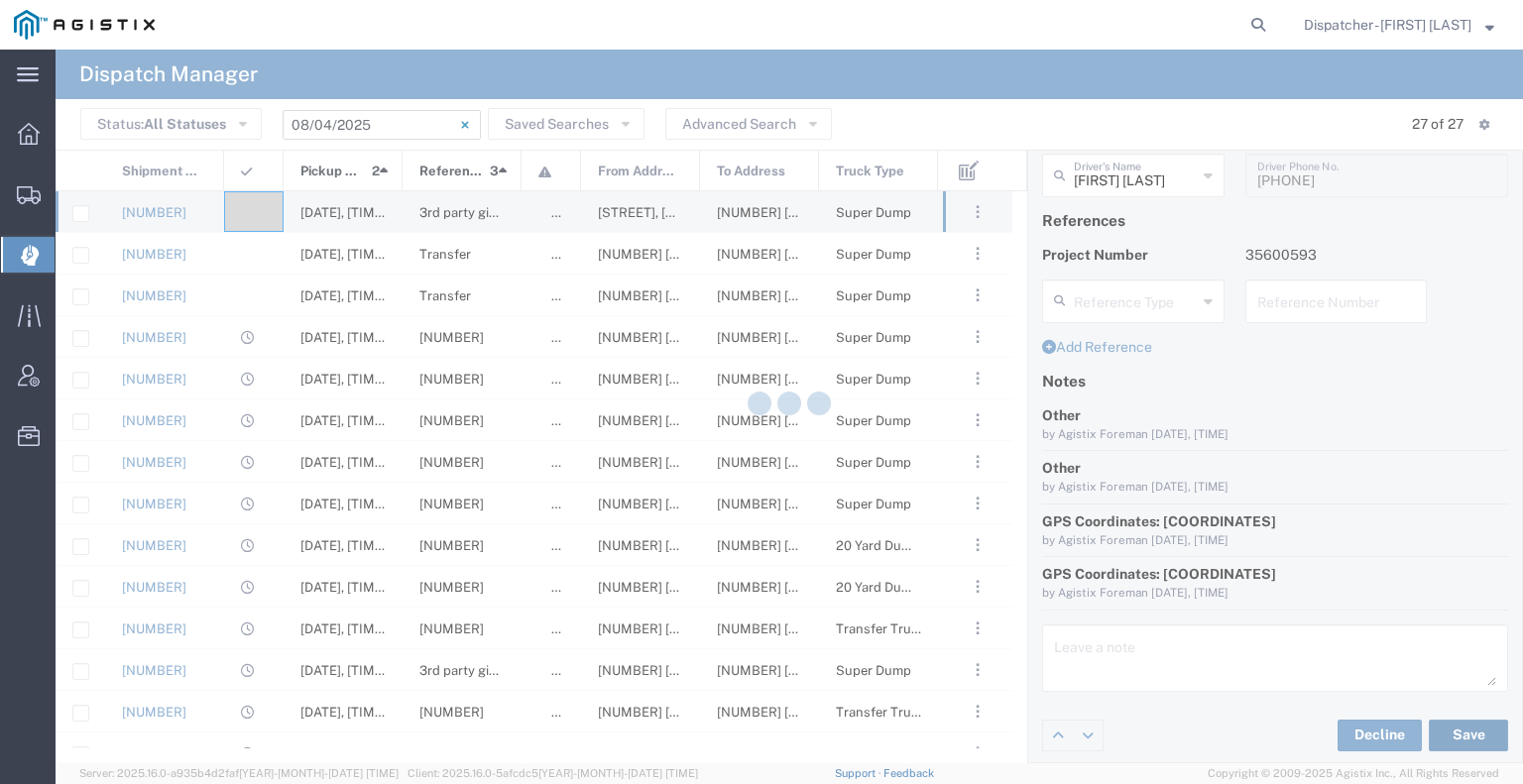 type on "[FIRST] [LAST]" 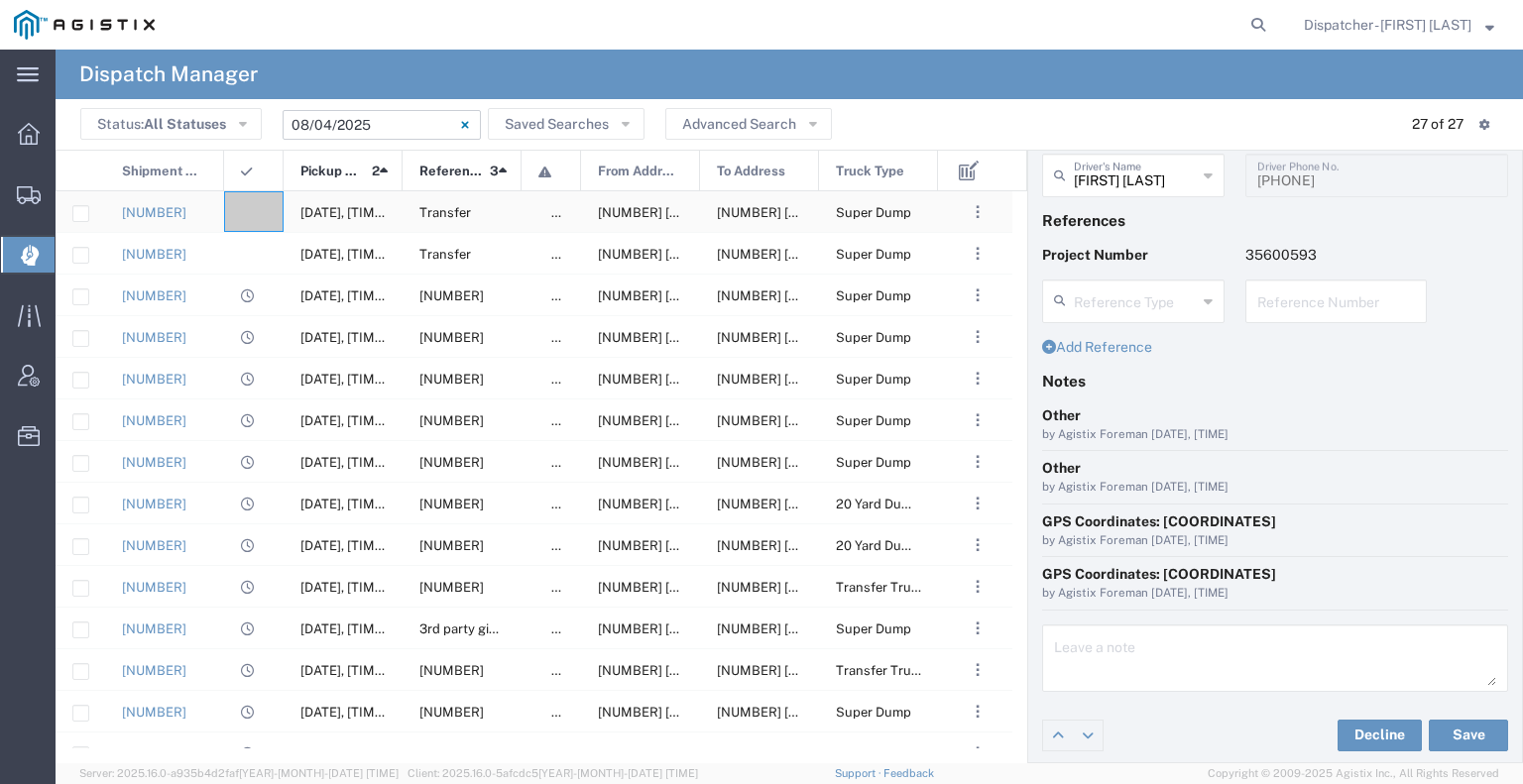 click 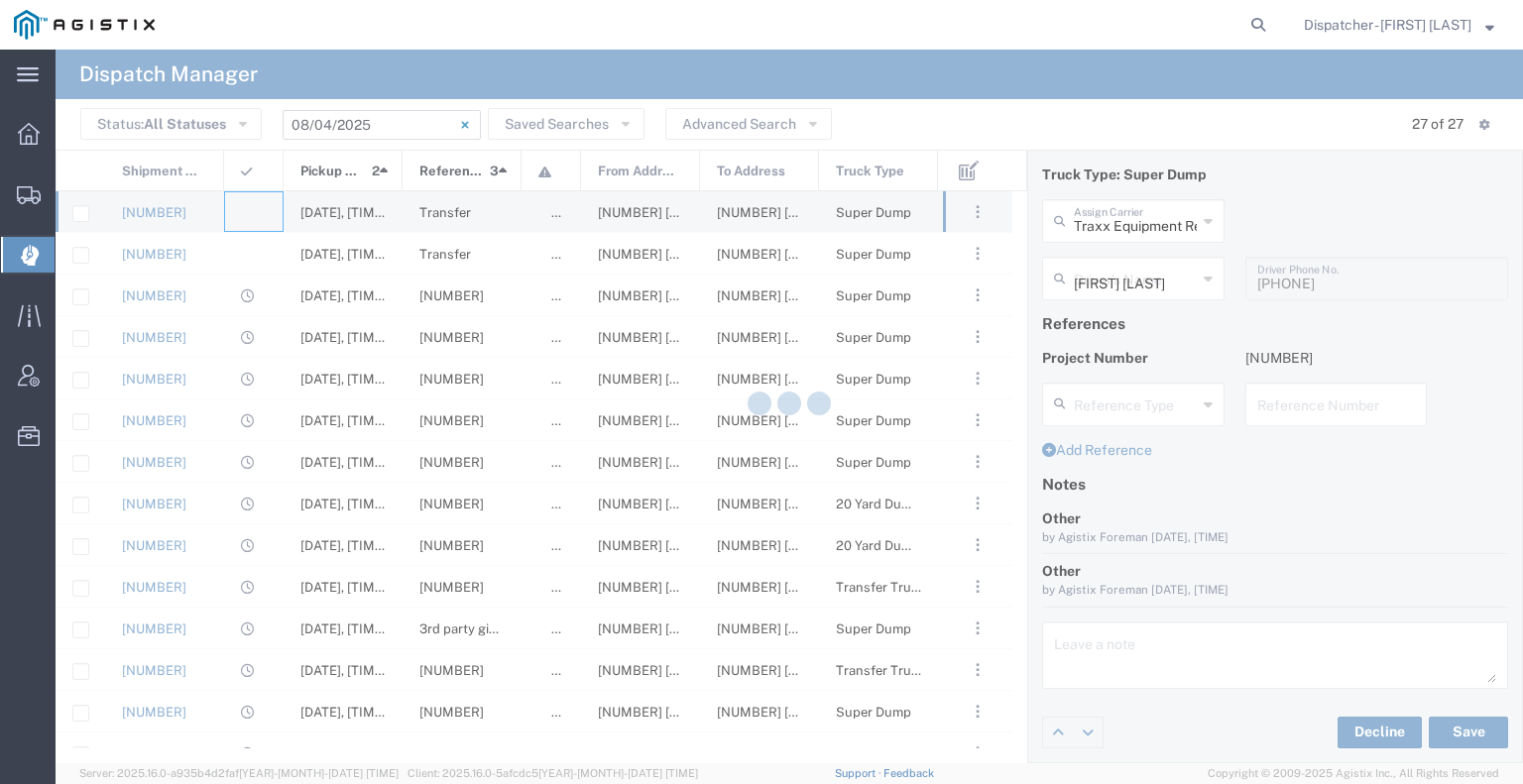 type 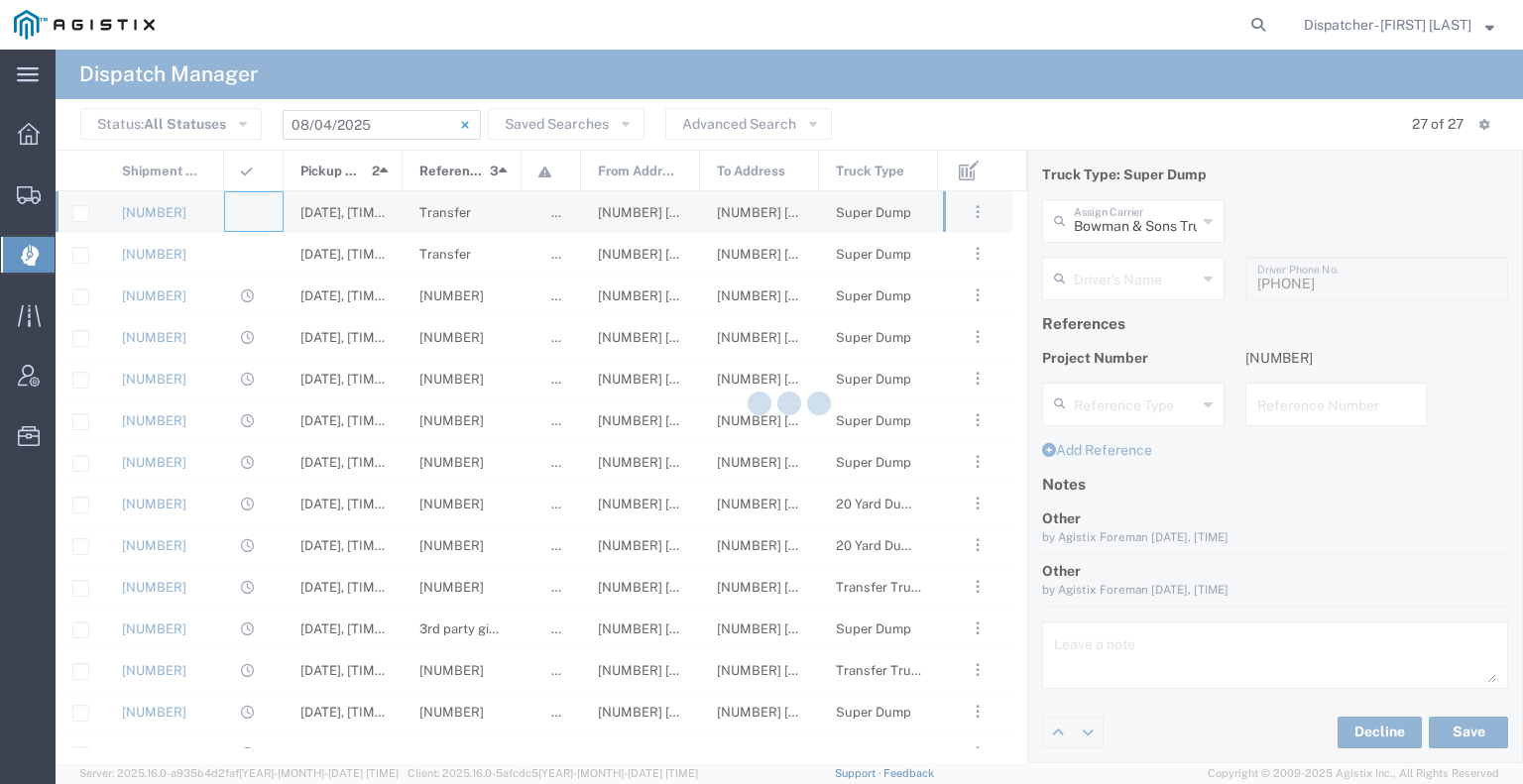 scroll, scrollTop: 40, scrollLeft: 0, axis: vertical 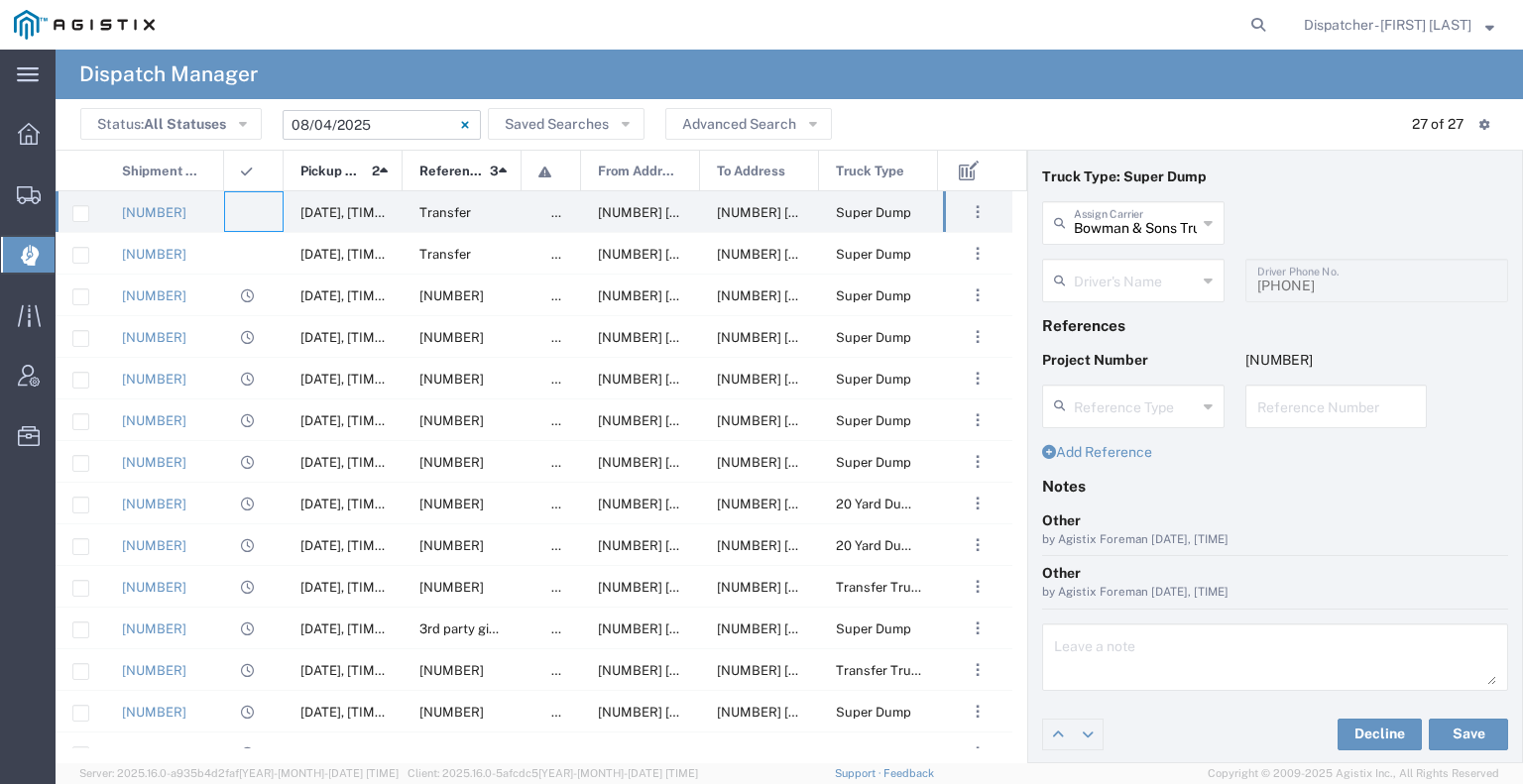 type 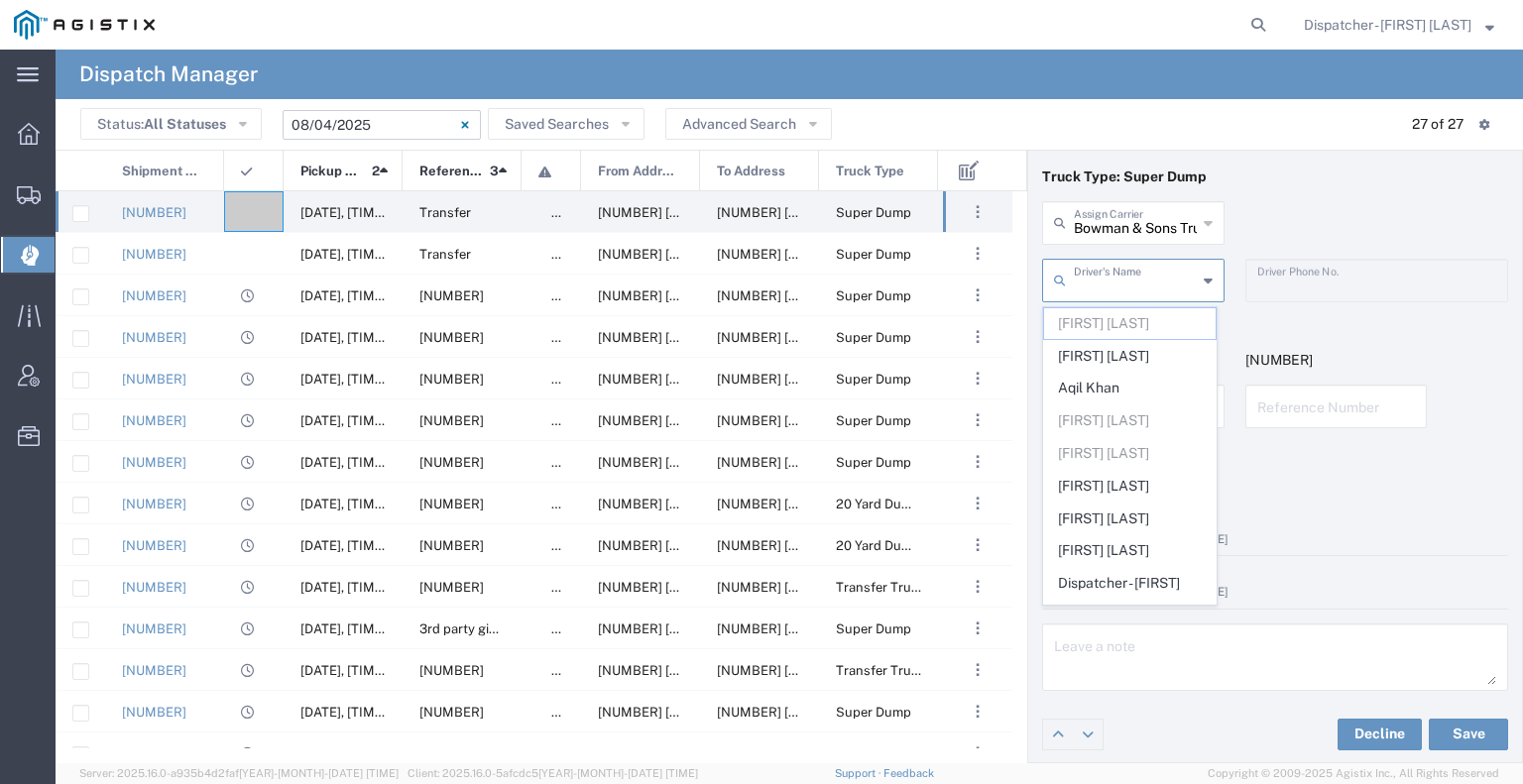 click at bounding box center [1135, 279] 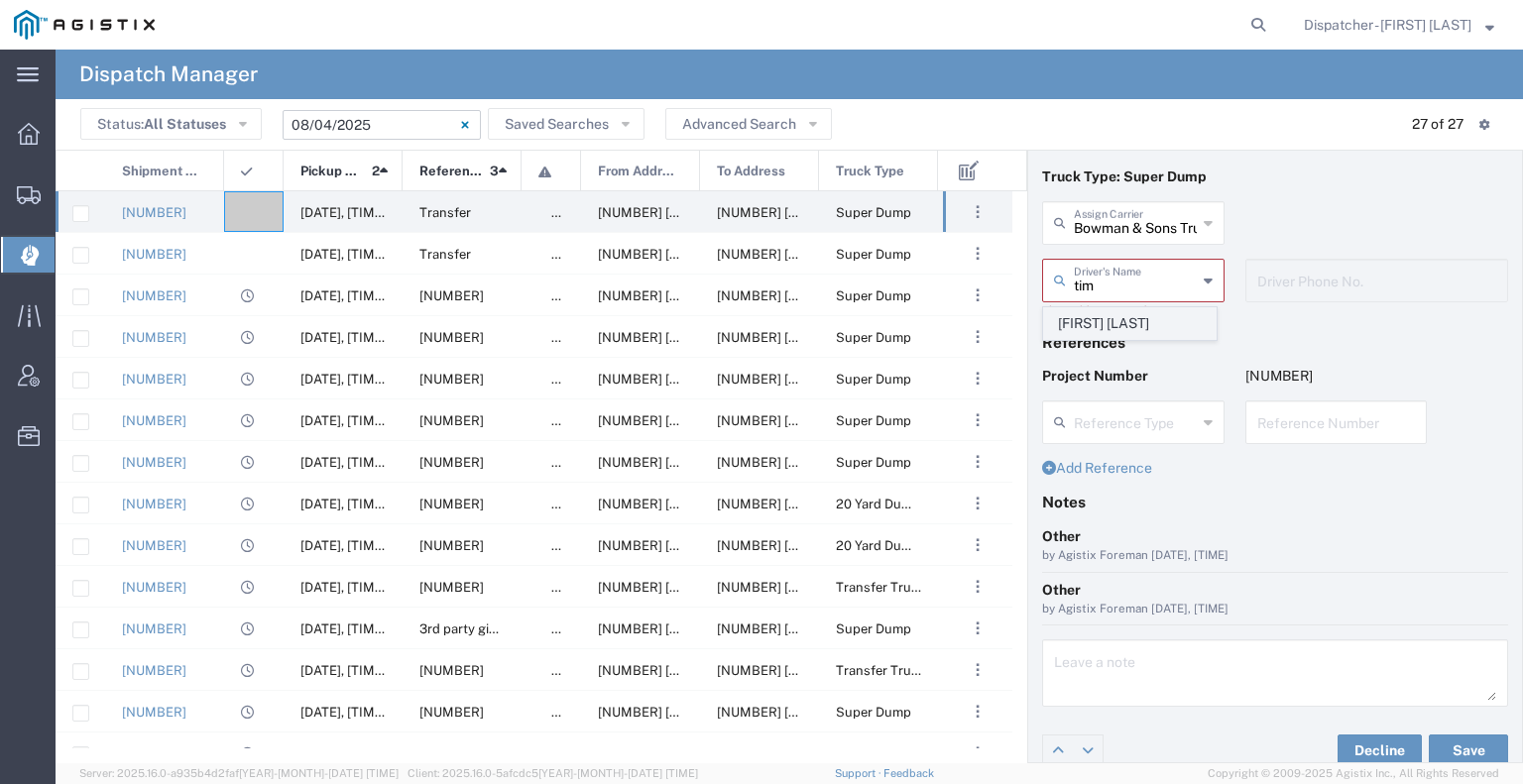 click on "[FIRST] [LAST]" 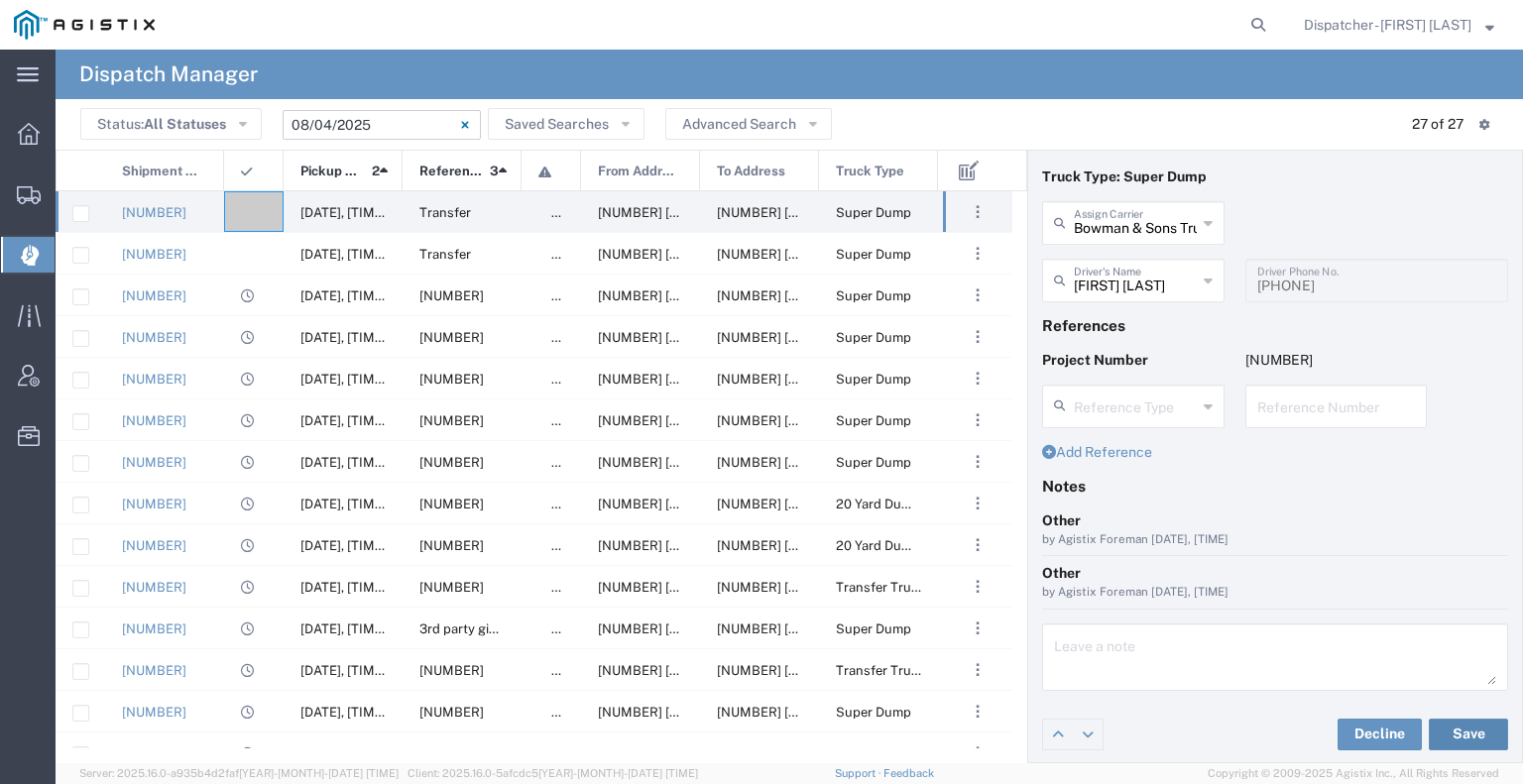 click on "Save" 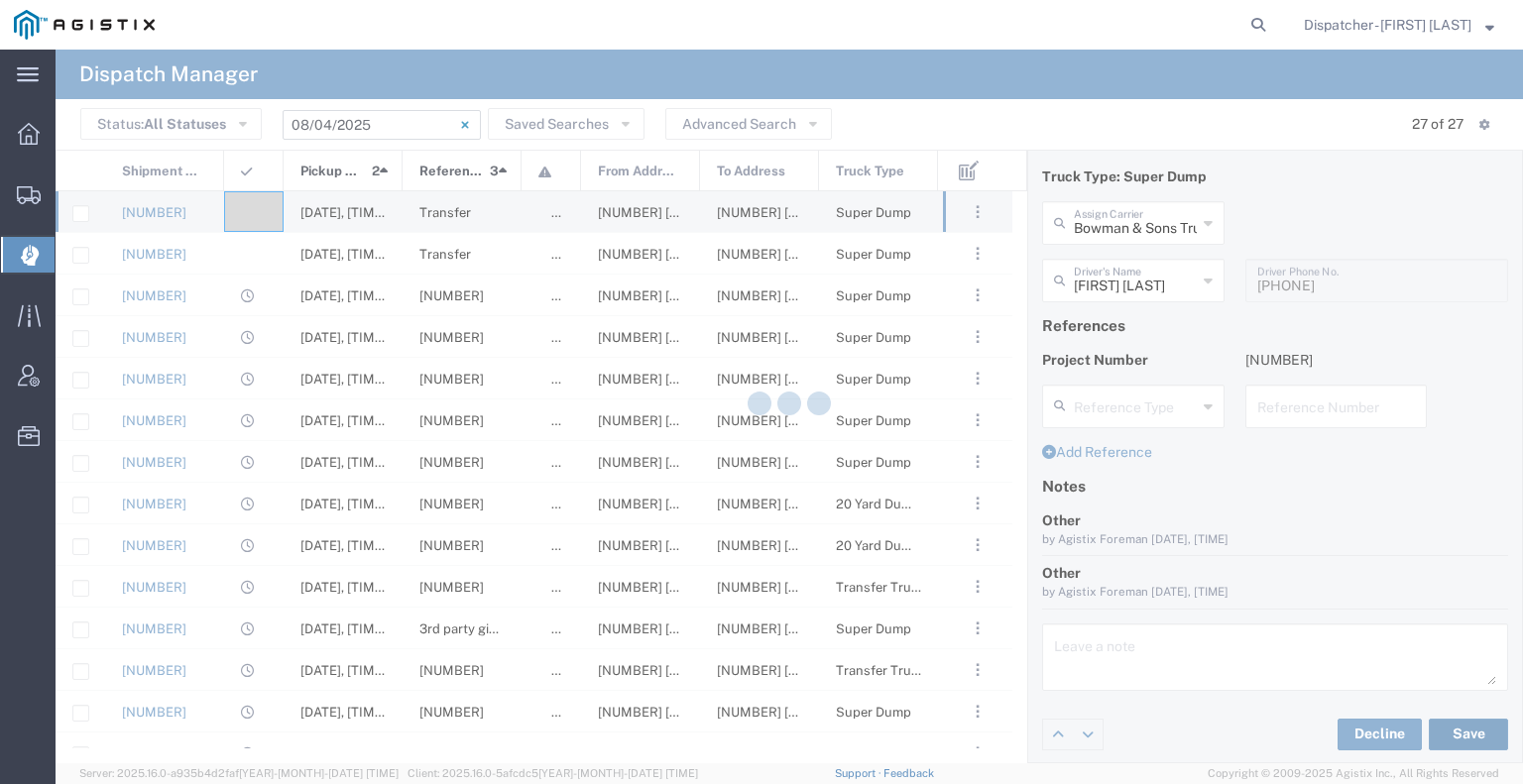 type on "[FIRST] [LAST]" 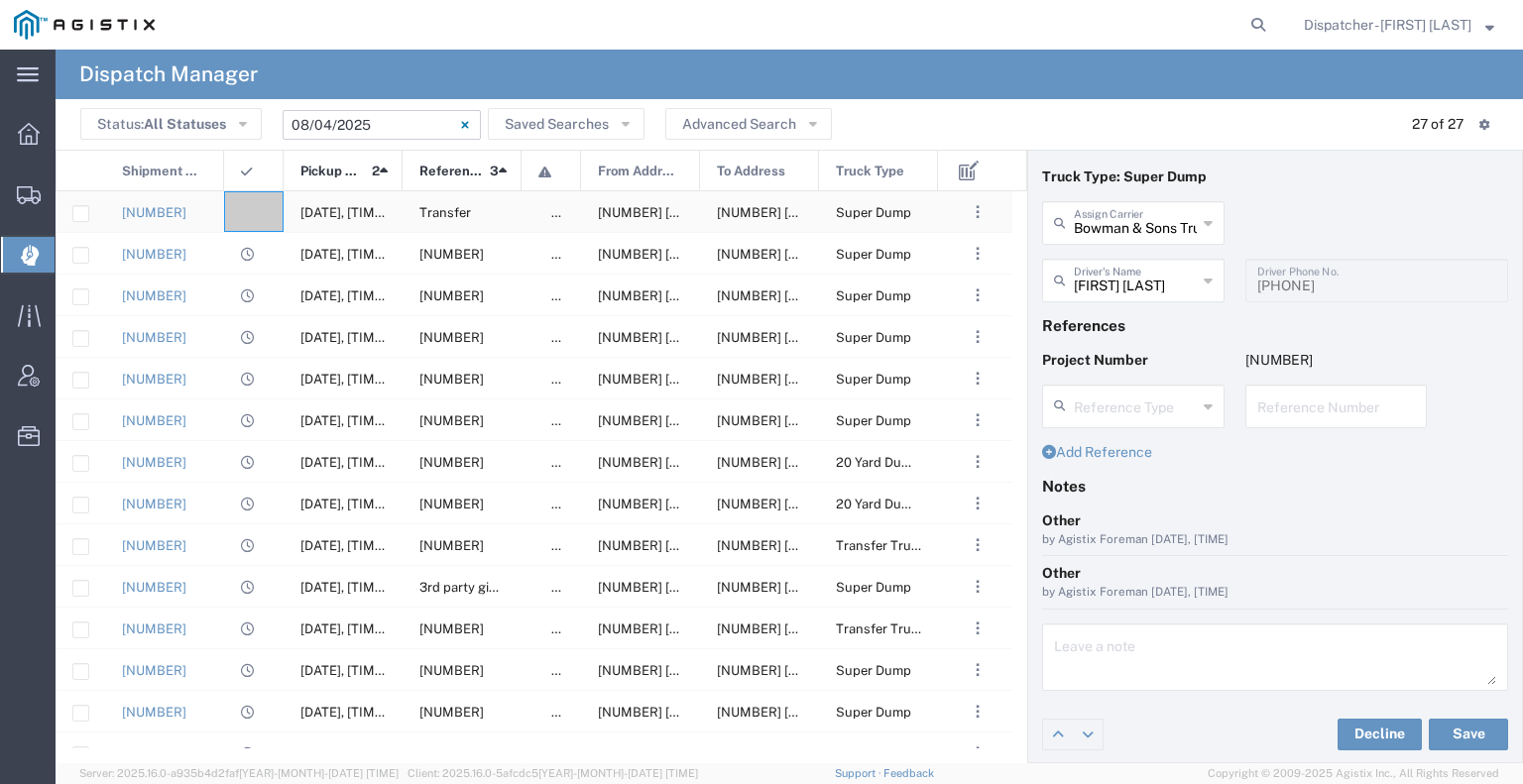 click 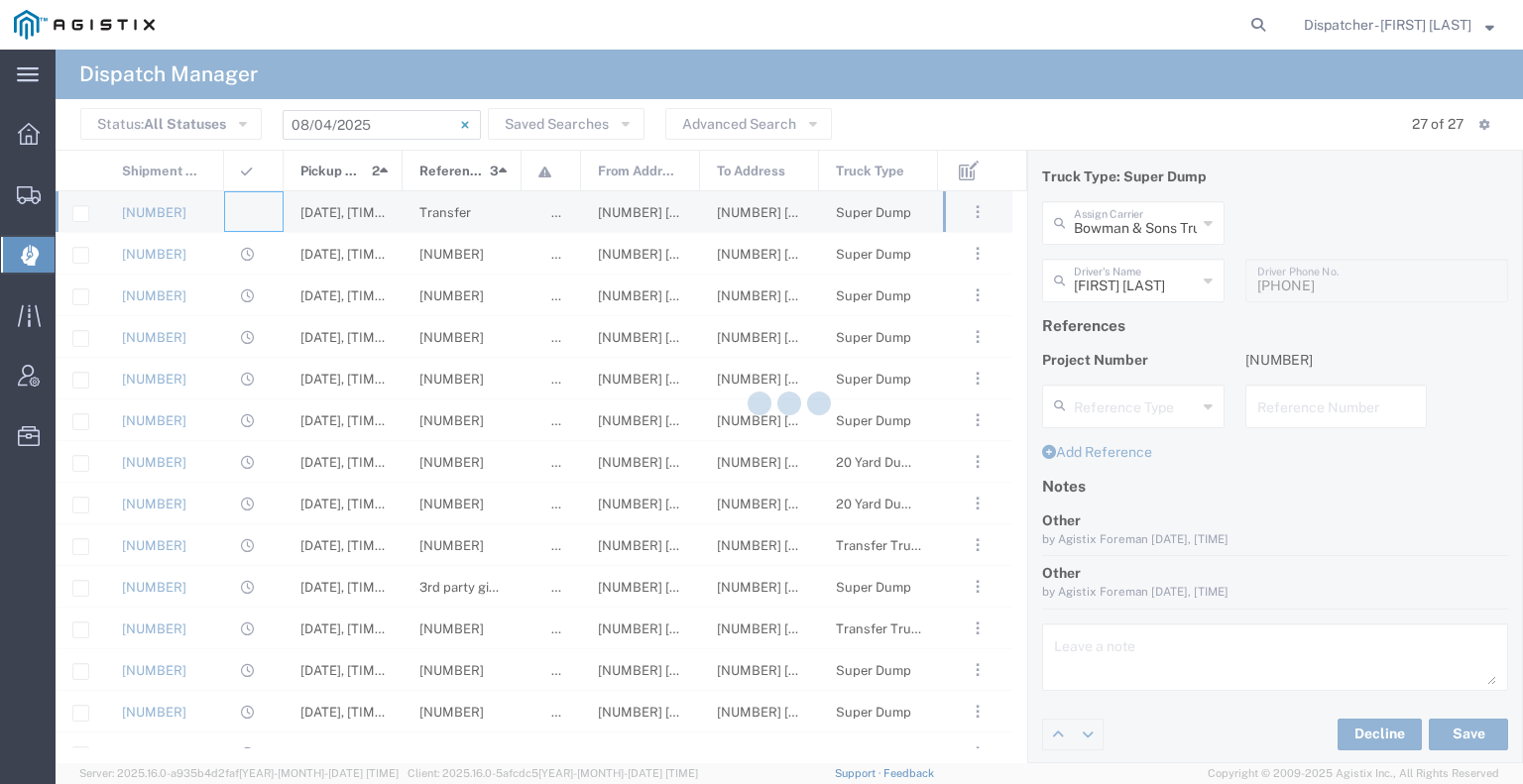 type 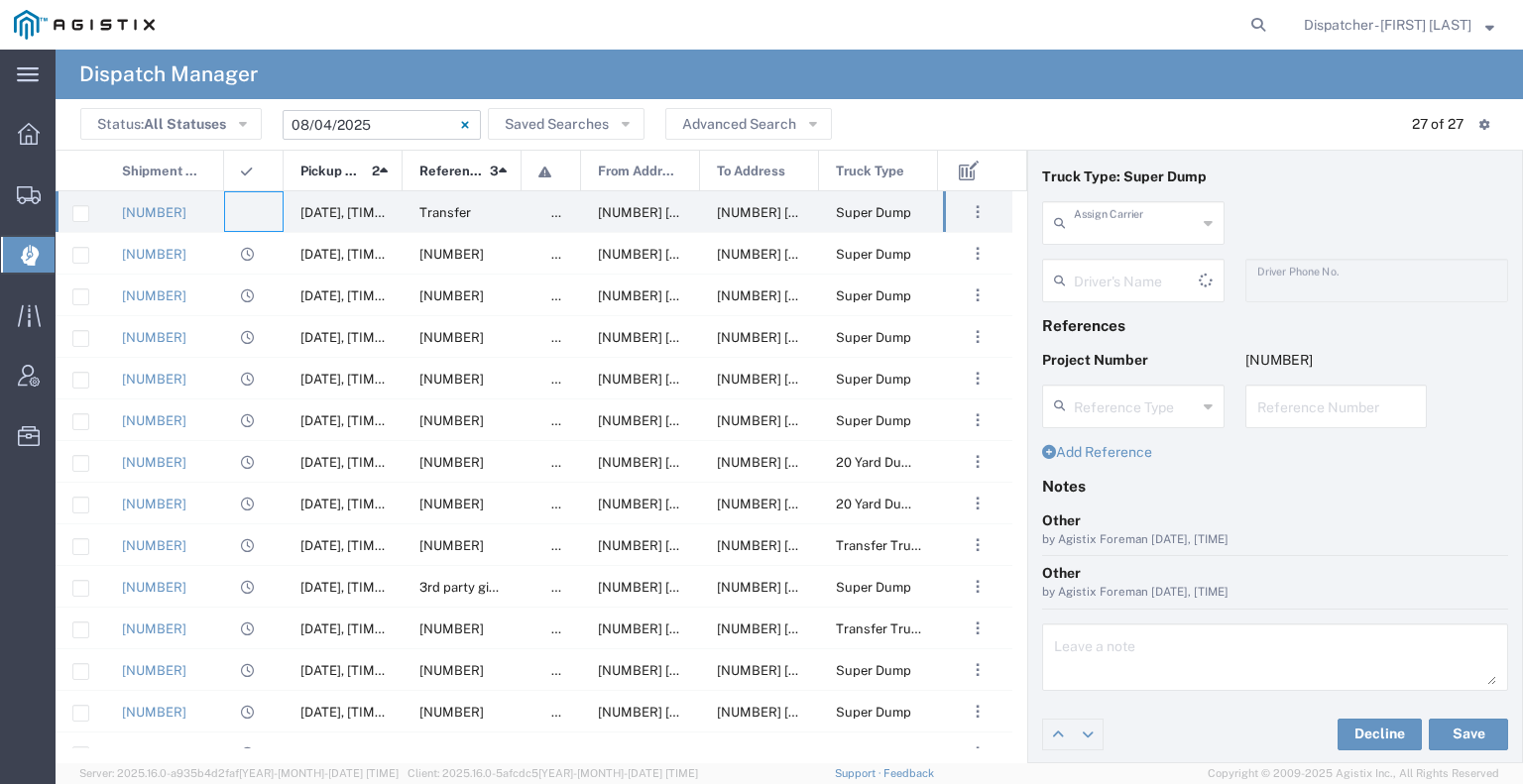 click at bounding box center [1135, 221] 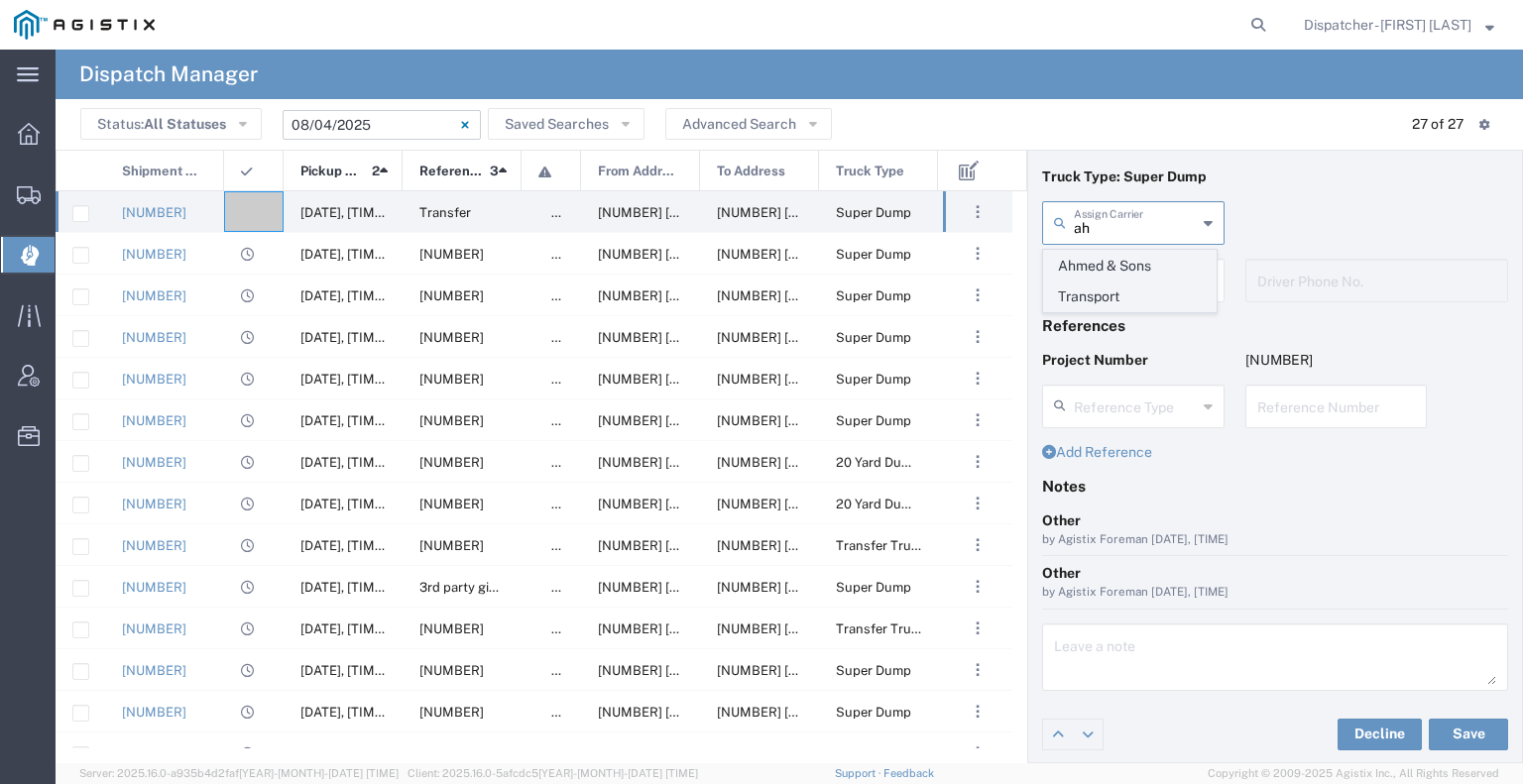 click on "Ahmed & Sons Transport" 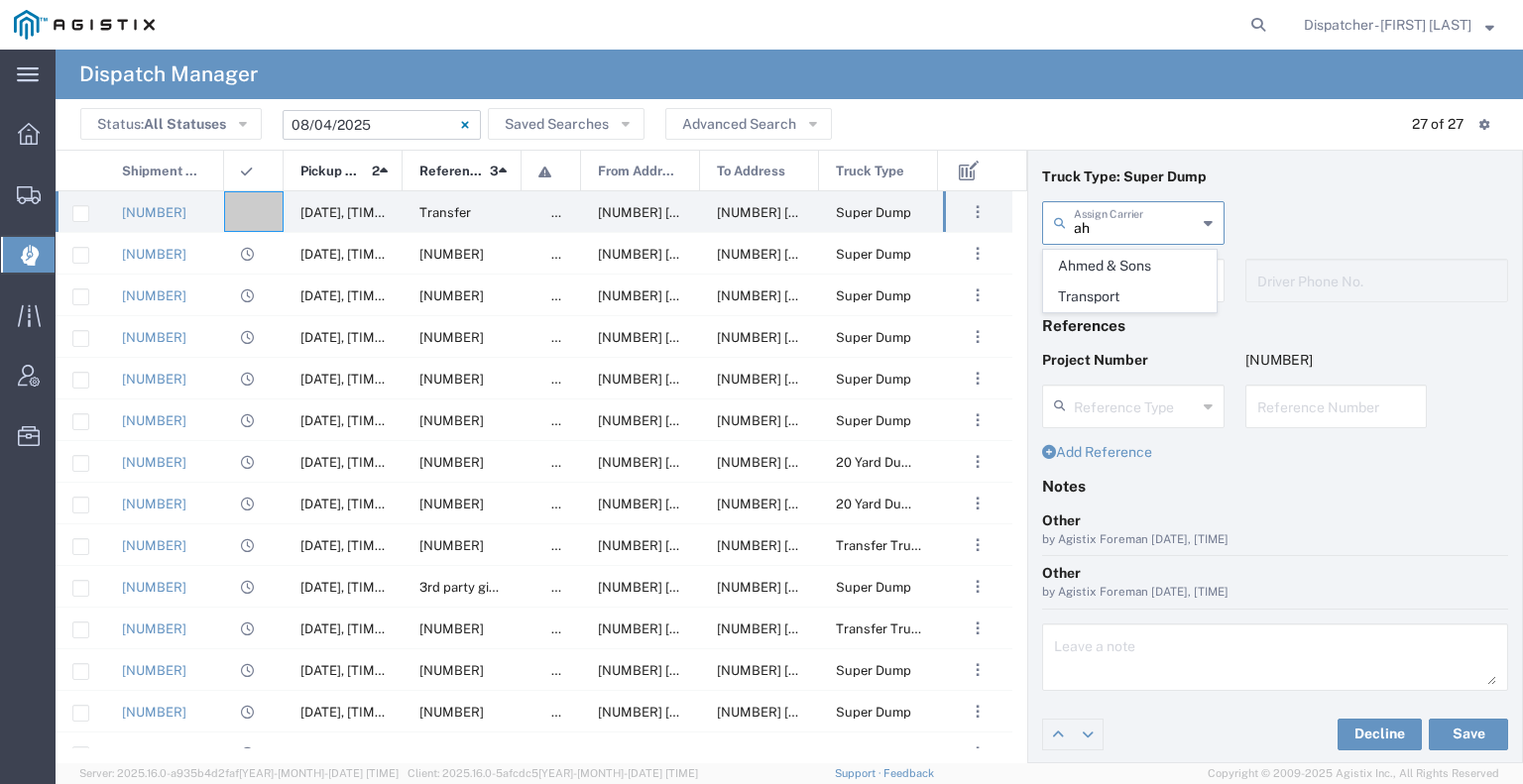 type on "Ahmed & Sons Transport" 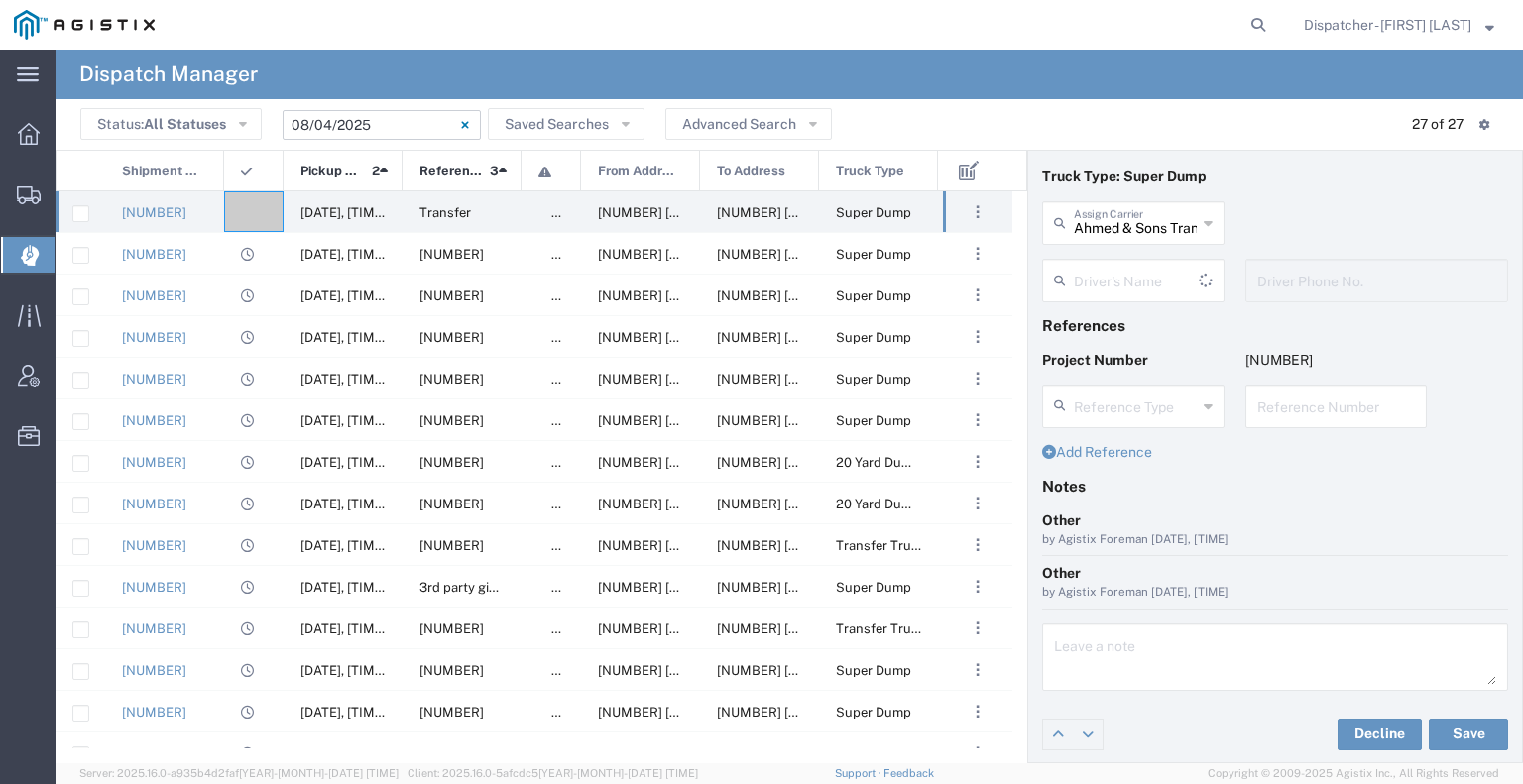 click at bounding box center [1136, 279] 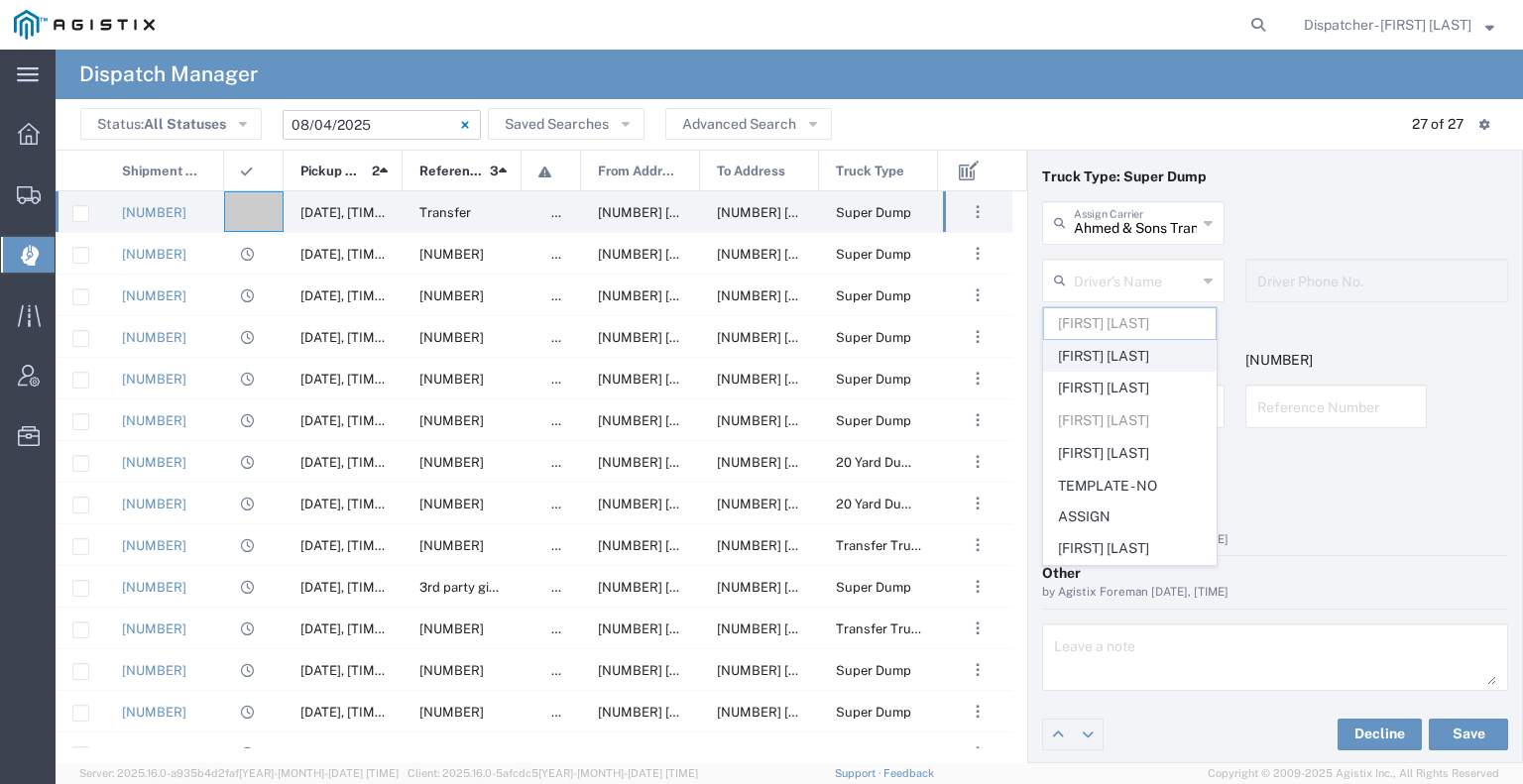 click on "[FIRST] [LAST]" 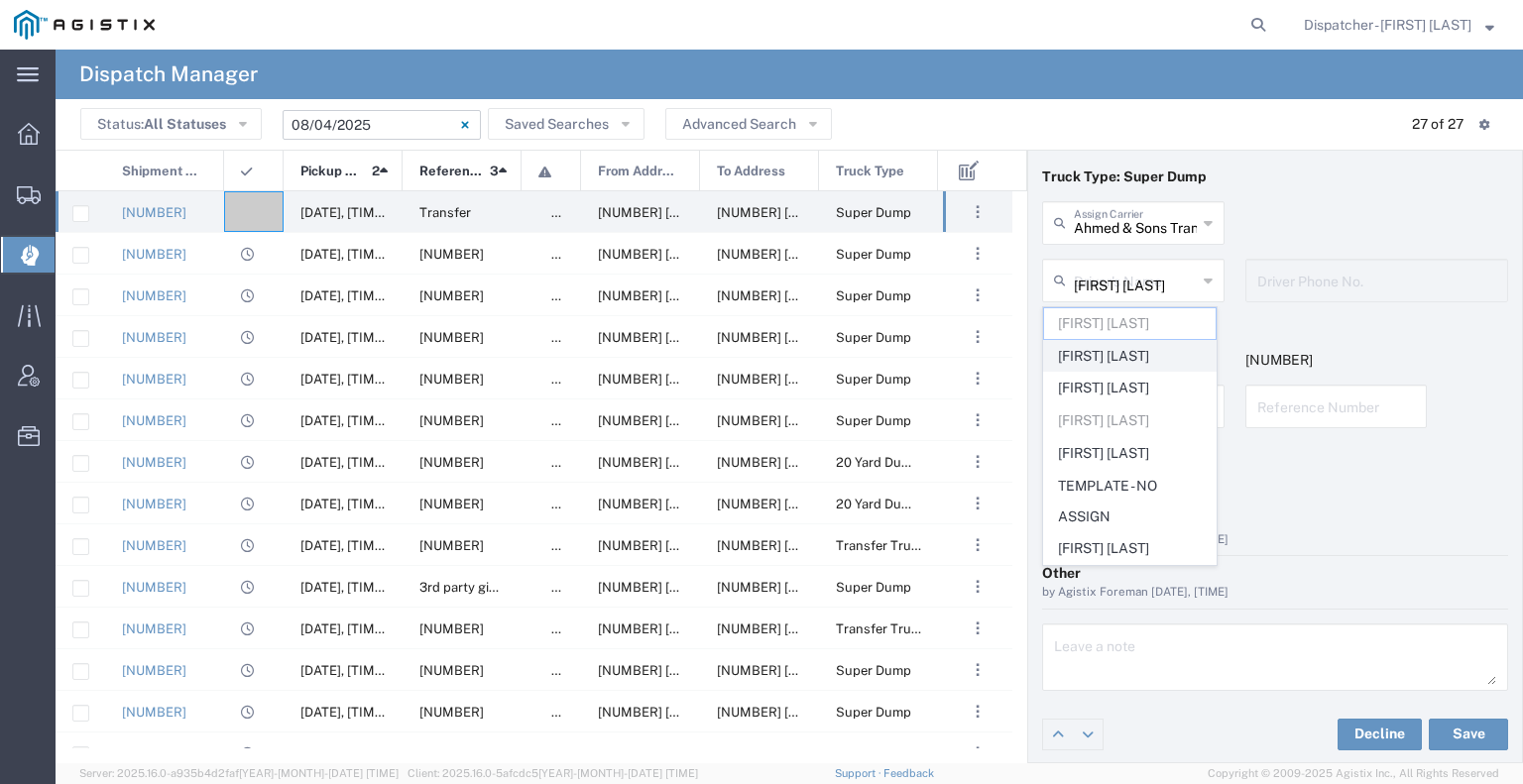 type 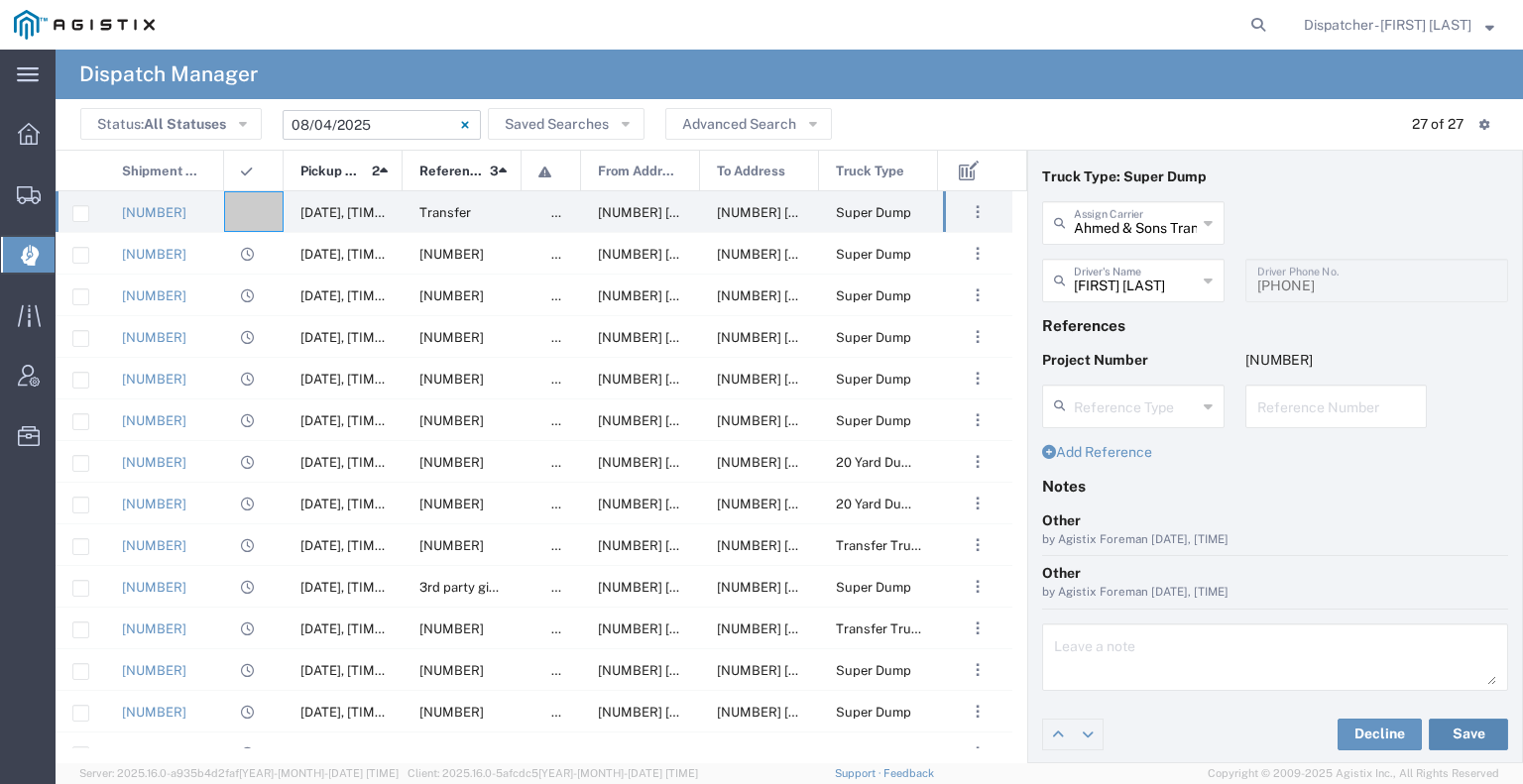 click on "Save" 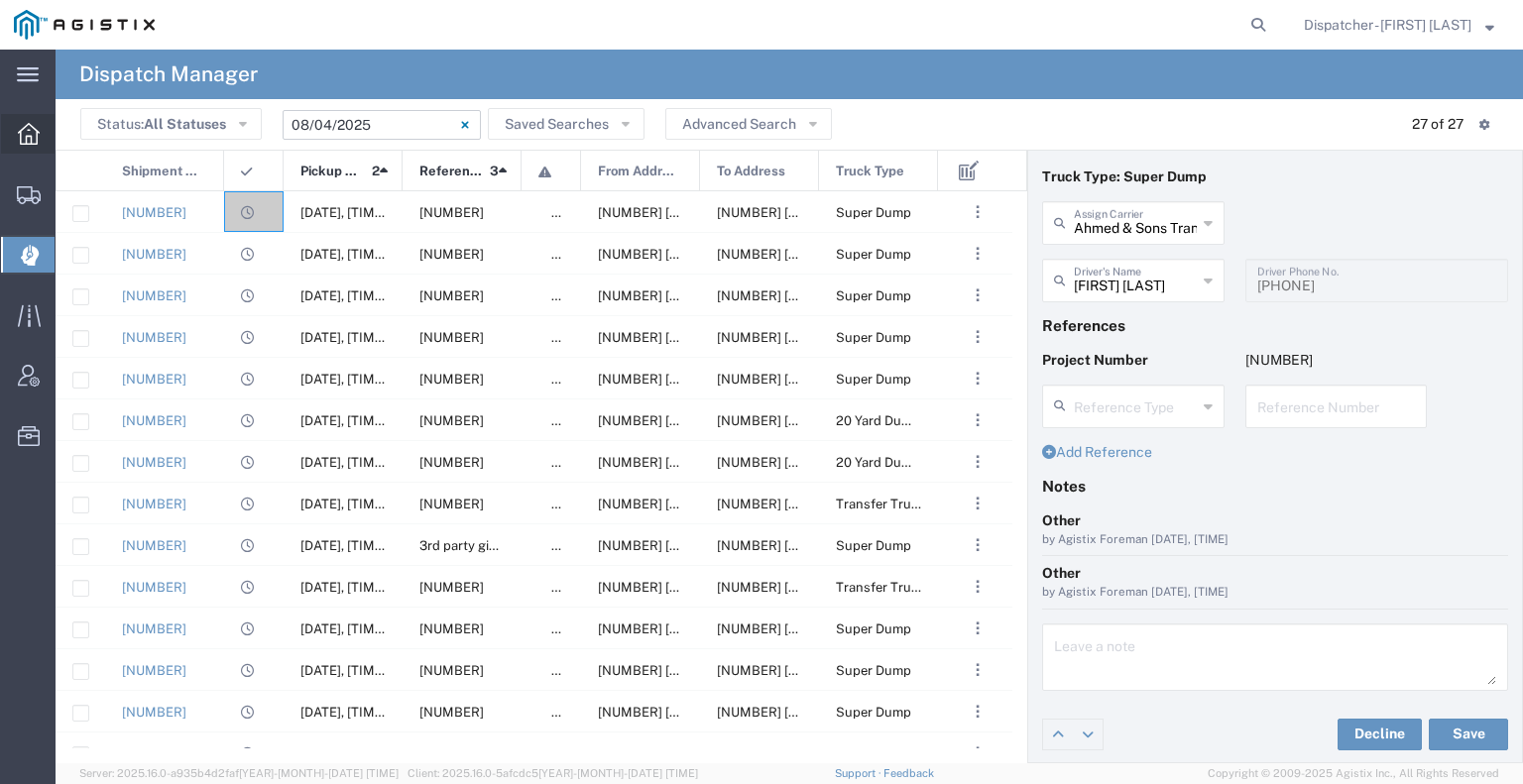 click 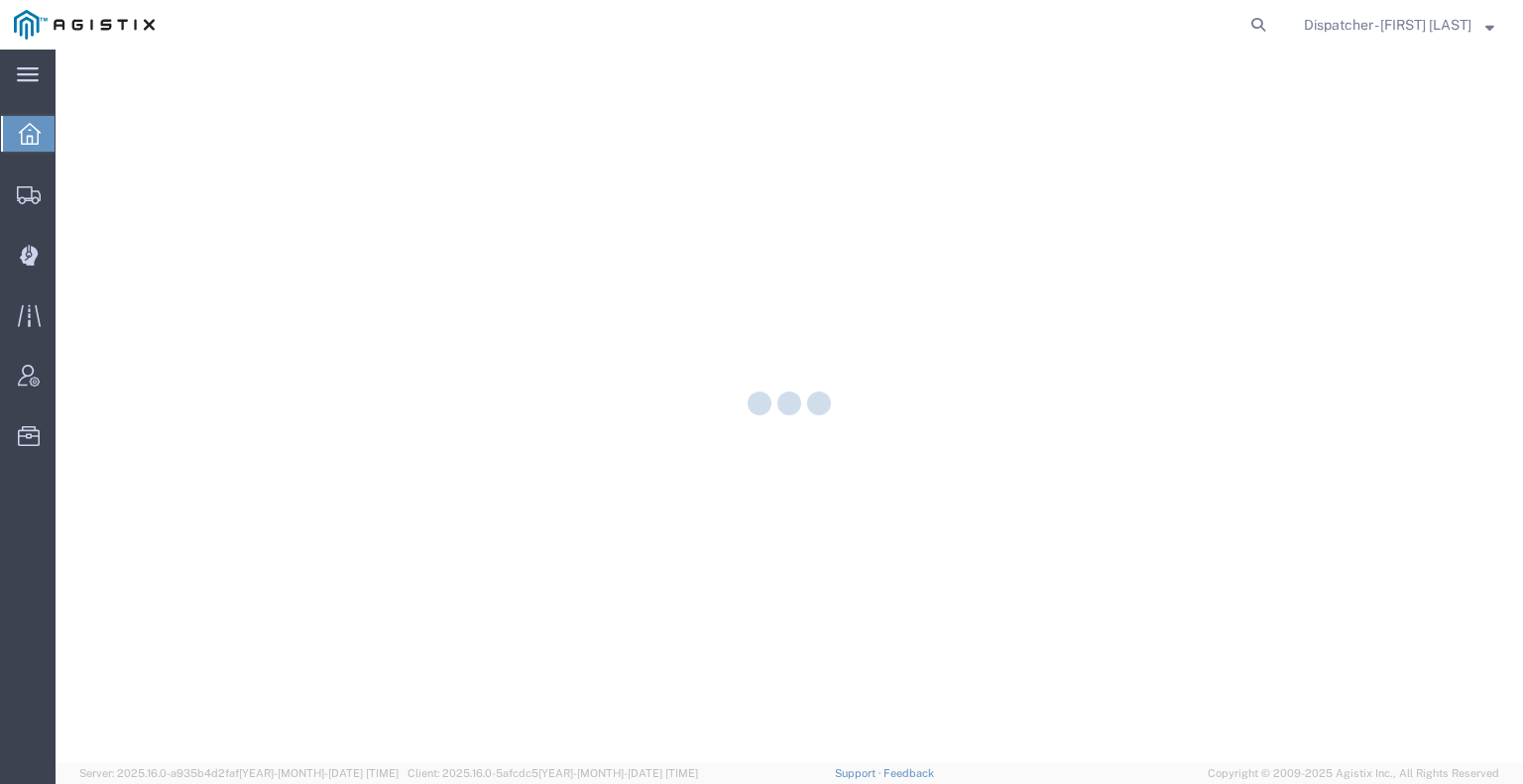 scroll, scrollTop: 0, scrollLeft: 0, axis: both 